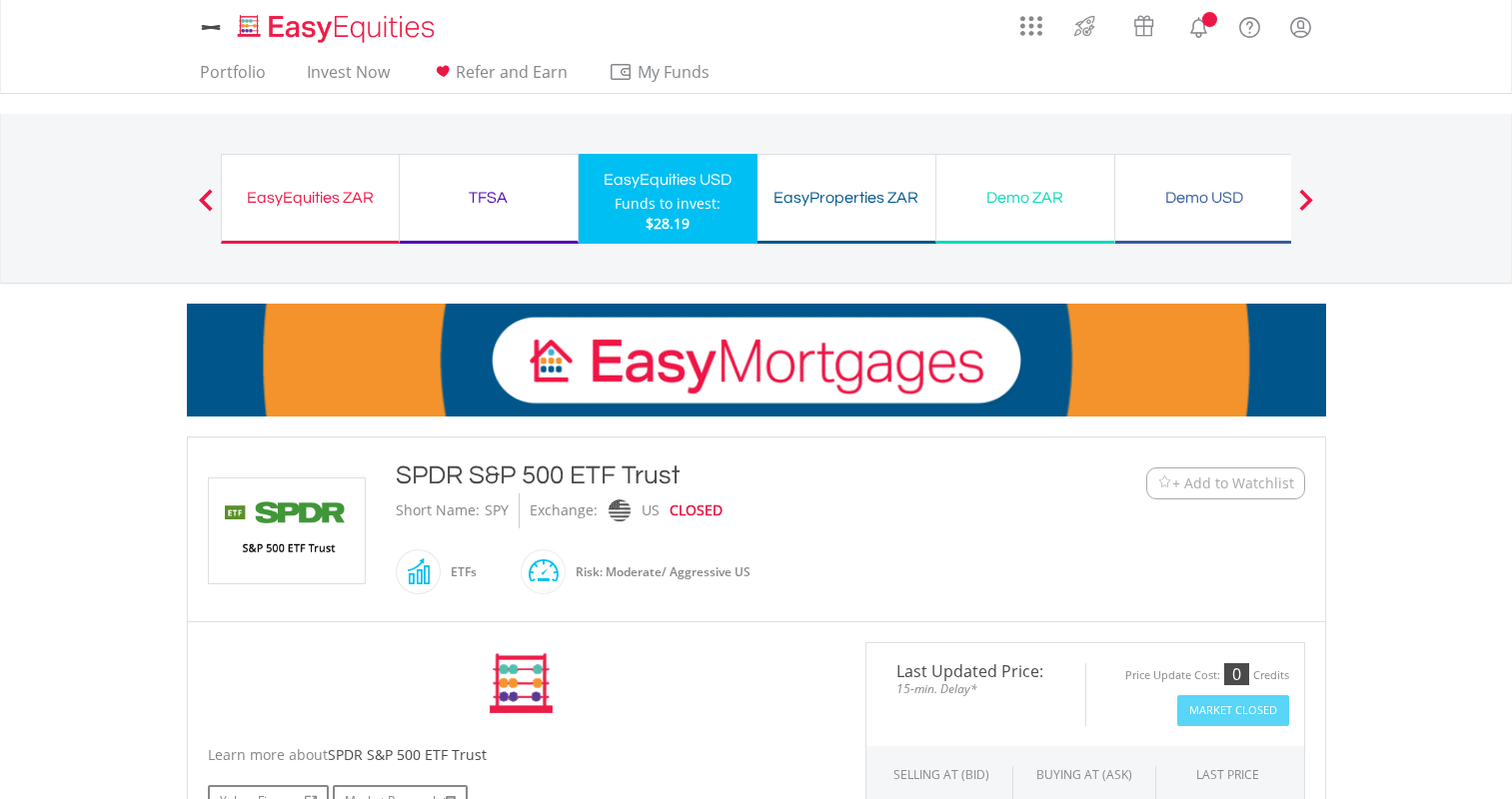 scroll, scrollTop: 0, scrollLeft: 0, axis: both 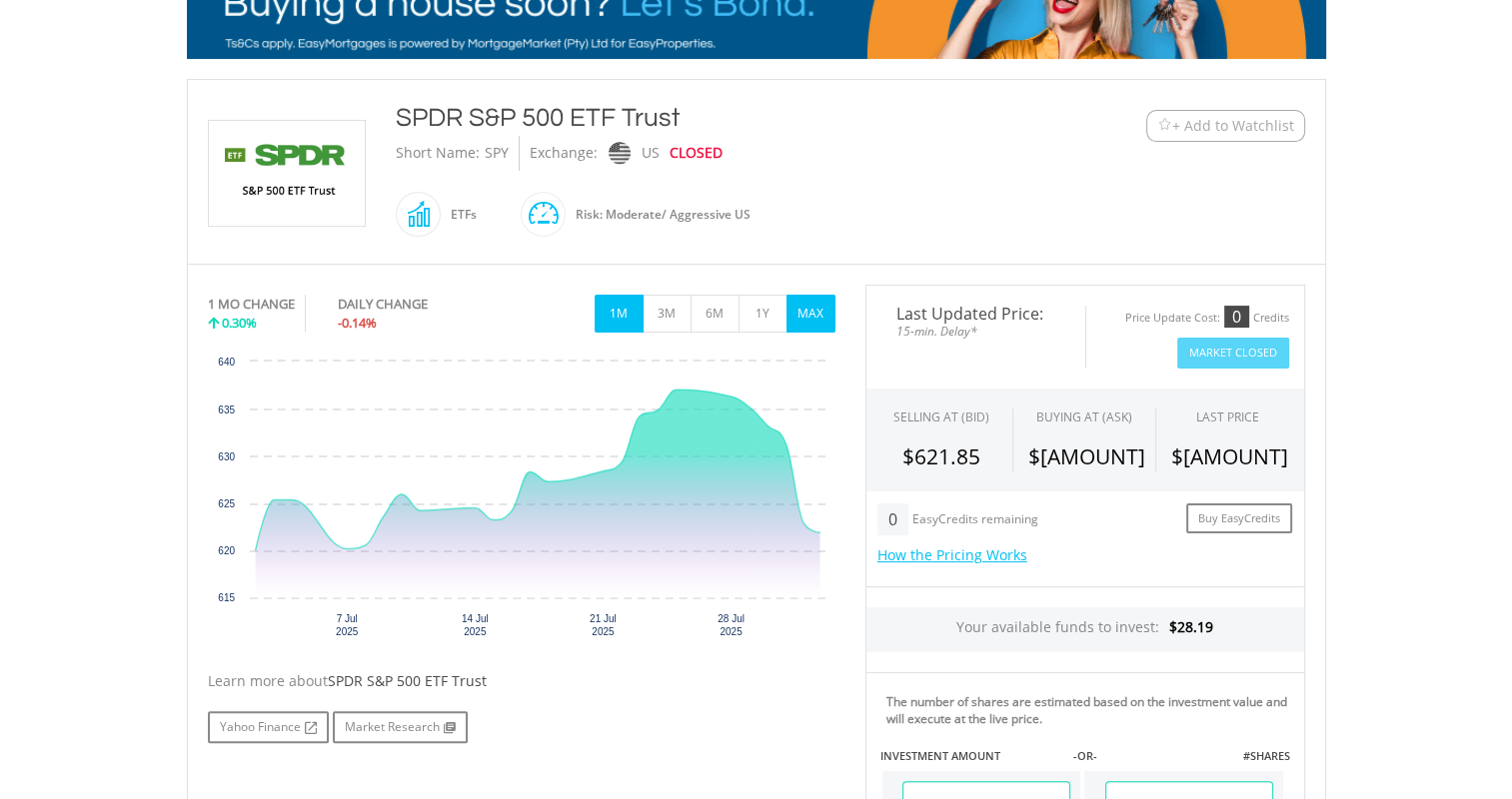 click on "MAX" at bounding box center (810, 314) 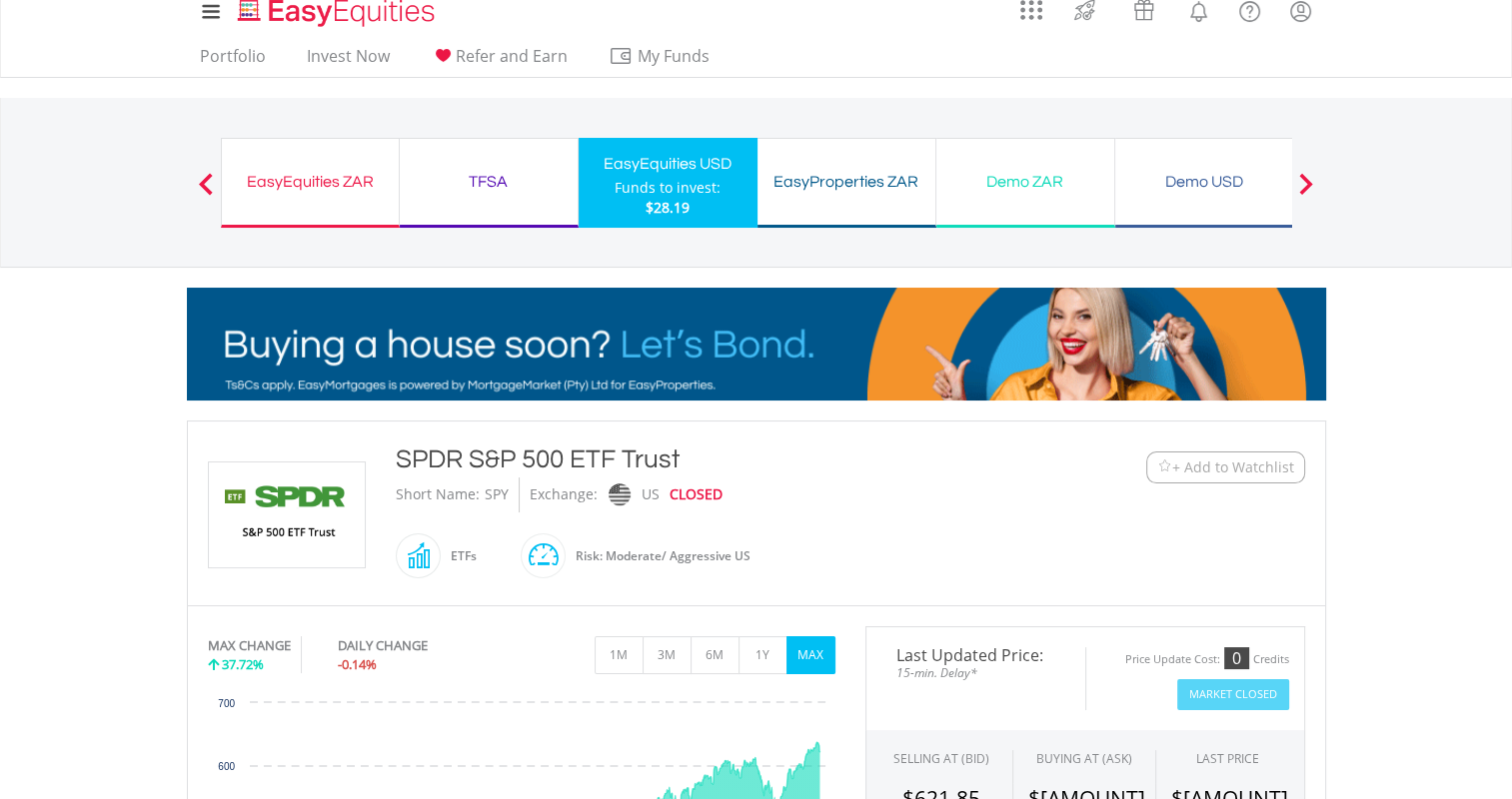 scroll, scrollTop: 0, scrollLeft: 0, axis: both 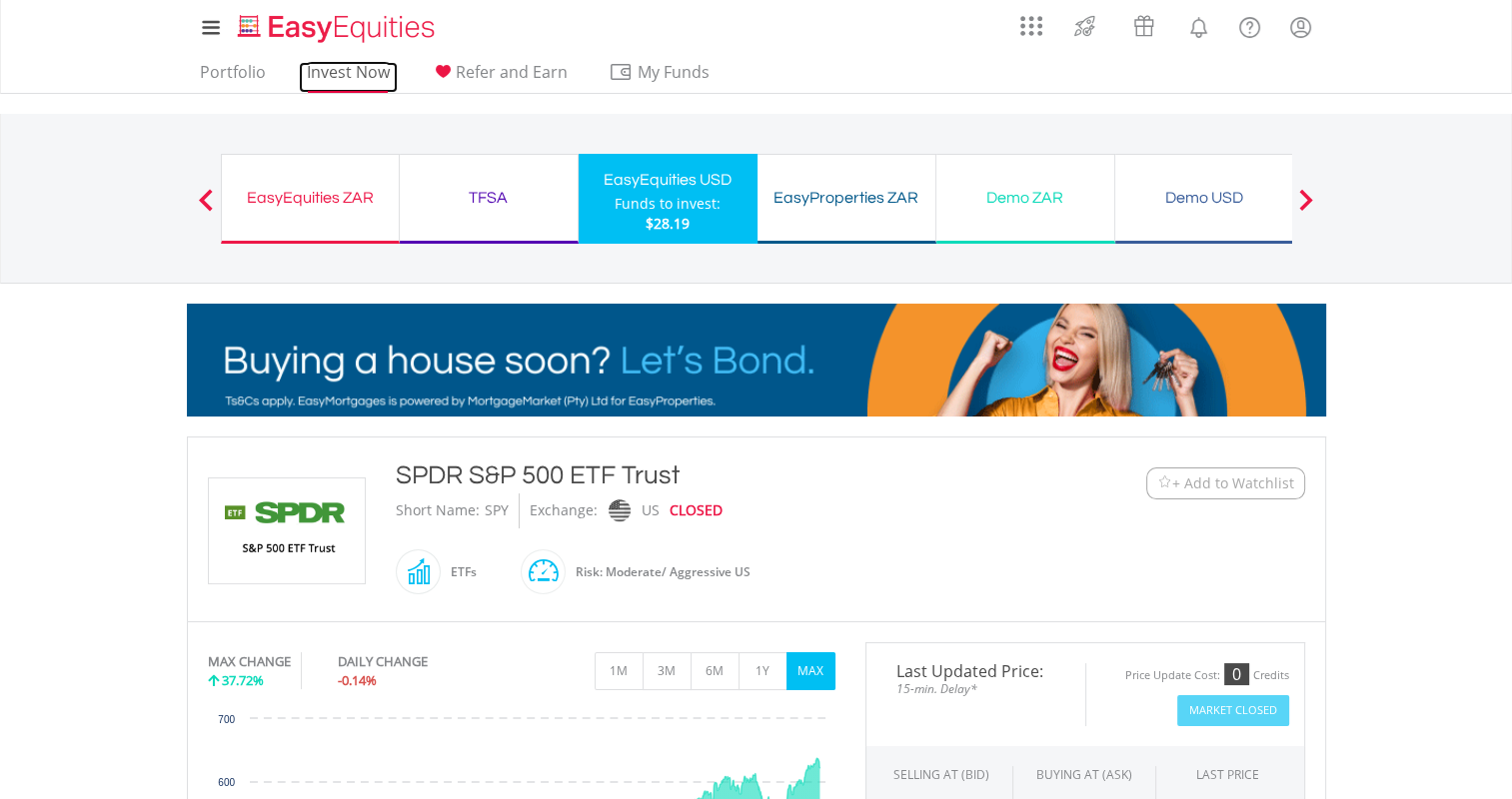 click on "Invest Now" at bounding box center (348, 77) 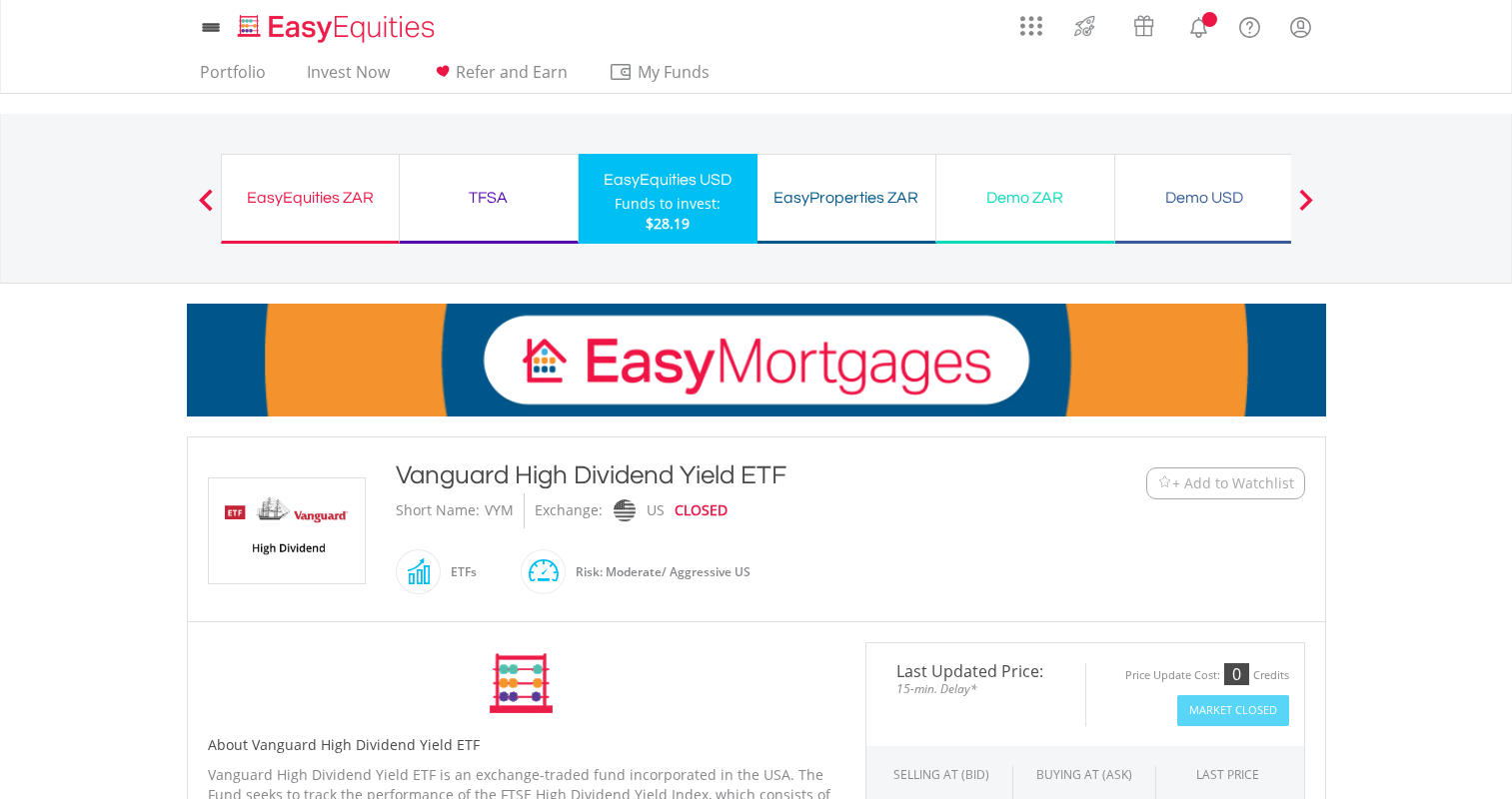 scroll, scrollTop: 0, scrollLeft: 0, axis: both 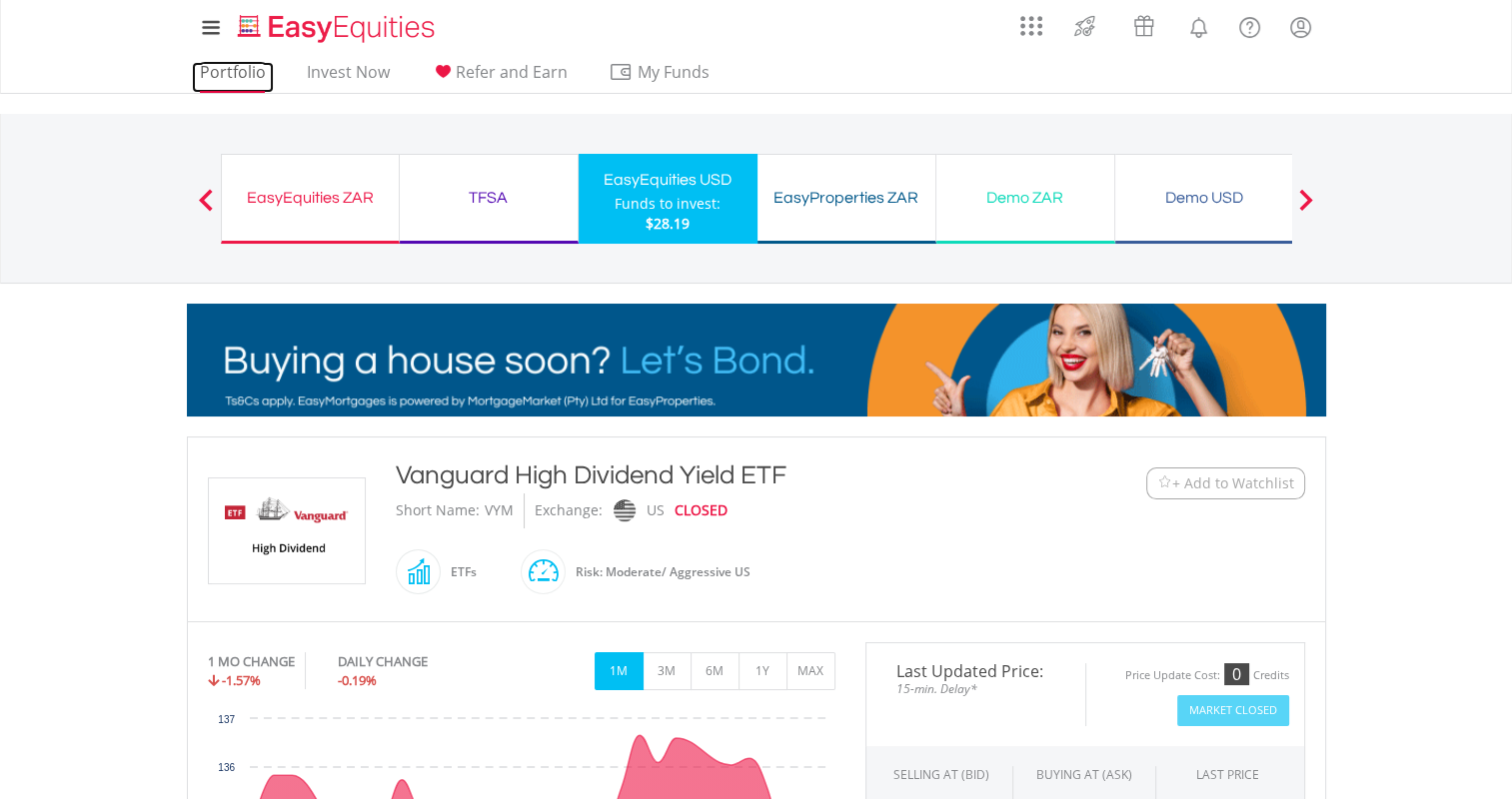 click on "Portfolio" at bounding box center (233, 77) 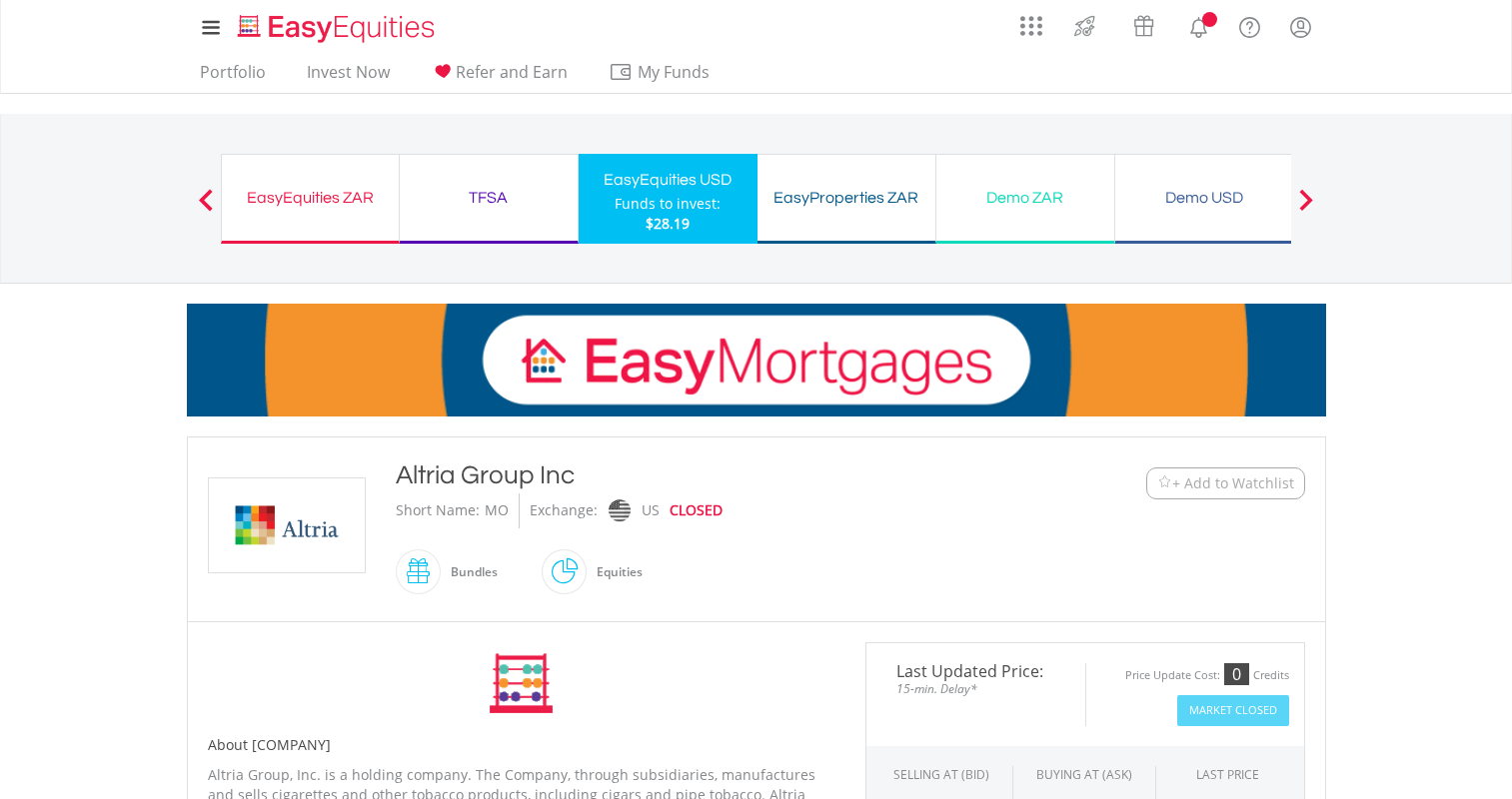 scroll, scrollTop: 0, scrollLeft: 0, axis: both 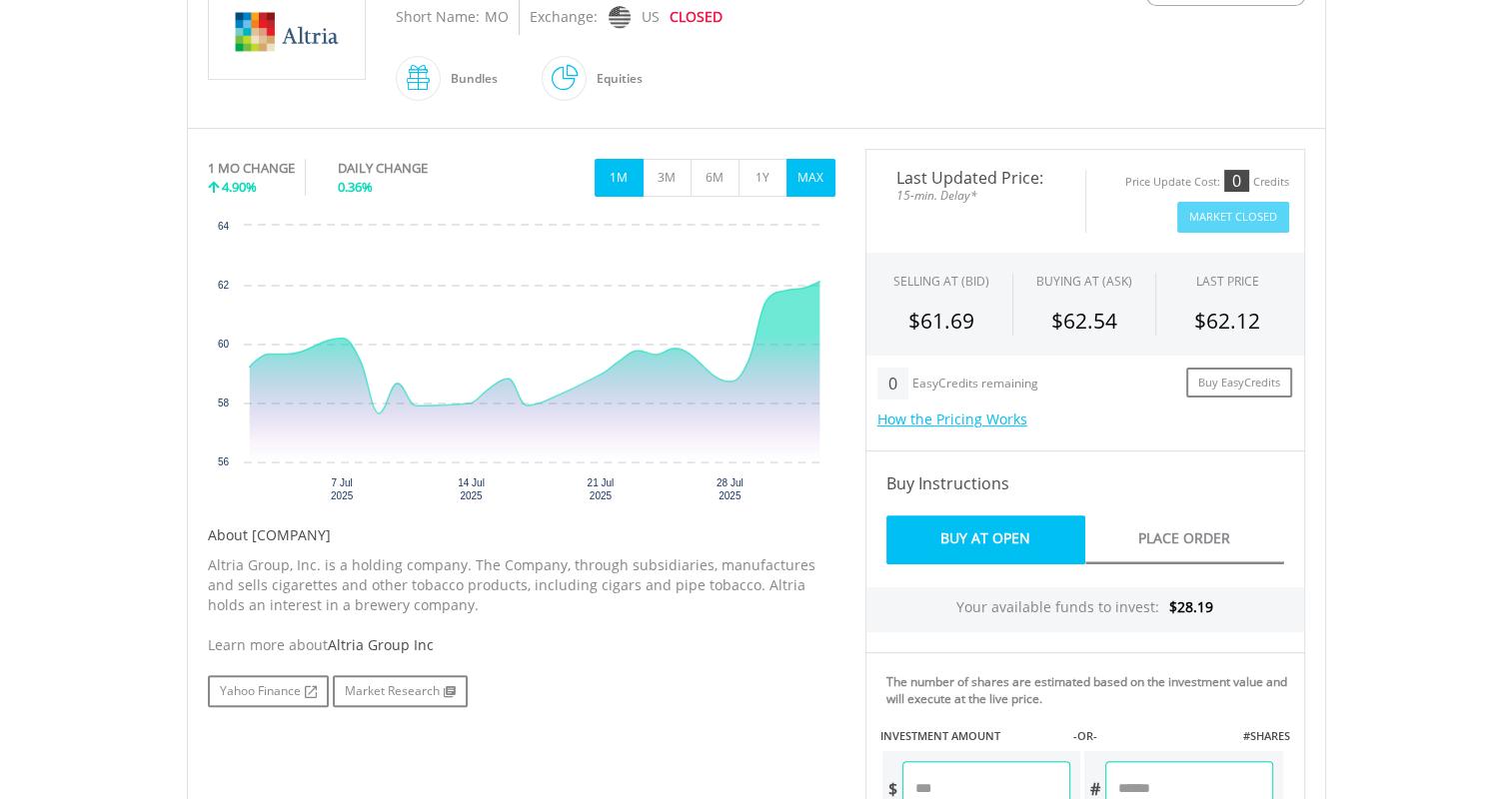 click on "MAX" at bounding box center [810, 178] 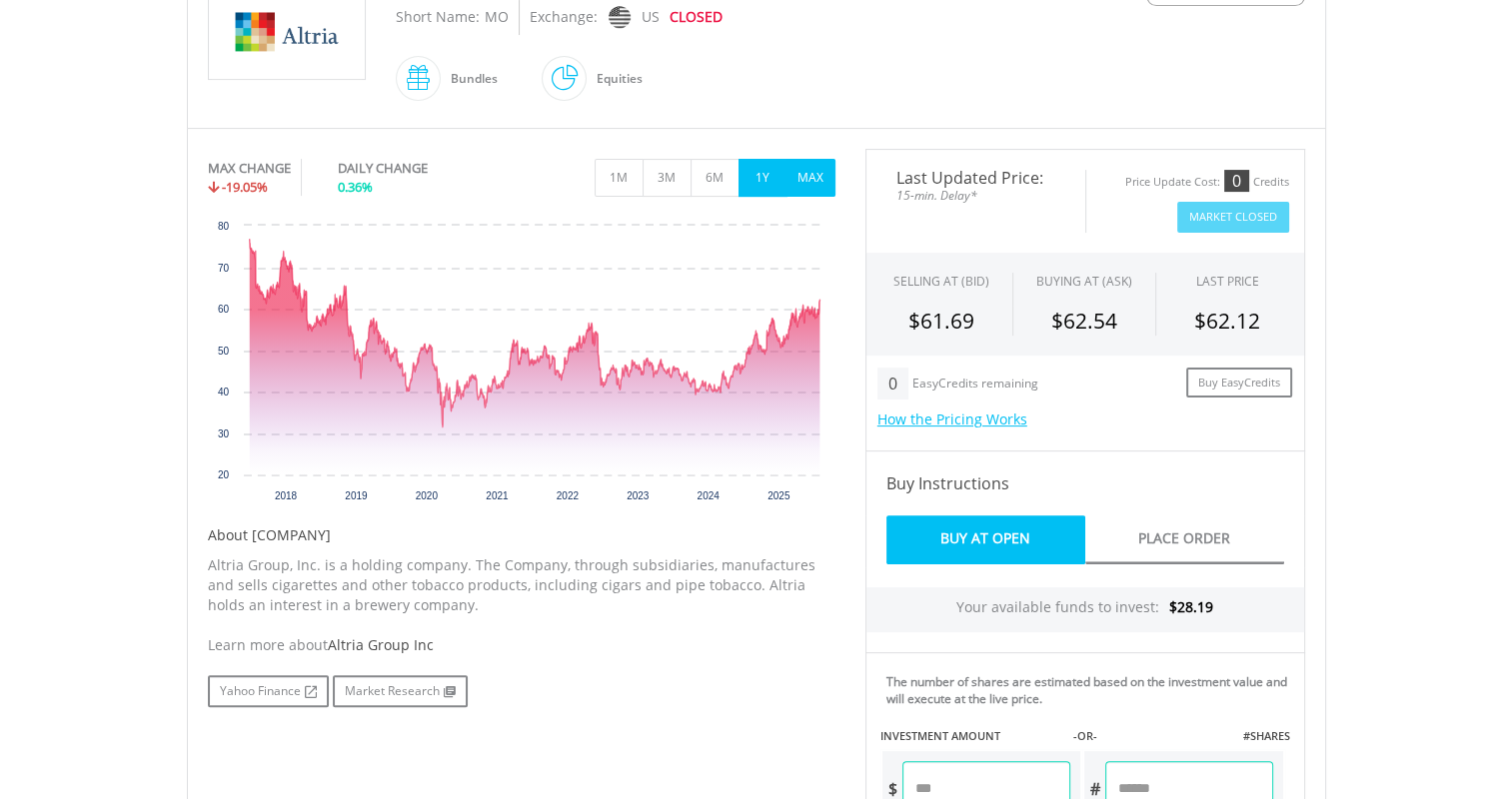 click on "1Y" at bounding box center [762, 178] 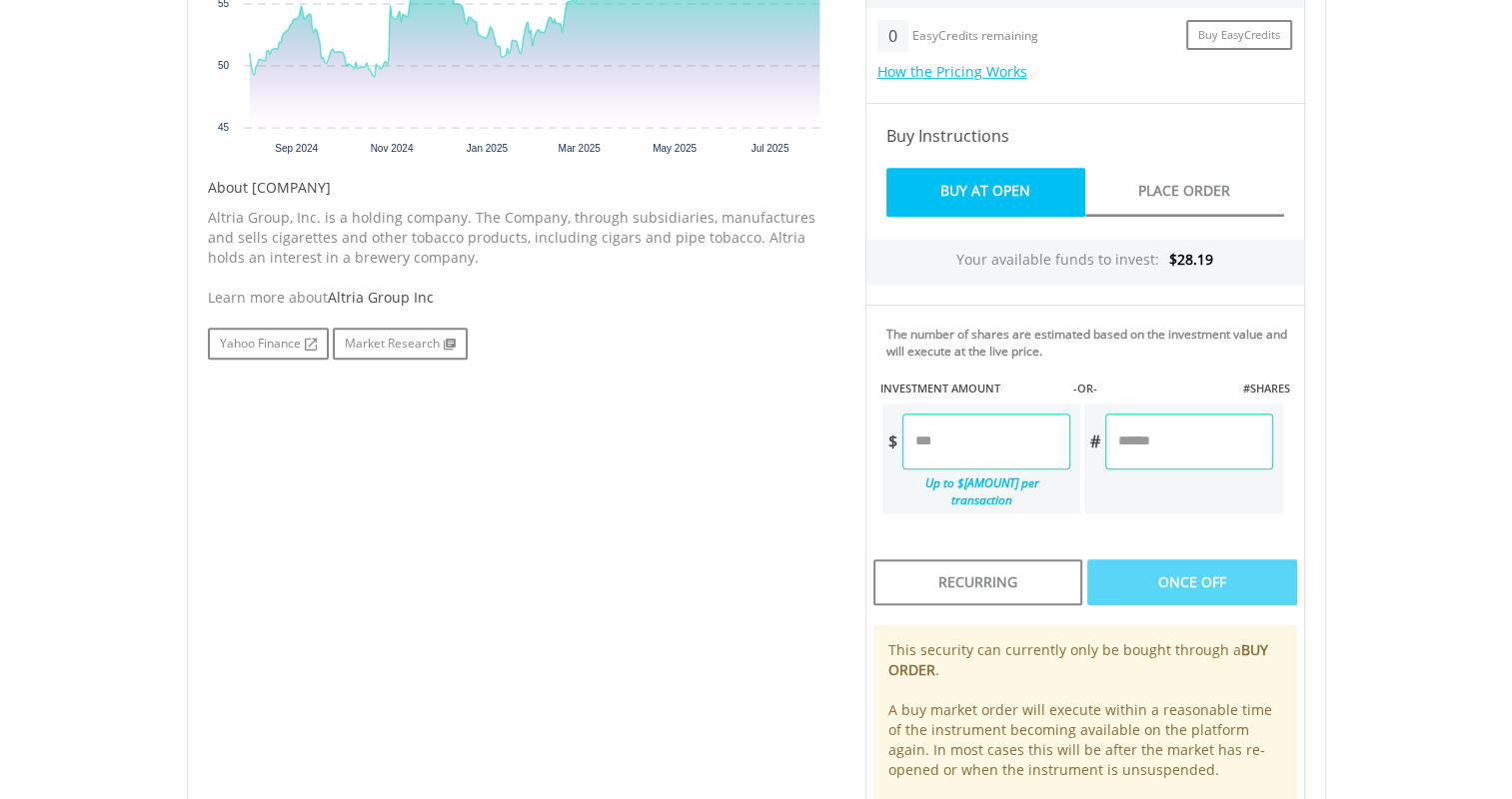 scroll, scrollTop: 845, scrollLeft: 0, axis: vertical 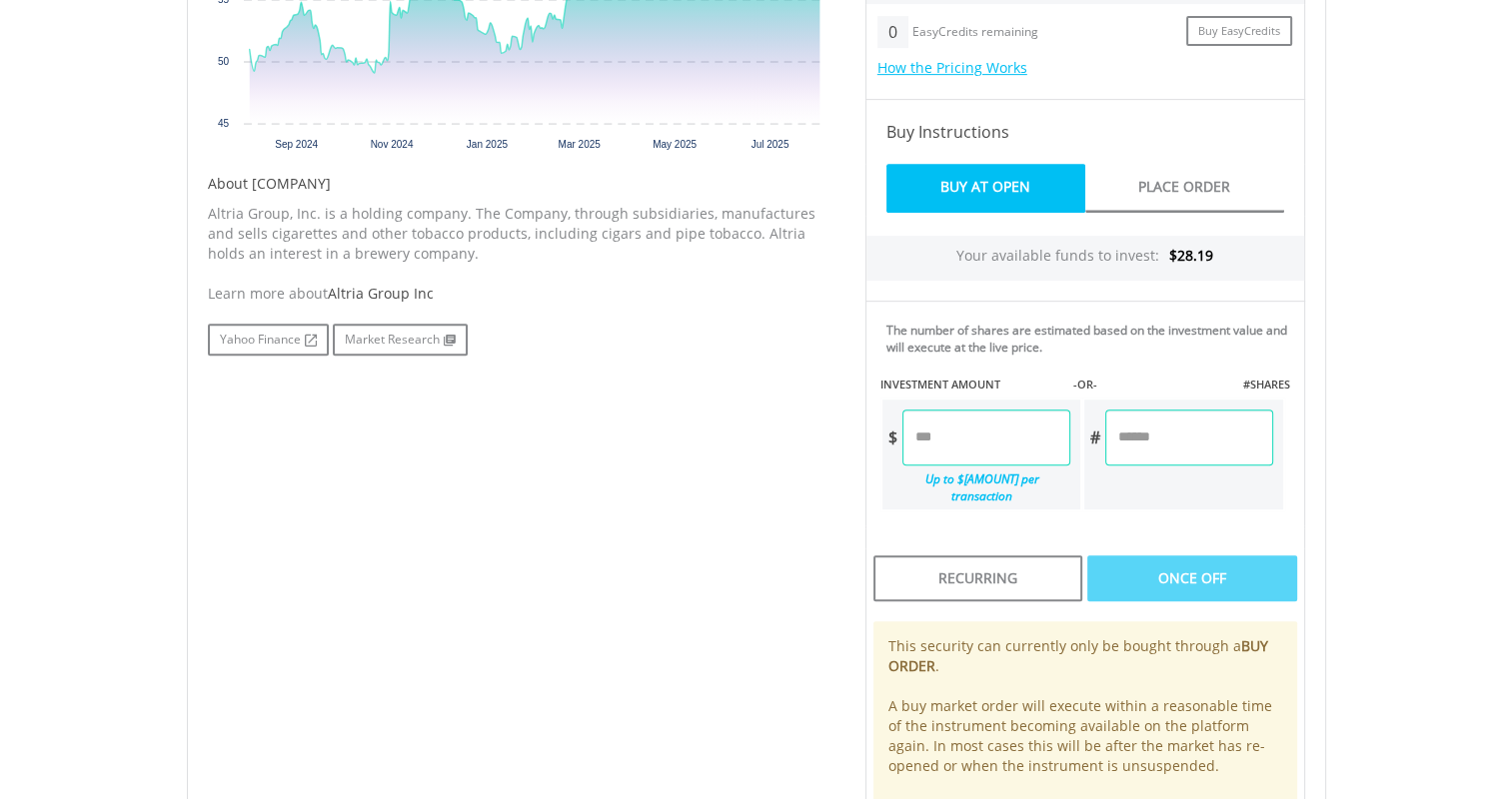 click at bounding box center (986, 437) 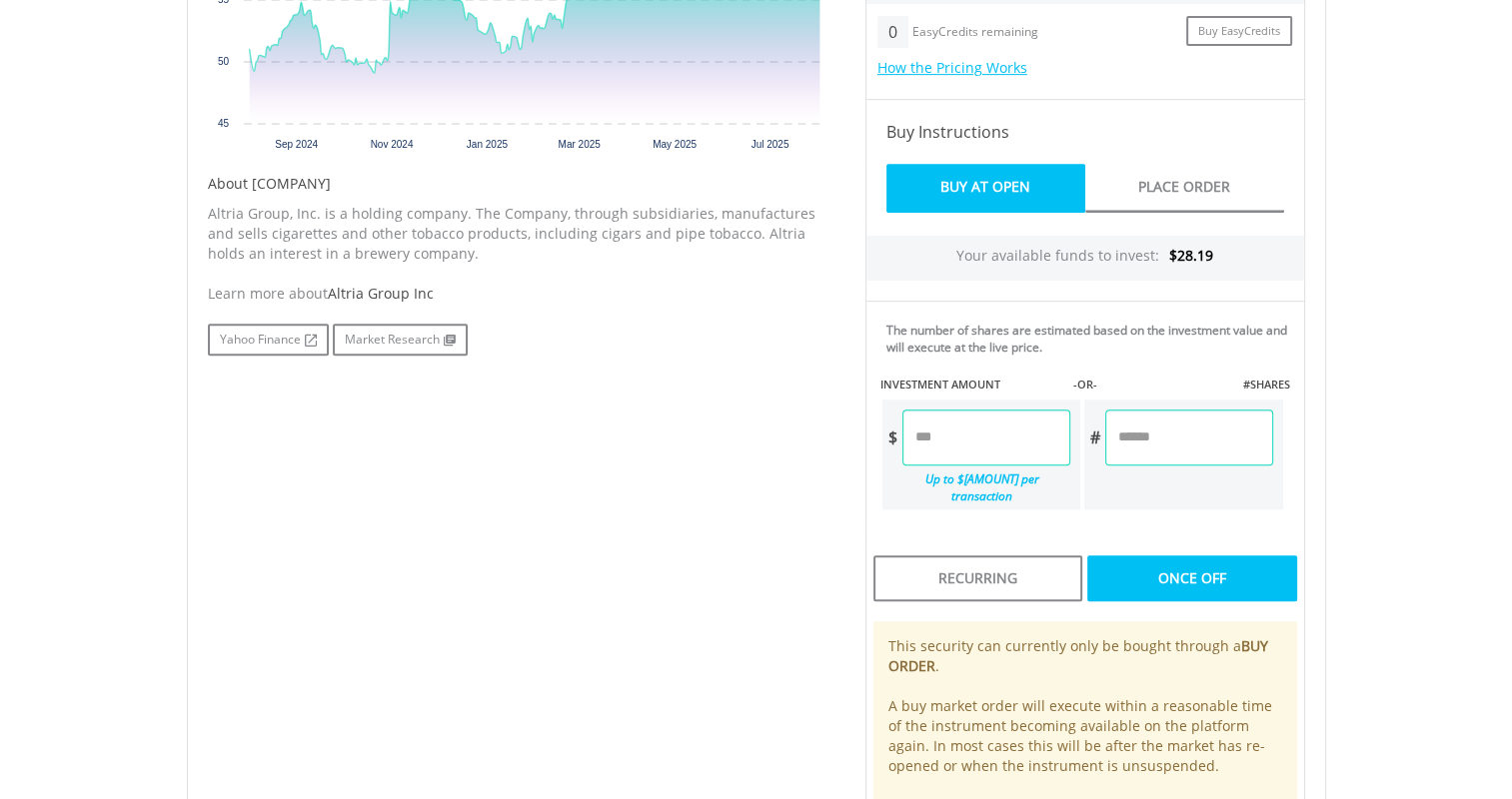 type on "******" 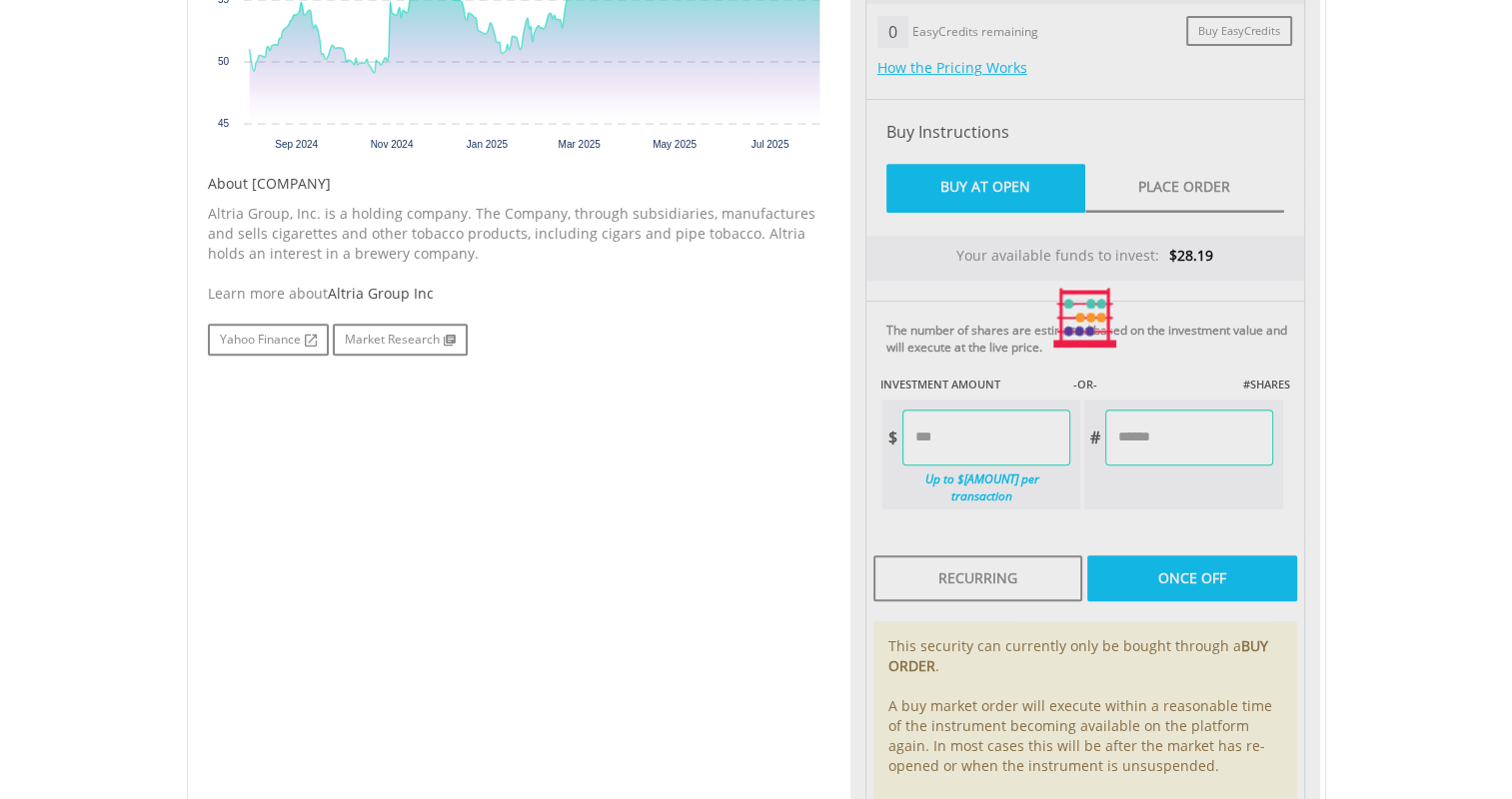 click on "My Investments
Invest Now
New Listings
Sell
My Recurring Investments
Pending Orders
Vouchers
Buy a Voucher
Redeem a Voucher
Account Management" at bounding box center (756, 190) 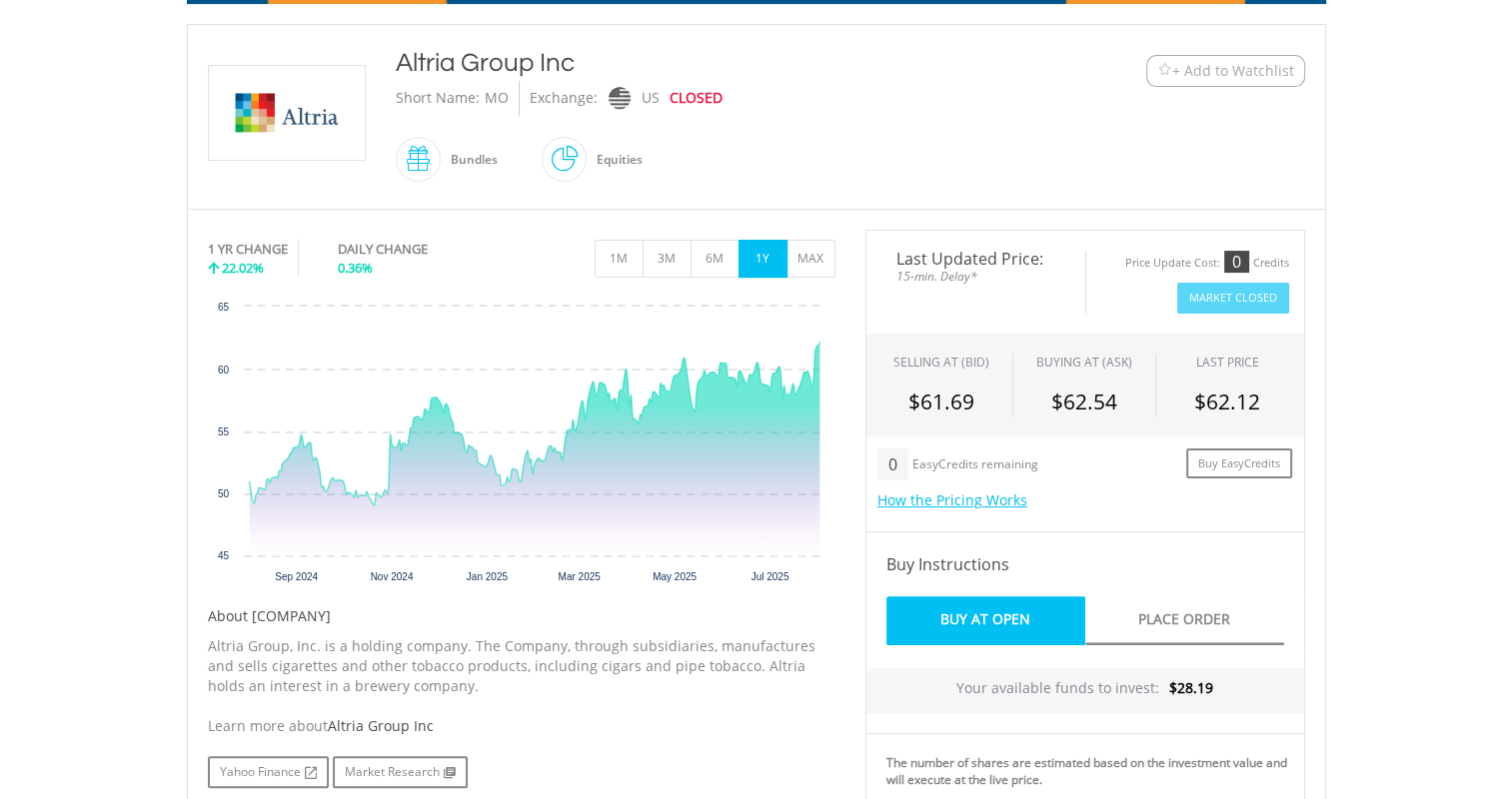 scroll, scrollTop: 420, scrollLeft: 0, axis: vertical 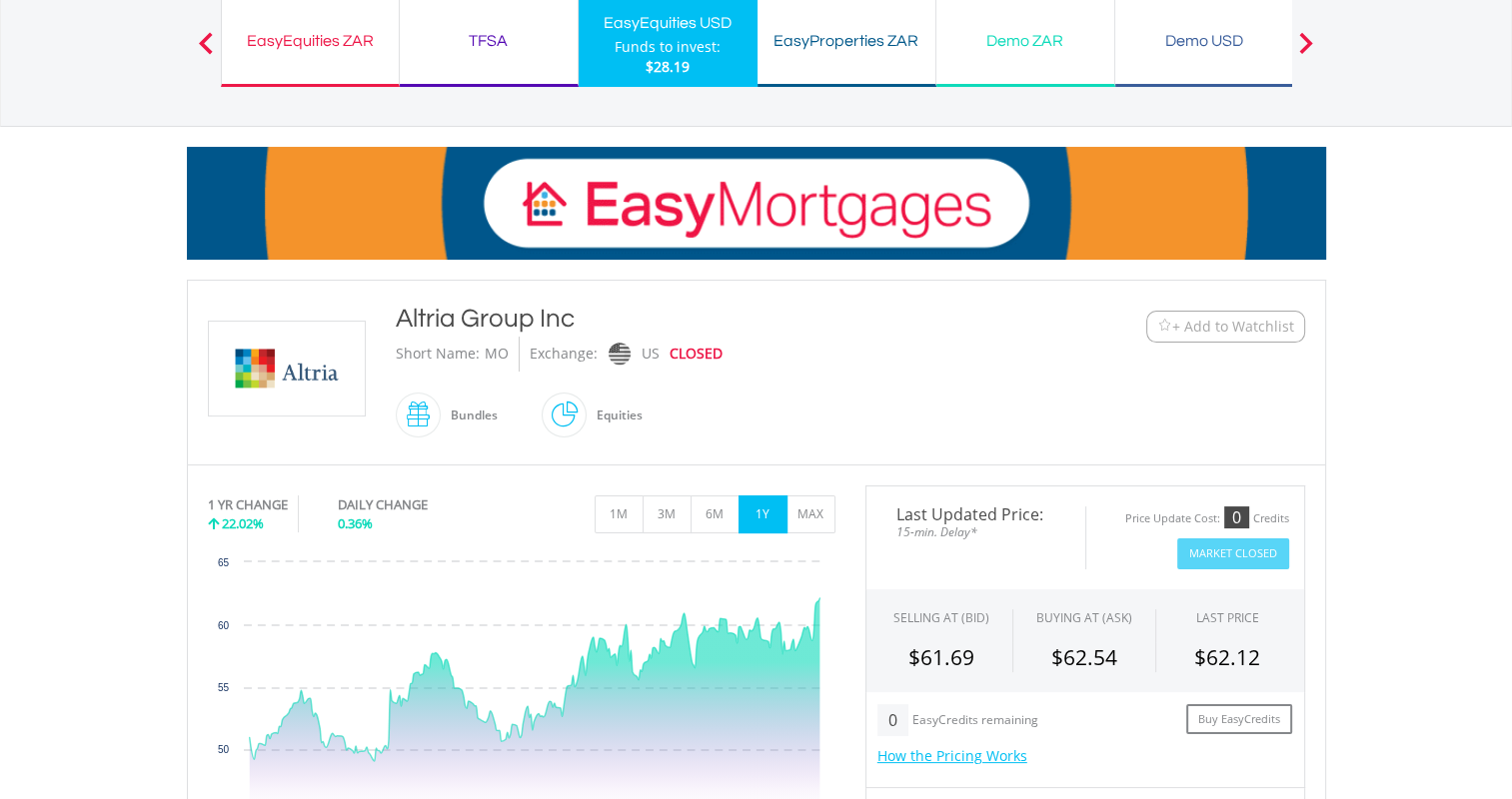 click on "+ Add to Watchlist" at bounding box center [1233, 327] 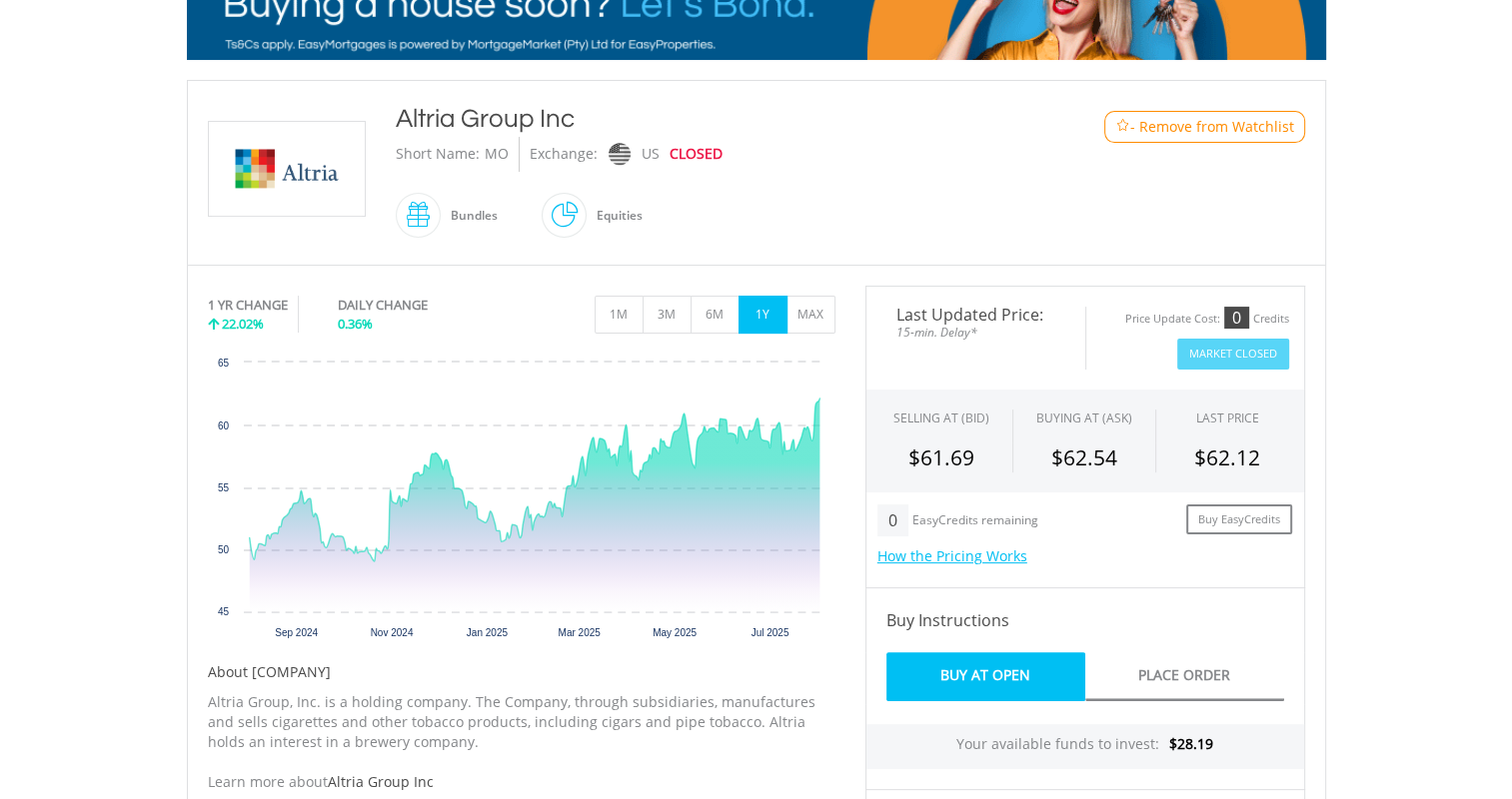 scroll, scrollTop: 0, scrollLeft: 0, axis: both 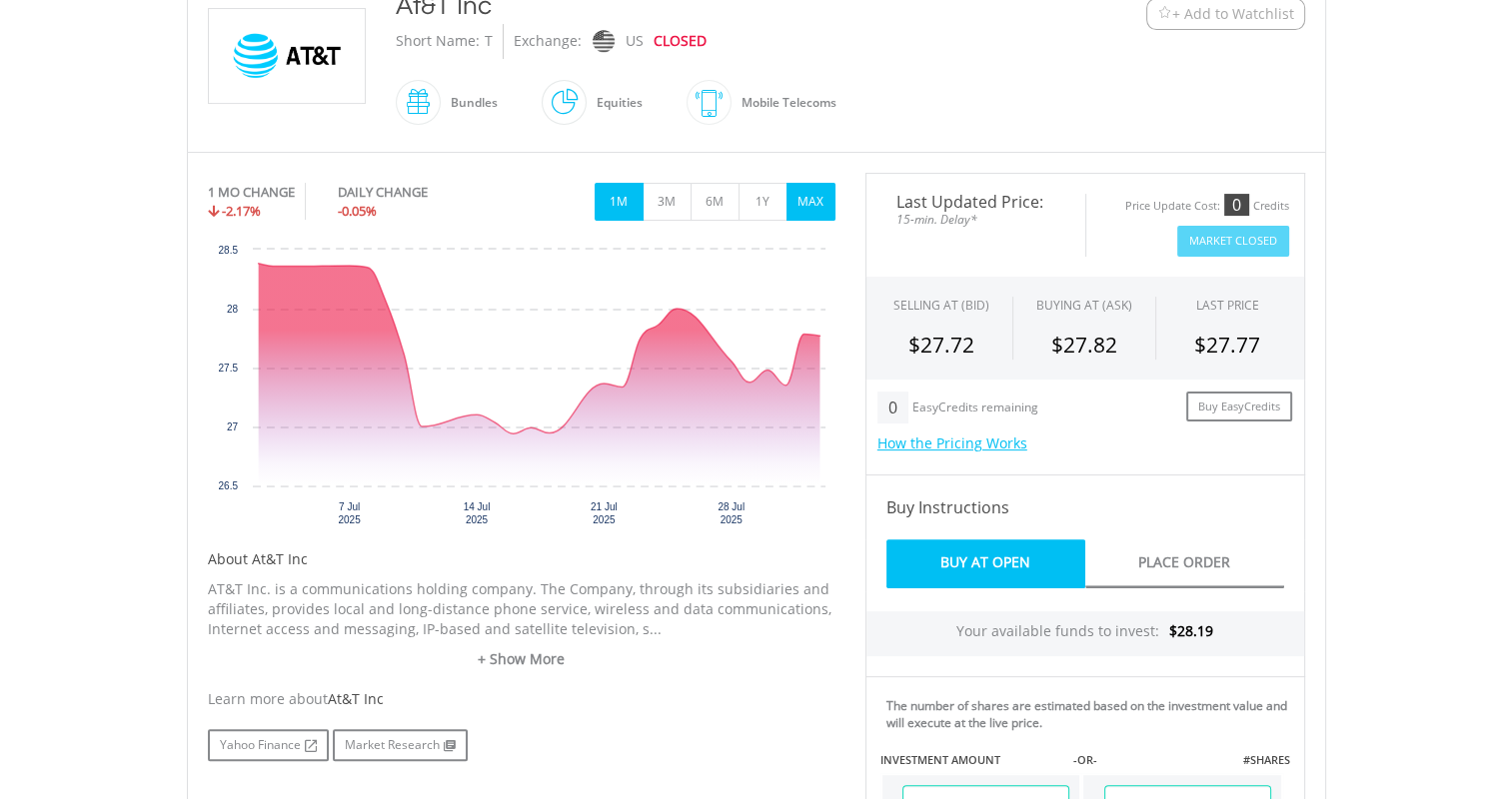 click on "MAX" at bounding box center [810, 202] 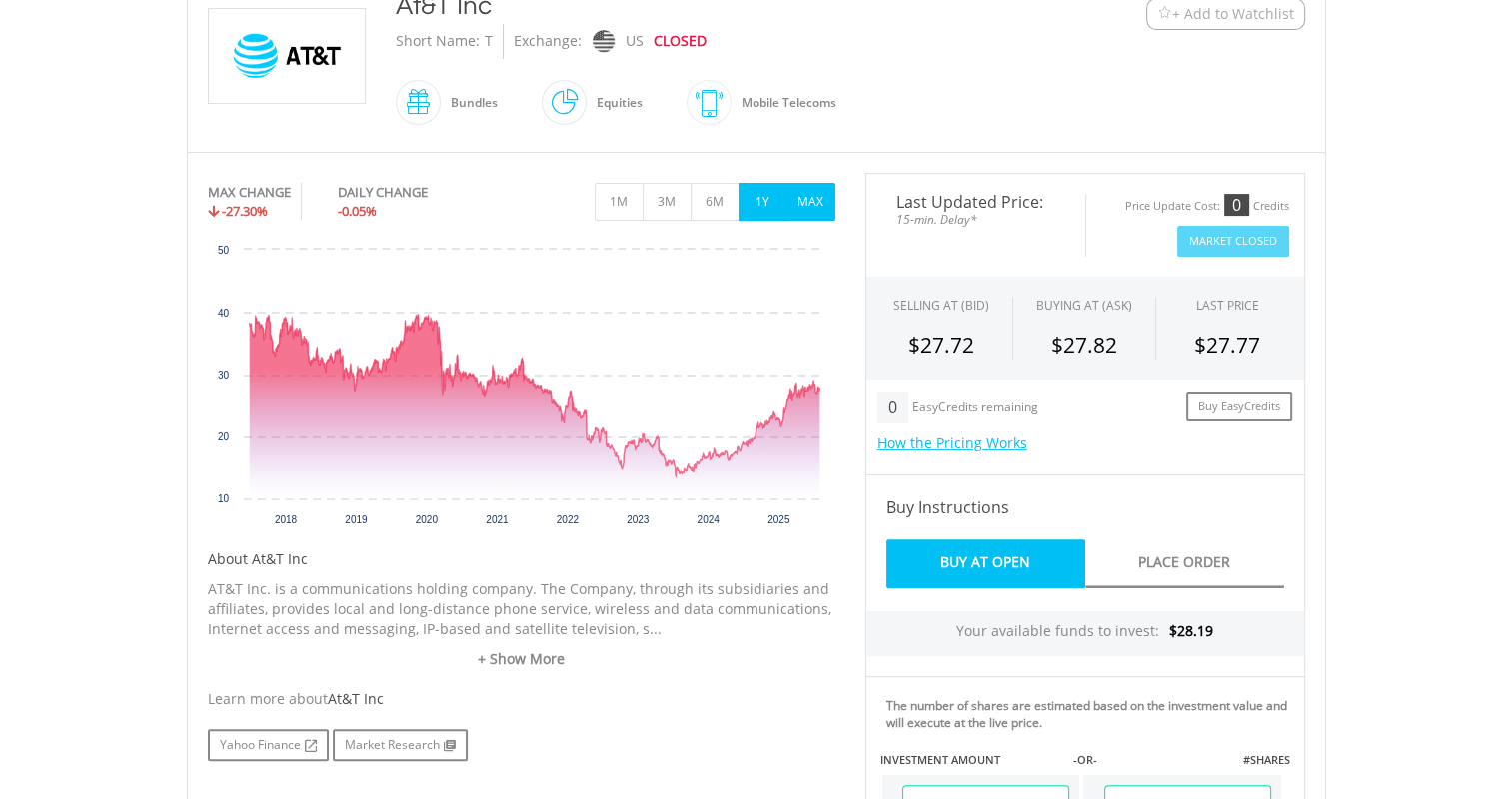 click on "1Y" at bounding box center [762, 202] 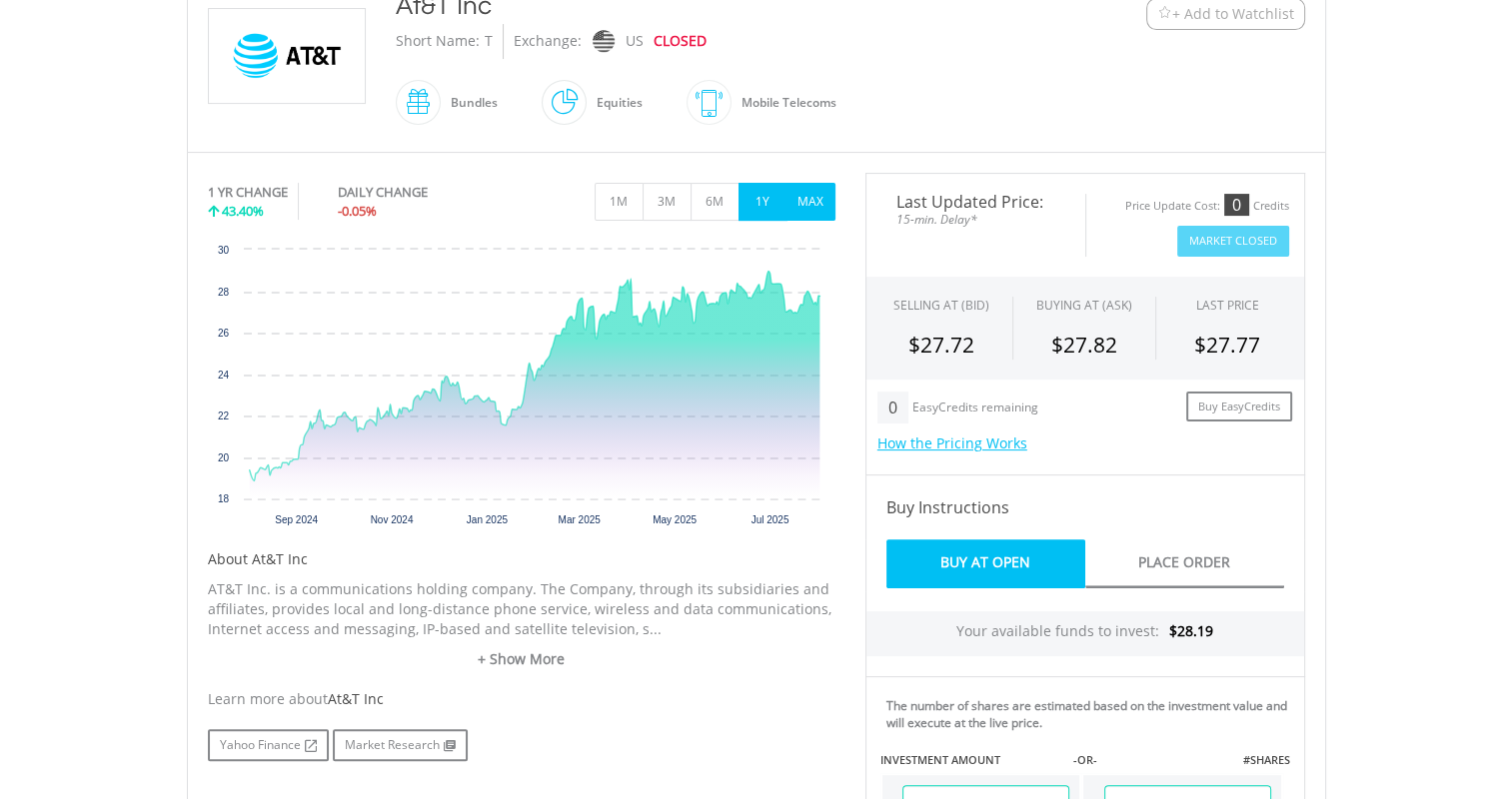 click on "MAX" at bounding box center (810, 202) 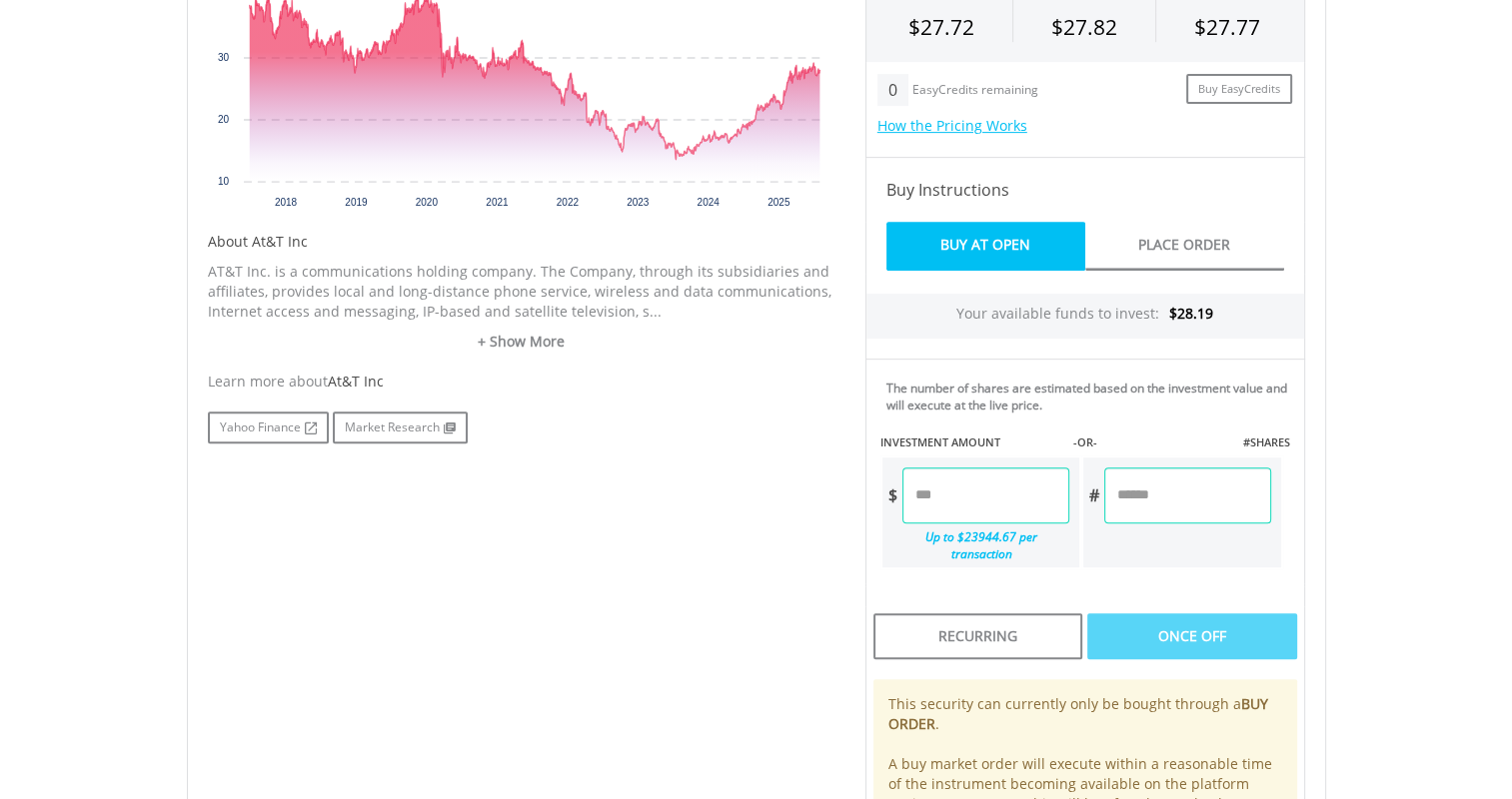 scroll, scrollTop: 861, scrollLeft: 0, axis: vertical 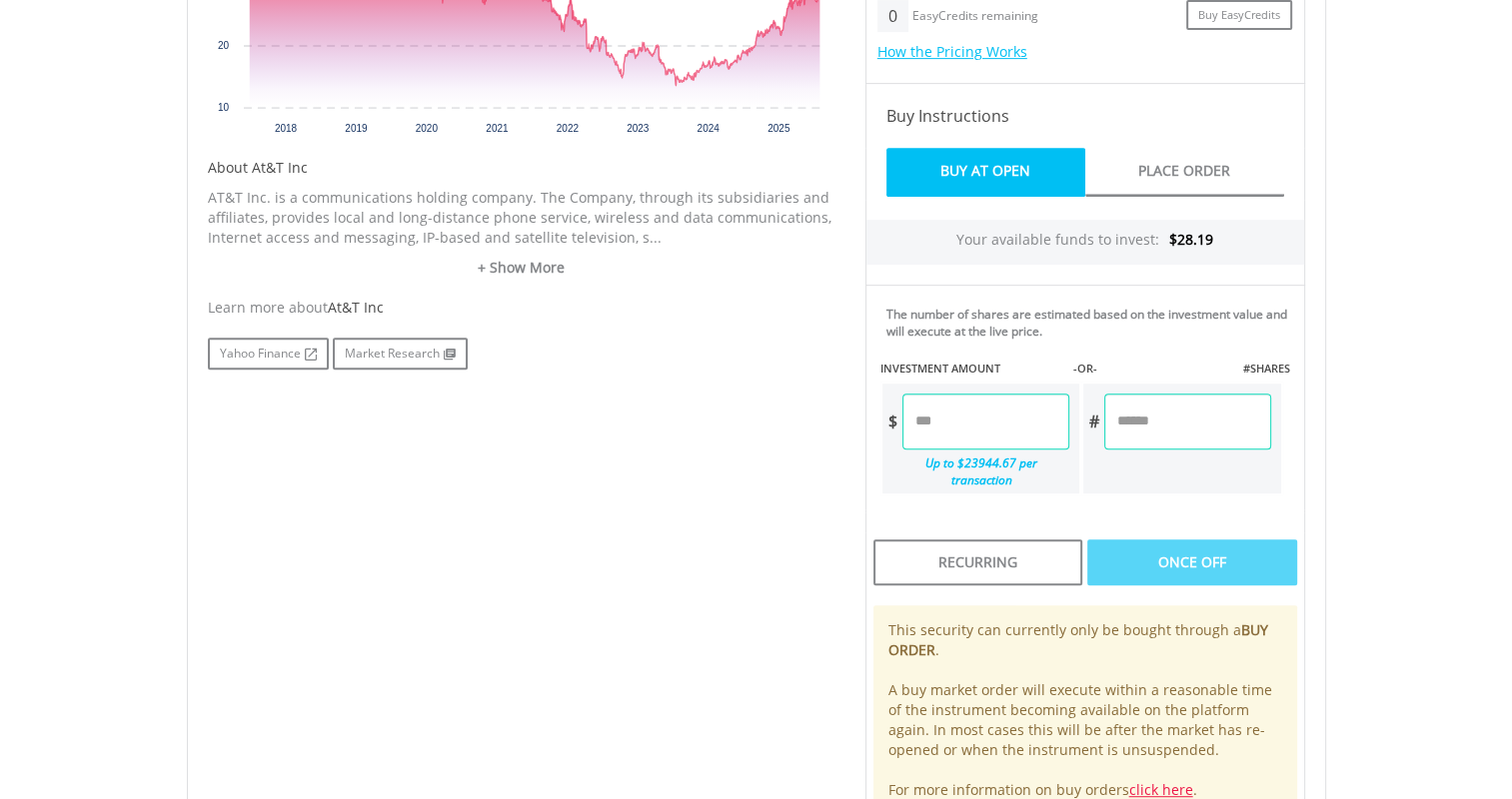 click at bounding box center [985, 421] 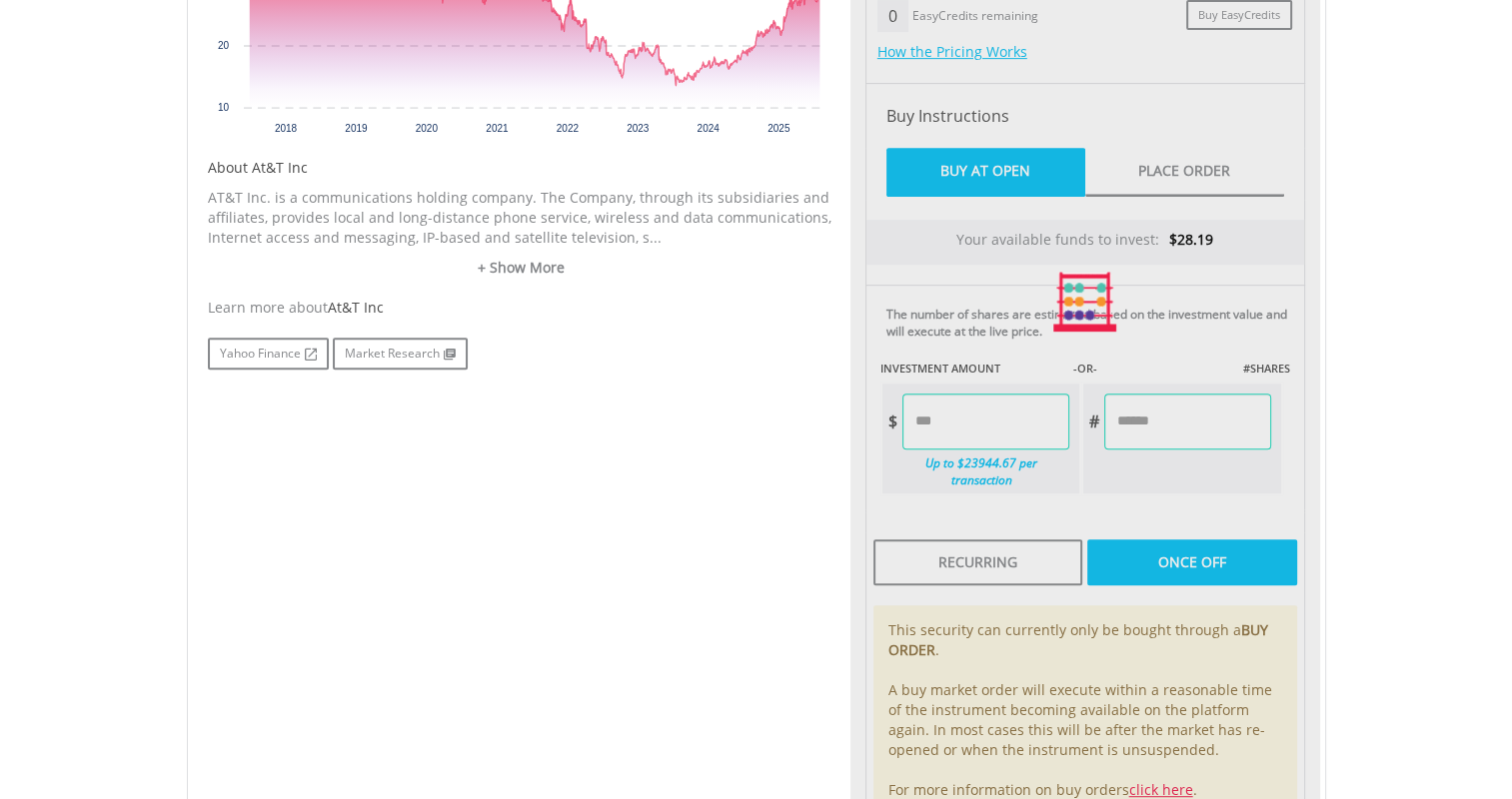 click on "﻿
At&T Inc
At&T Inc
Short Name:
T
Exchange:
US
CLOSED
Bundles
2663" at bounding box center (756, 220) 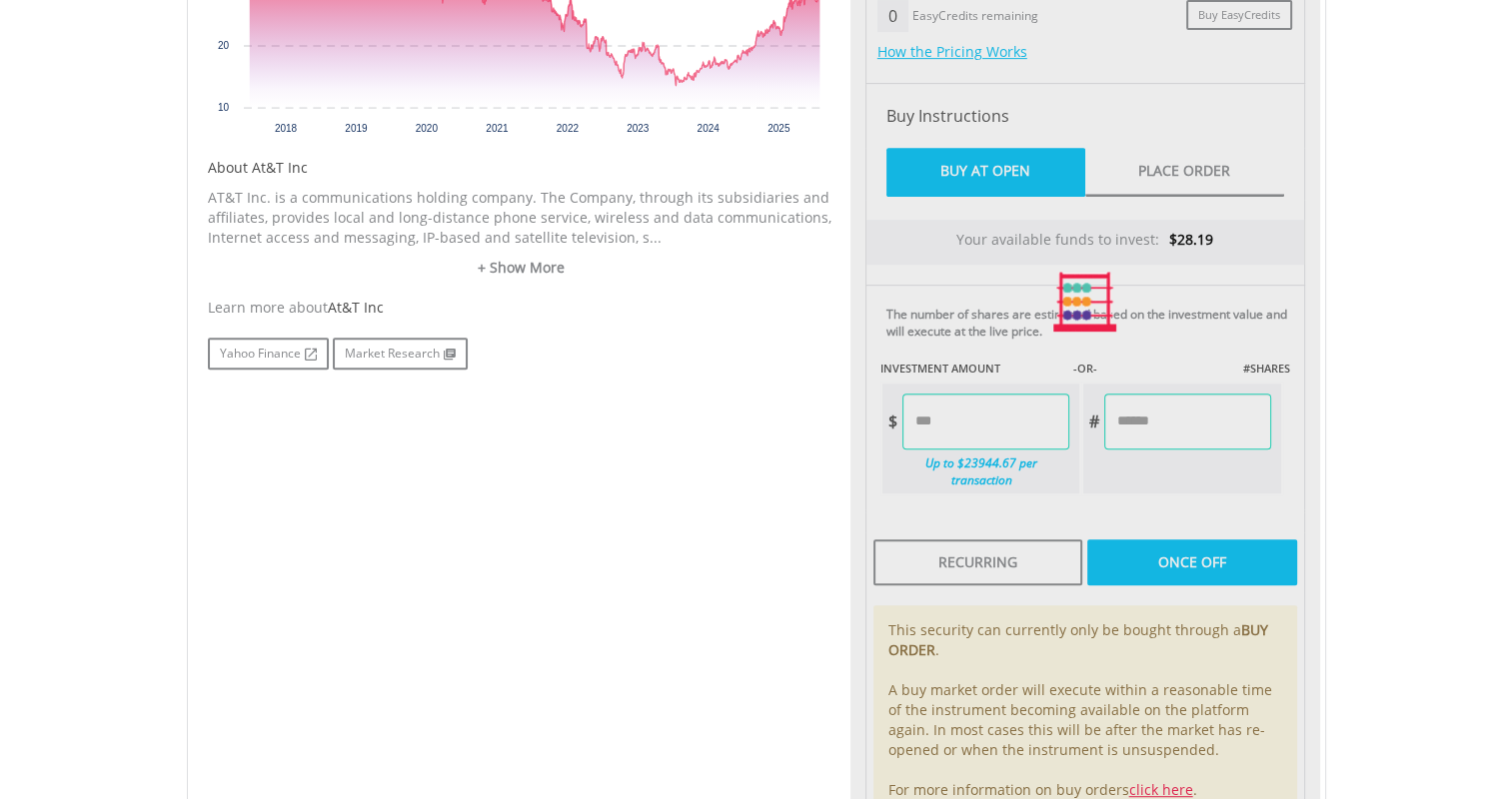 type on "*******" 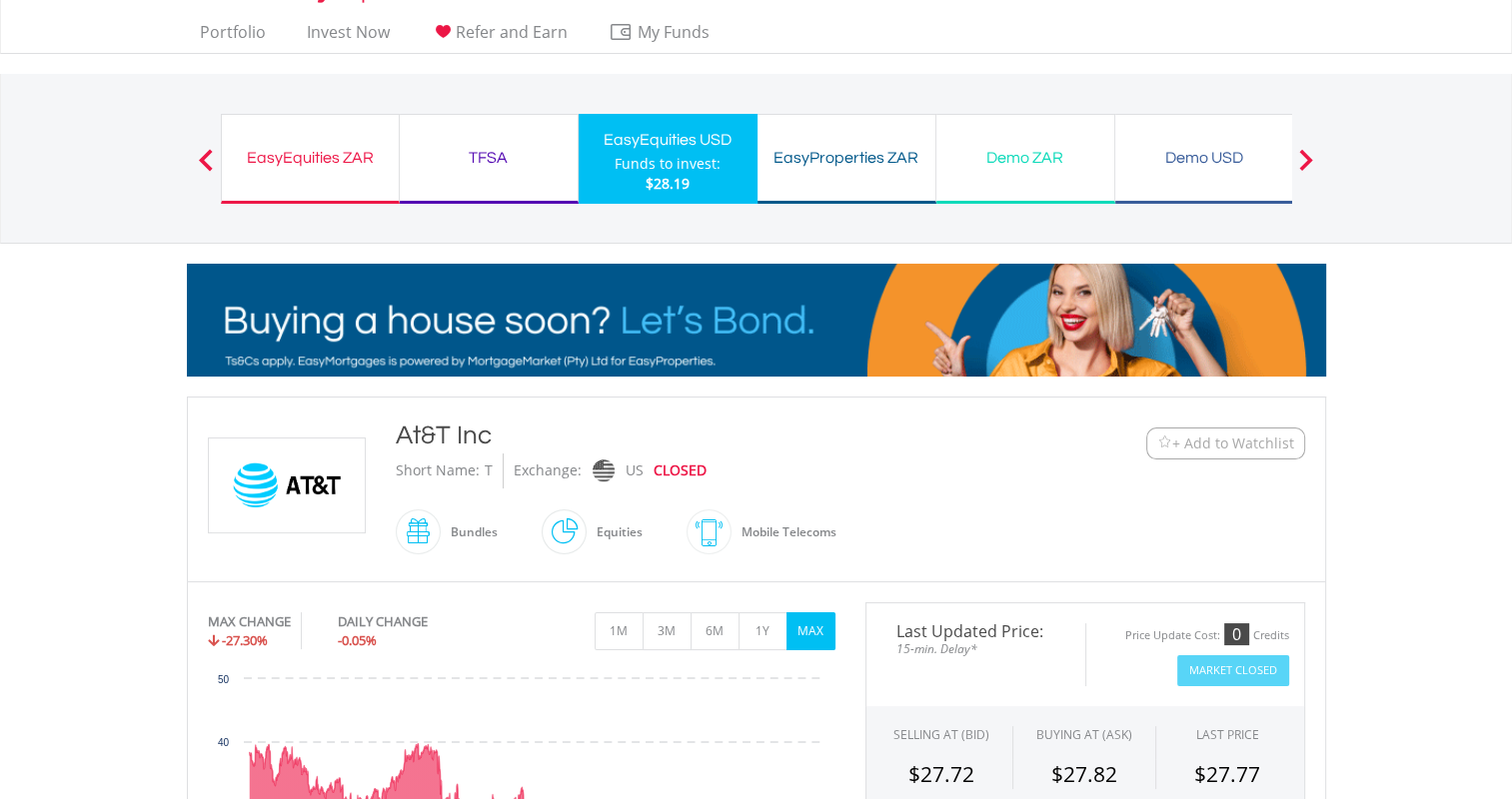 scroll, scrollTop: 0, scrollLeft: 0, axis: both 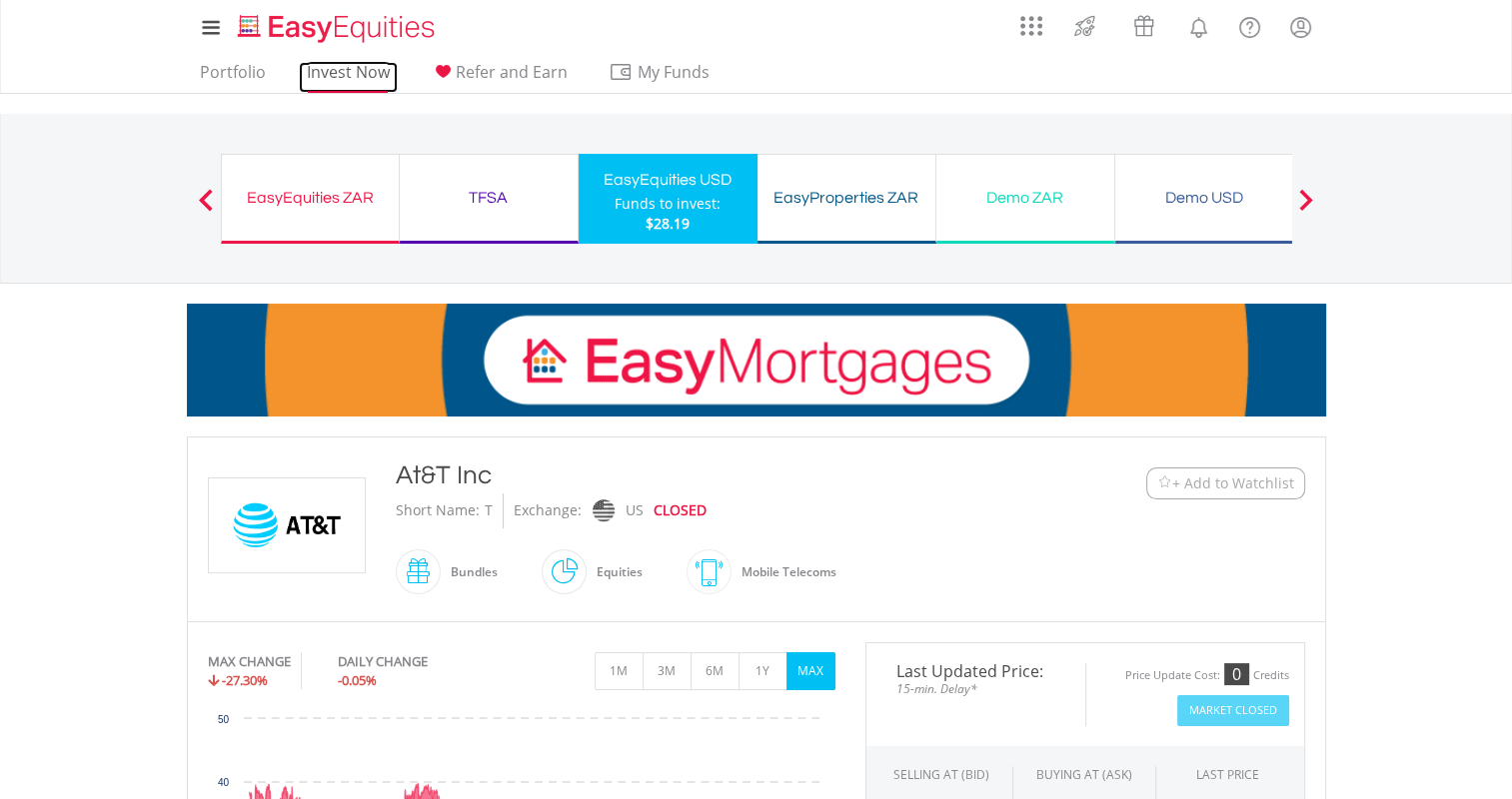 click on "Invest Now" at bounding box center (348, 77) 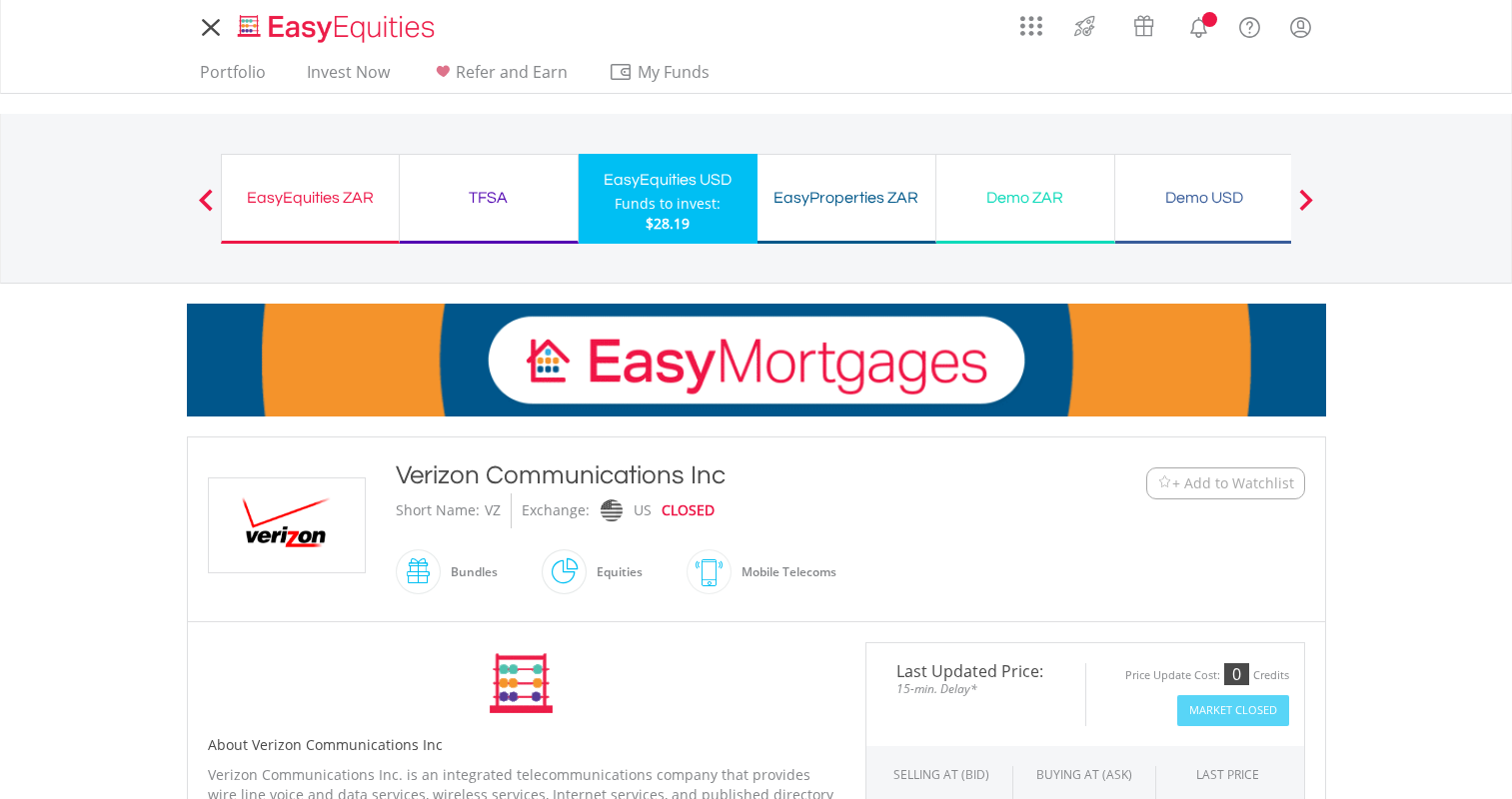 scroll, scrollTop: 0, scrollLeft: 0, axis: both 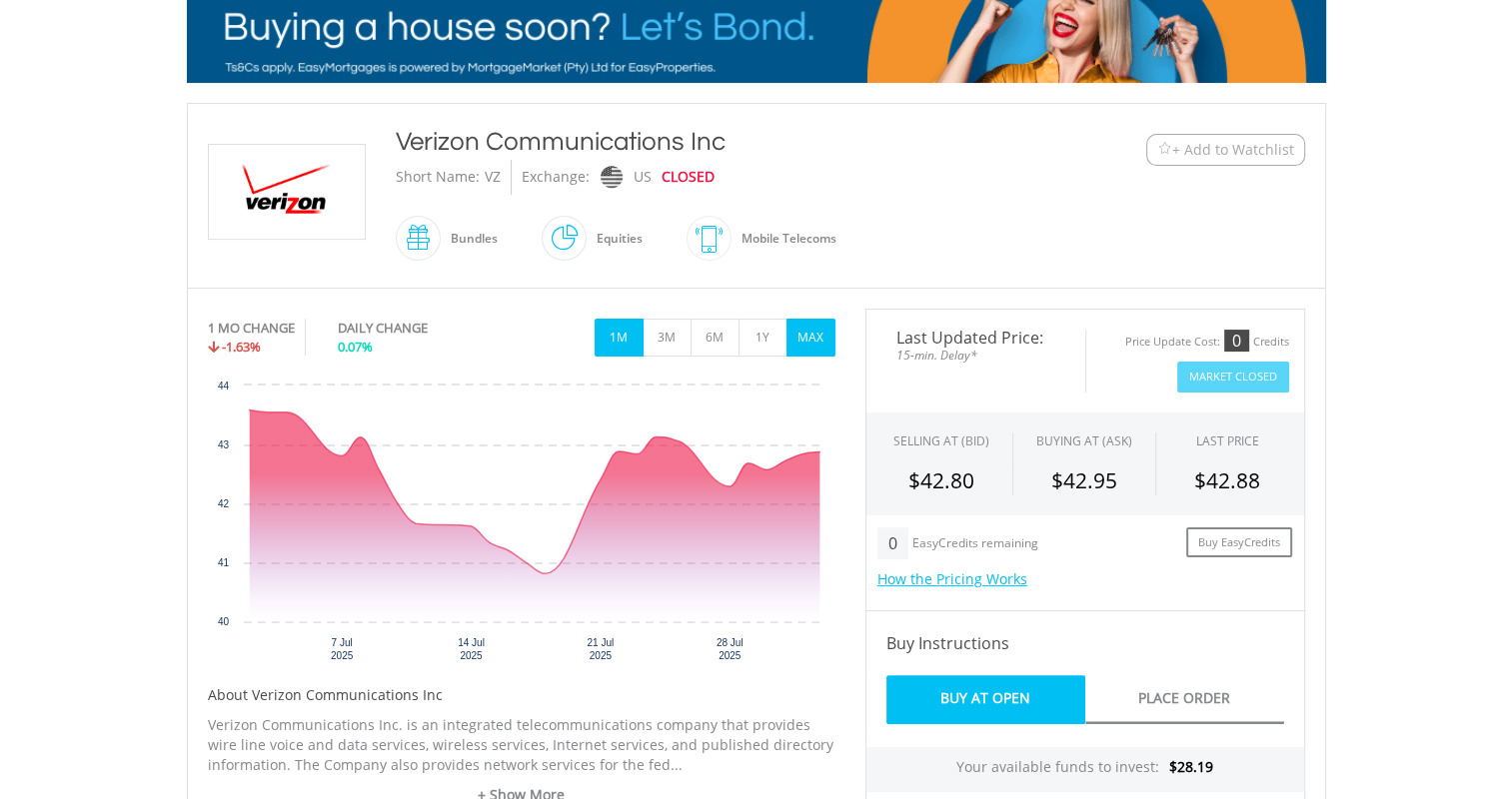 click on "MAX" at bounding box center (810, 338) 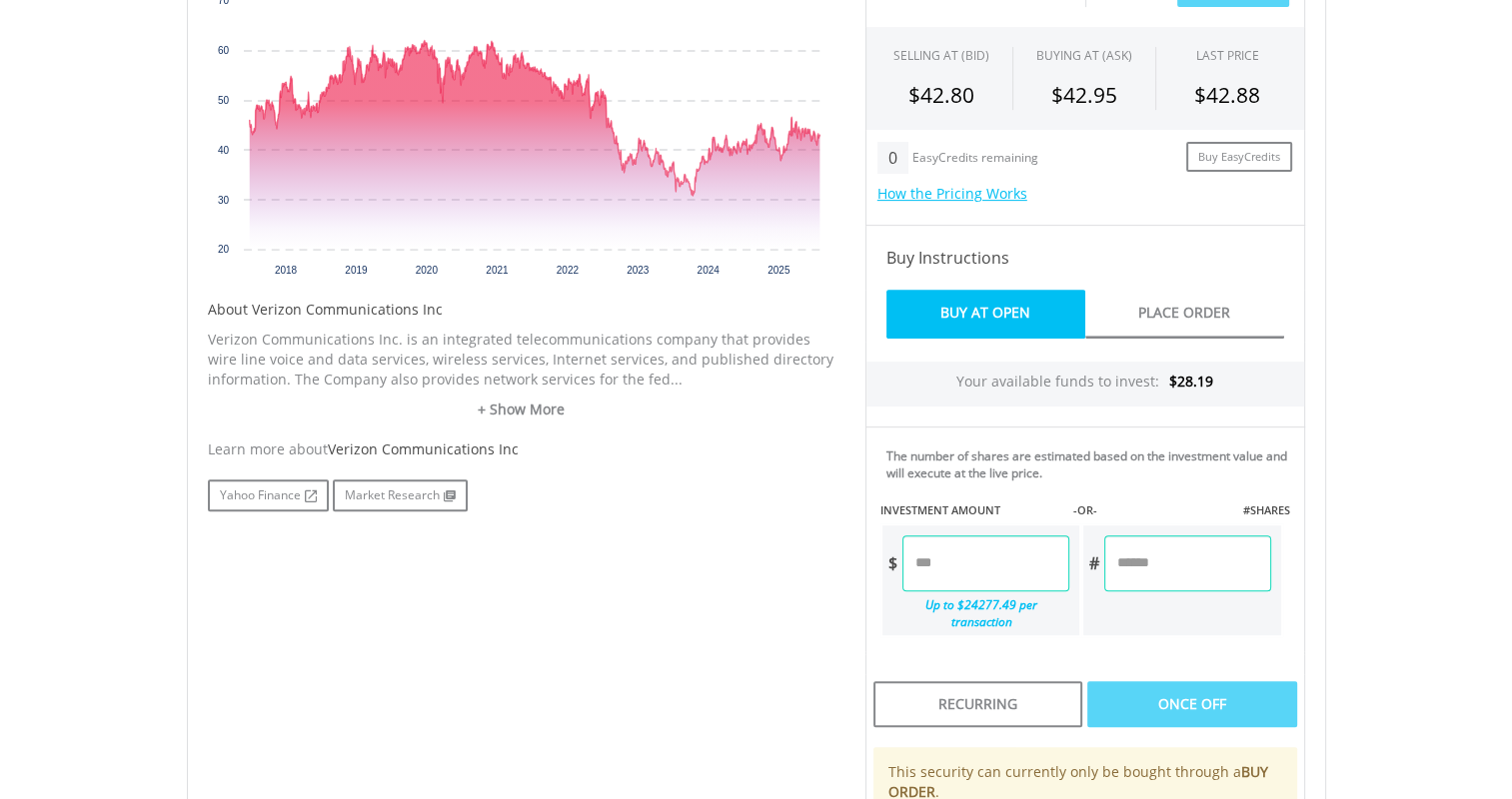 scroll, scrollTop: 775, scrollLeft: 0, axis: vertical 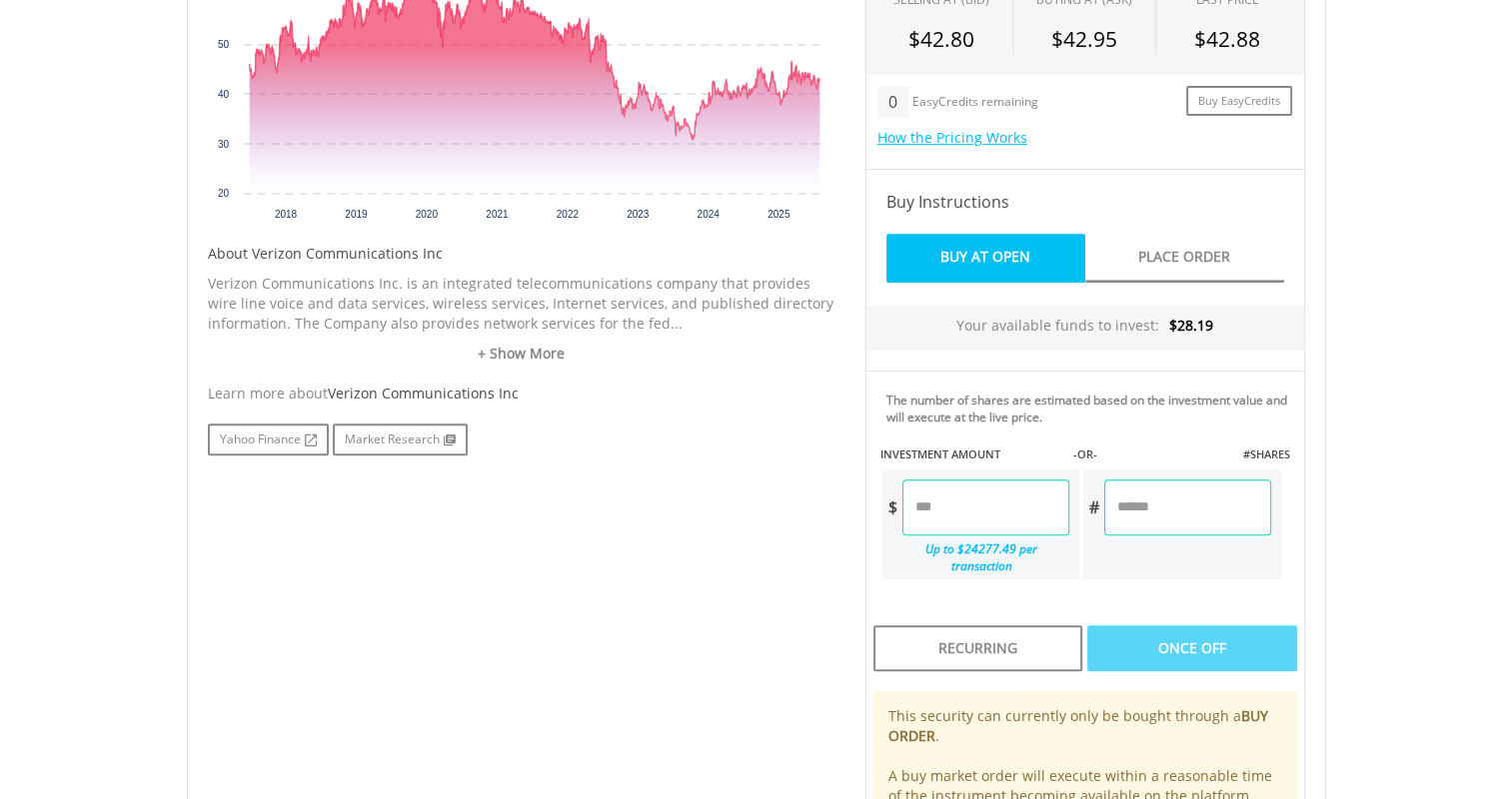 click at bounding box center (985, 507) 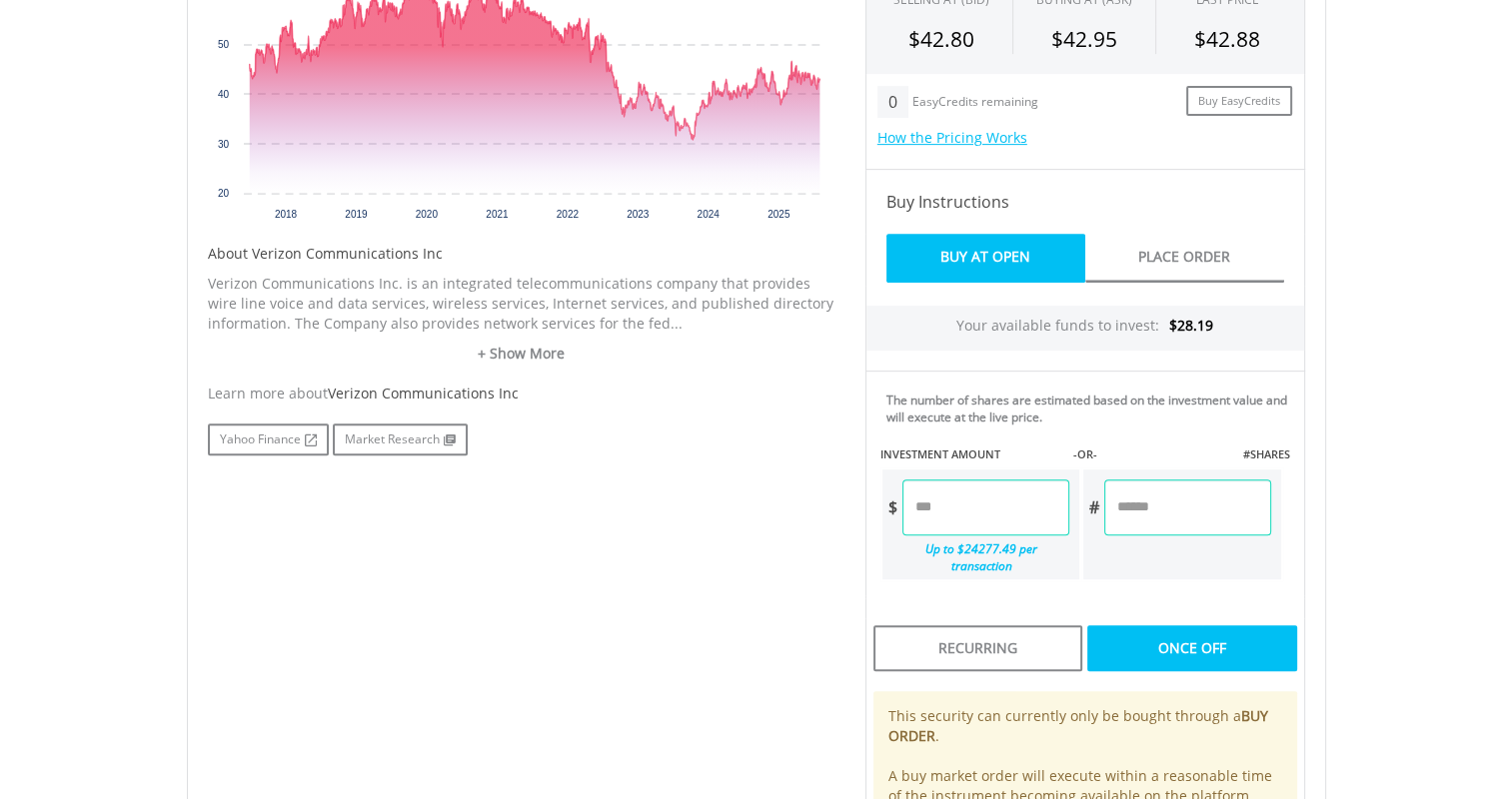 type on "******" 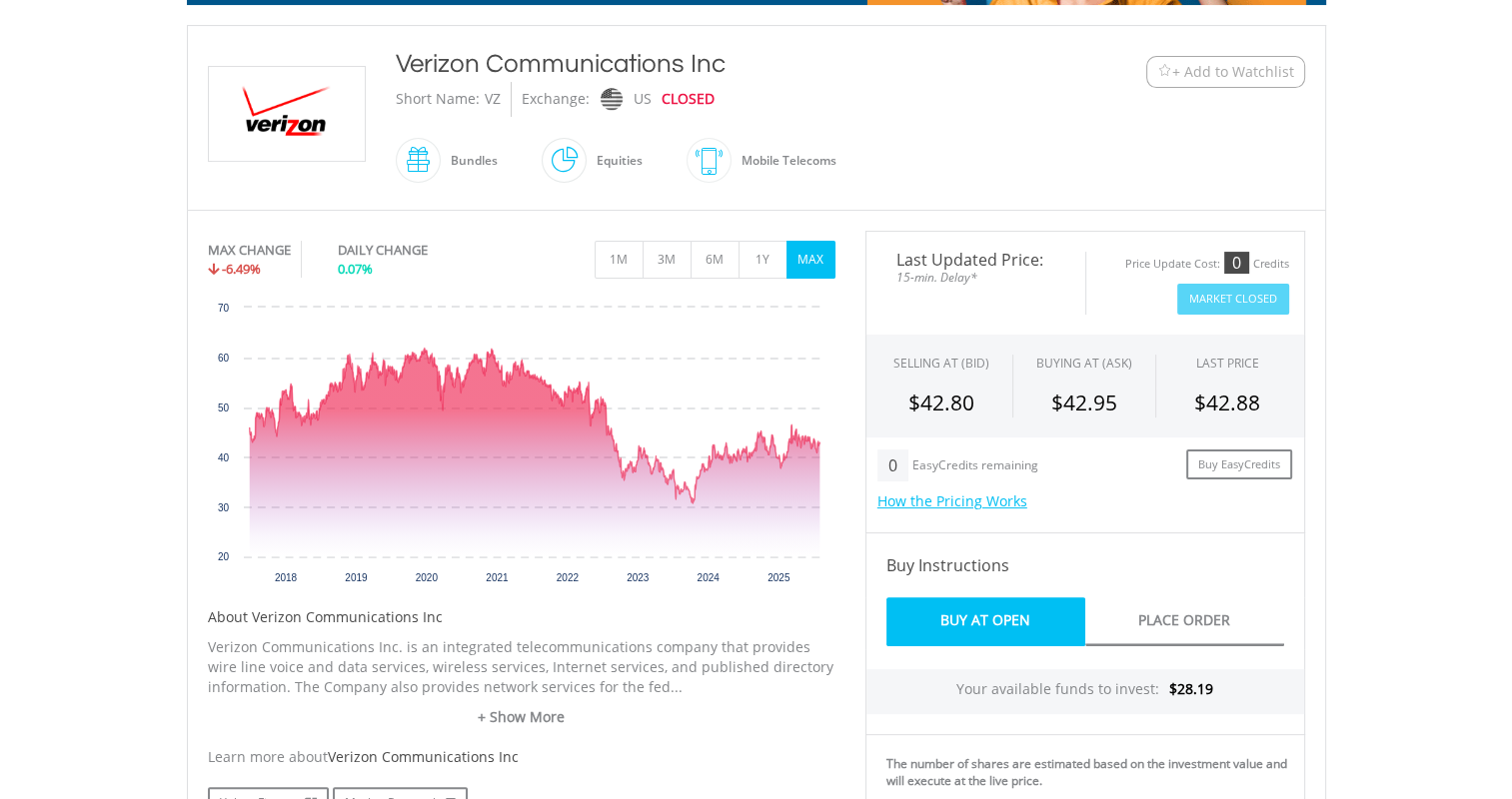 scroll, scrollTop: 390, scrollLeft: 0, axis: vertical 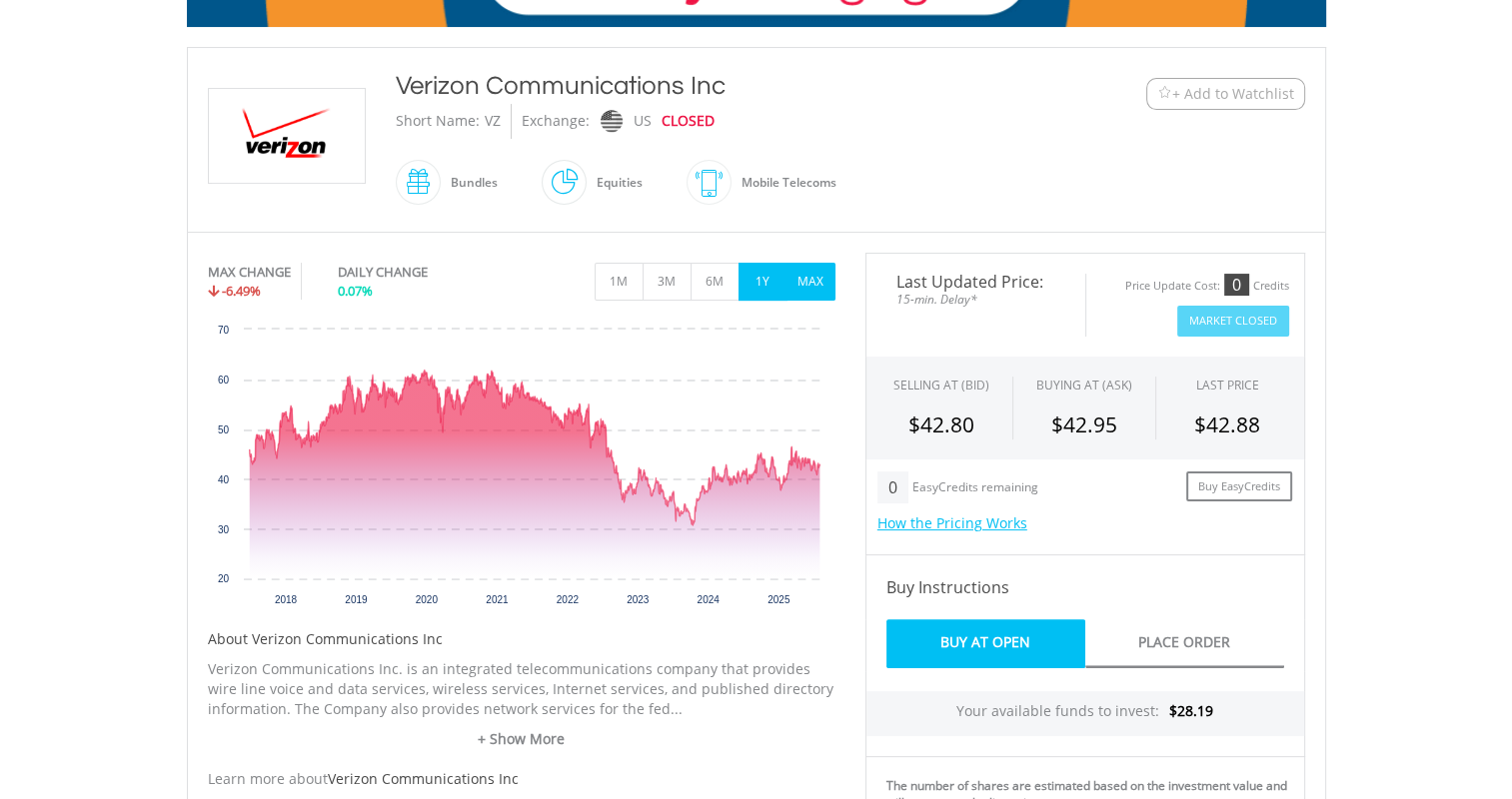 click on "1Y" at bounding box center [762, 282] 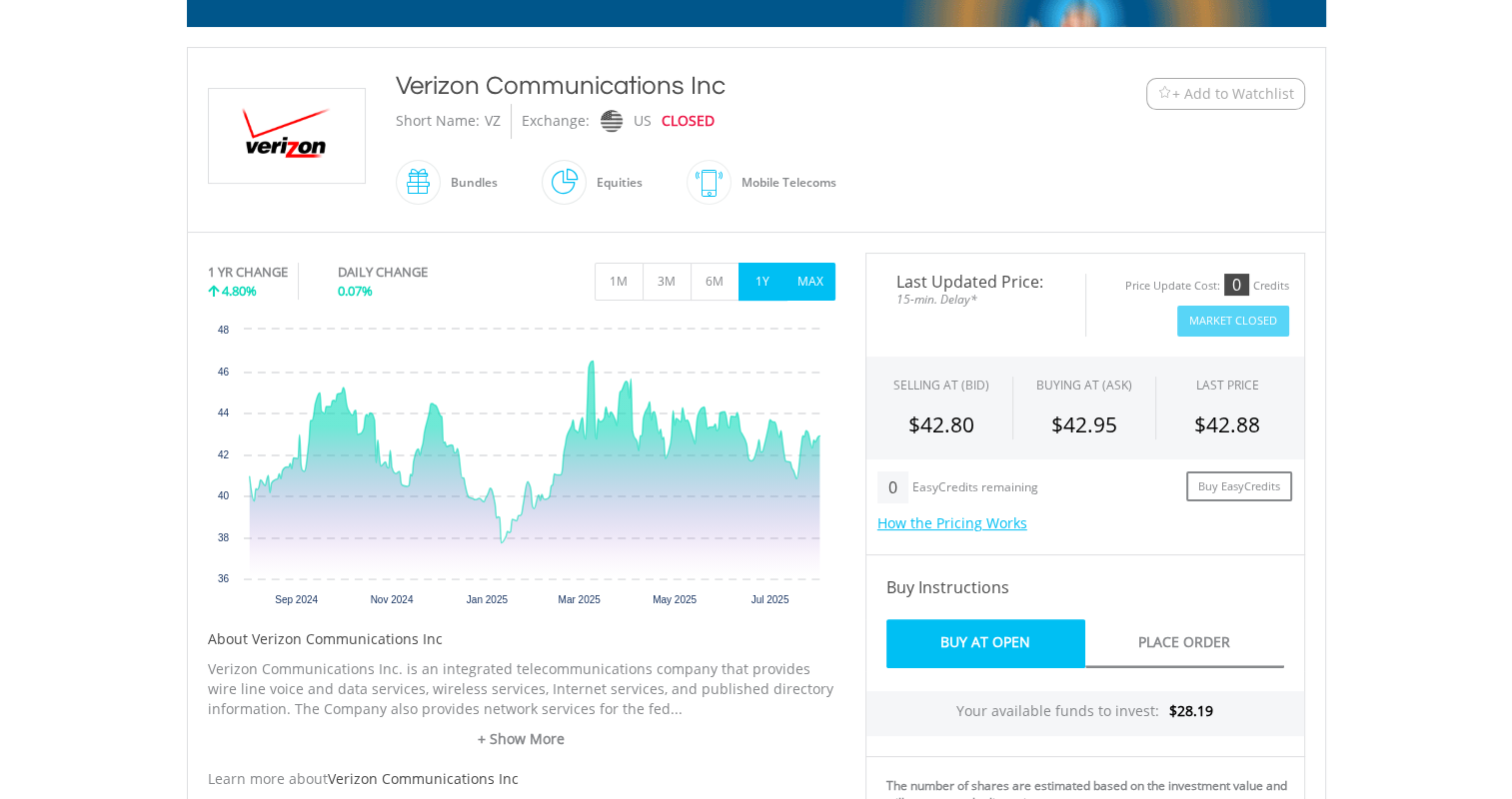 click on "MAX" at bounding box center (810, 282) 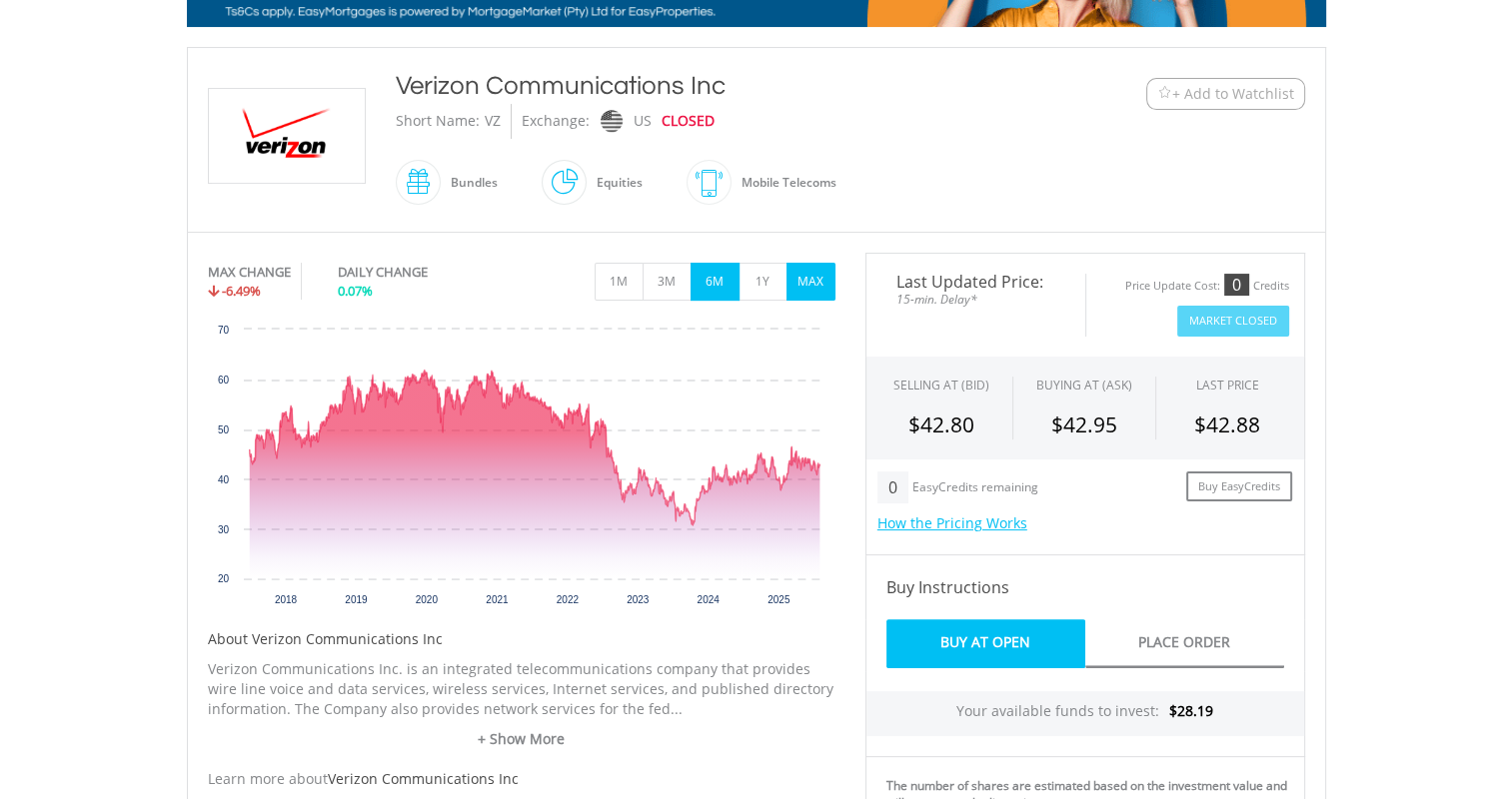 click on "6M" at bounding box center (715, 282) 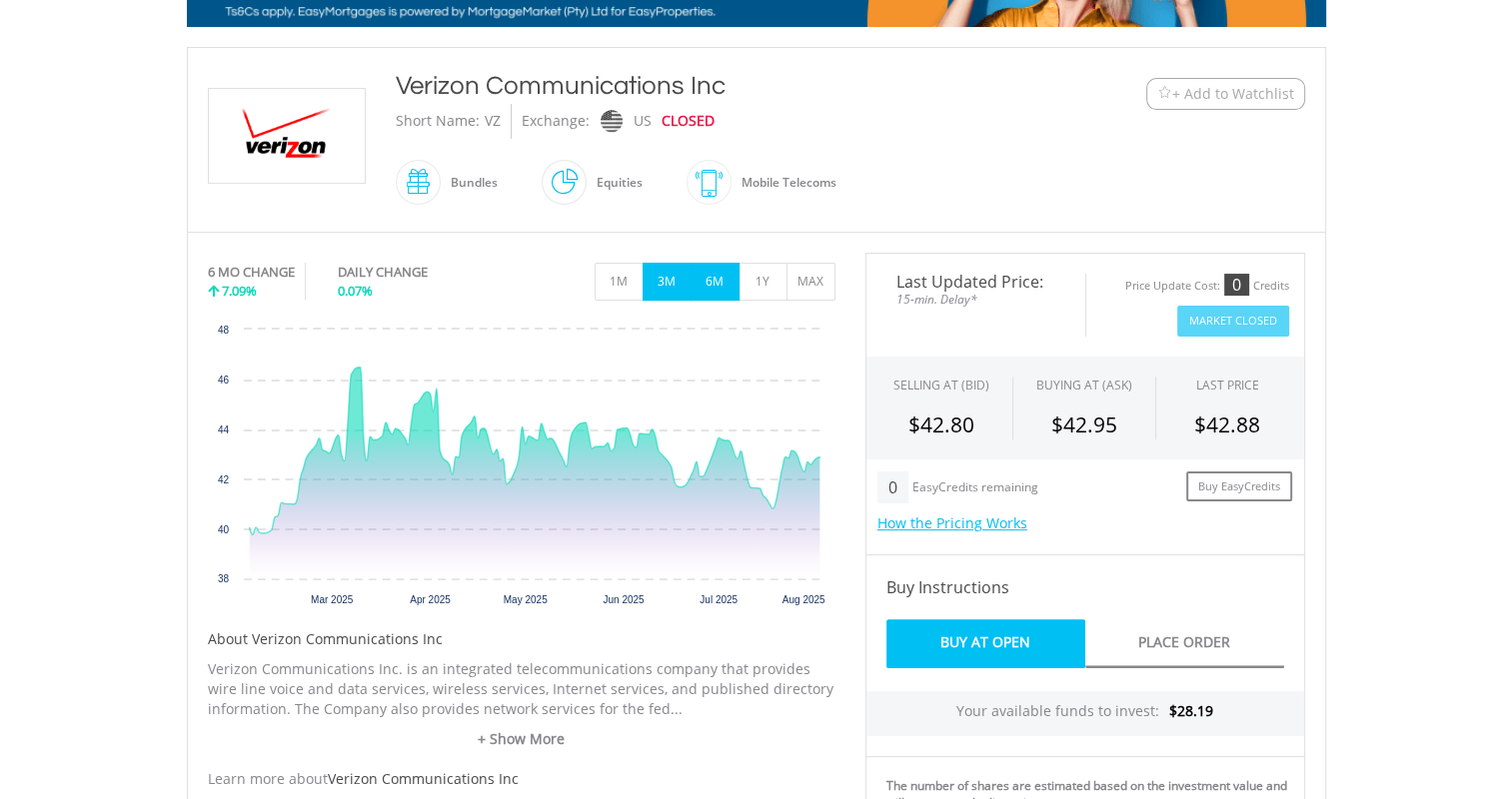 click on "3M" at bounding box center [667, 282] 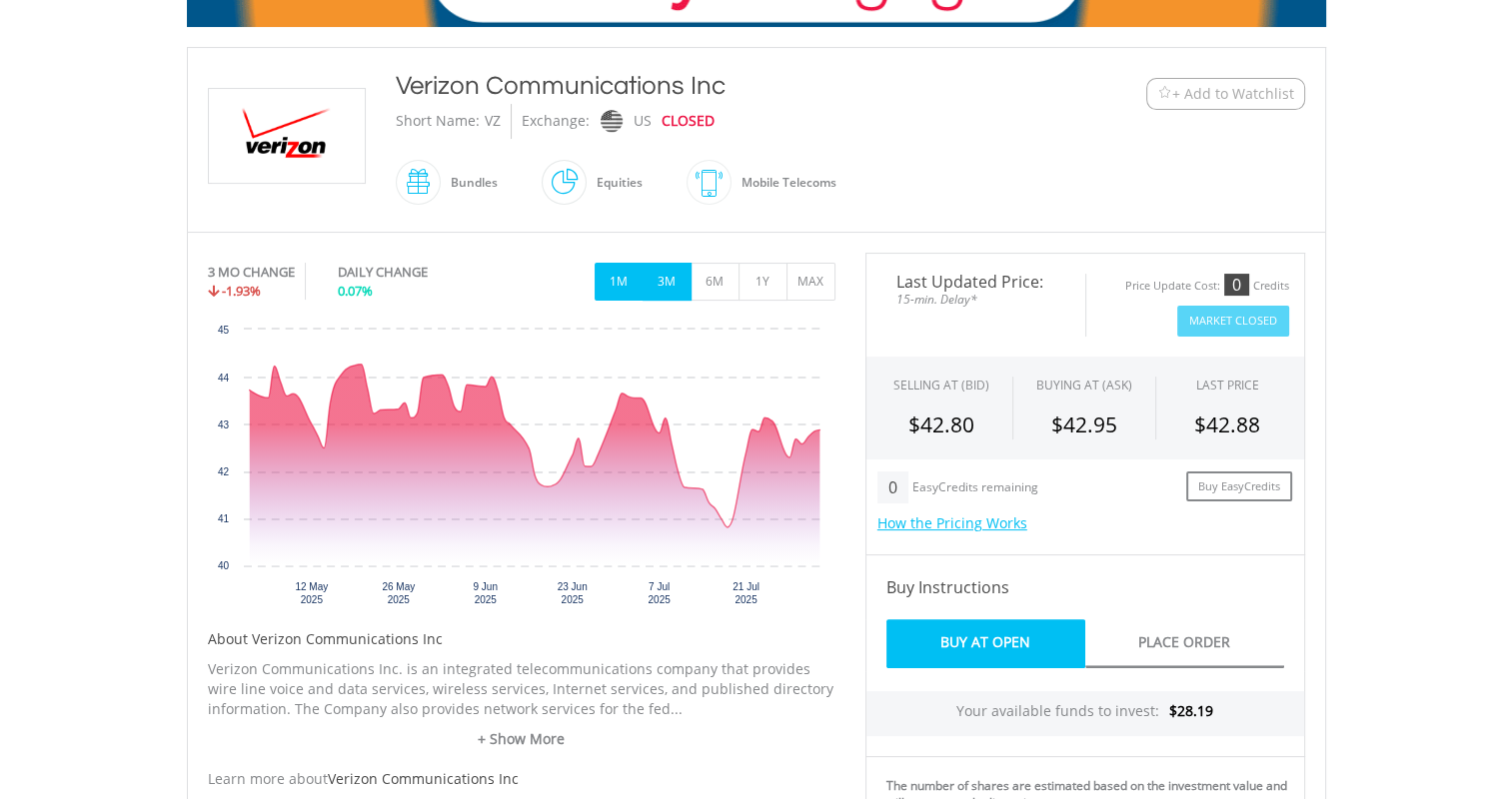 click on "1M" at bounding box center (619, 282) 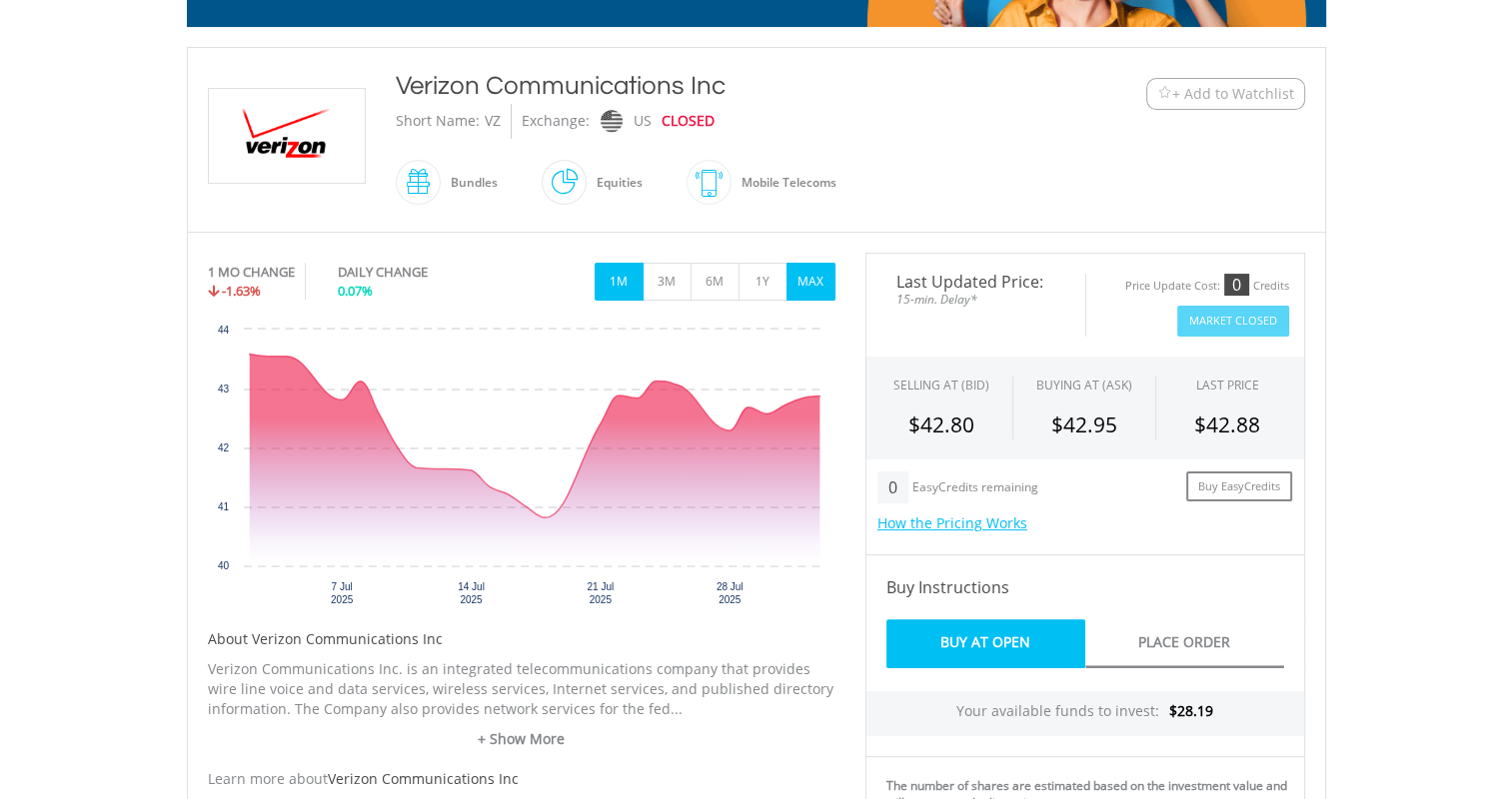 click on "MAX" at bounding box center (810, 282) 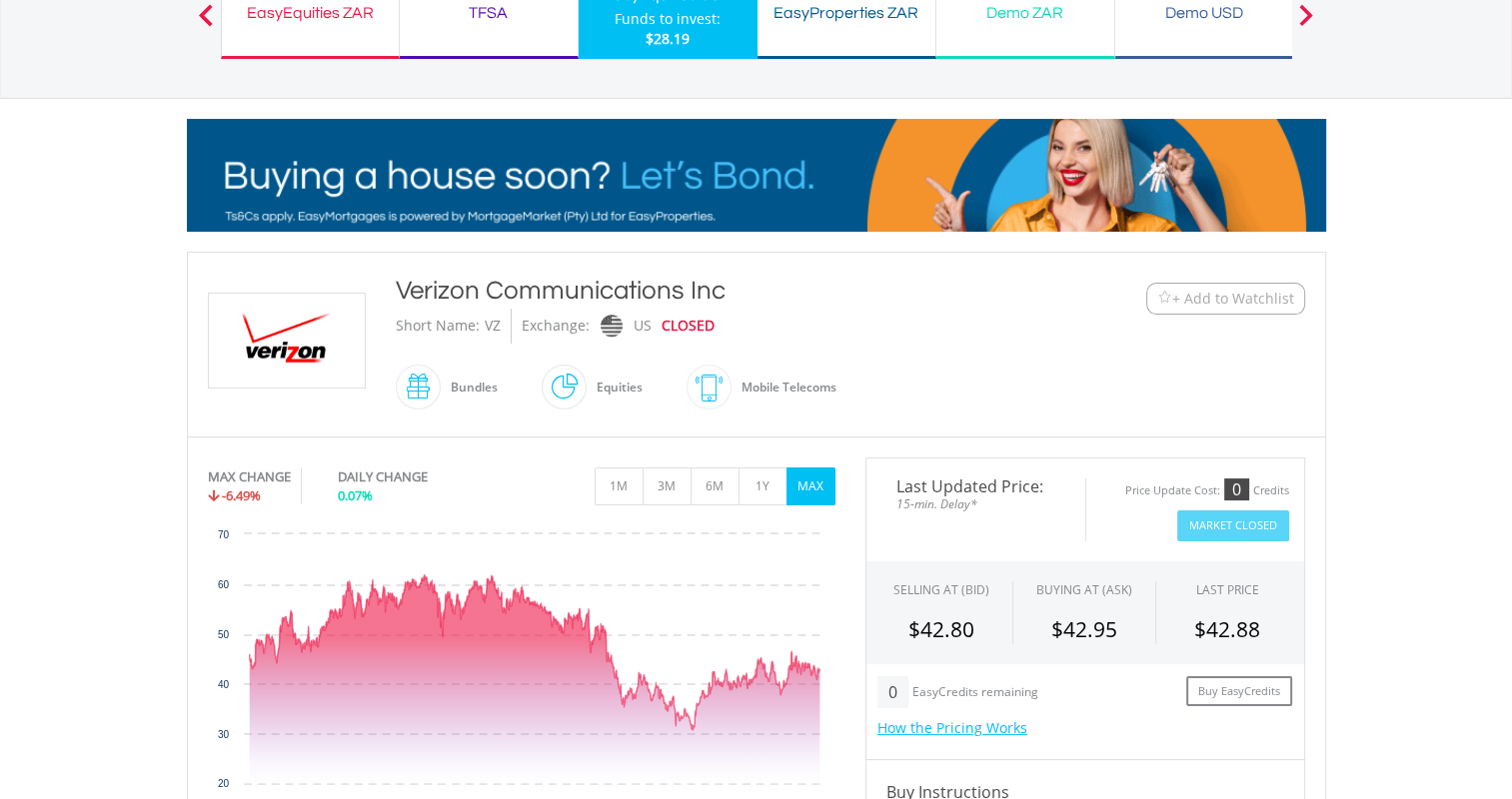 scroll, scrollTop: 183, scrollLeft: 0, axis: vertical 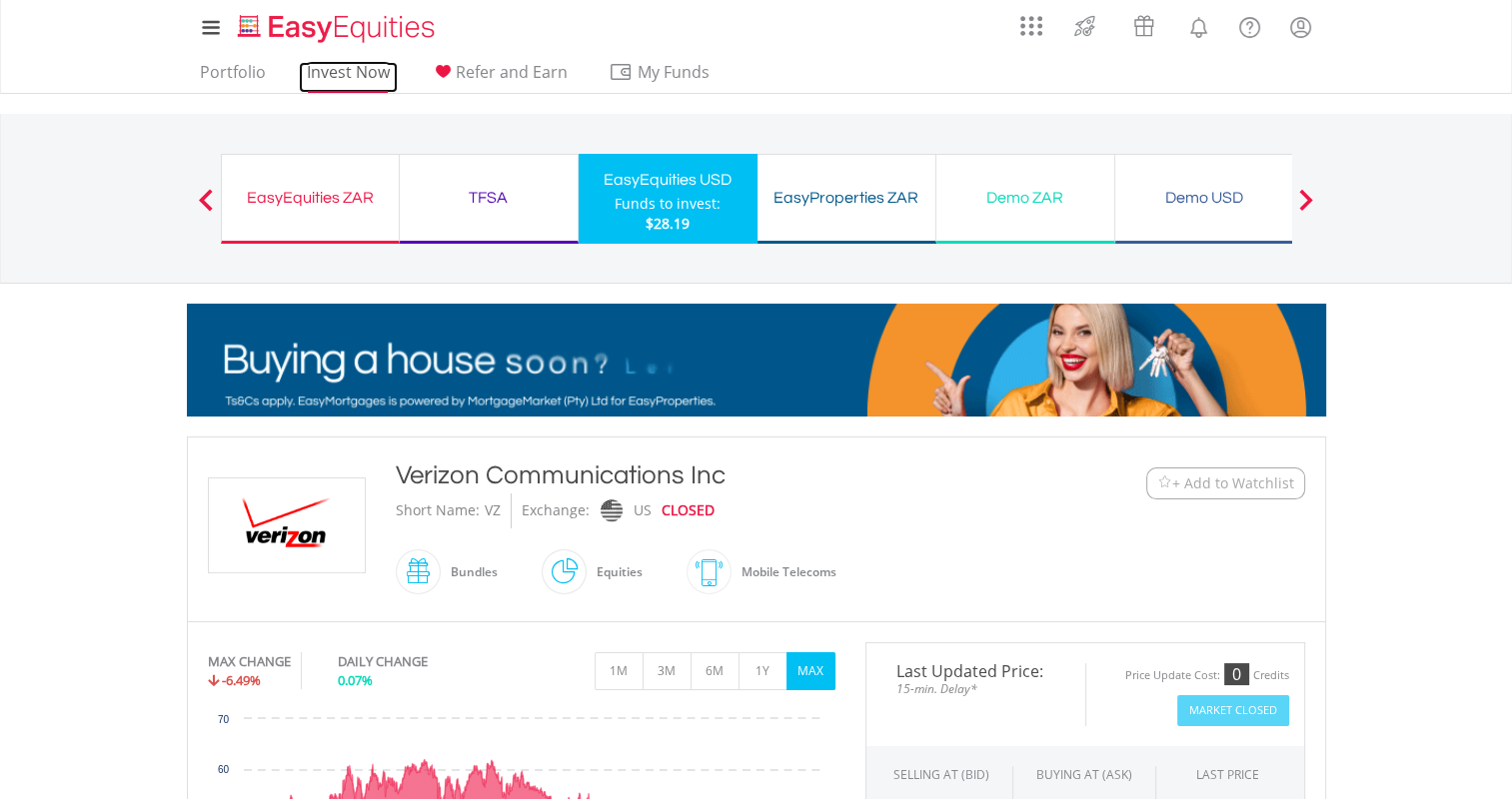 click on "Invest Now" at bounding box center [348, 77] 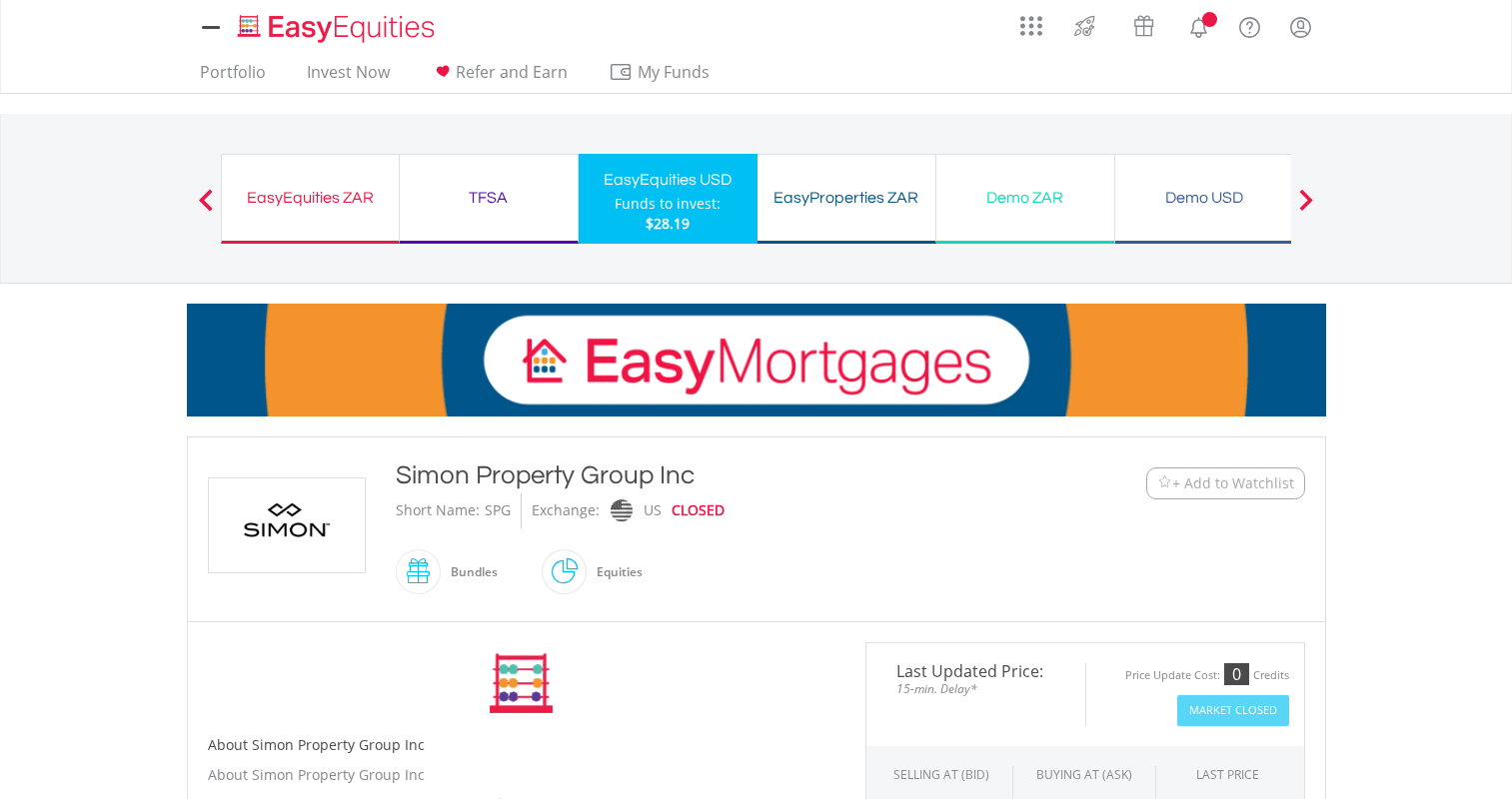 scroll, scrollTop: 0, scrollLeft: 0, axis: both 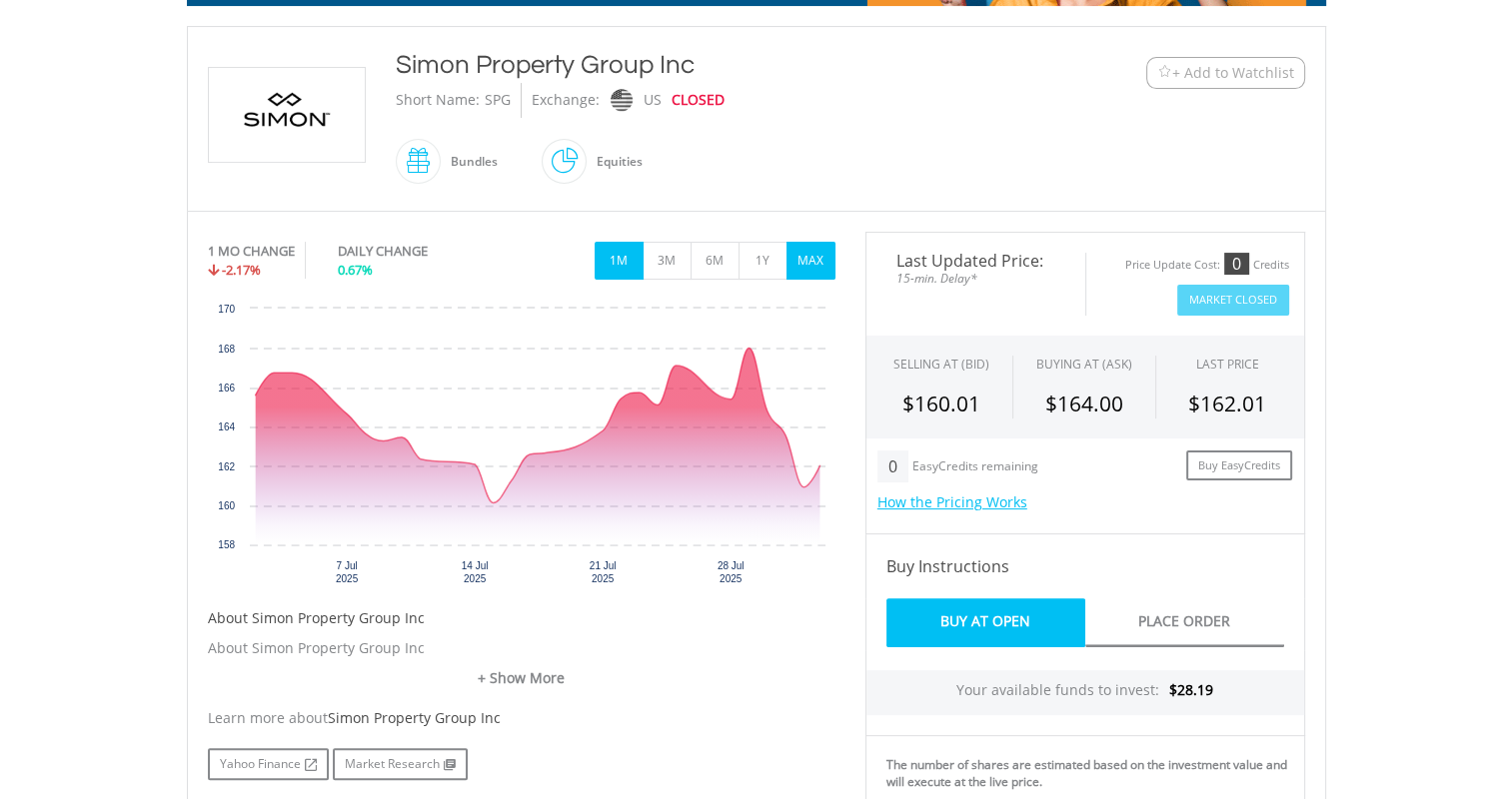 click on "MAX" at bounding box center [810, 261] 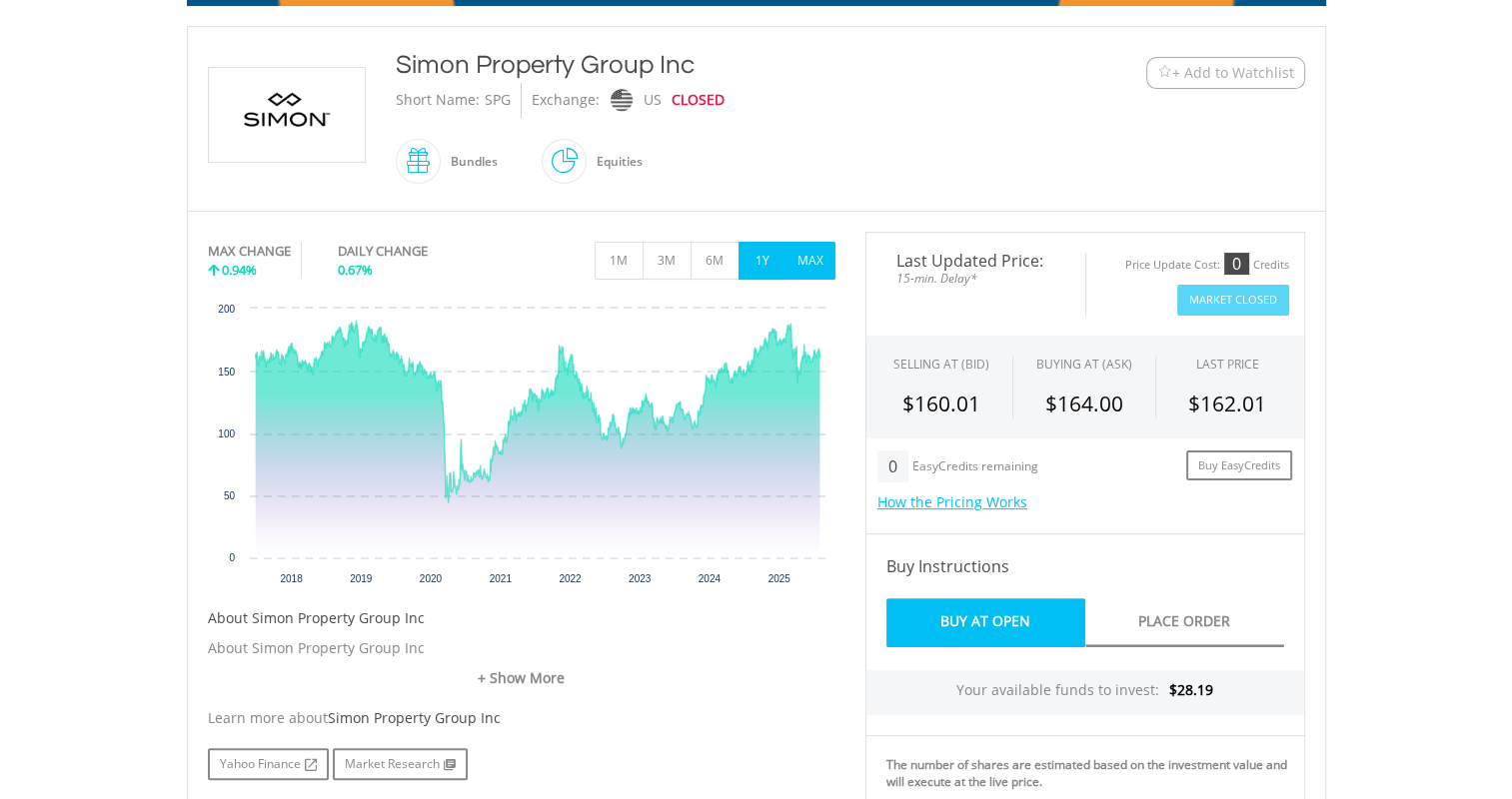 click on "1Y" at bounding box center [762, 261] 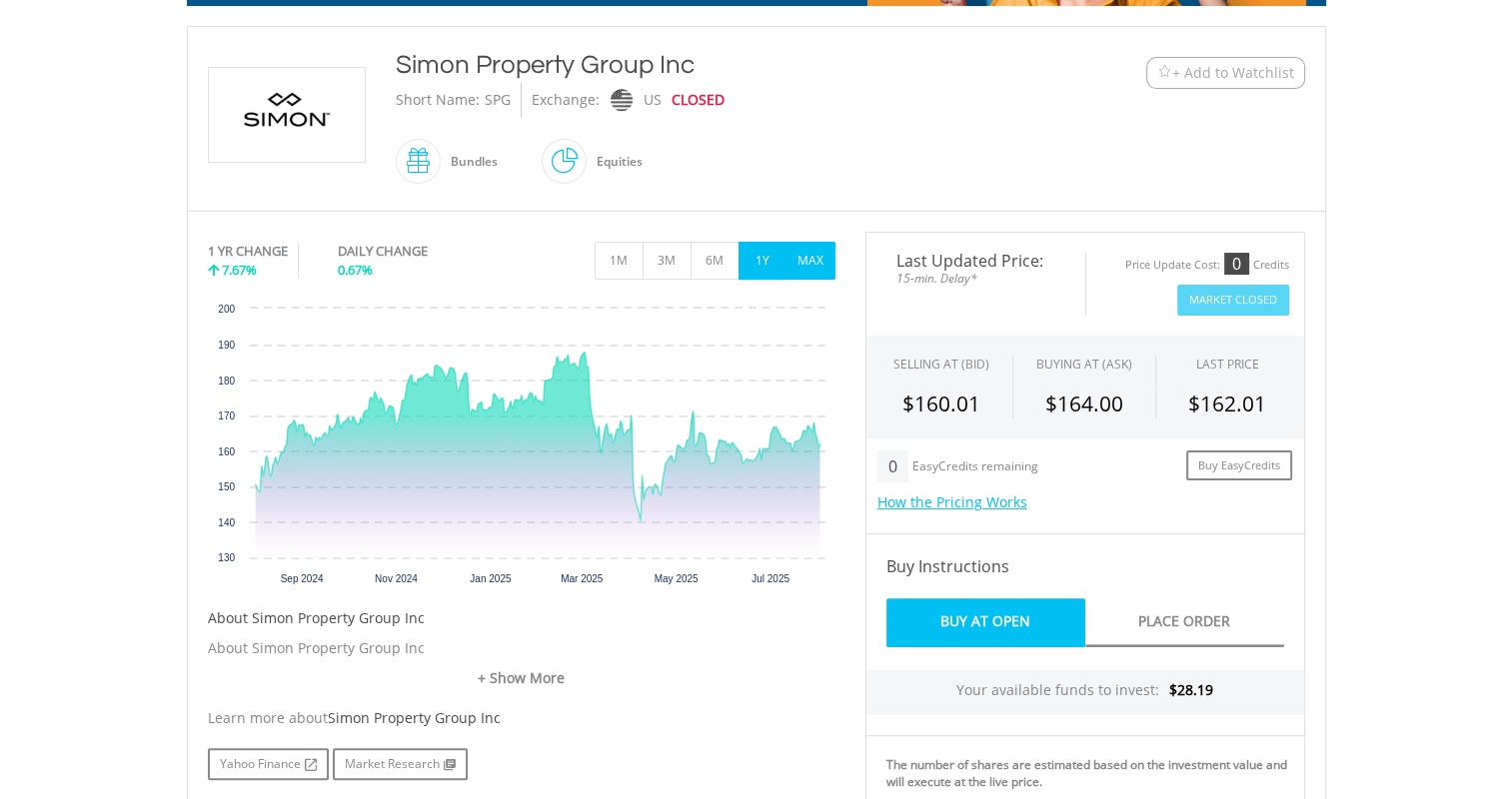 click on "MAX" at bounding box center (810, 261) 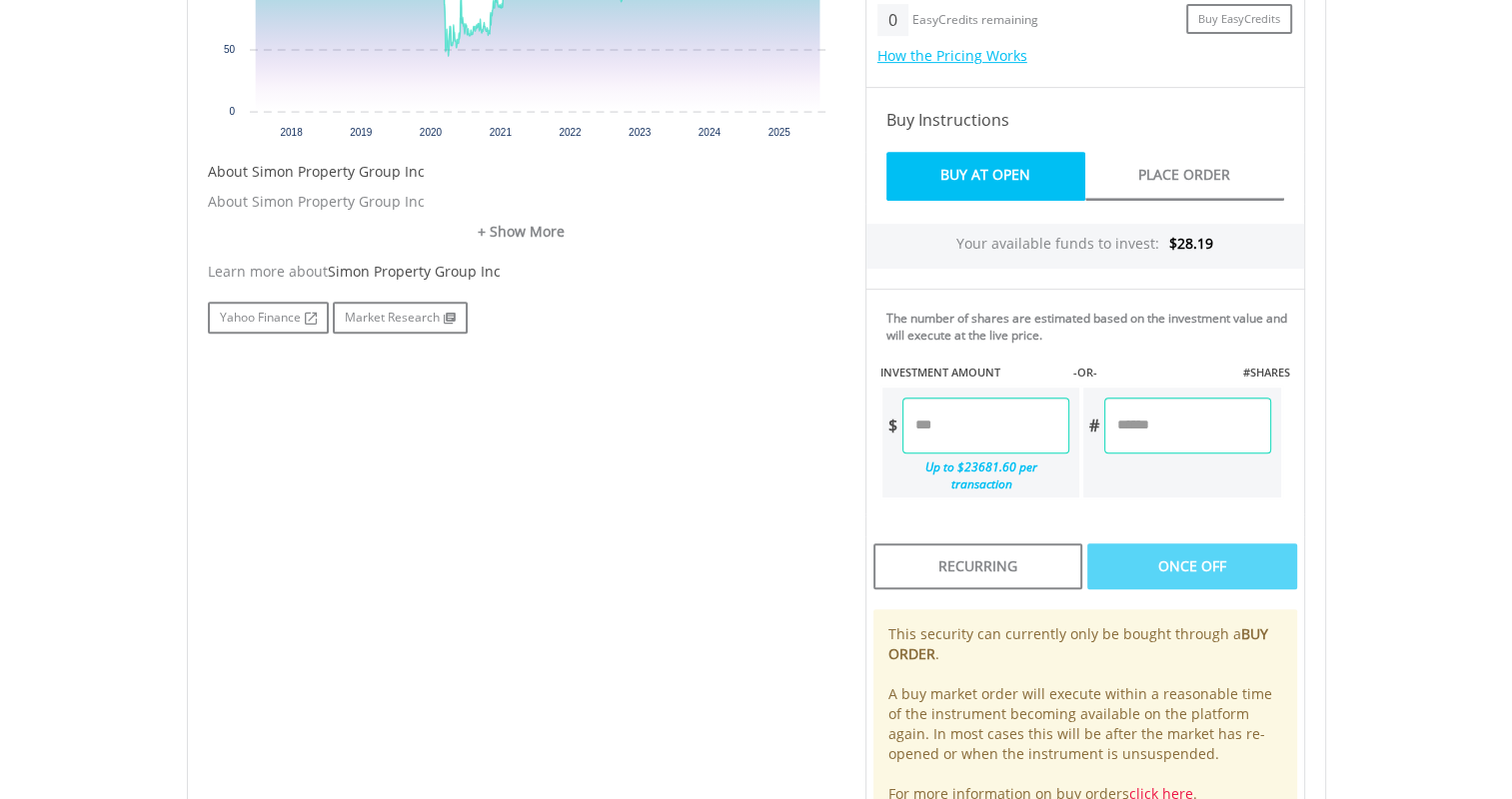 scroll, scrollTop: 894, scrollLeft: 0, axis: vertical 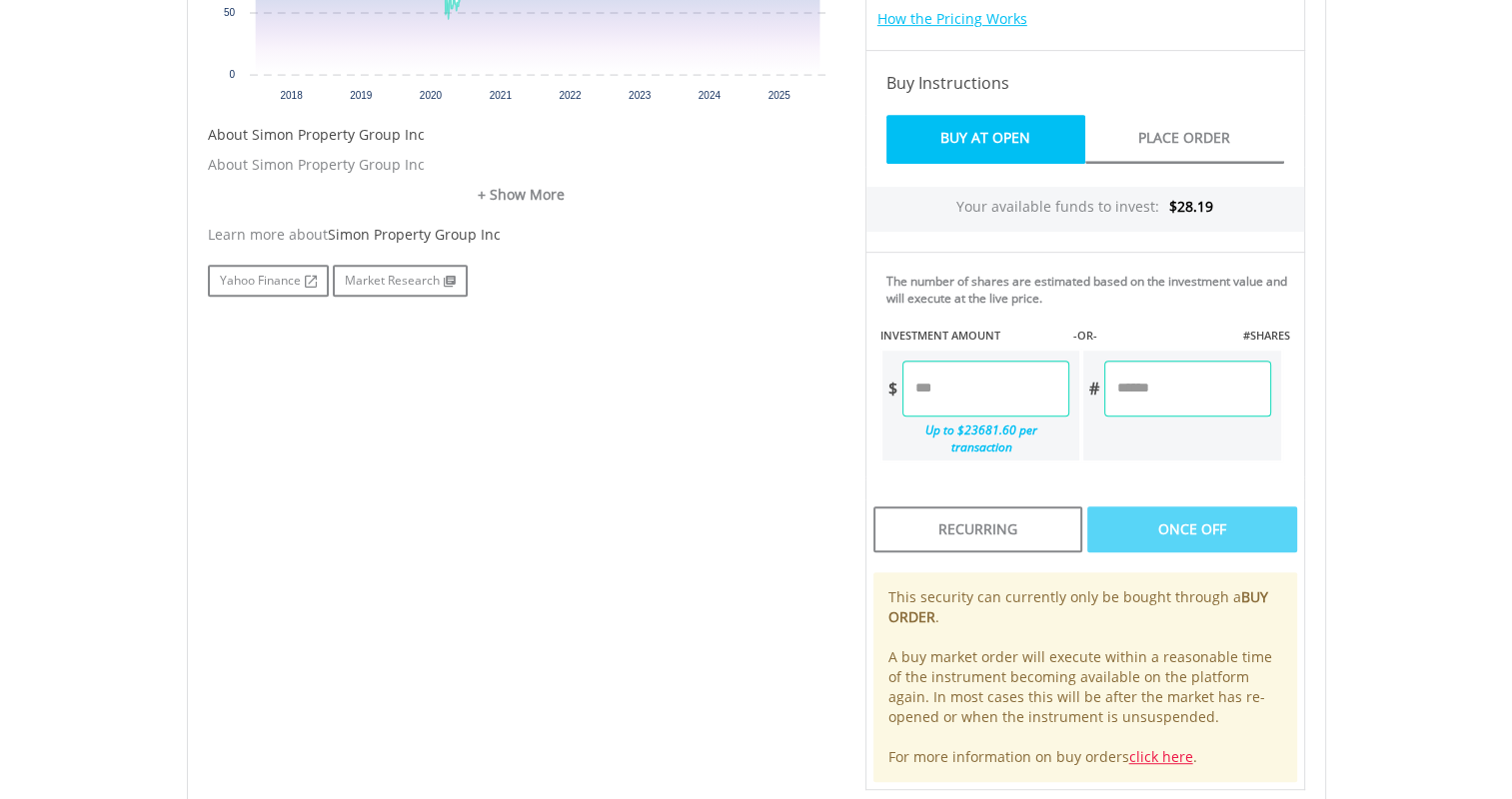 click at bounding box center (985, 389) 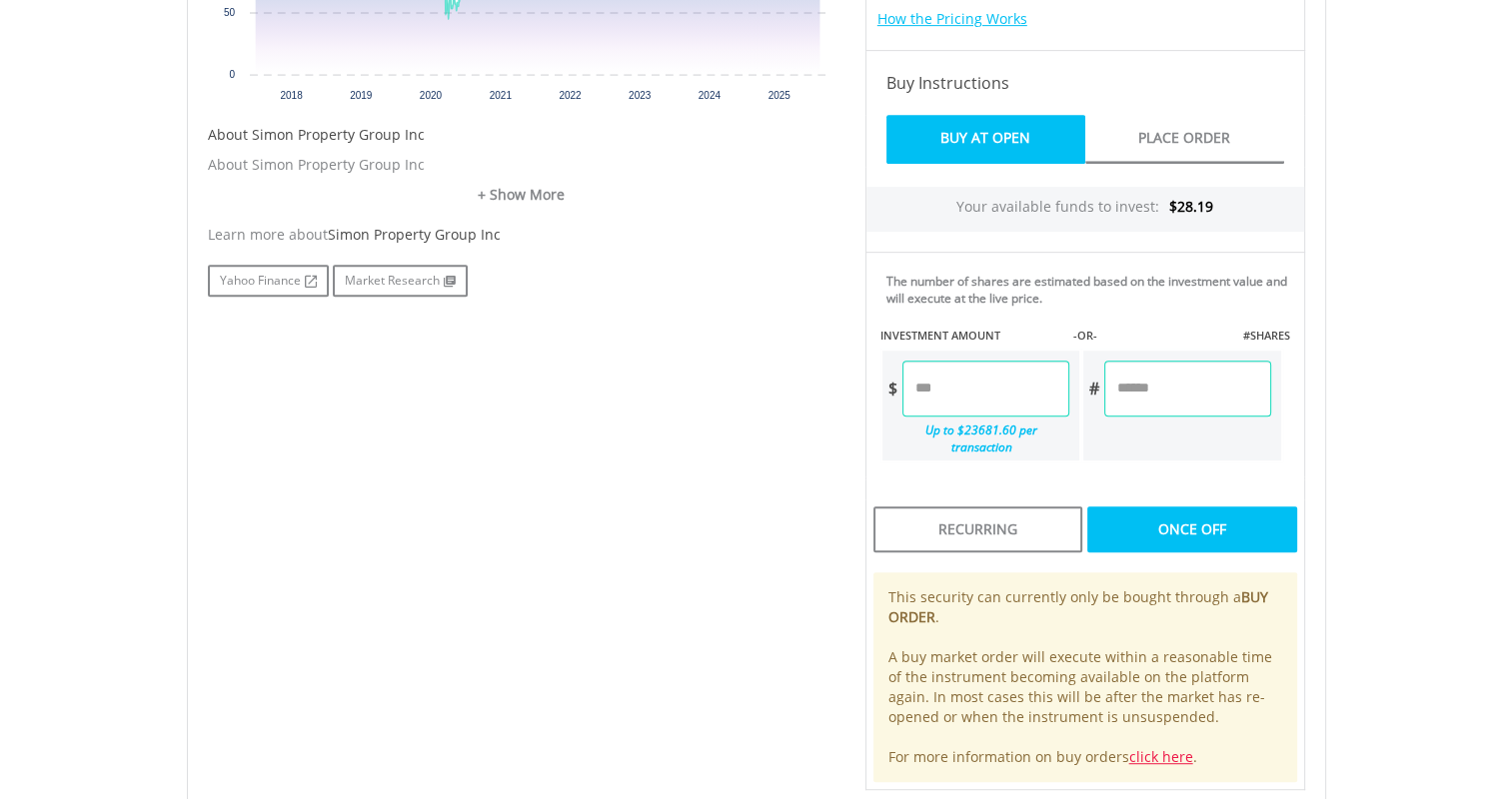 type on "******" 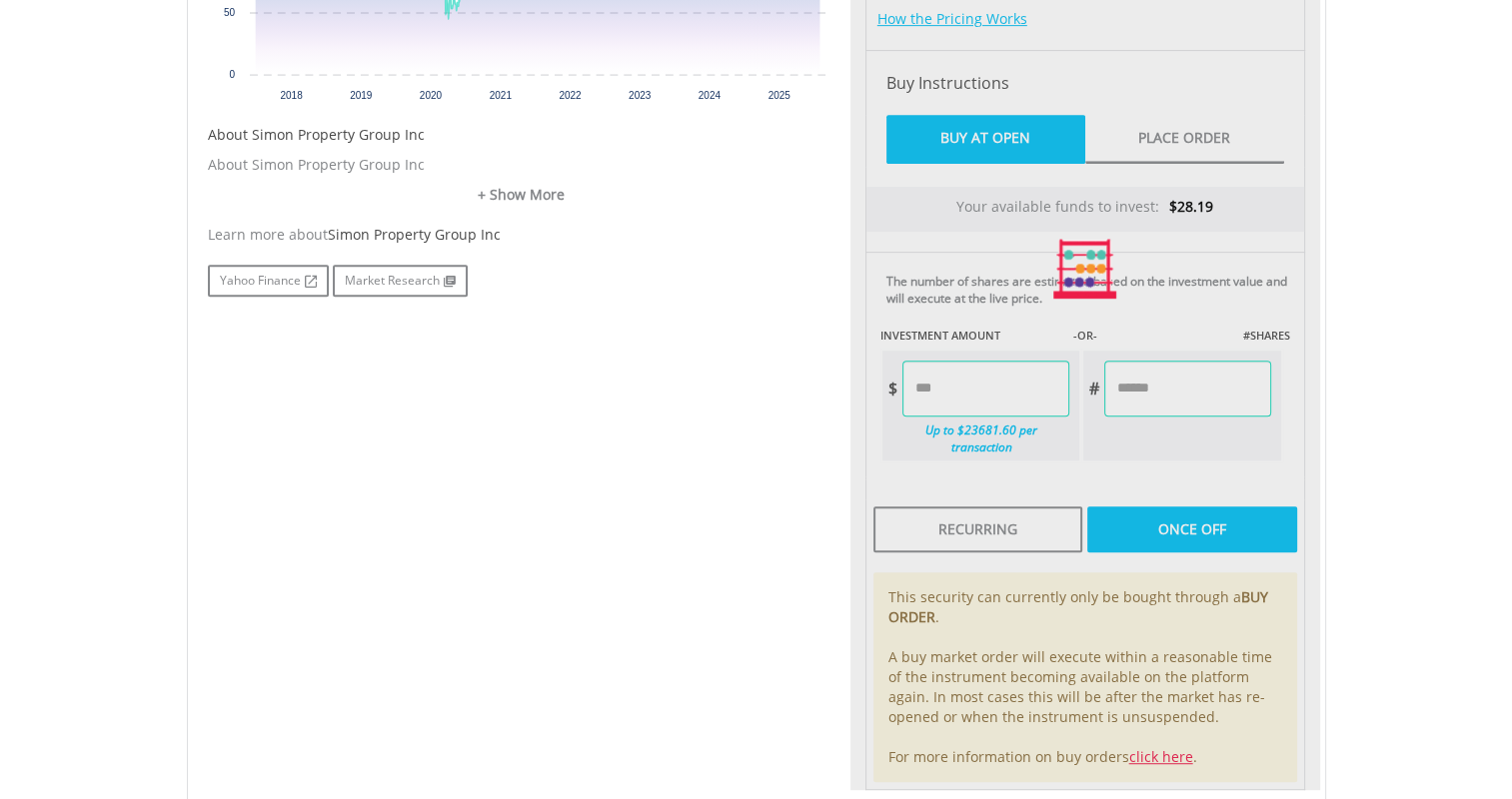 click on "My Investments
Invest Now
New Listings
Sell
My Recurring Investments
Pending Orders
Vouchers
Buy a Voucher
Redeem a Voucher
Account Management" at bounding box center (756, 141) 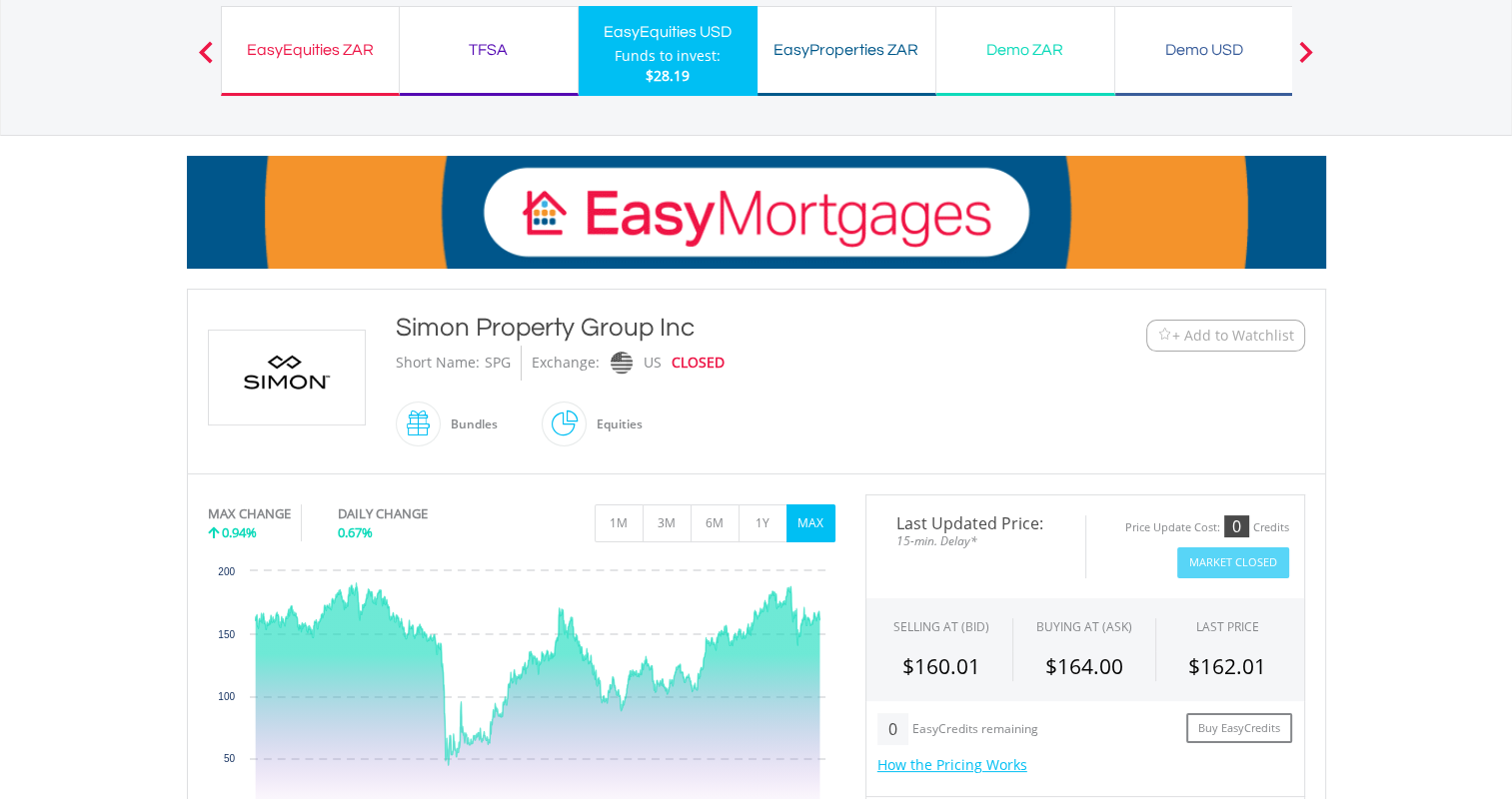 scroll, scrollTop: 60, scrollLeft: 0, axis: vertical 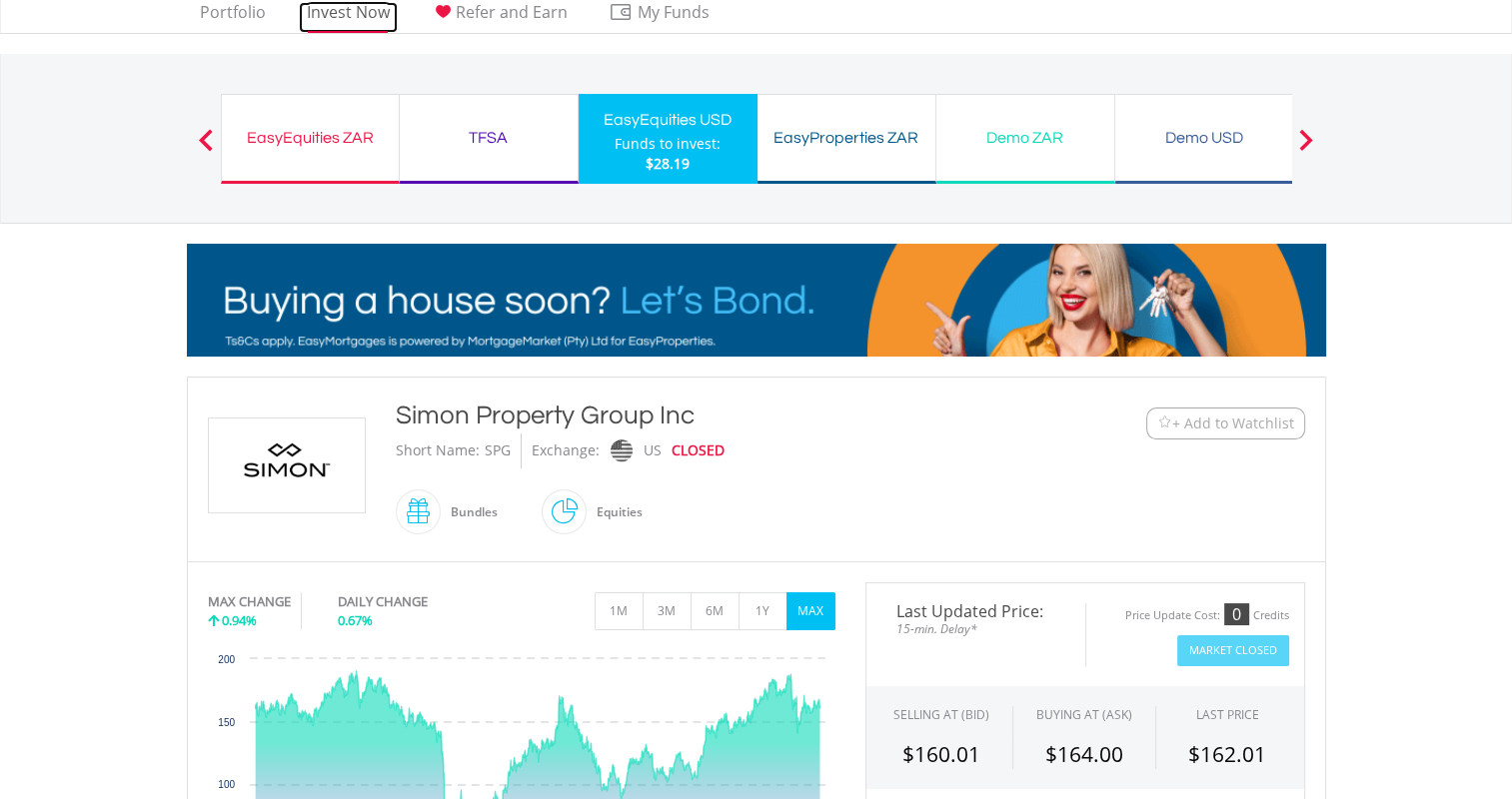 click on "Invest Now" at bounding box center (348, 17) 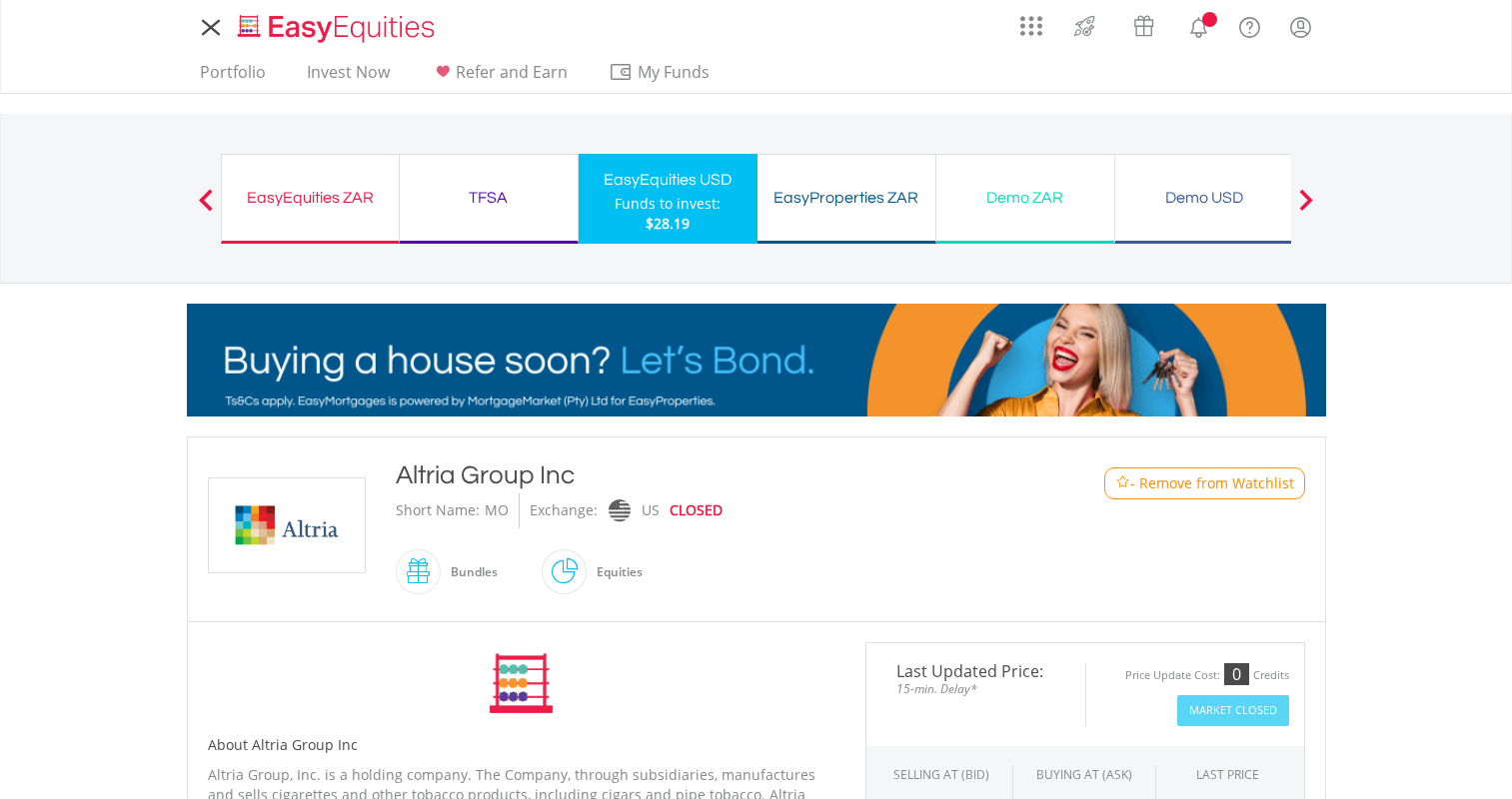 scroll, scrollTop: 0, scrollLeft: 0, axis: both 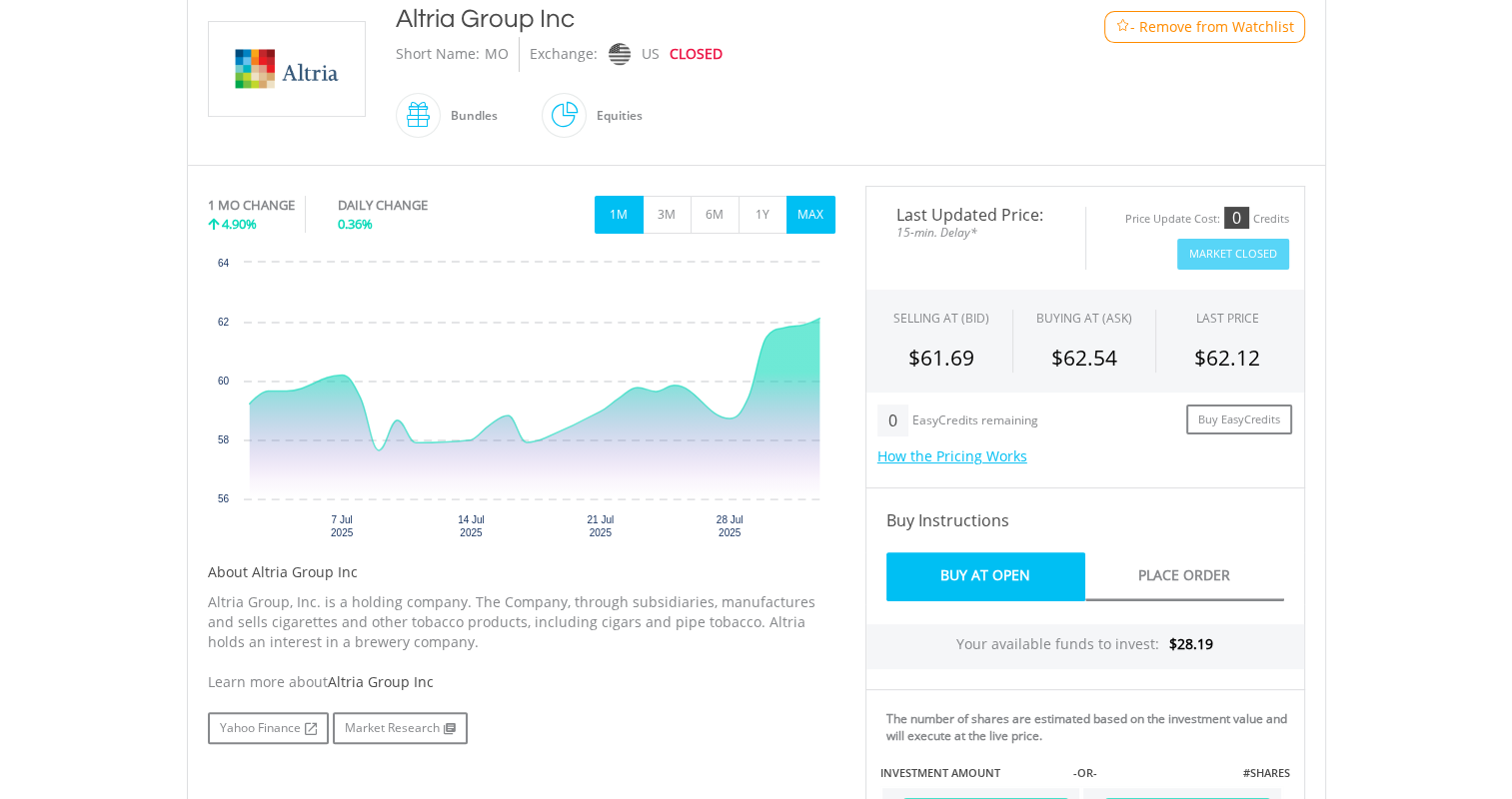 click on "MAX" at bounding box center (810, 215) 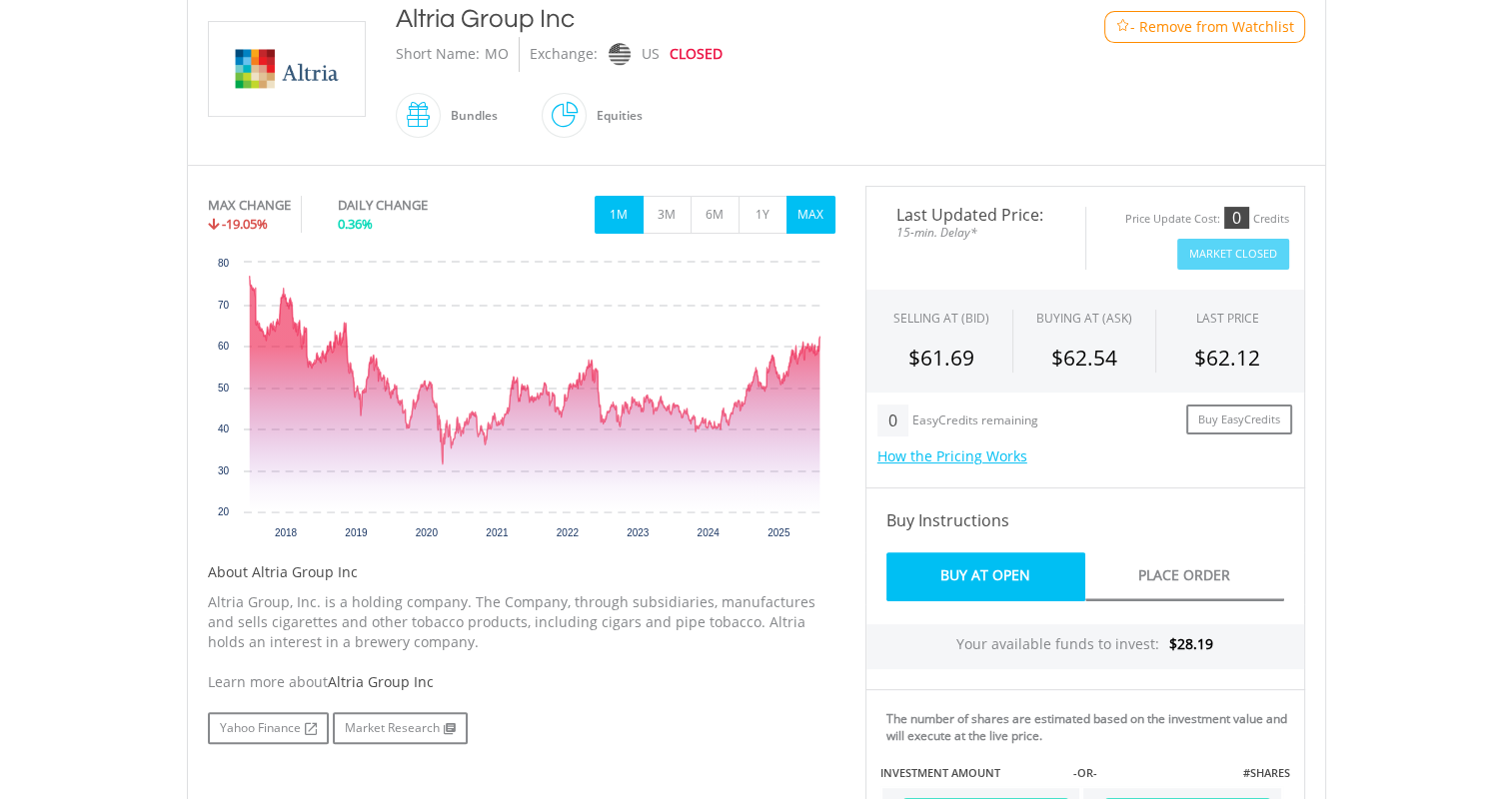 click on "1M" at bounding box center [619, 215] 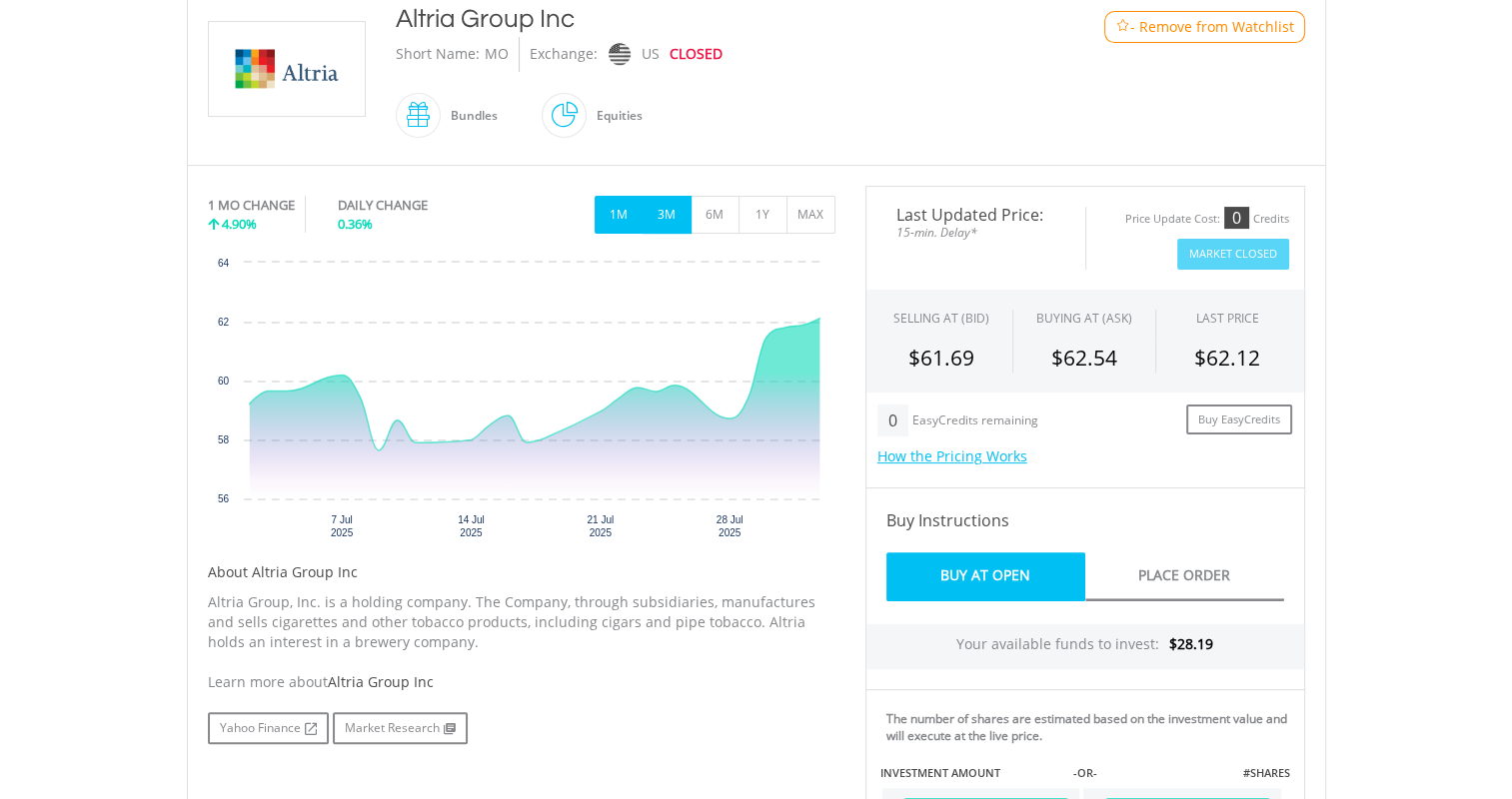 click on "3M" at bounding box center (667, 215) 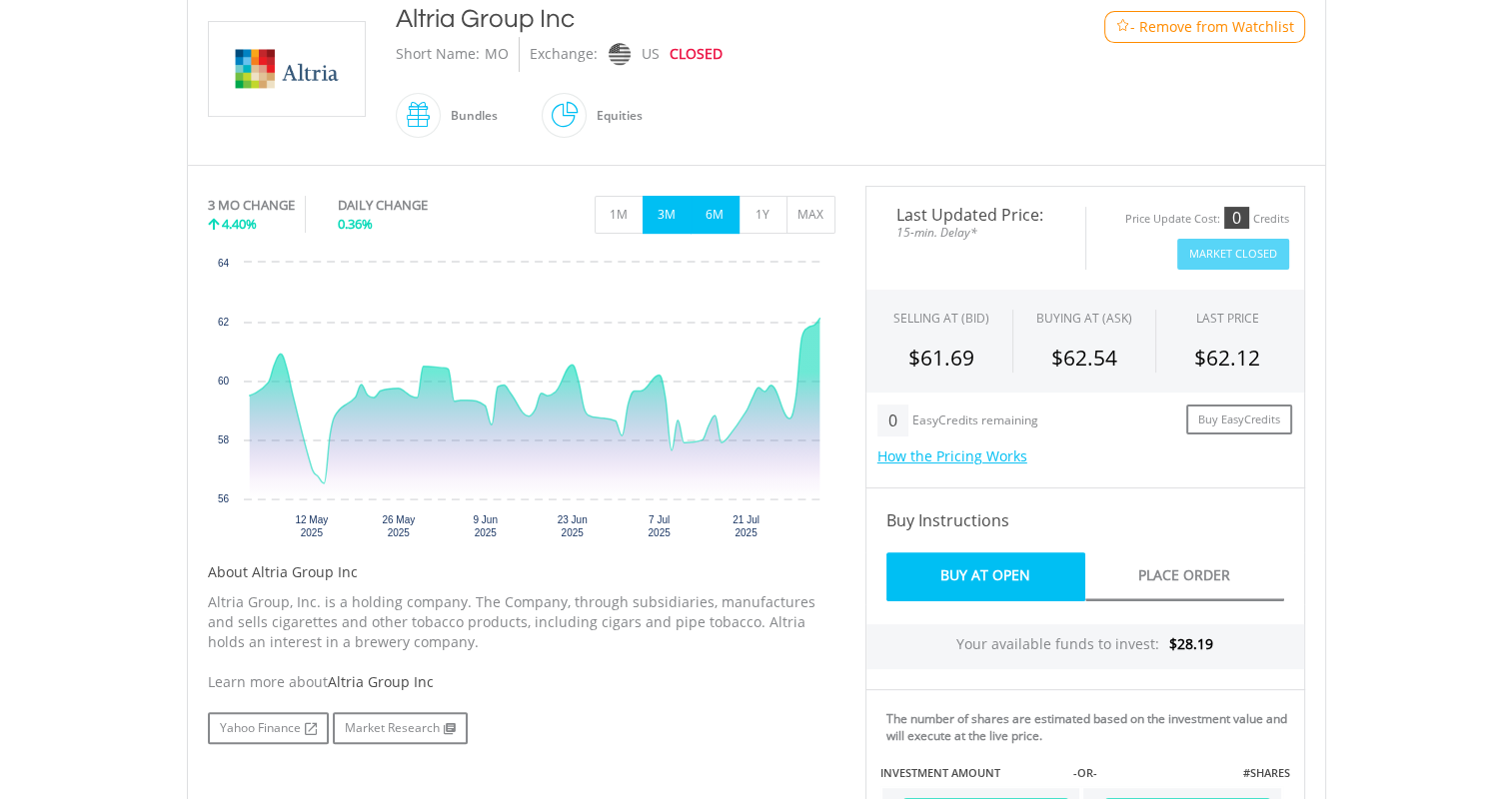click on "6M" at bounding box center [715, 215] 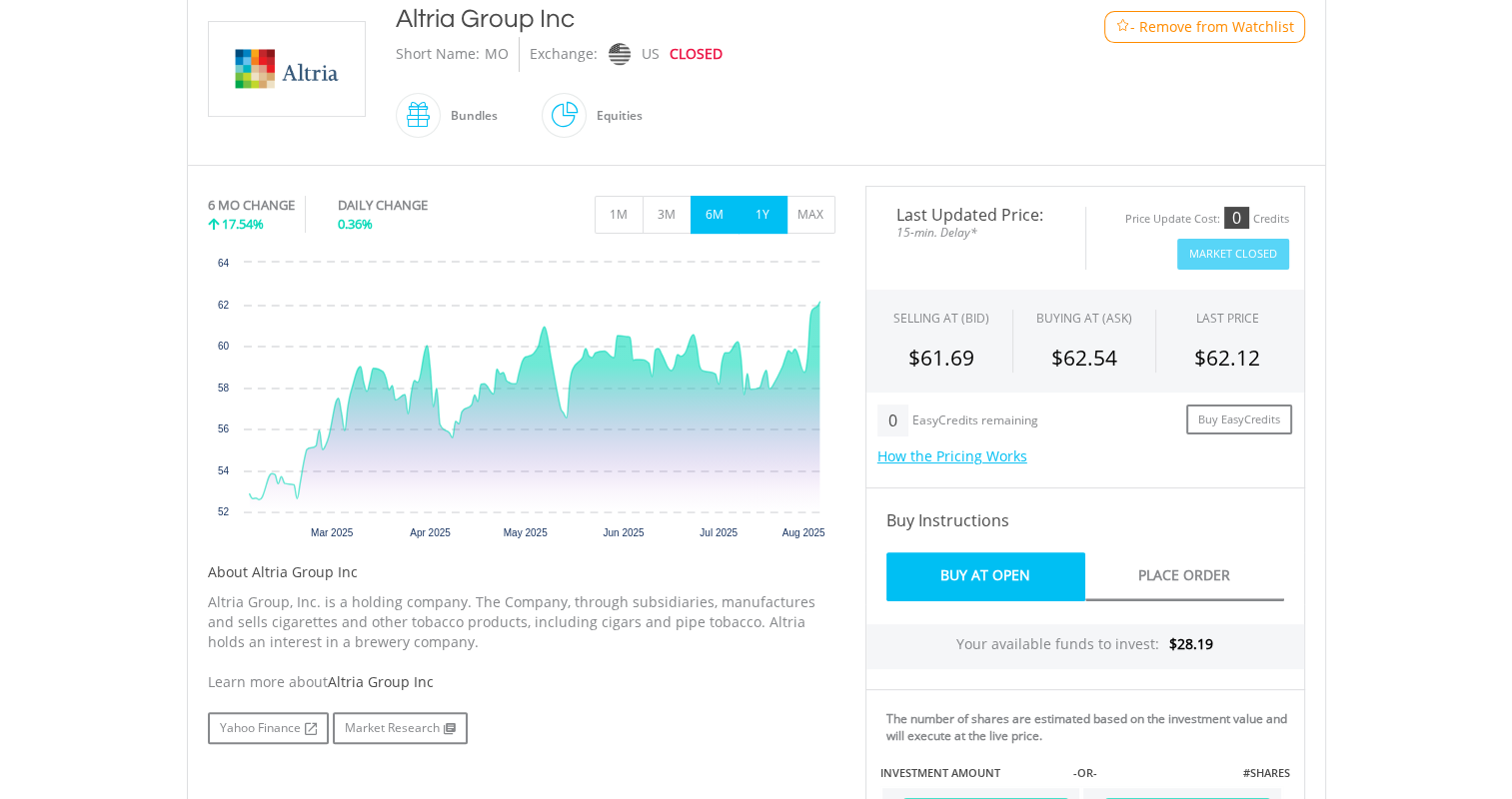 click on "1Y" at bounding box center [762, 215] 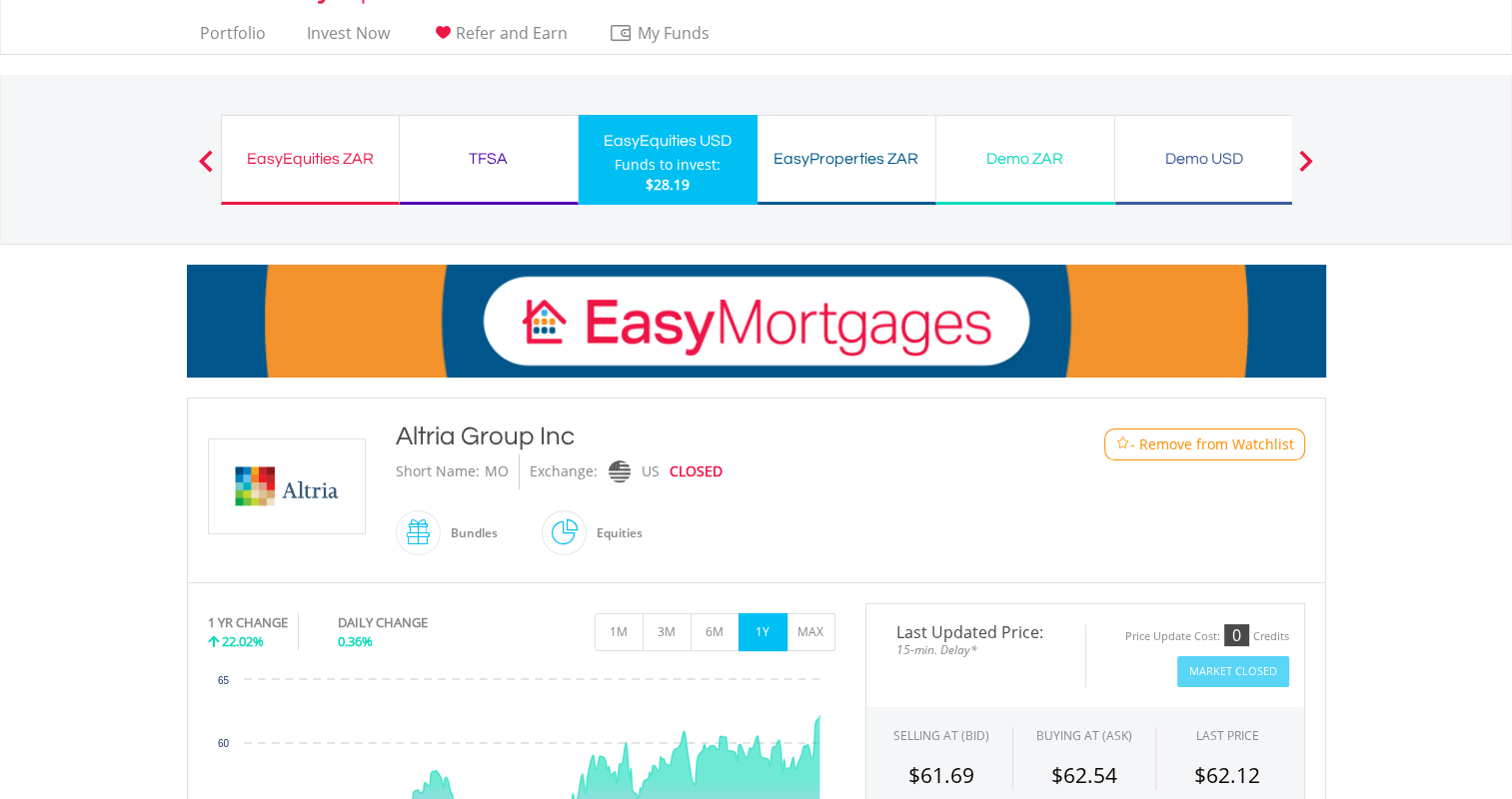 scroll, scrollTop: 0, scrollLeft: 0, axis: both 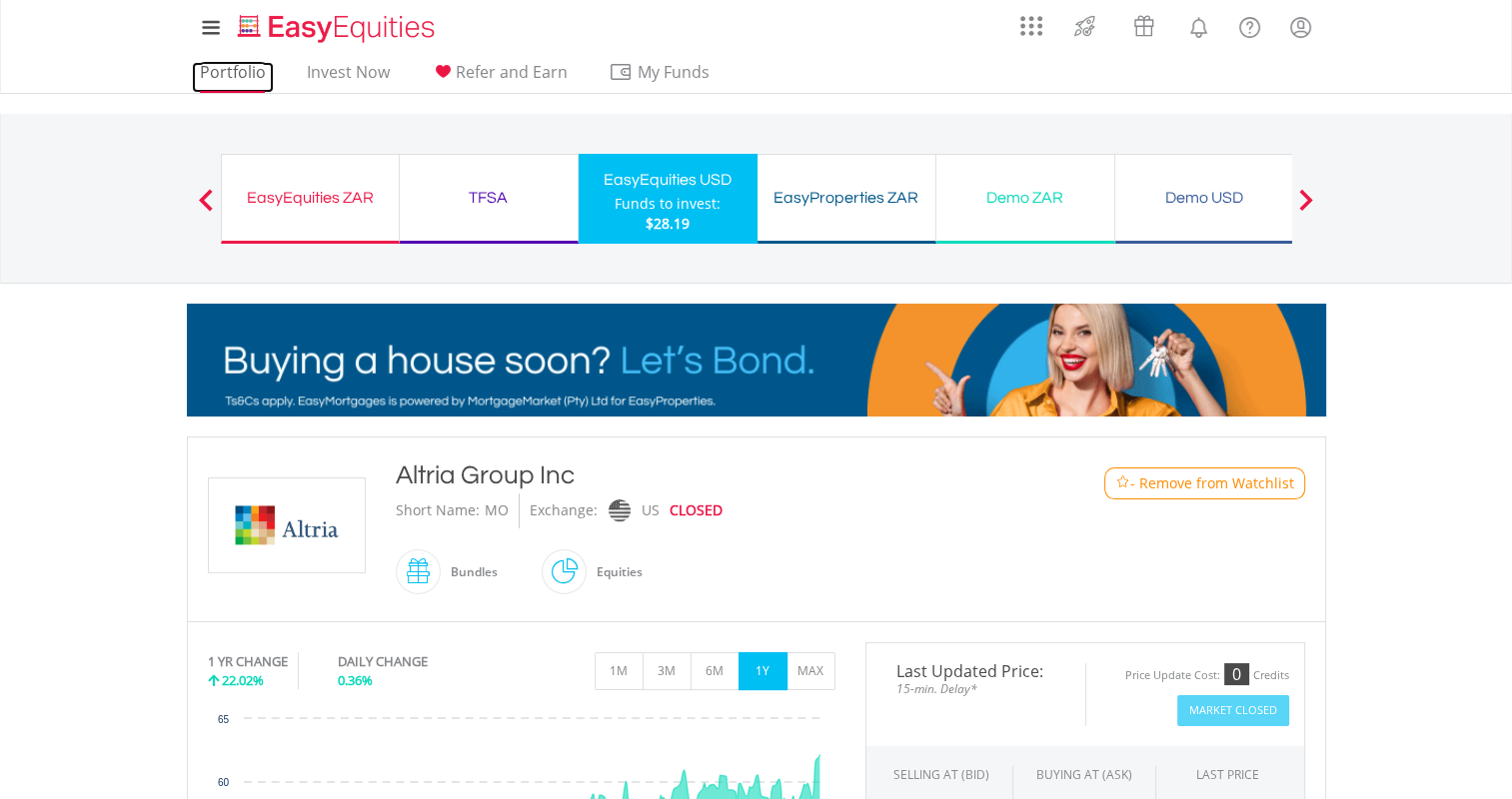click on "Portfolio" at bounding box center [233, 77] 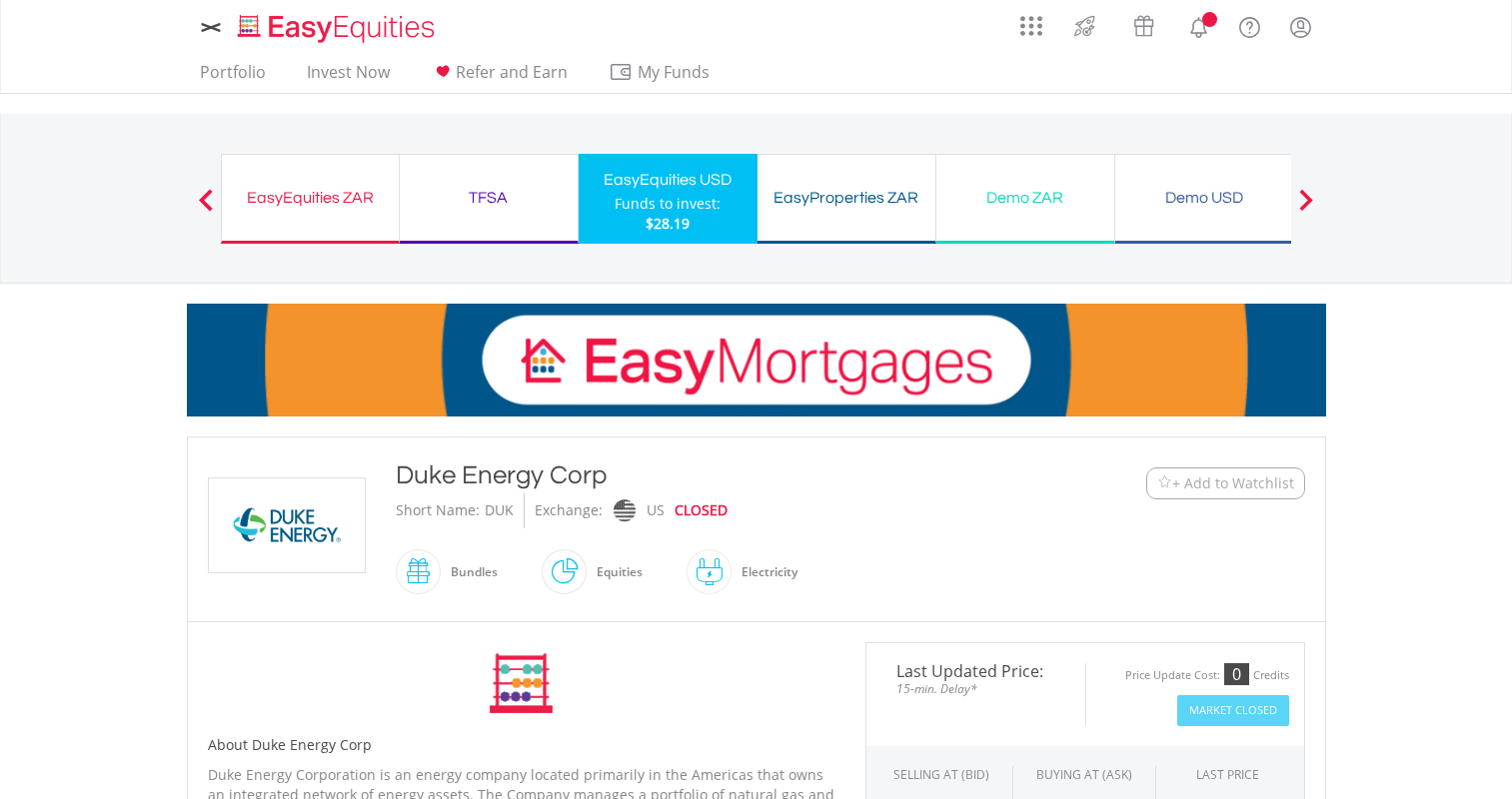 scroll, scrollTop: 0, scrollLeft: 0, axis: both 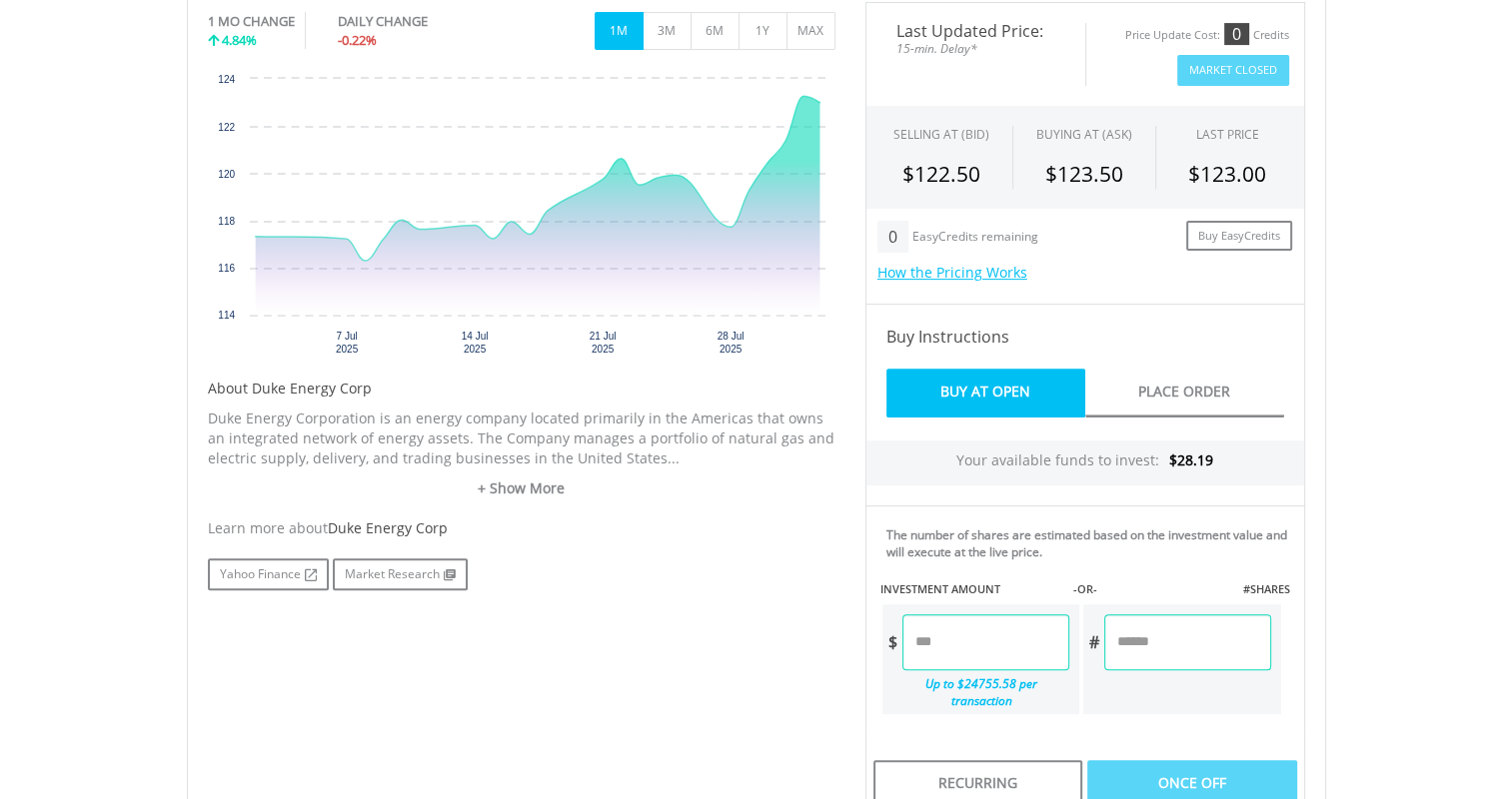 click at bounding box center (985, 642) 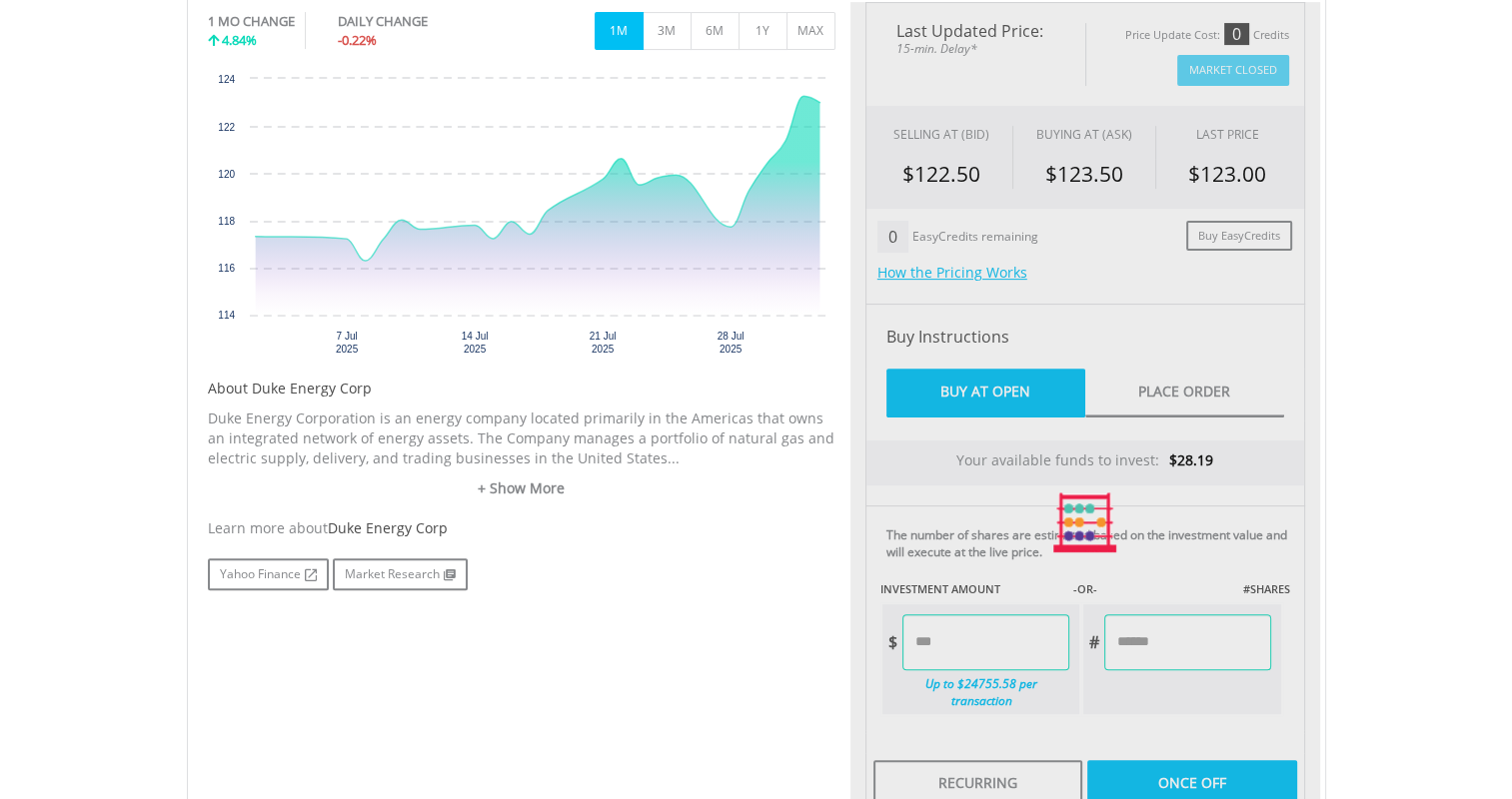 type on "******" 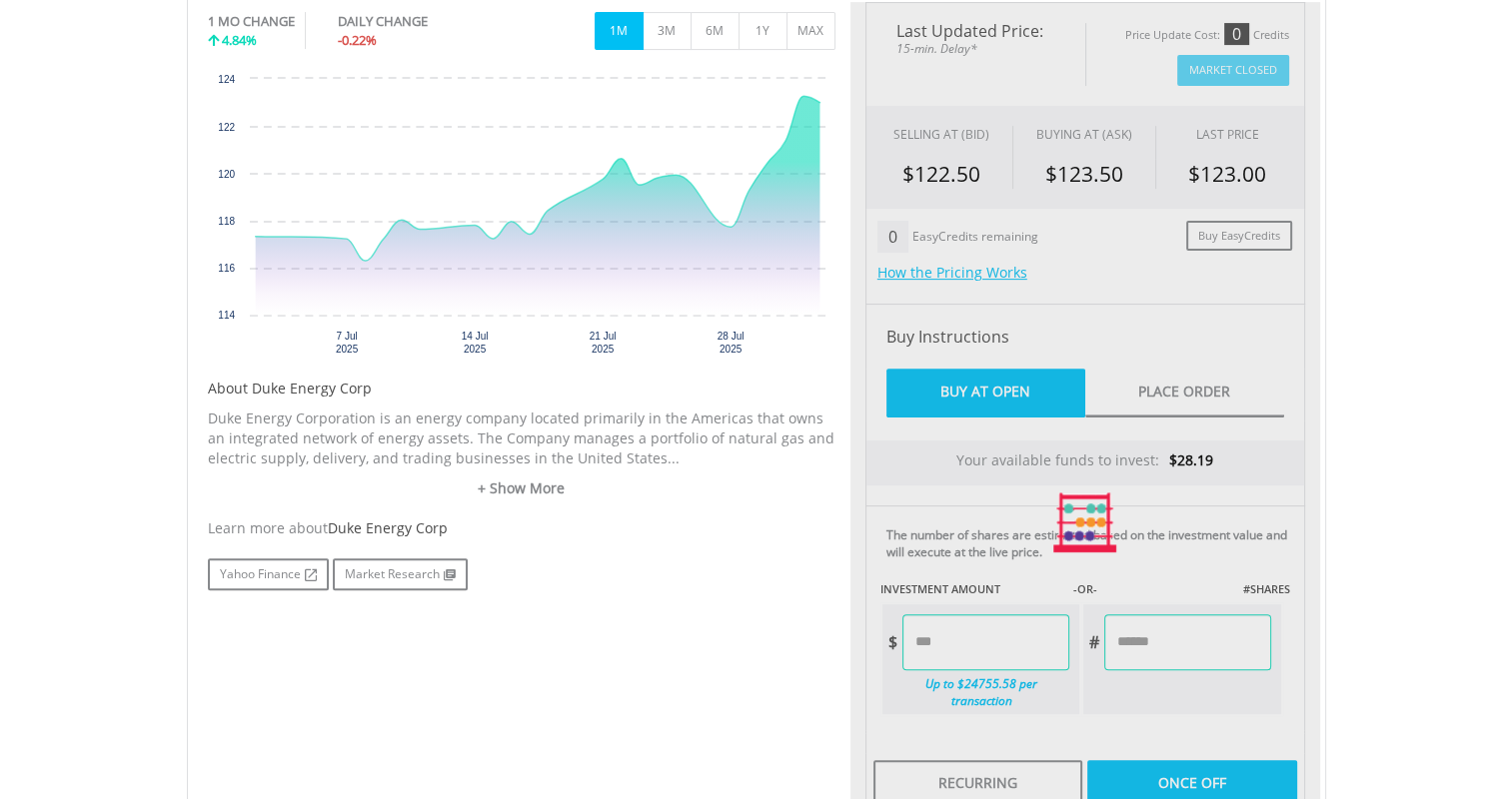 type on "******" 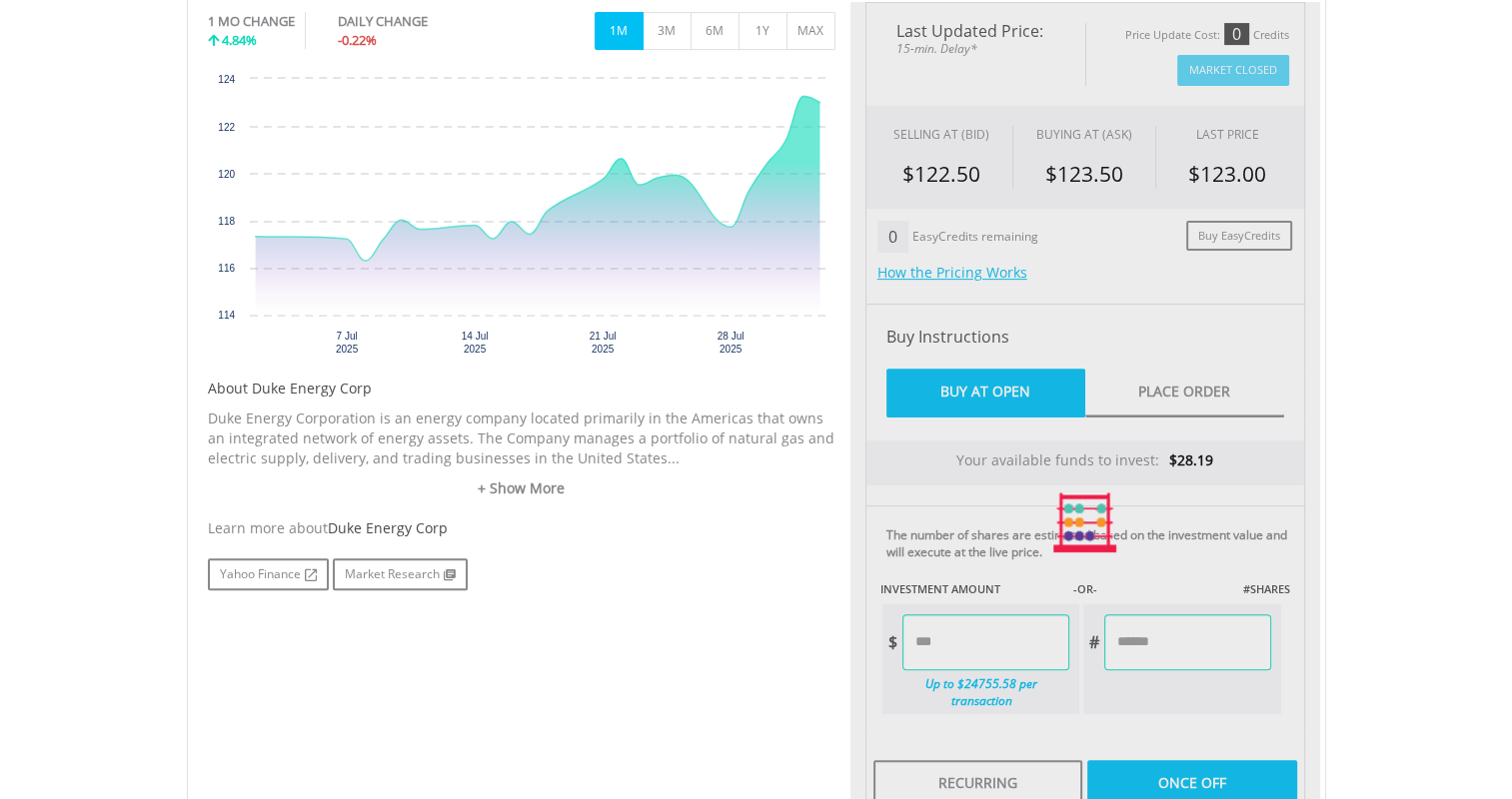 click on "﻿
Duke Energy Corp
Duke Energy Corp
Short Name:
DUK
Exchange:
US
CLOSED" at bounding box center (756, 440) 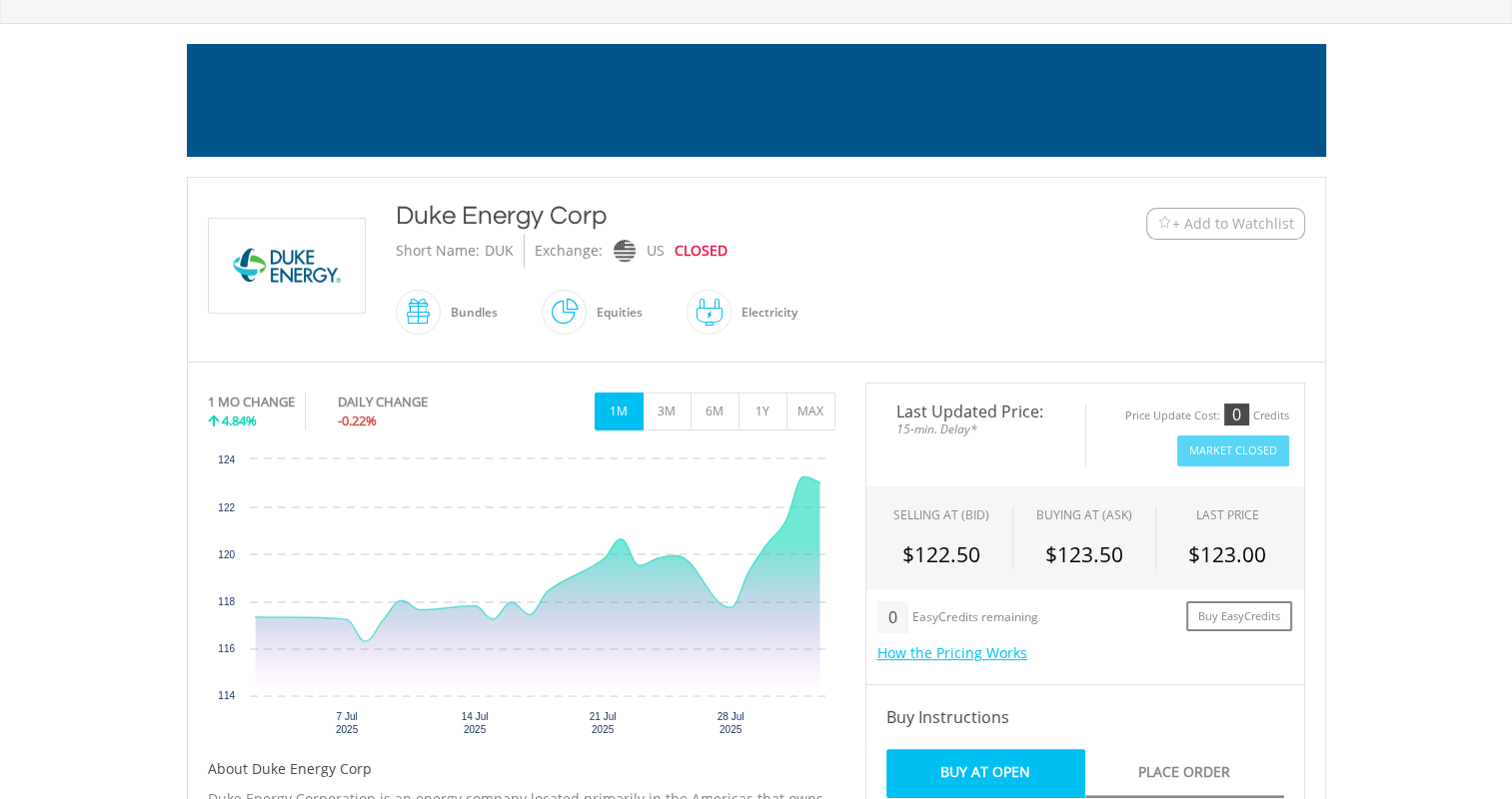 scroll, scrollTop: 269, scrollLeft: 0, axis: vertical 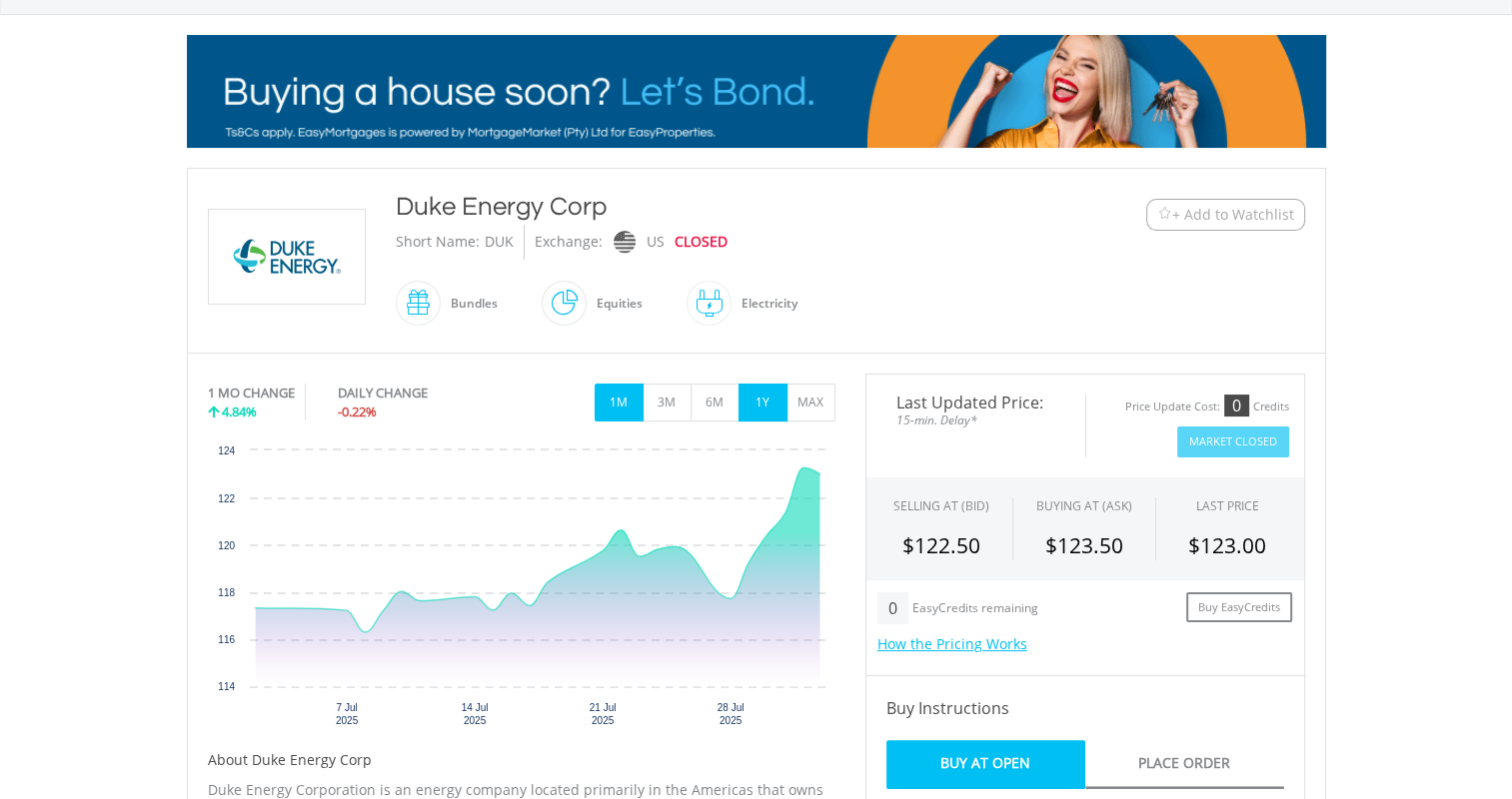 click on "1Y" at bounding box center (762, 402) 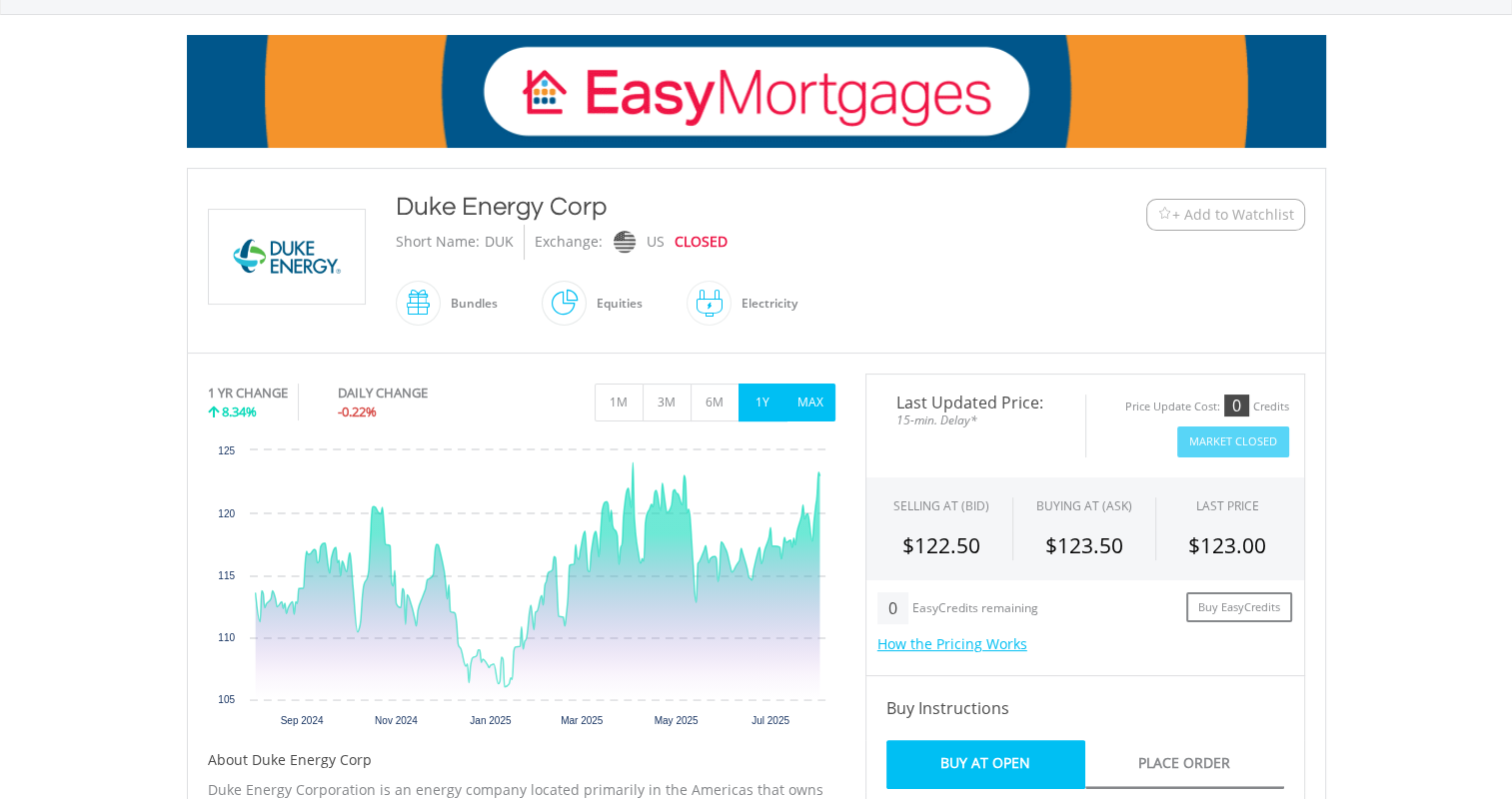 click on "MAX" at bounding box center (810, 402) 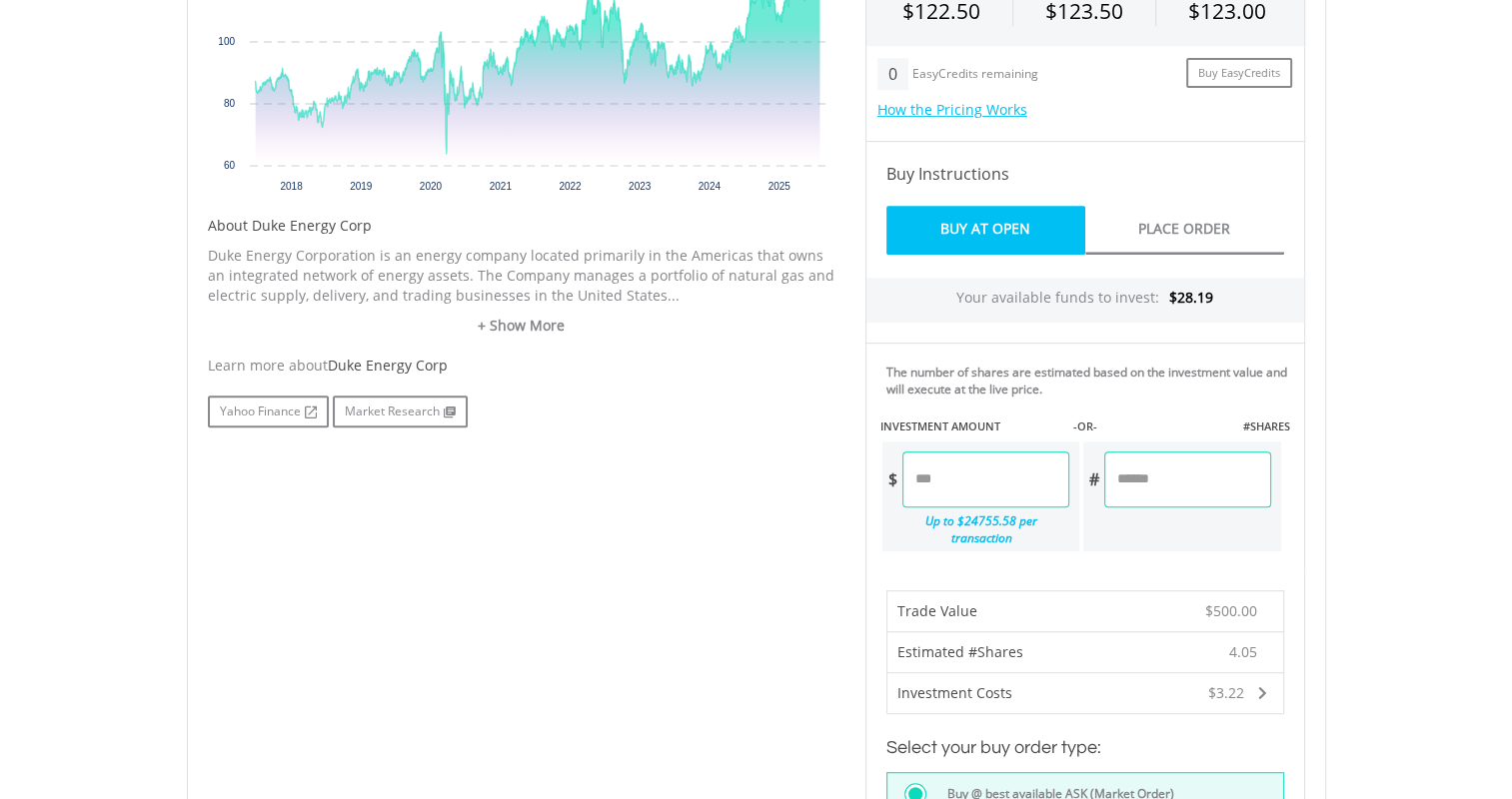 scroll, scrollTop: 815, scrollLeft: 0, axis: vertical 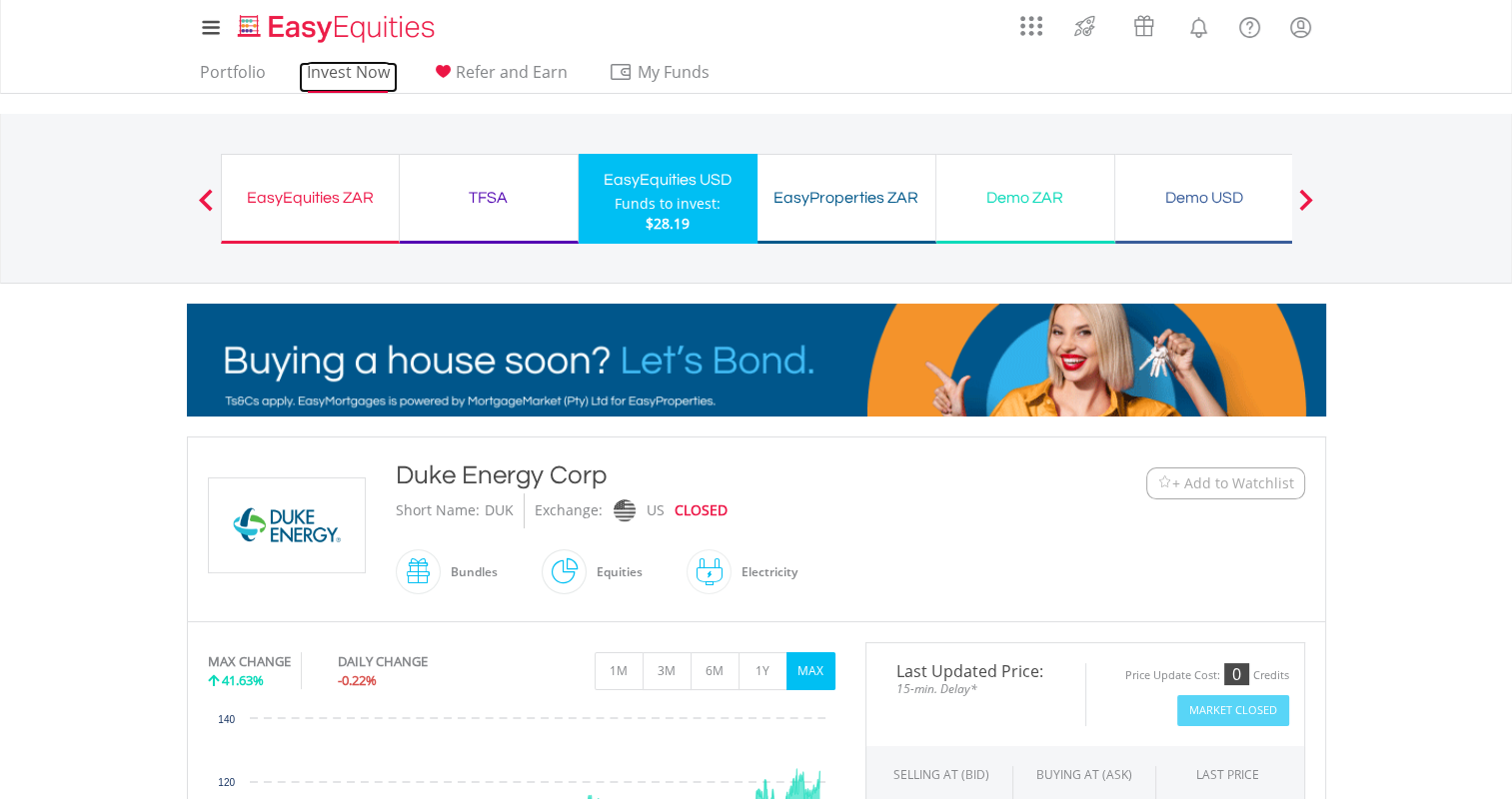 click on "Invest Now" at bounding box center (348, 77) 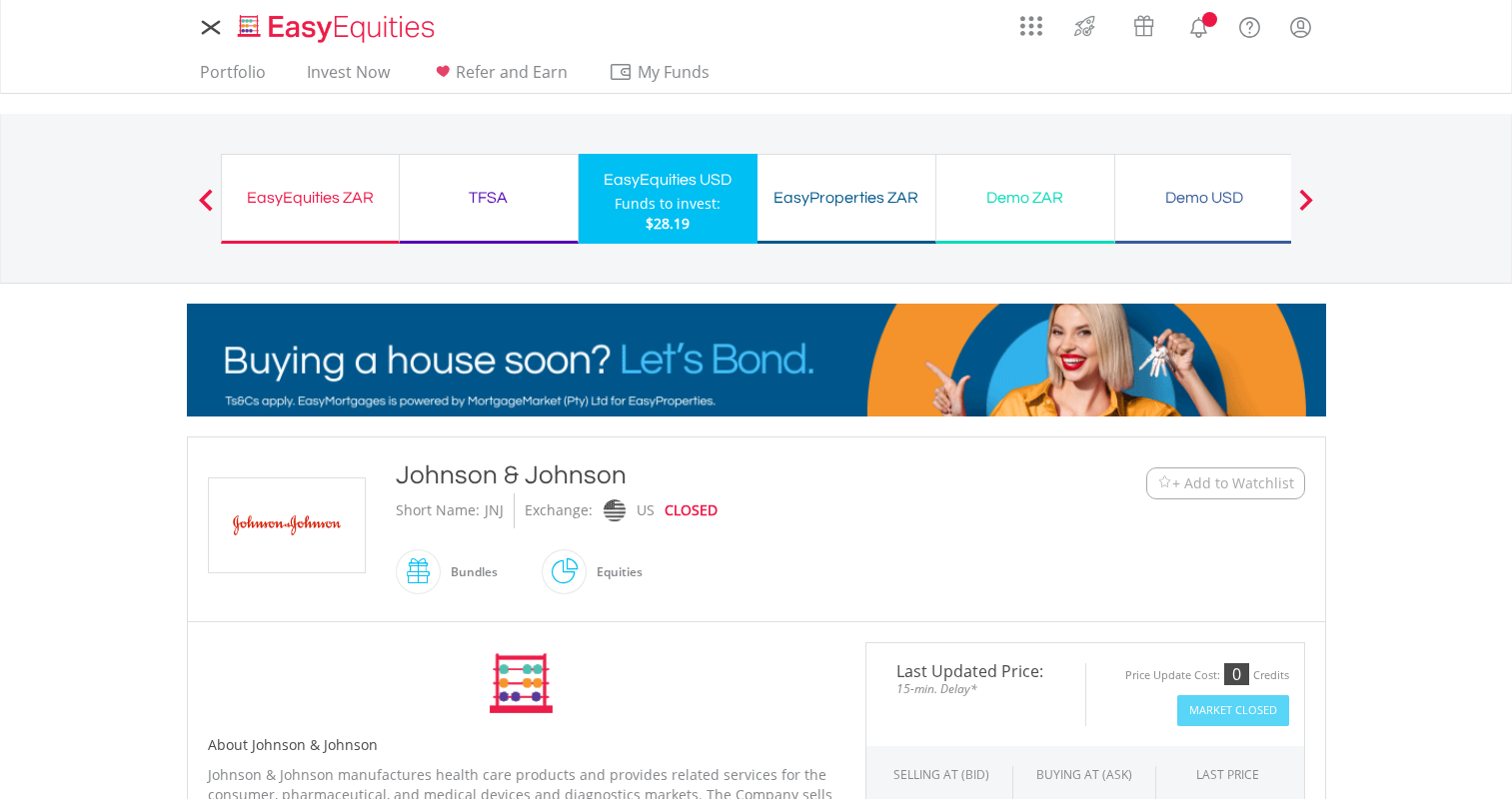 scroll, scrollTop: 0, scrollLeft: 0, axis: both 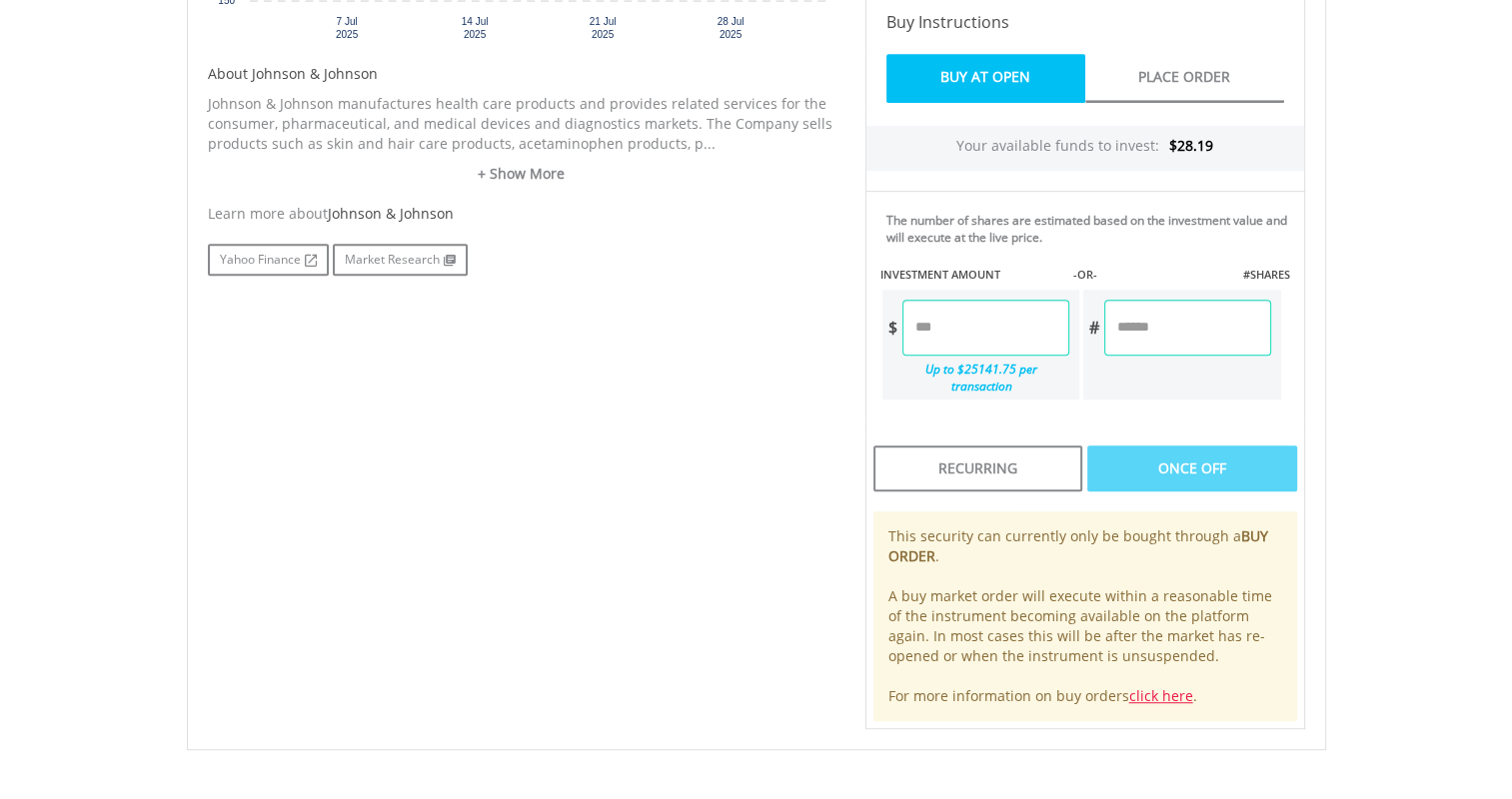 click at bounding box center (985, 328) 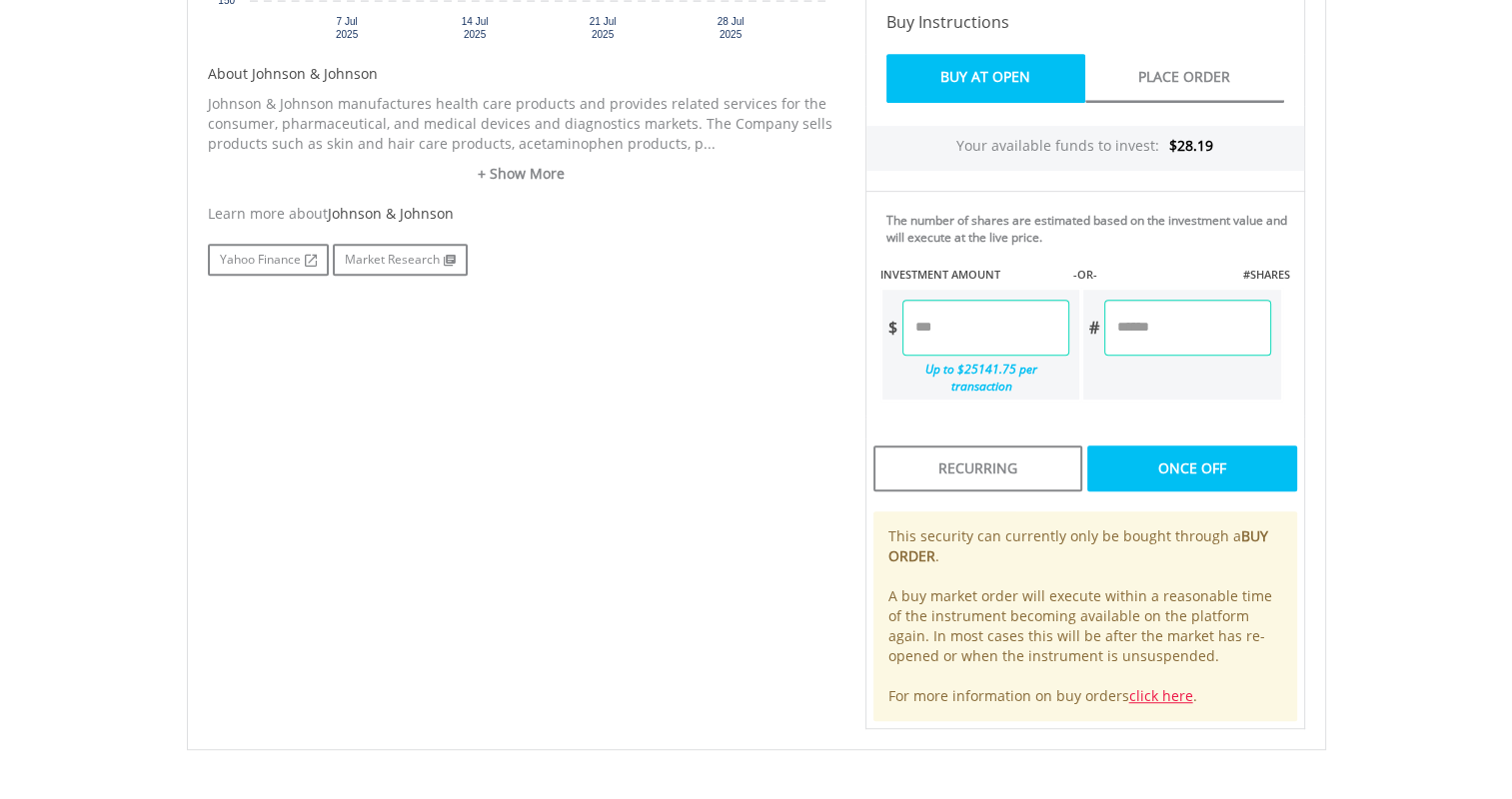 type on "******" 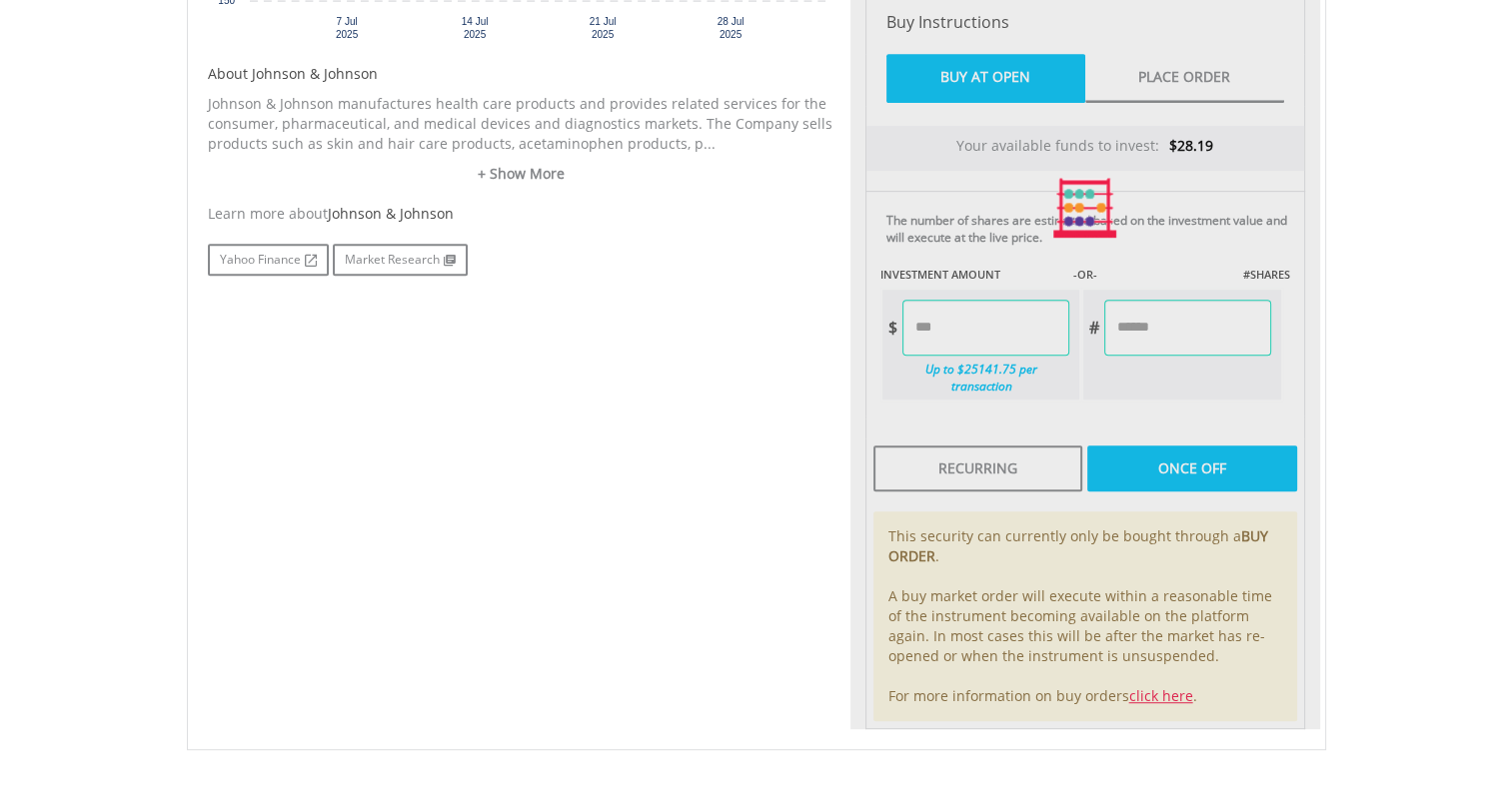 click on "My Investments
Invest Now
New Listings
Sell
My Recurring Investments
Pending Orders
Vouchers
Buy a Voucher
Redeem a Voucher
Account Management" at bounding box center (756, 80) 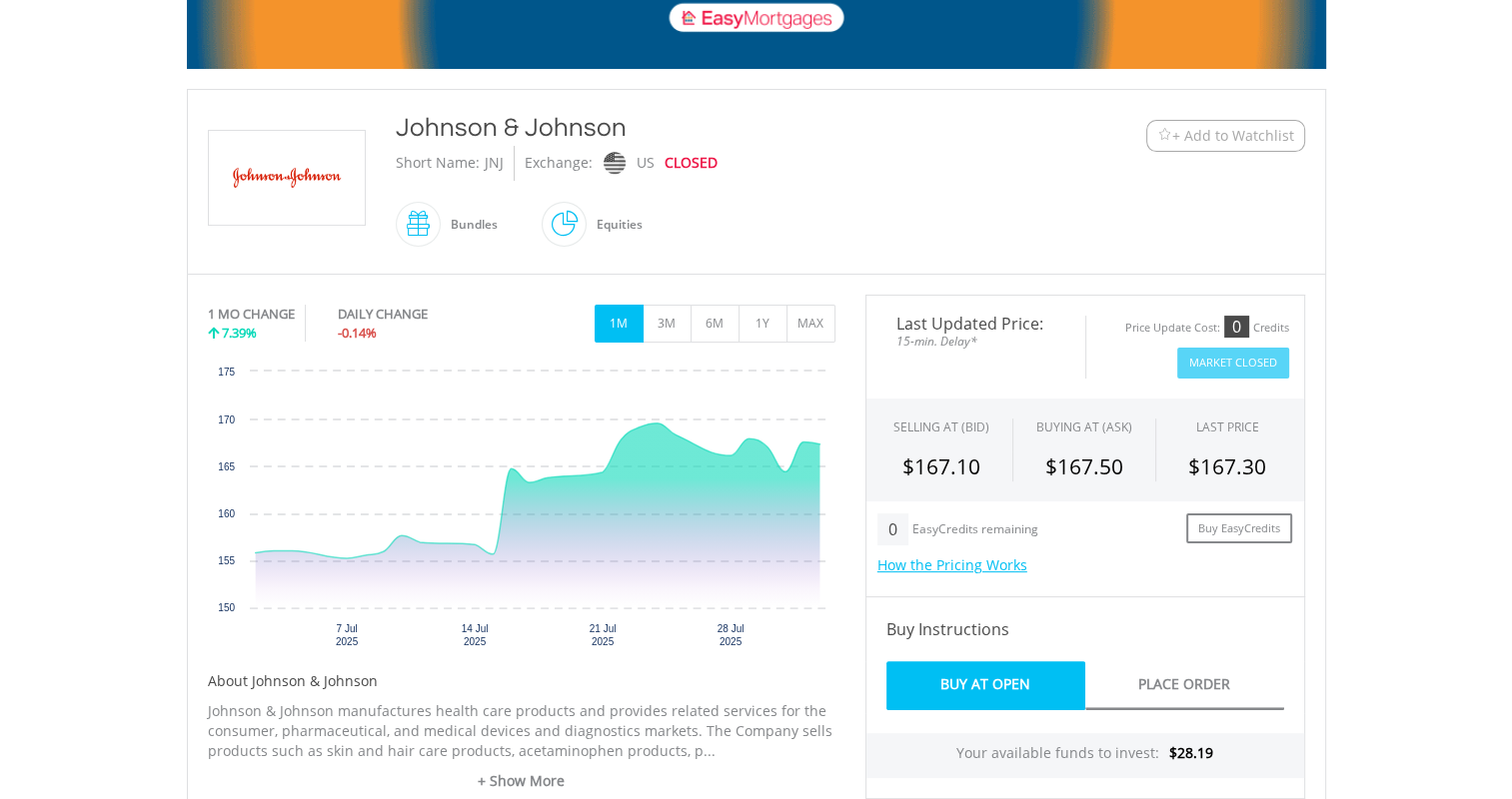 scroll, scrollTop: 379, scrollLeft: 0, axis: vertical 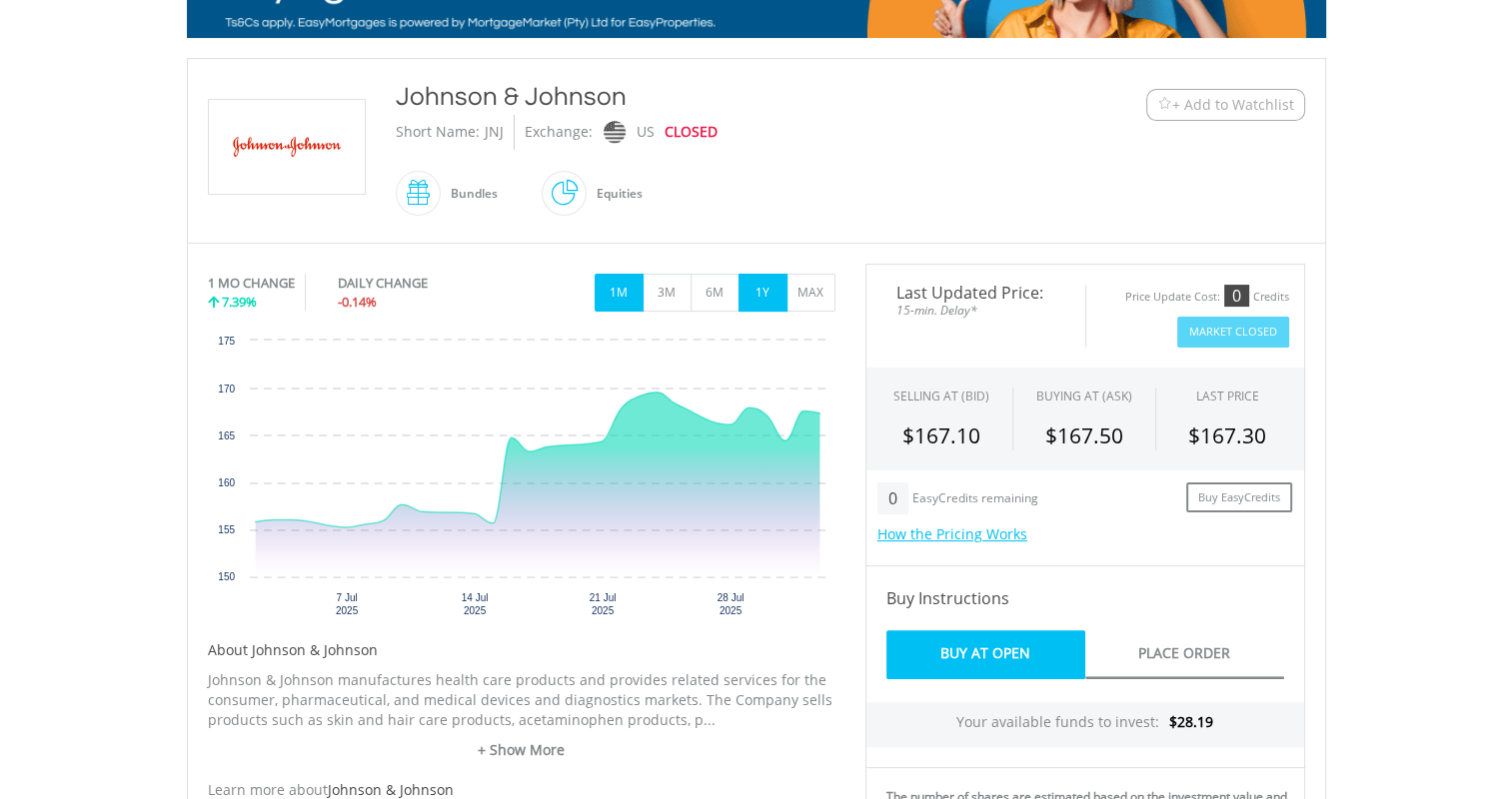 click on "1Y" at bounding box center [762, 293] 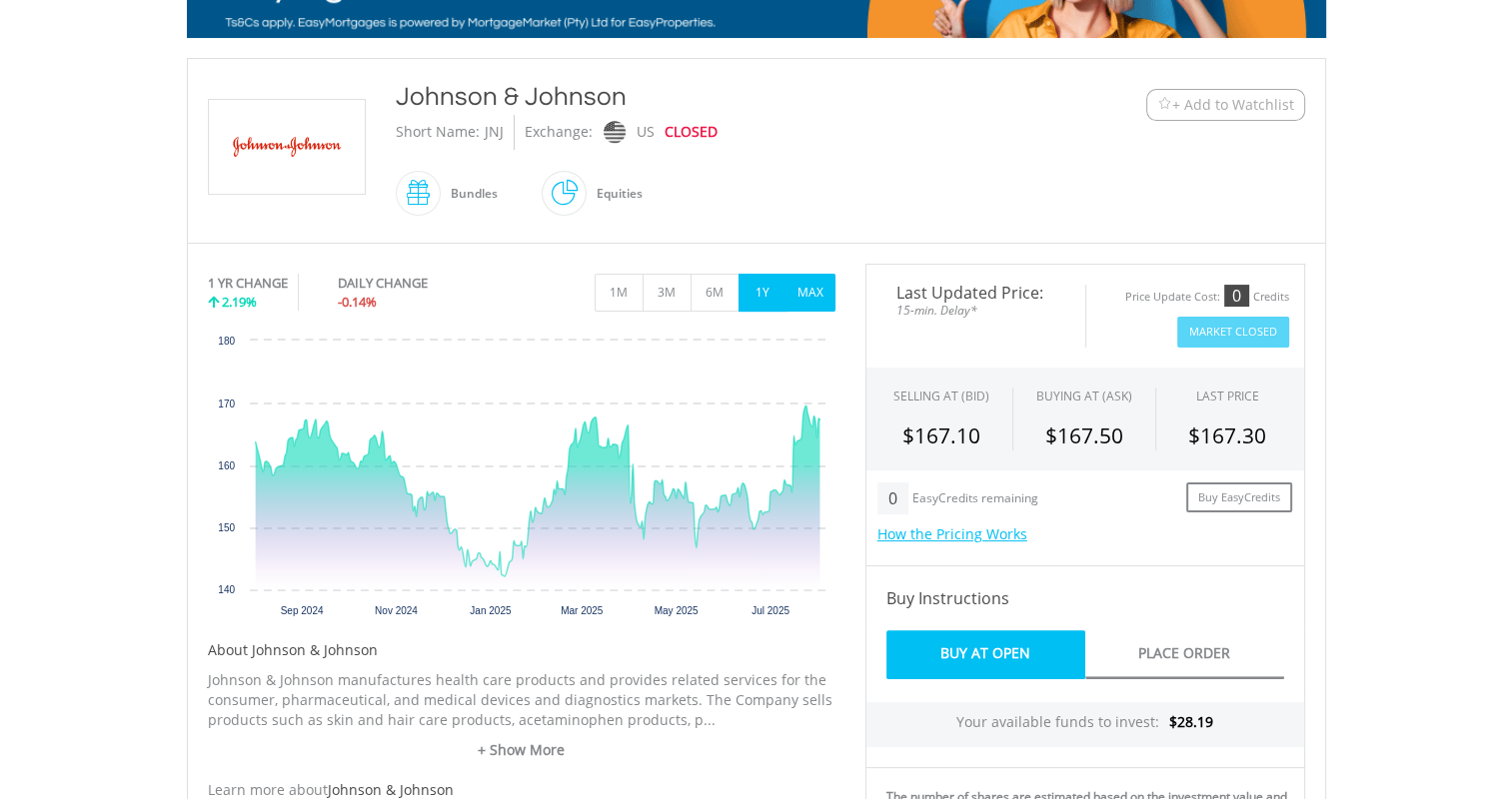 click on "MAX" at bounding box center [810, 293] 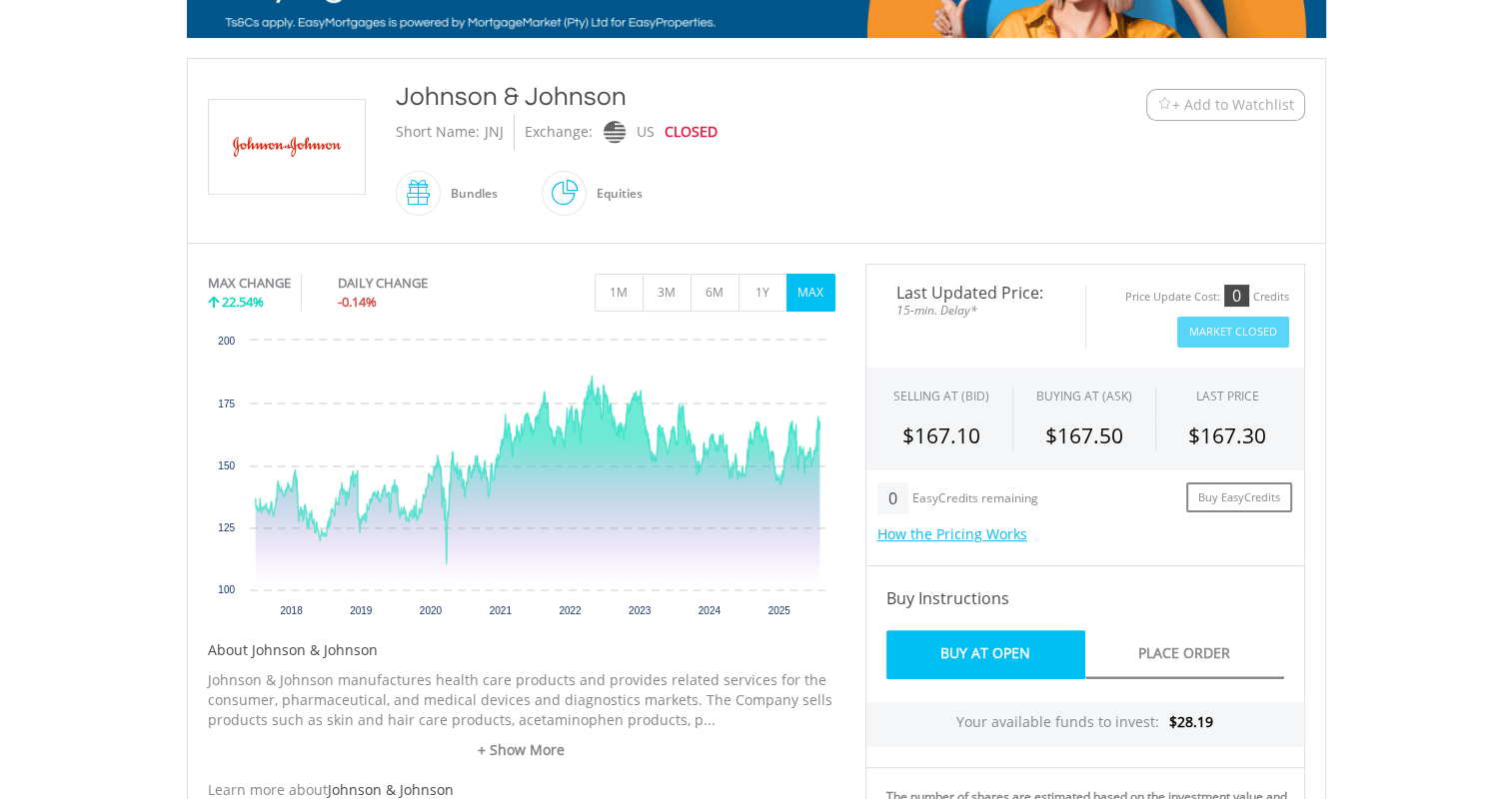 scroll, scrollTop: 0, scrollLeft: 0, axis: both 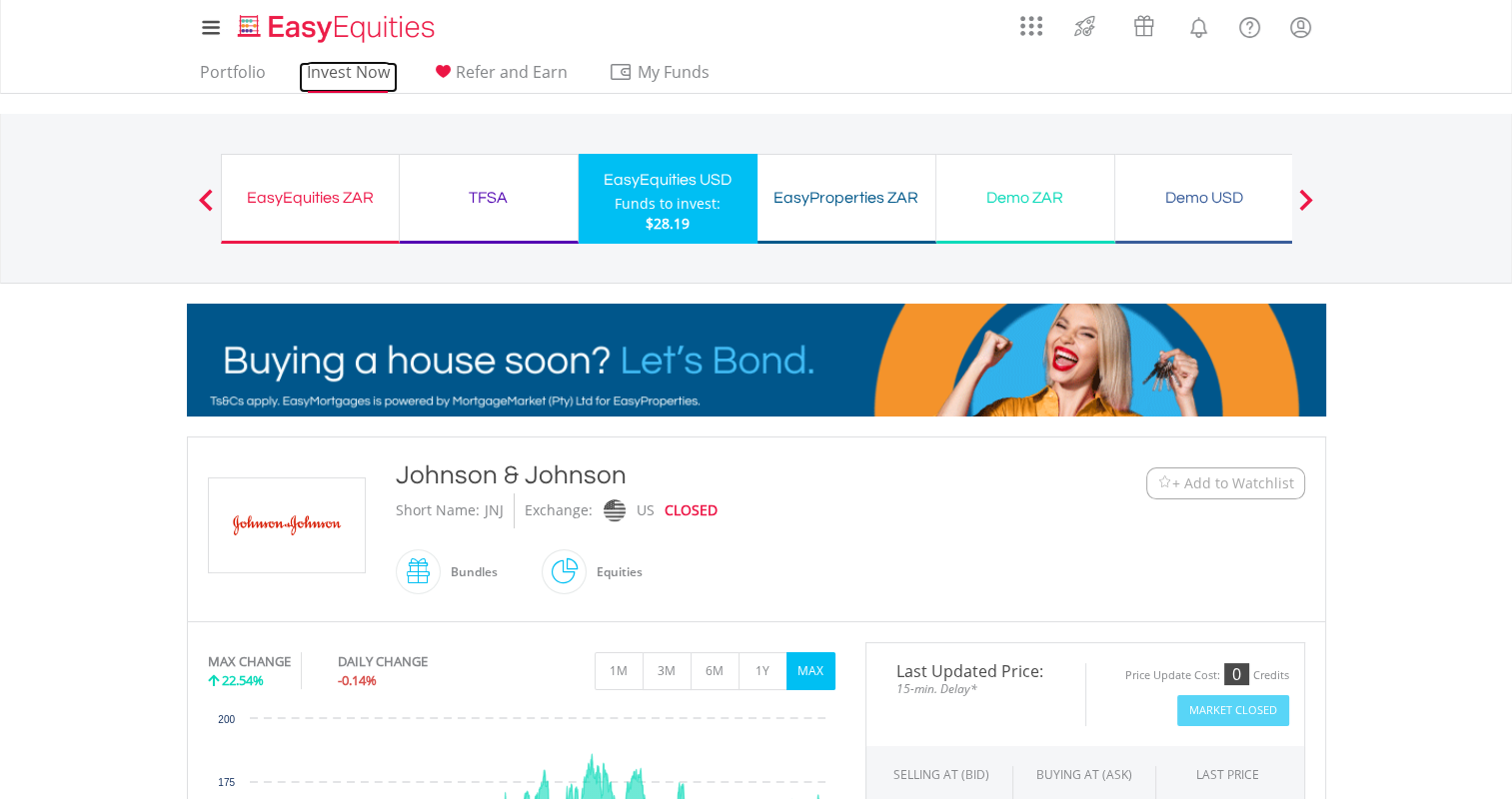 click on "Invest Now" at bounding box center (348, 77) 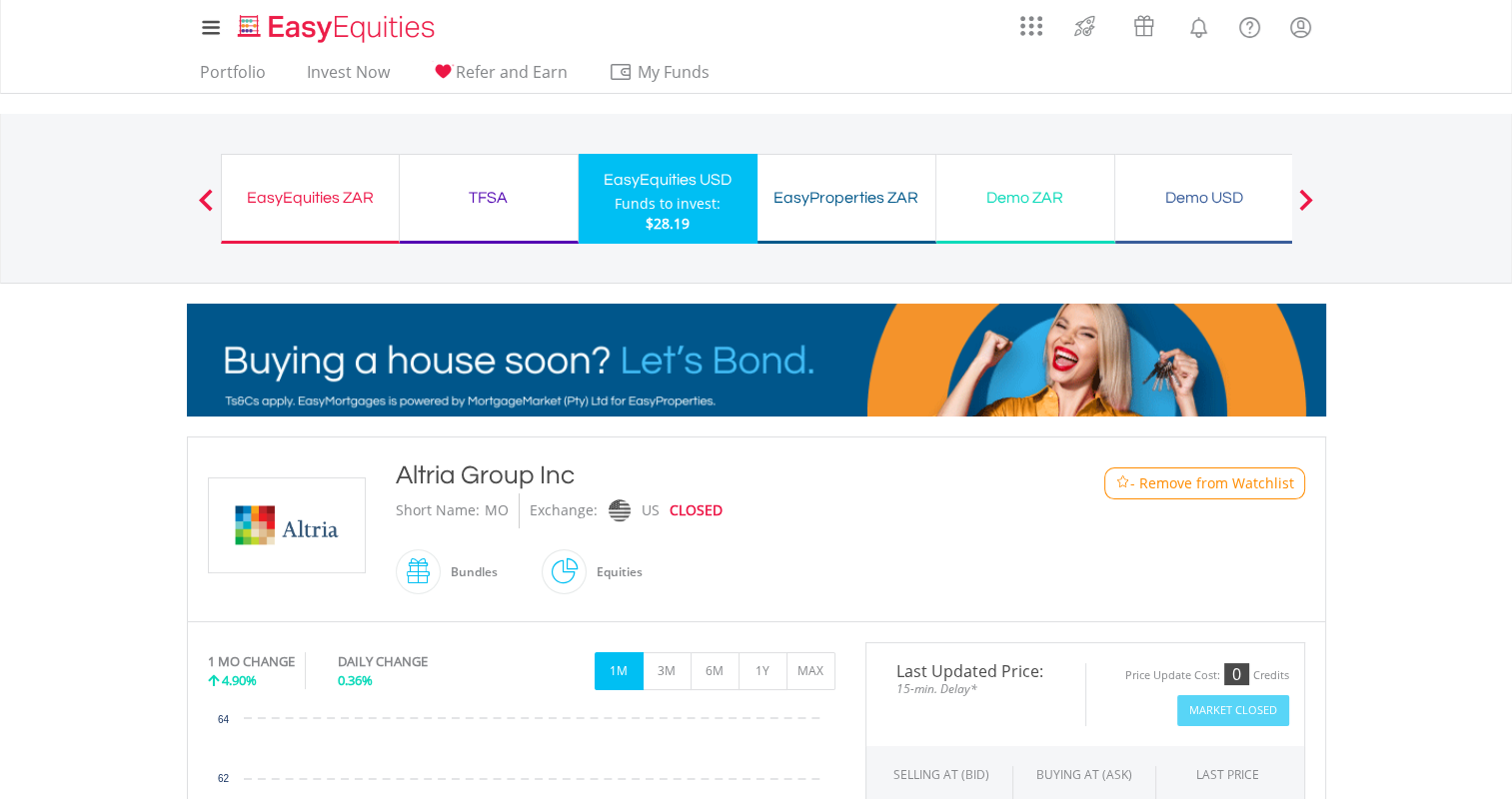 scroll, scrollTop: 0, scrollLeft: 0, axis: both 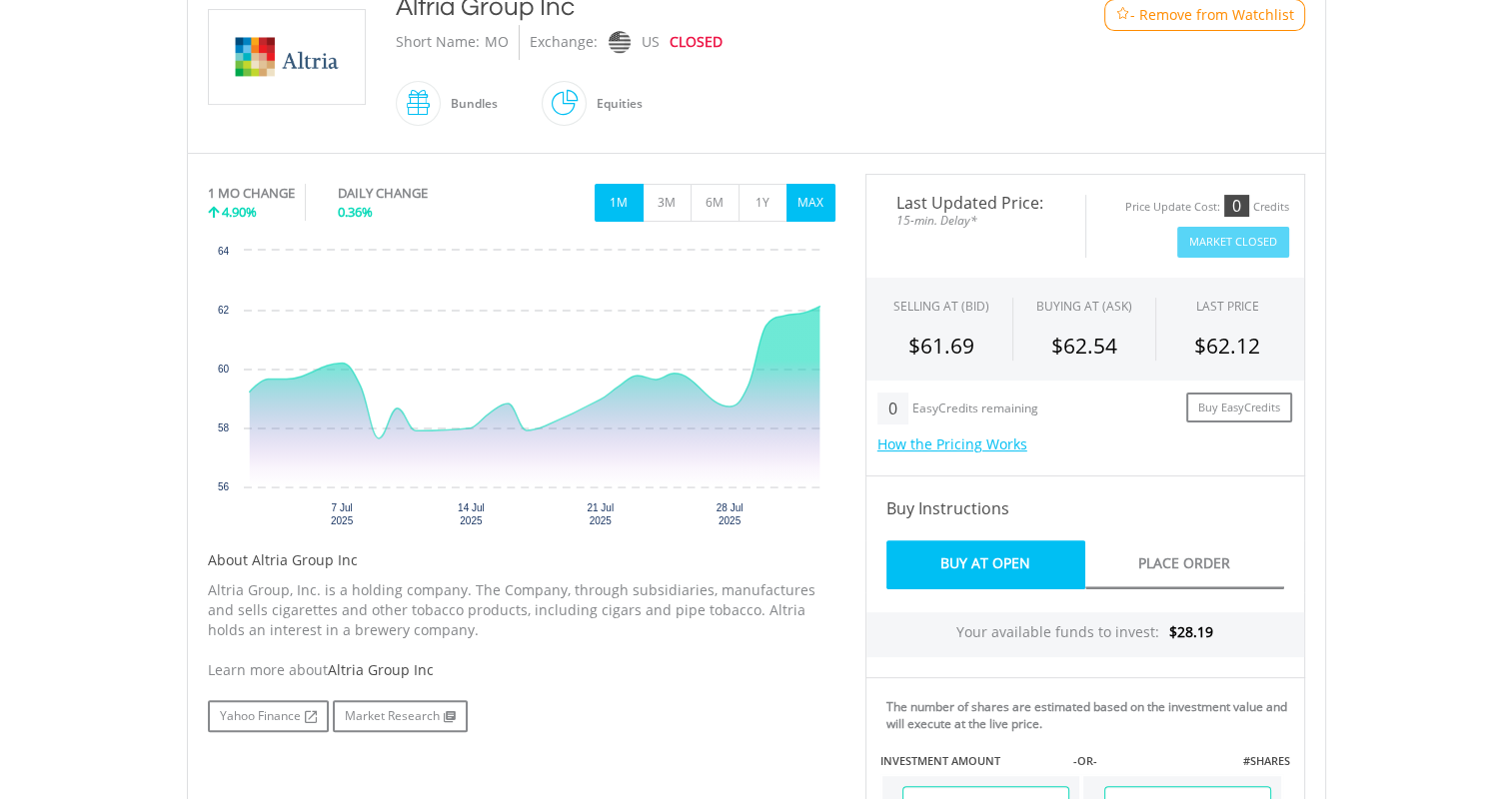 click on "MAX" at bounding box center [810, 203] 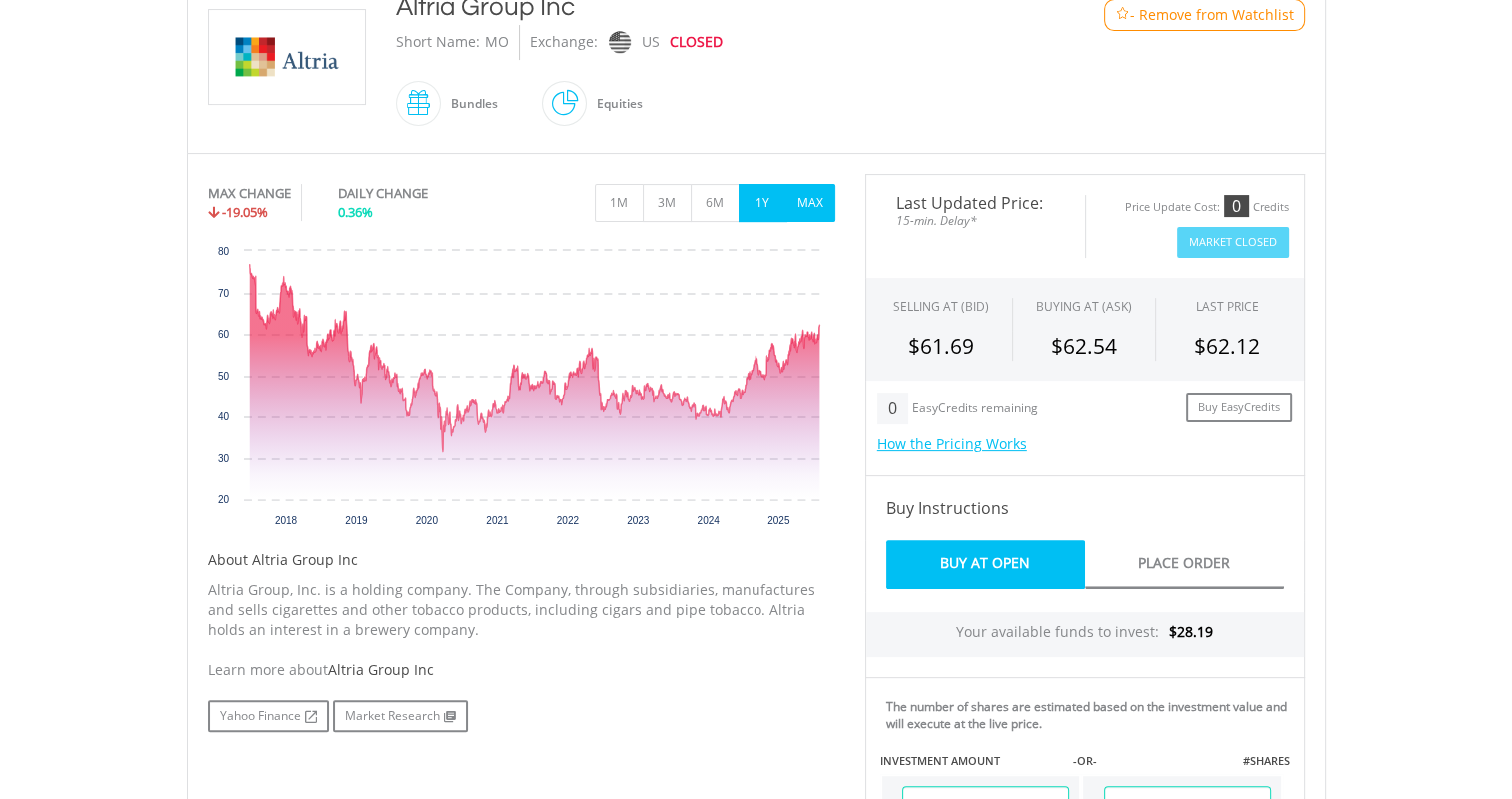 click on "1Y" at bounding box center (762, 203) 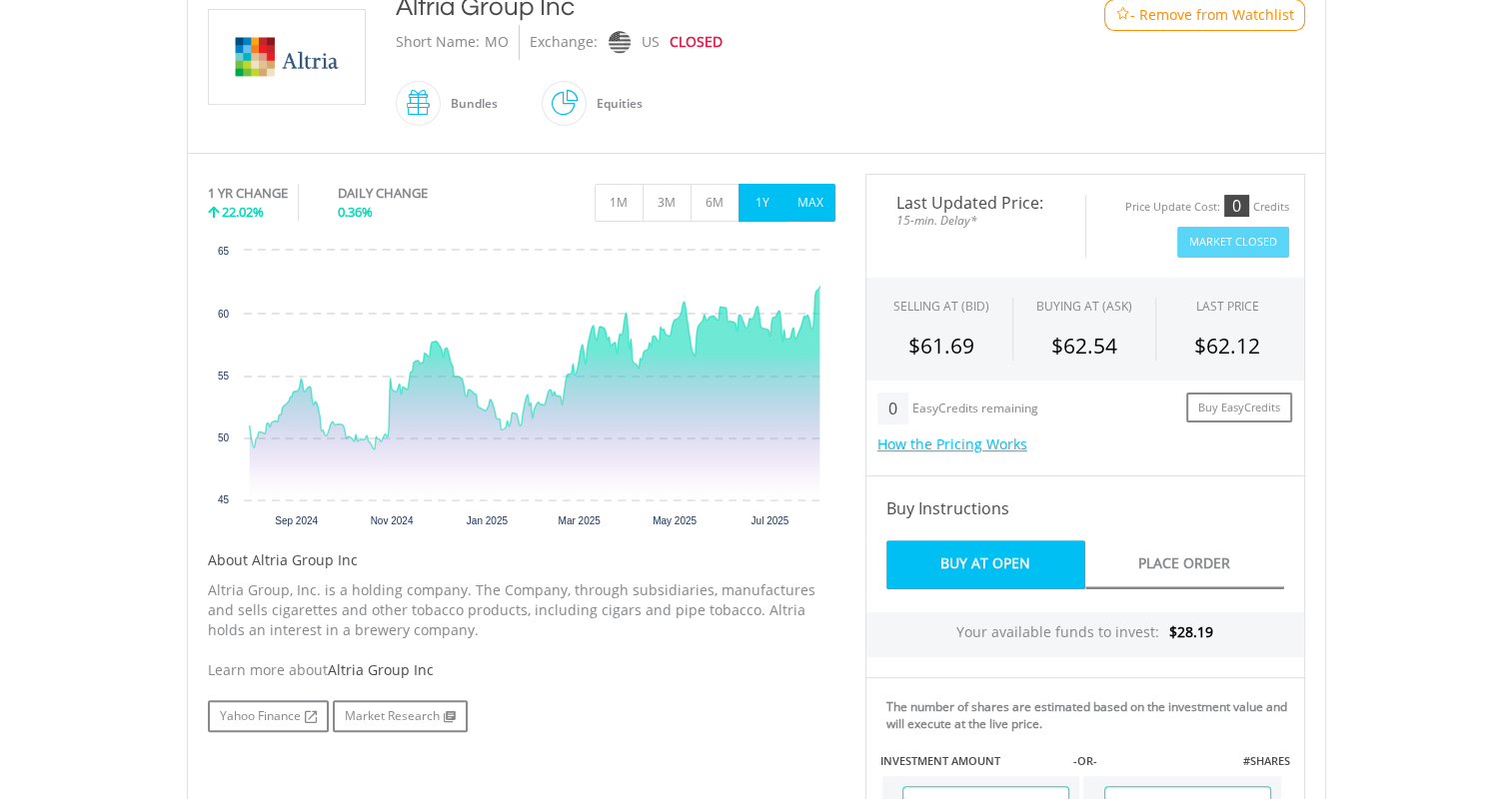 click on "MAX" at bounding box center [810, 203] 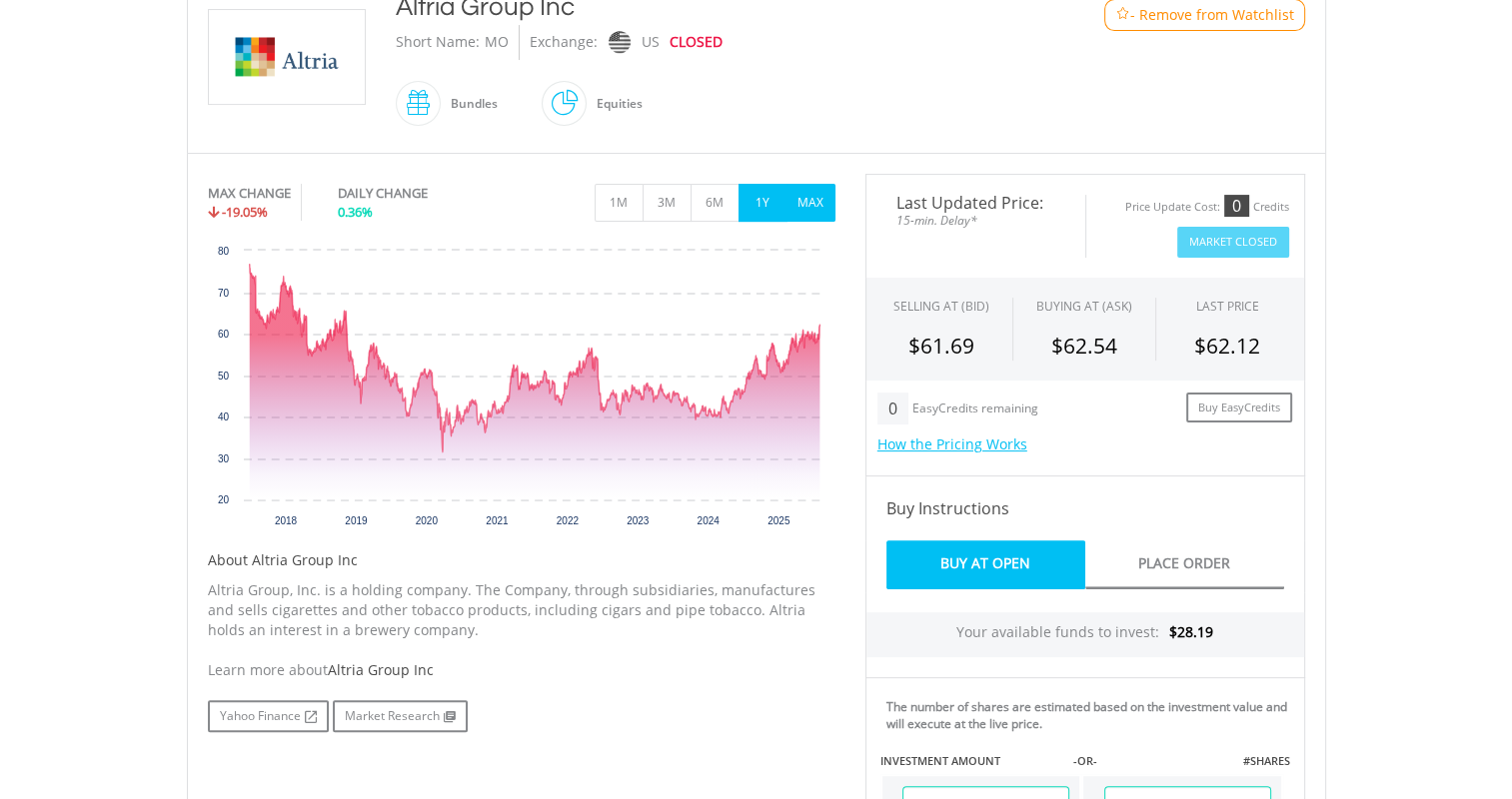 click on "1Y" at bounding box center [762, 203] 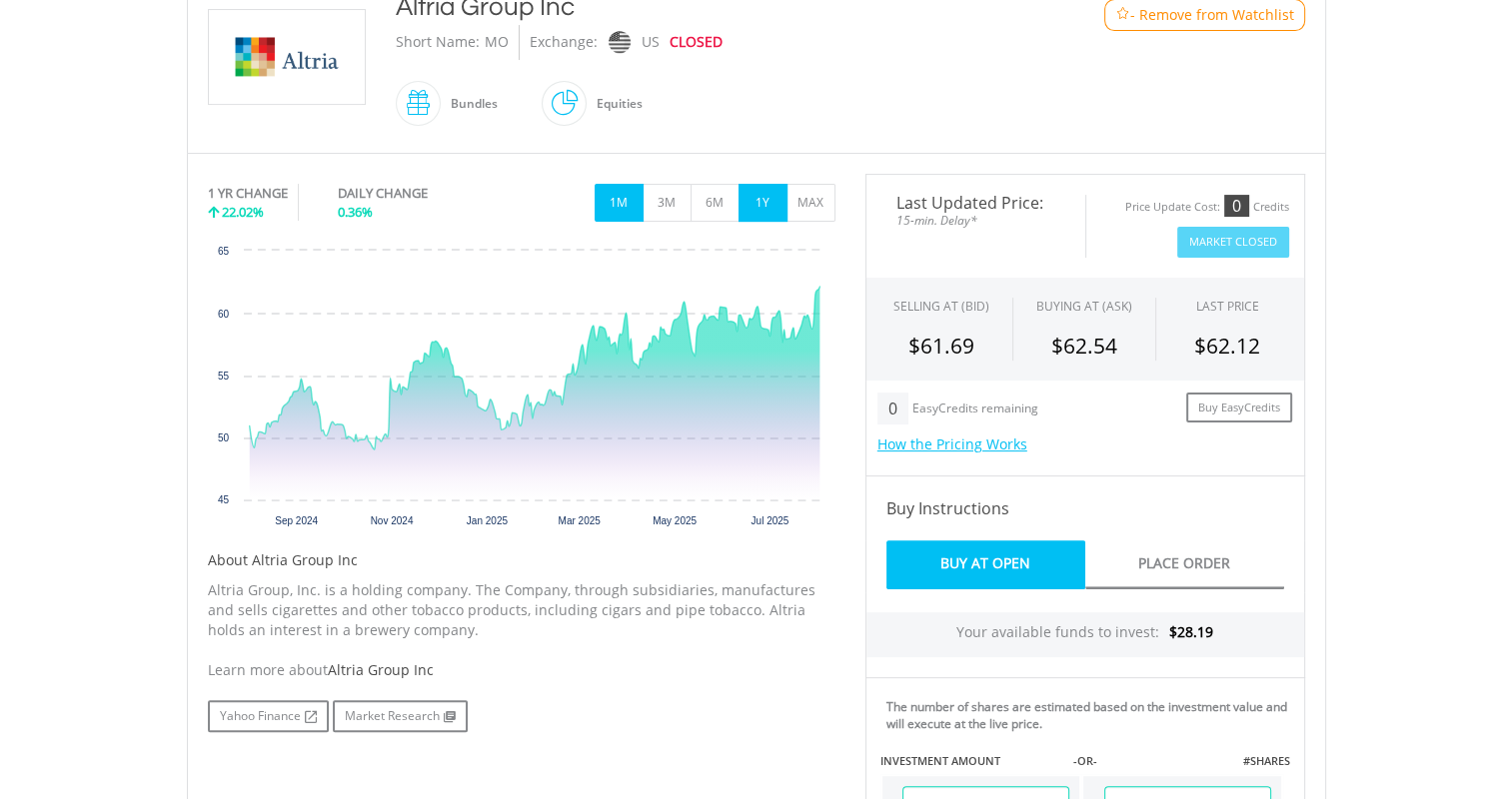 click on "1M" at bounding box center [619, 203] 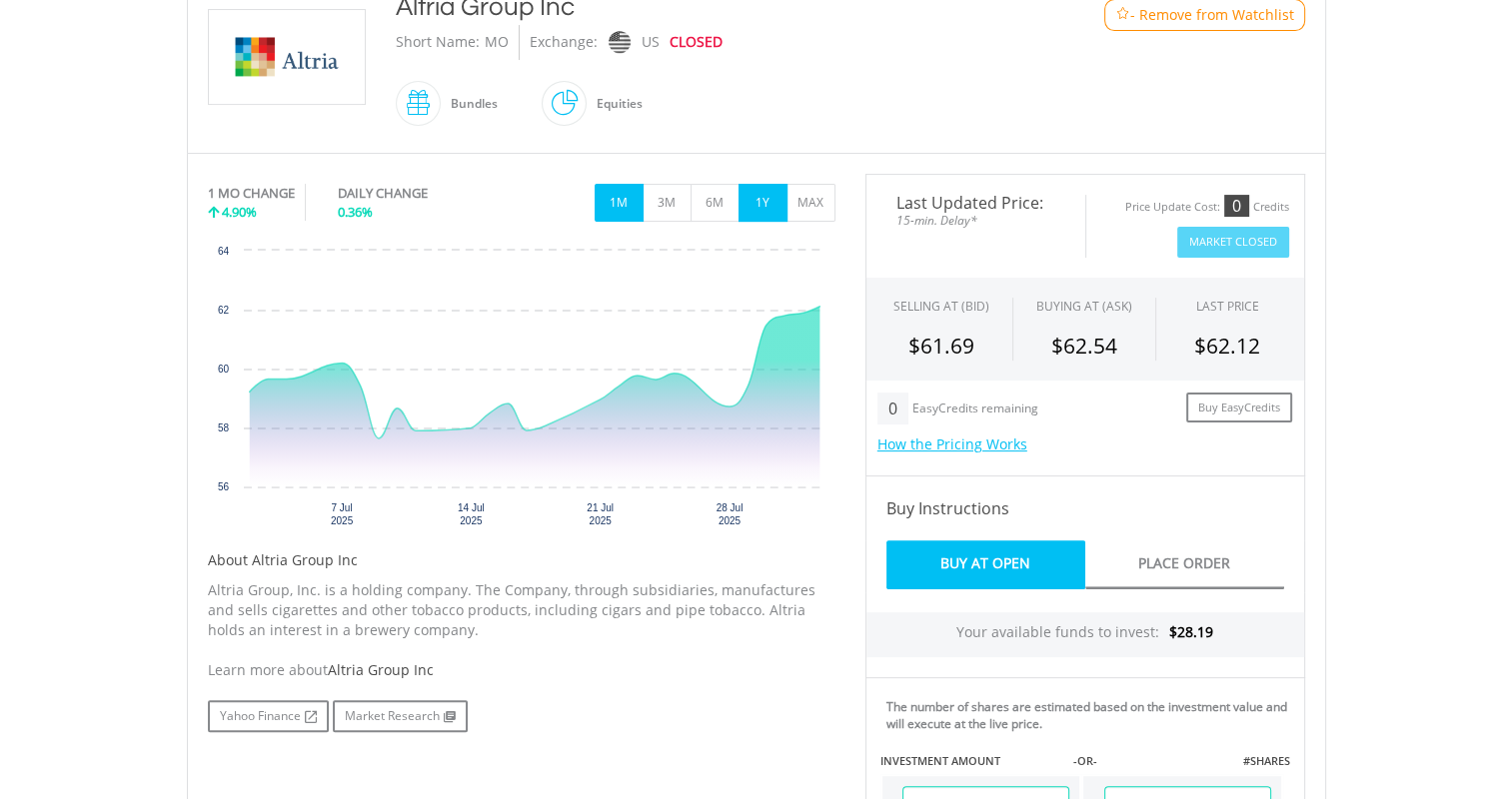 click on "1Y" at bounding box center [762, 203] 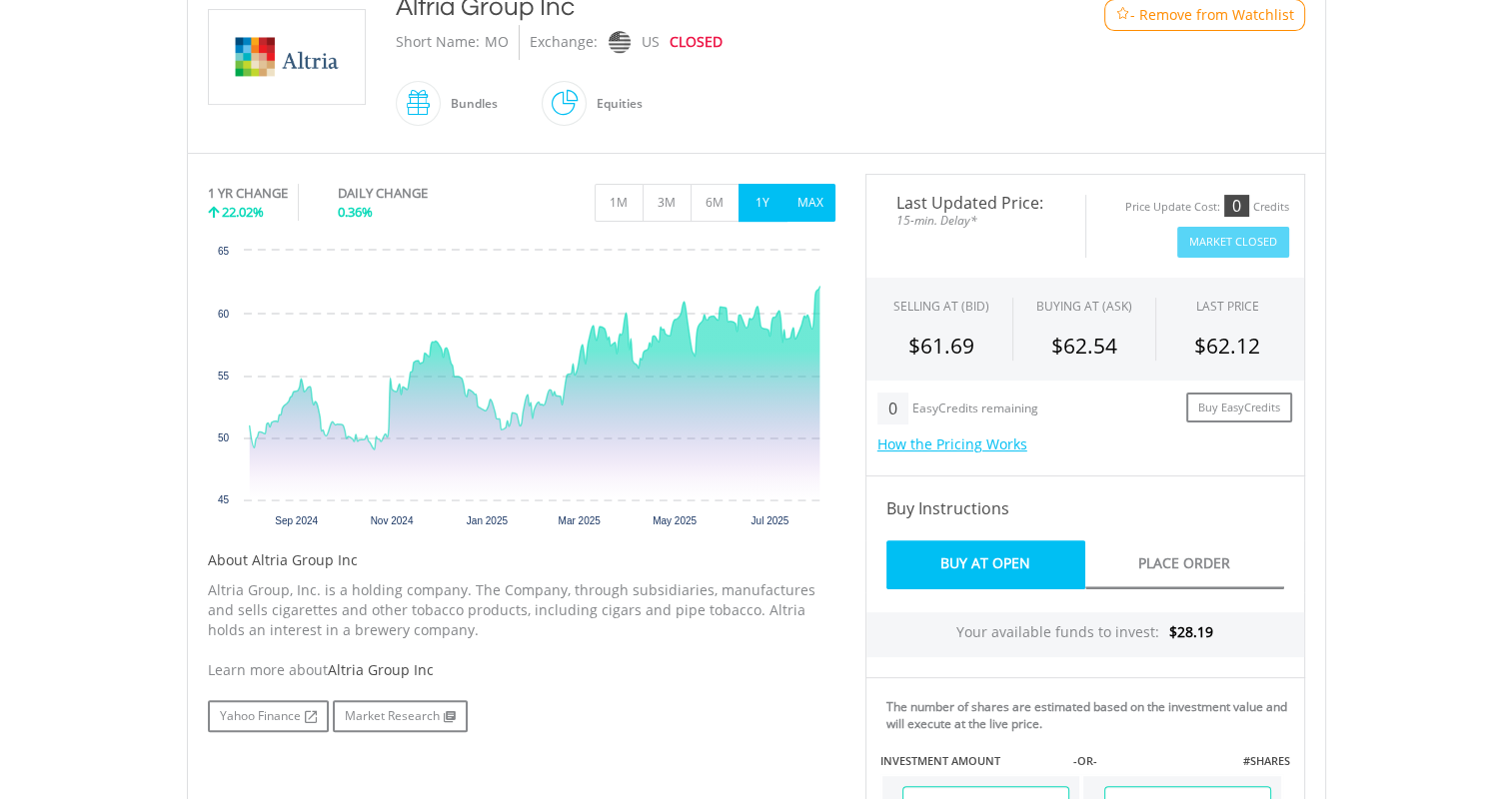 click on "MAX" at bounding box center (810, 203) 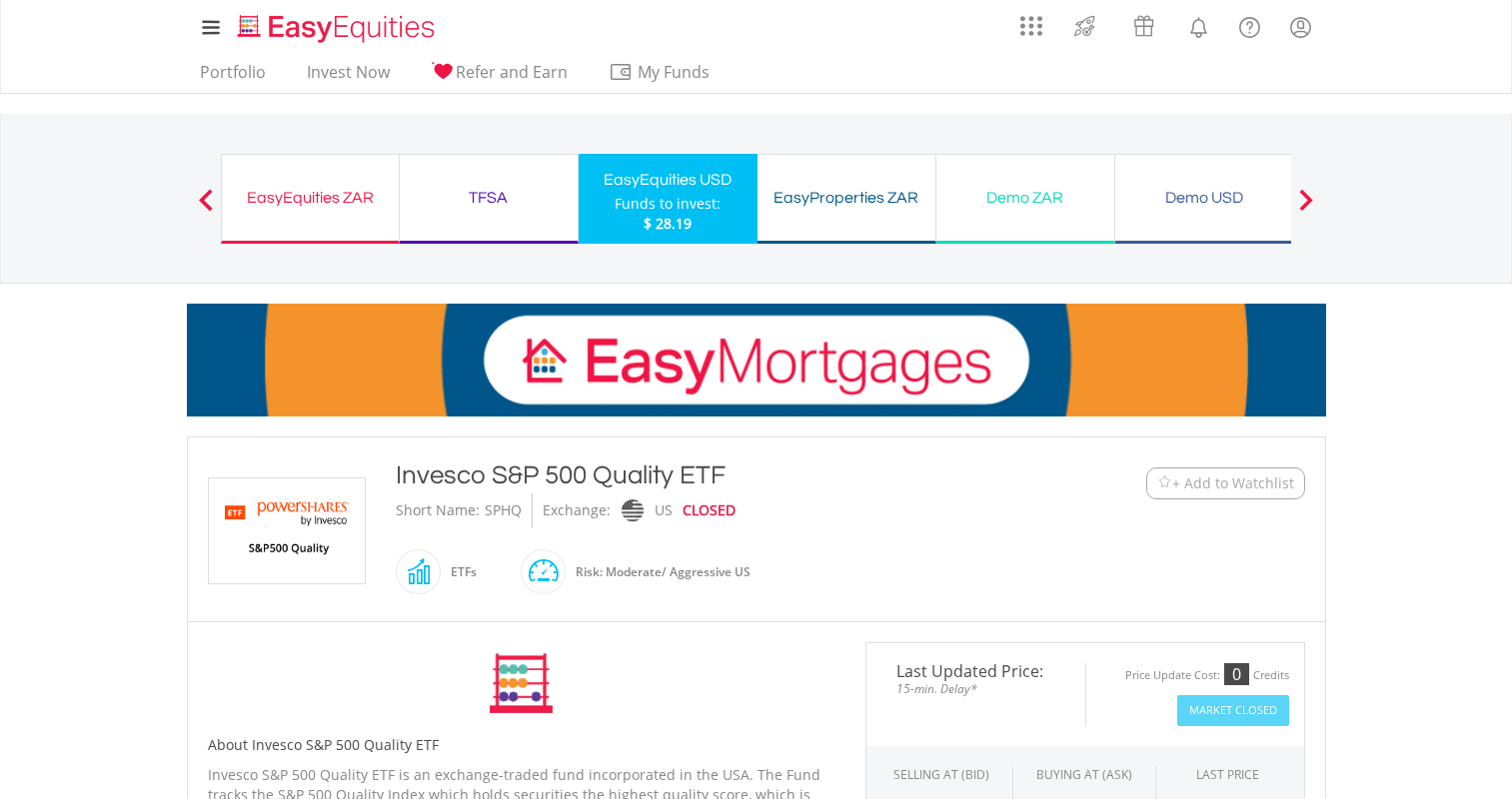 scroll, scrollTop: 0, scrollLeft: 0, axis: both 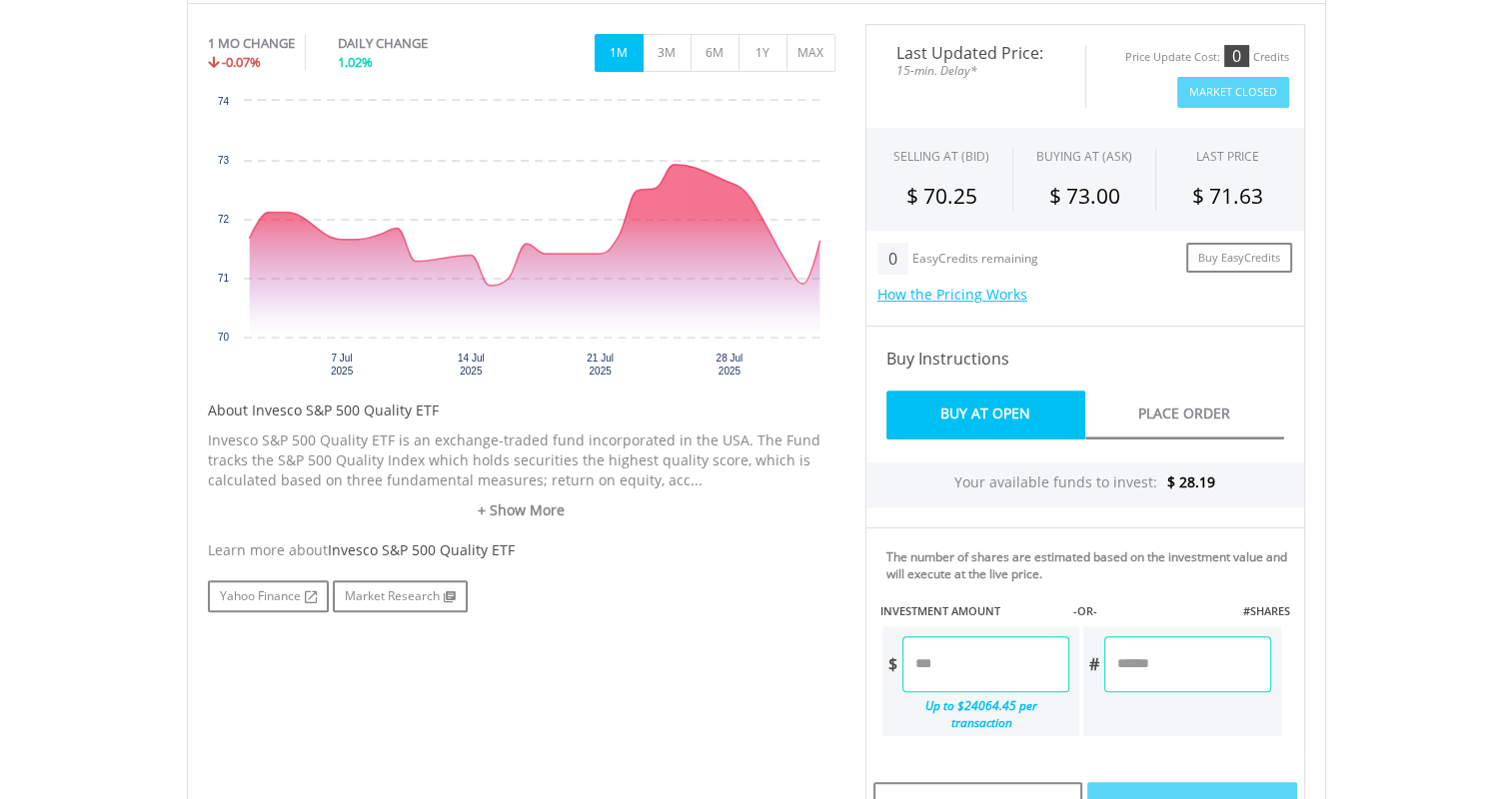 click at bounding box center [985, 664] 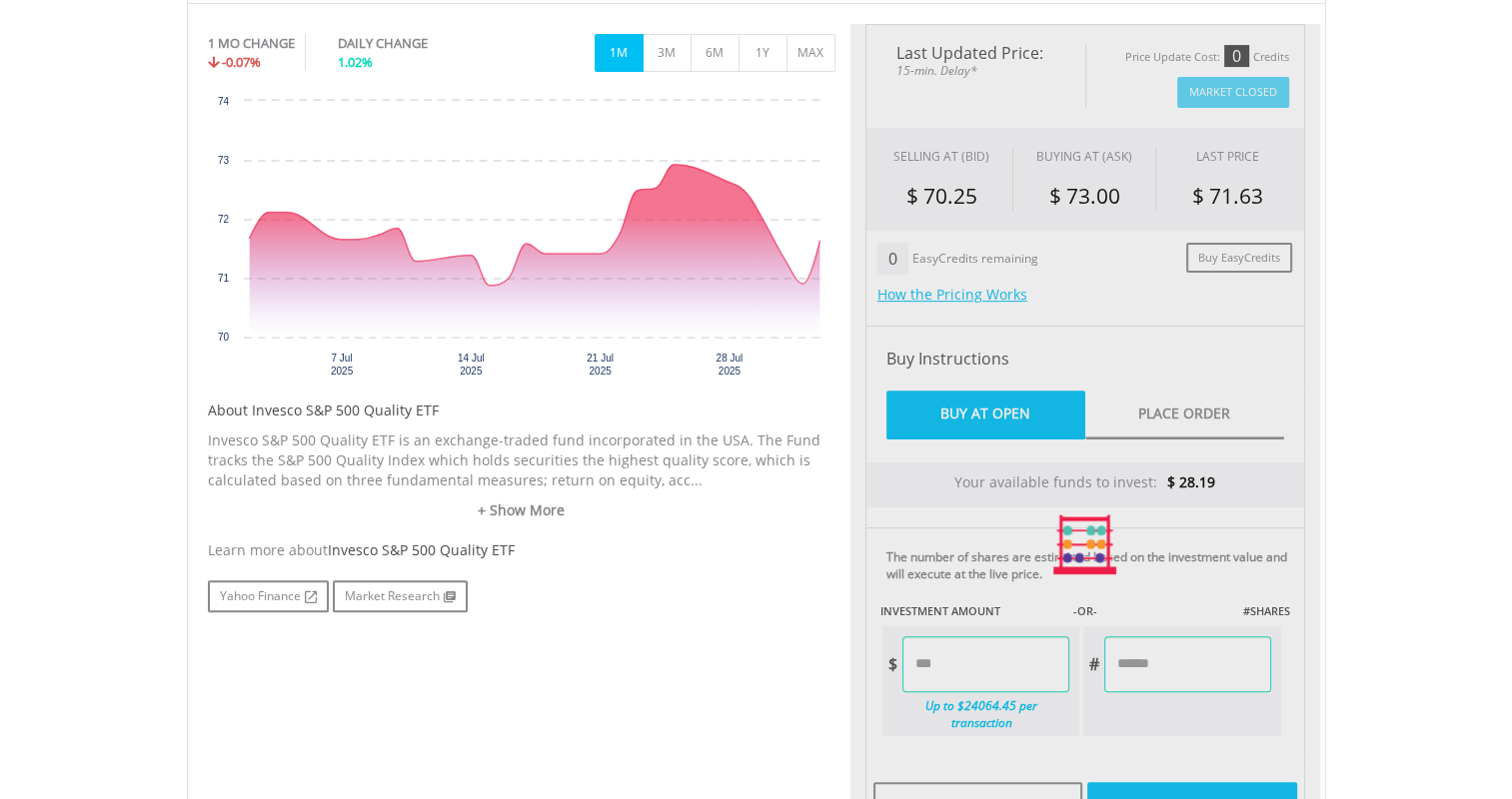 click on "My Investments
Invest Now
New Listings
Sell
My Recurring Investments
Pending Orders
Vouchers
Buy a Voucher
Redeem a Voucher
Account Management" at bounding box center [756, 416] 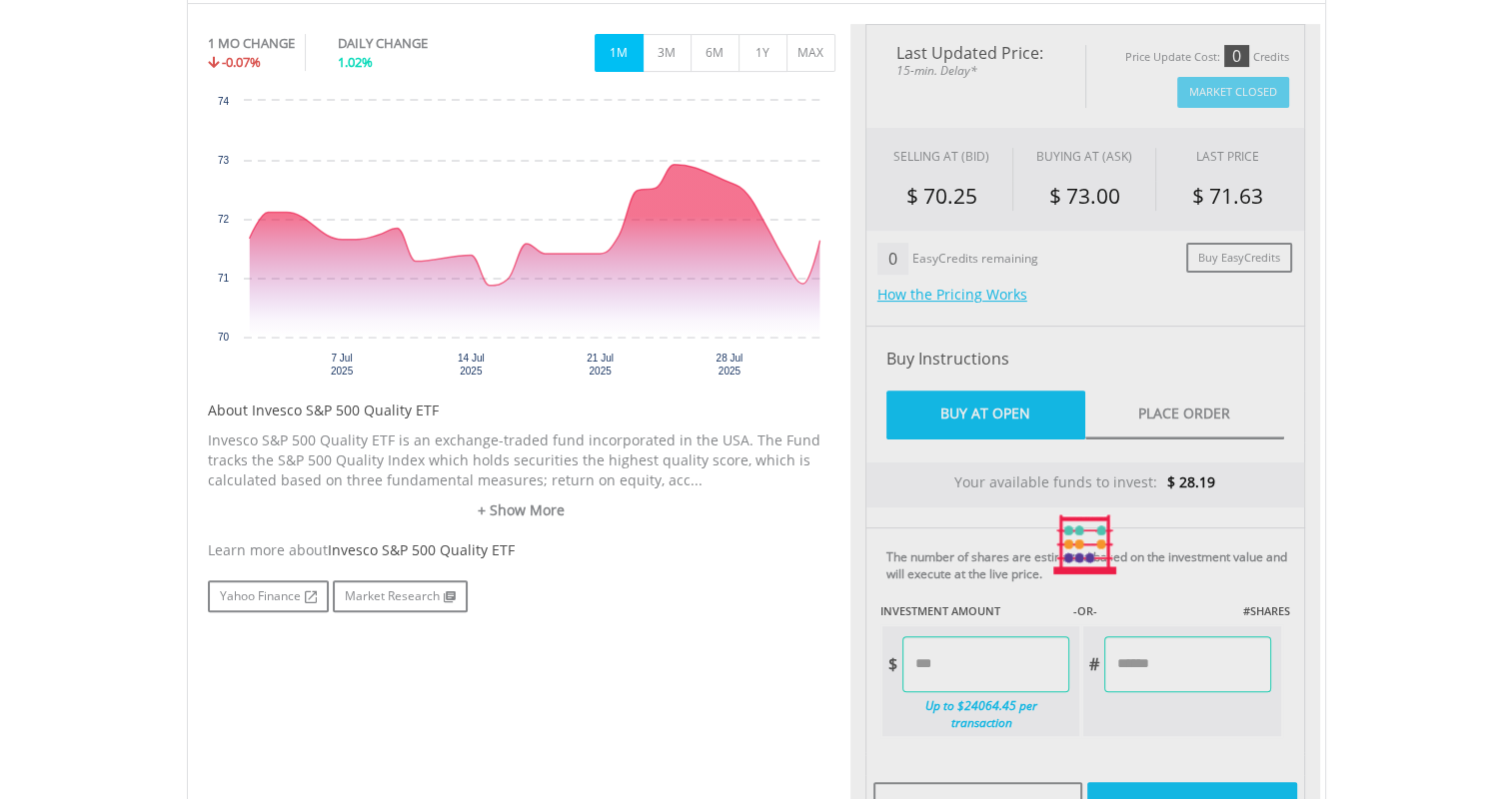 type on "******" 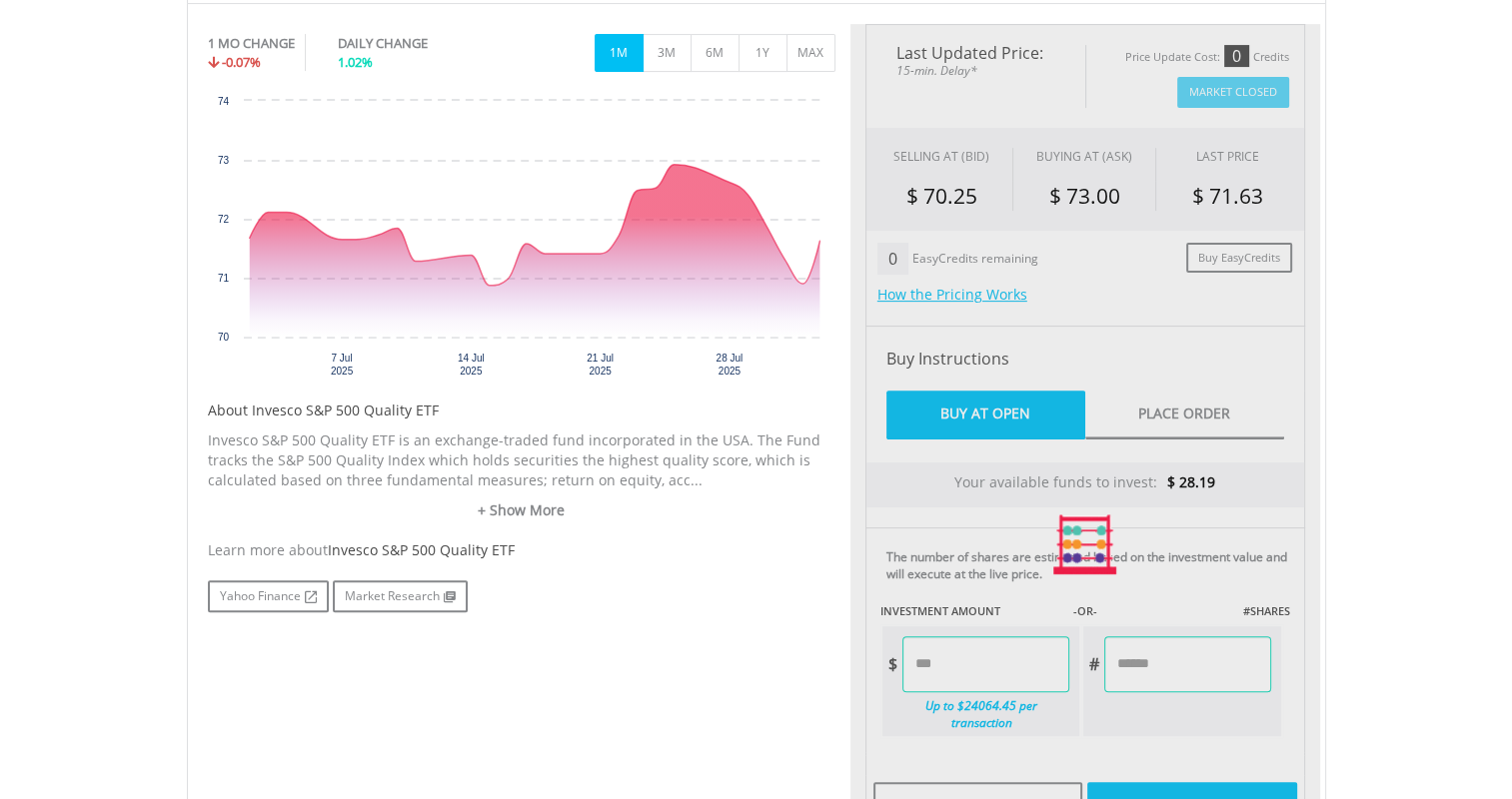 type on "******" 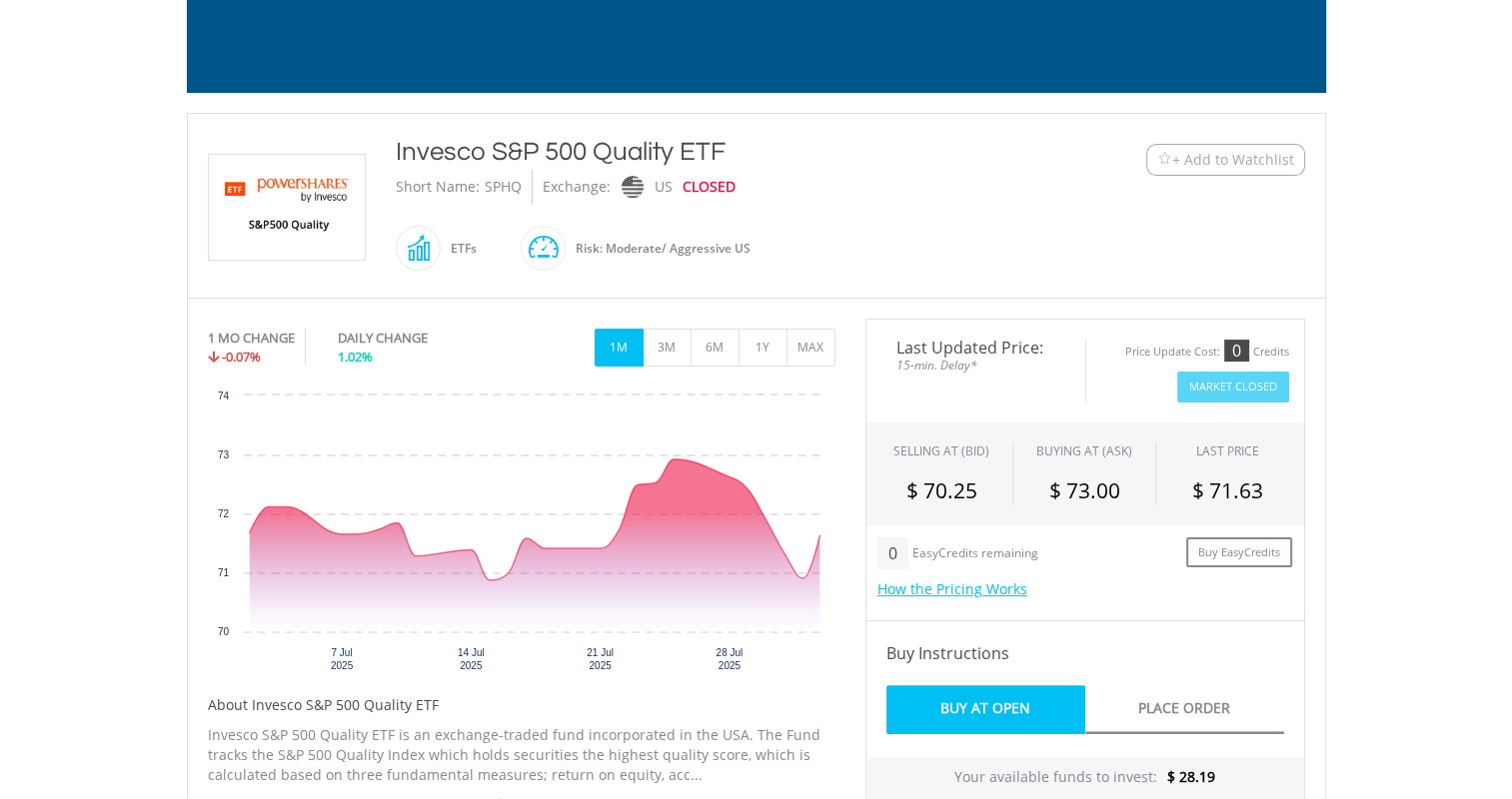 scroll, scrollTop: 344, scrollLeft: 0, axis: vertical 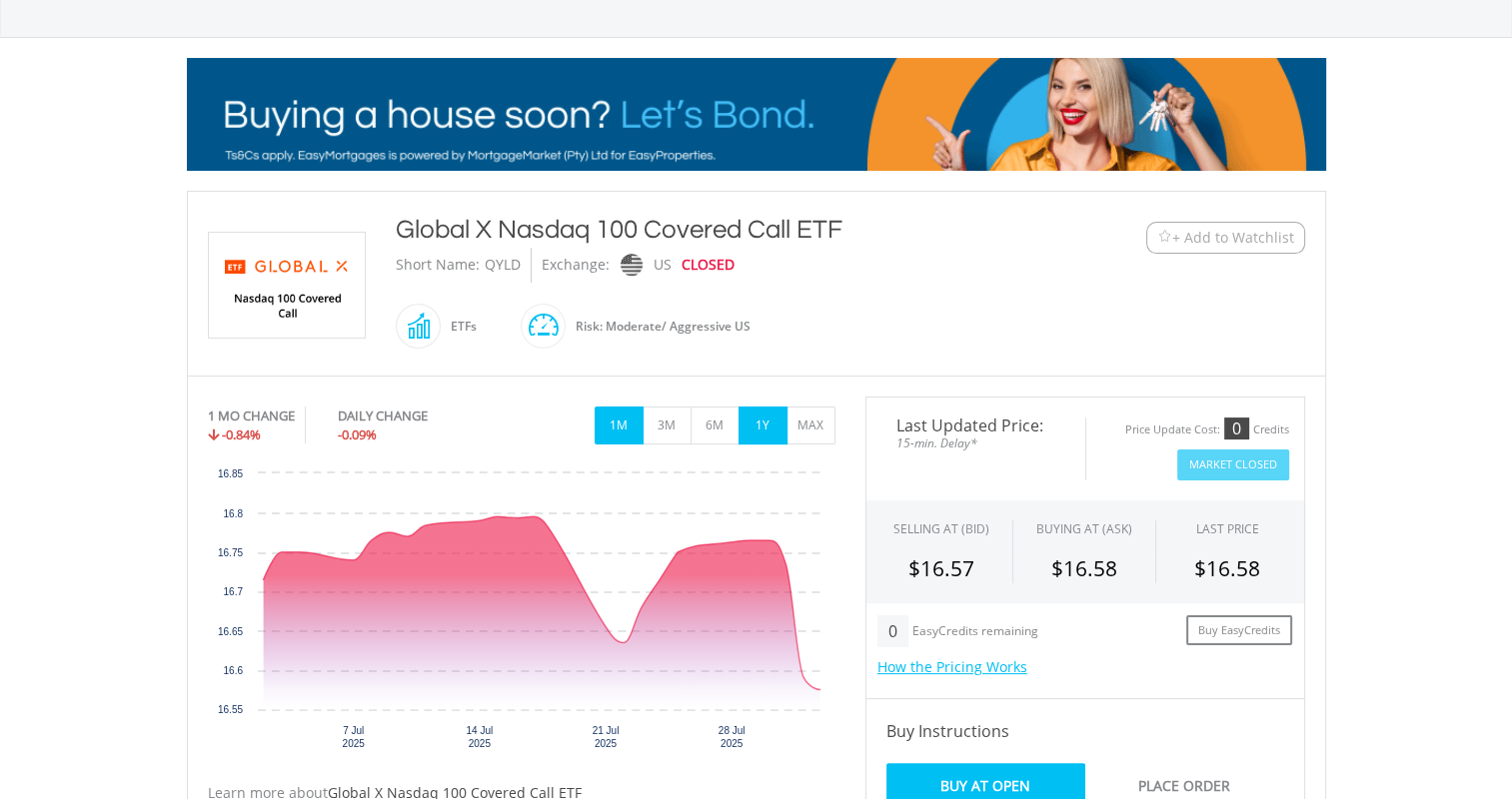 click on "1Y" at bounding box center [762, 425] 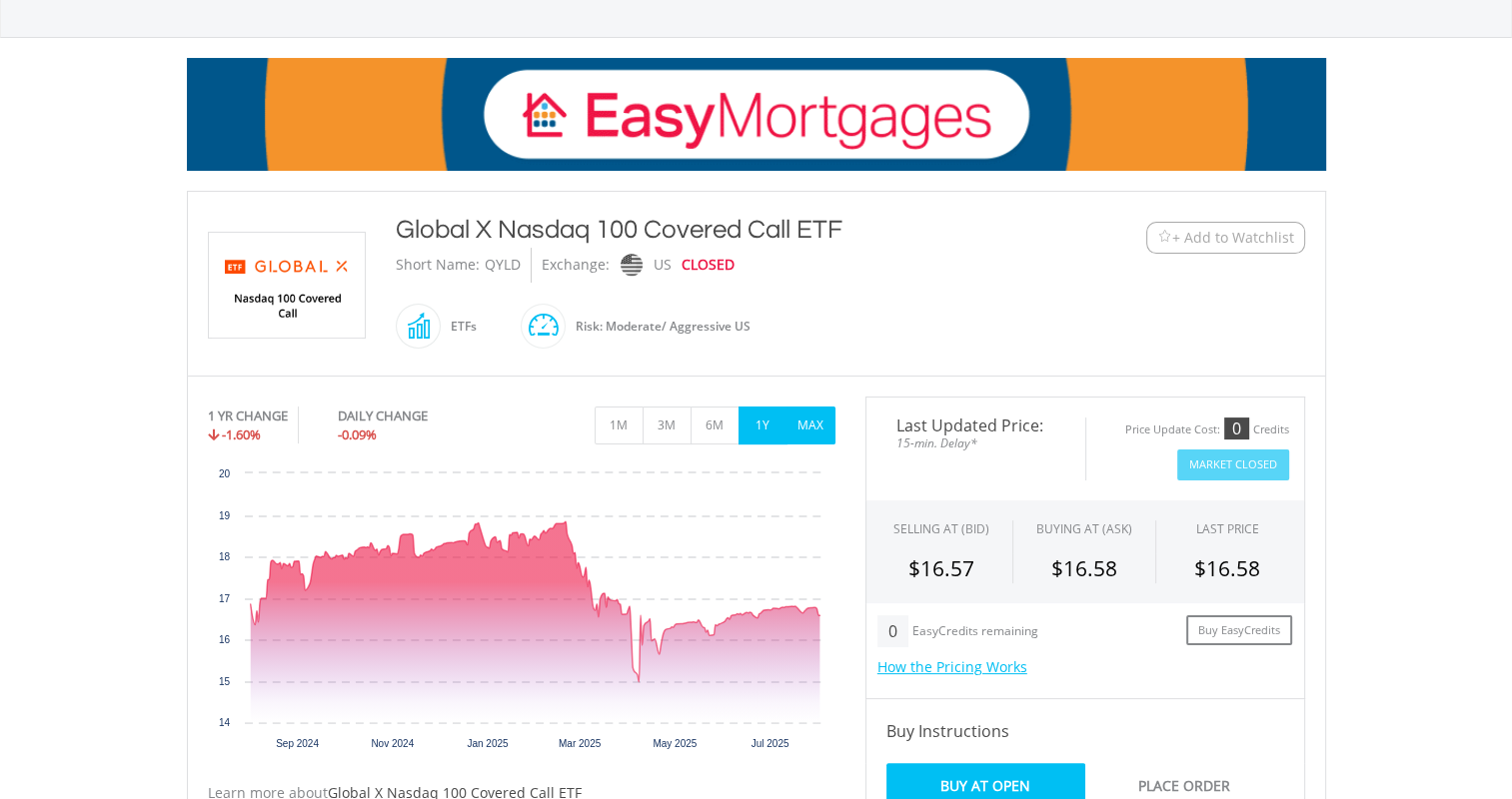 click on "MAX" at bounding box center (810, 425) 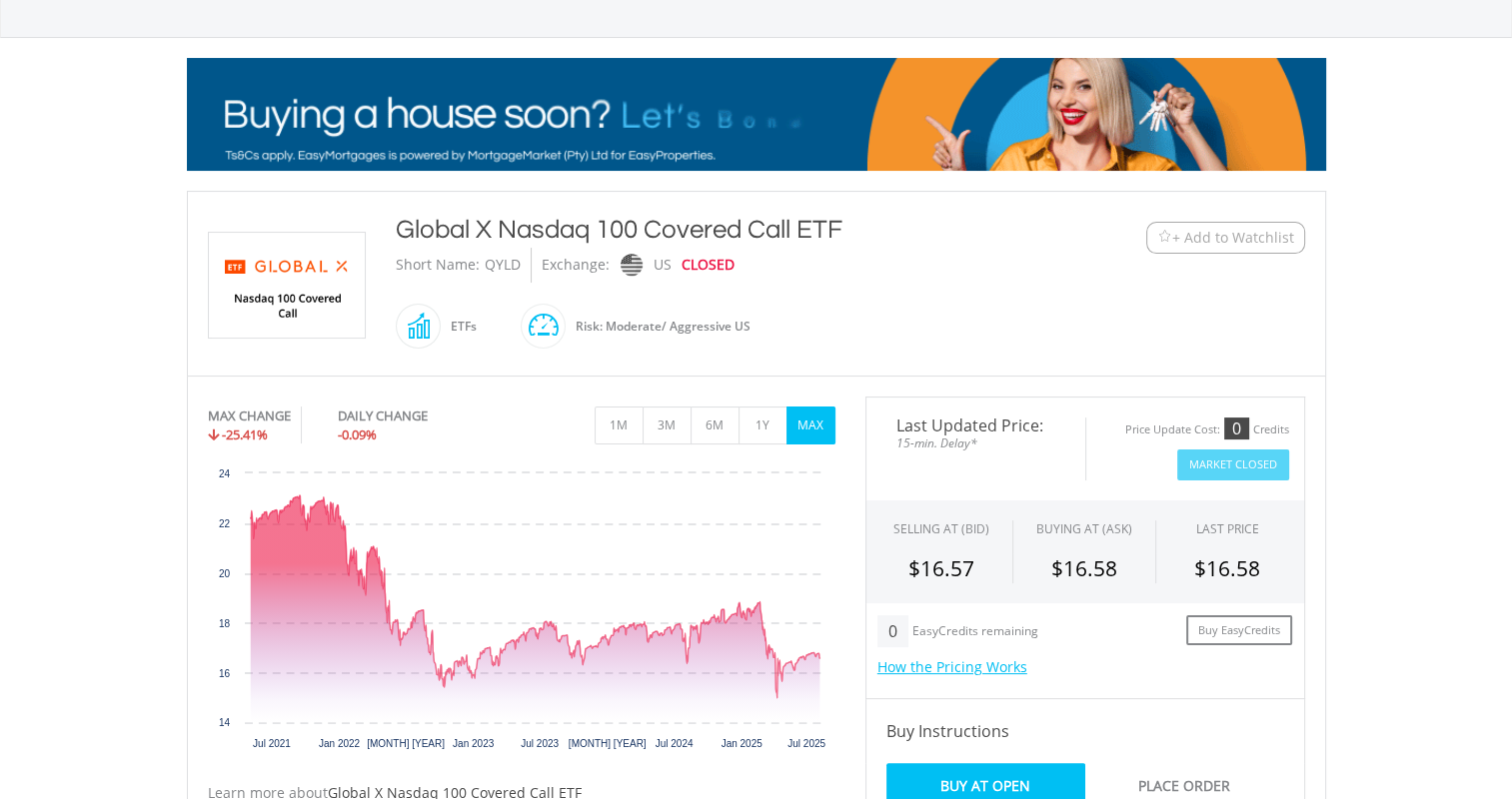 scroll, scrollTop: 0, scrollLeft: 0, axis: both 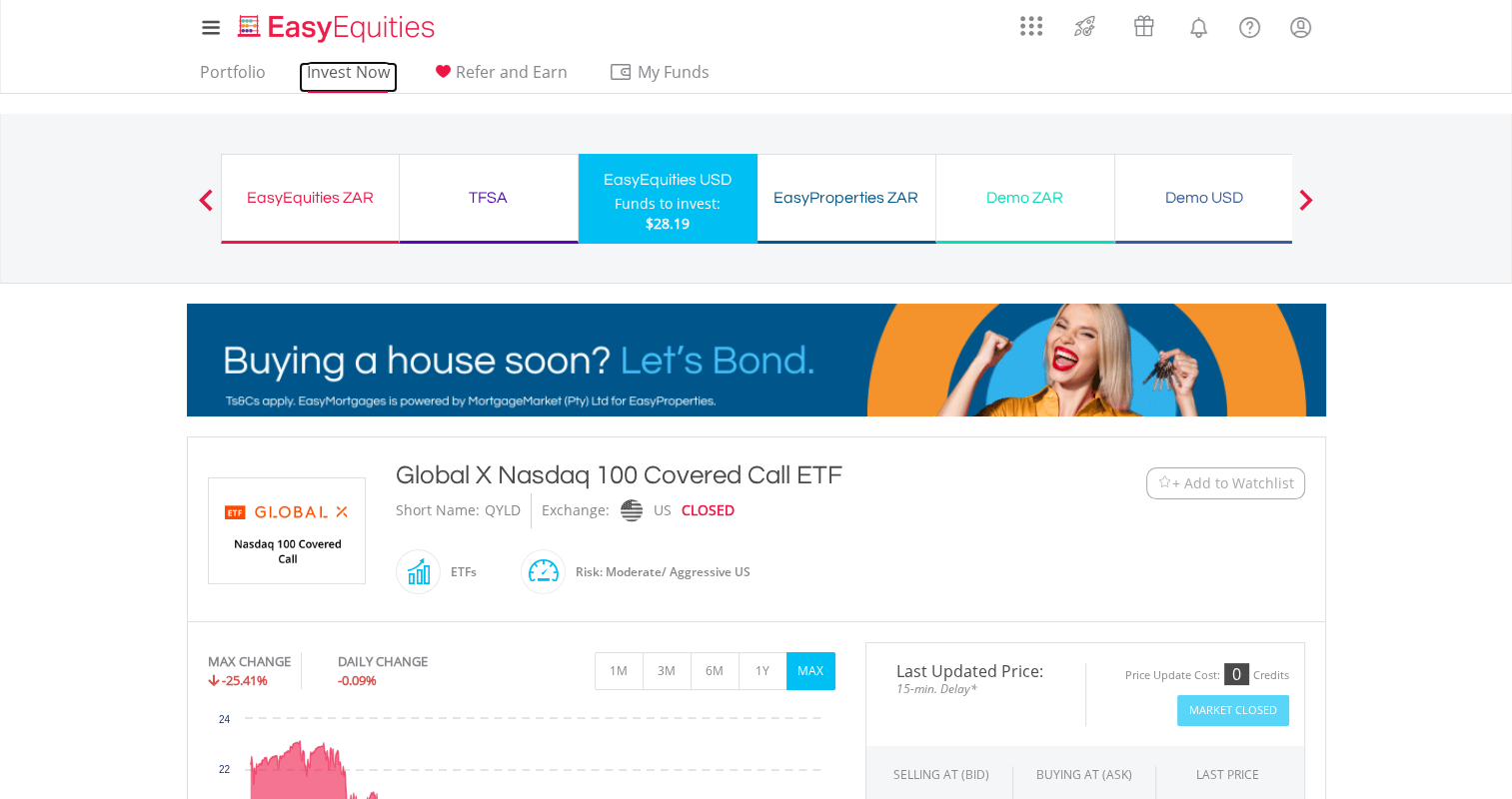 click on "Invest Now" at bounding box center [348, 77] 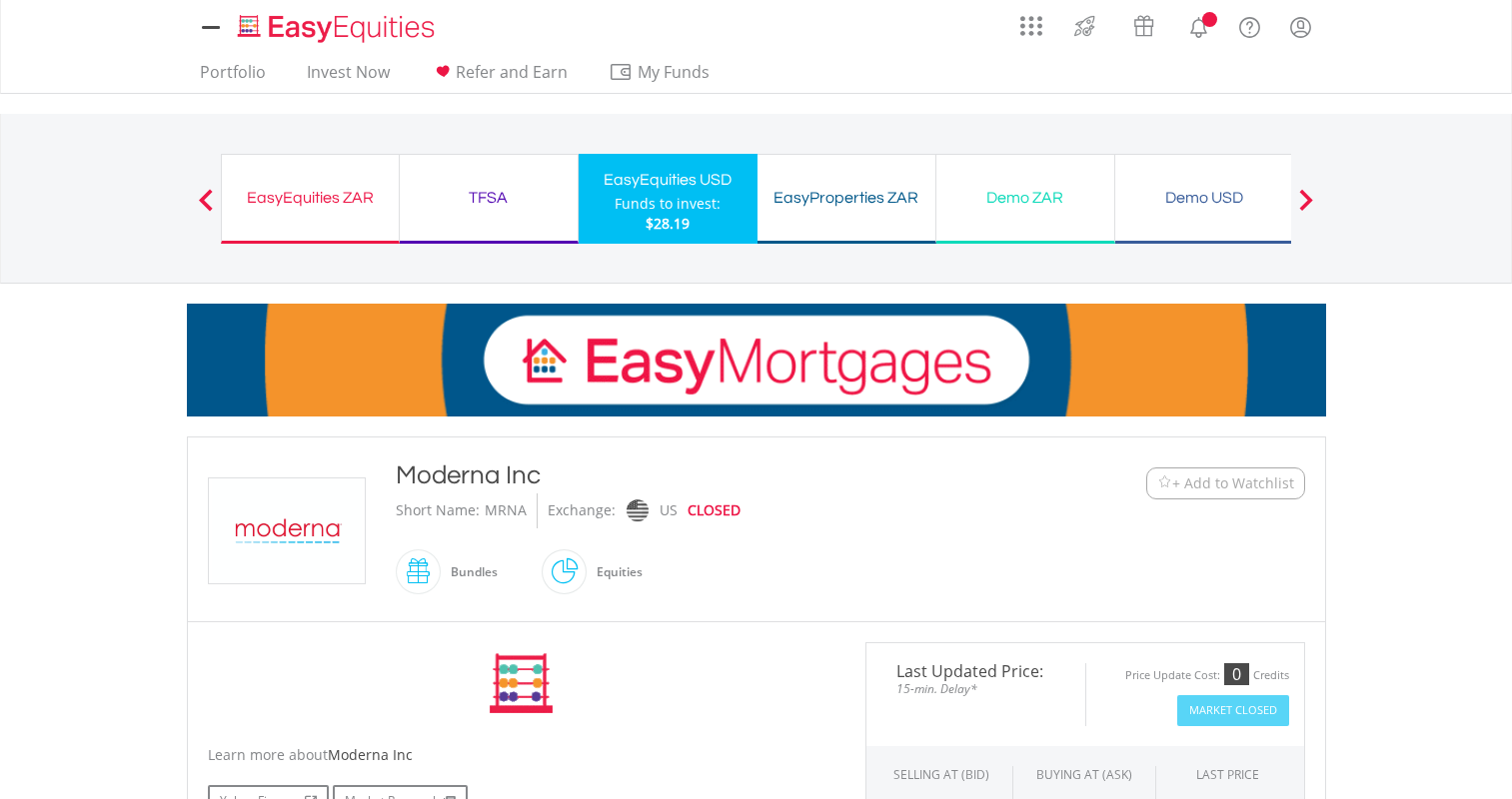 scroll, scrollTop: 0, scrollLeft: 0, axis: both 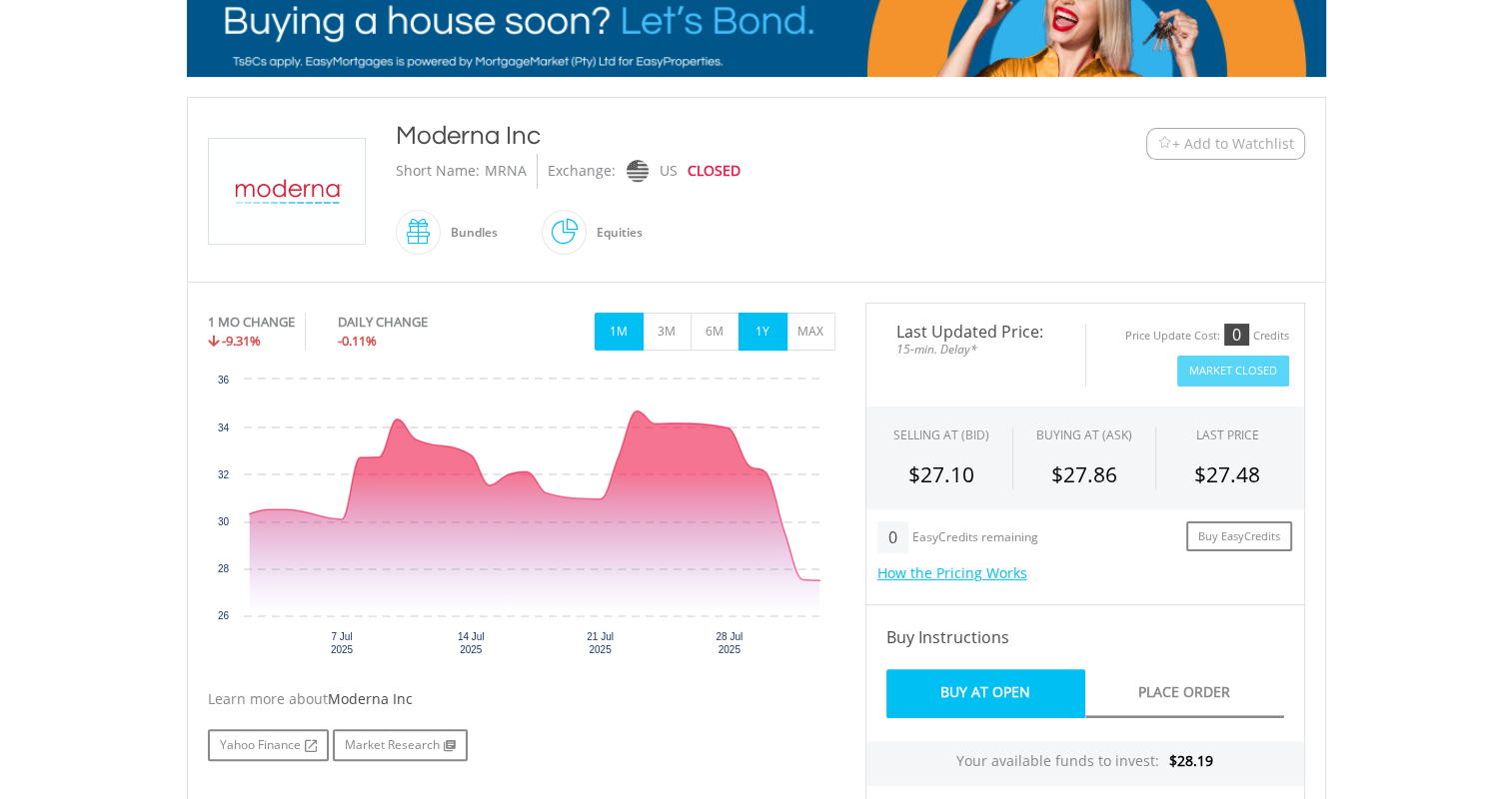click on "1Y" at bounding box center [762, 332] 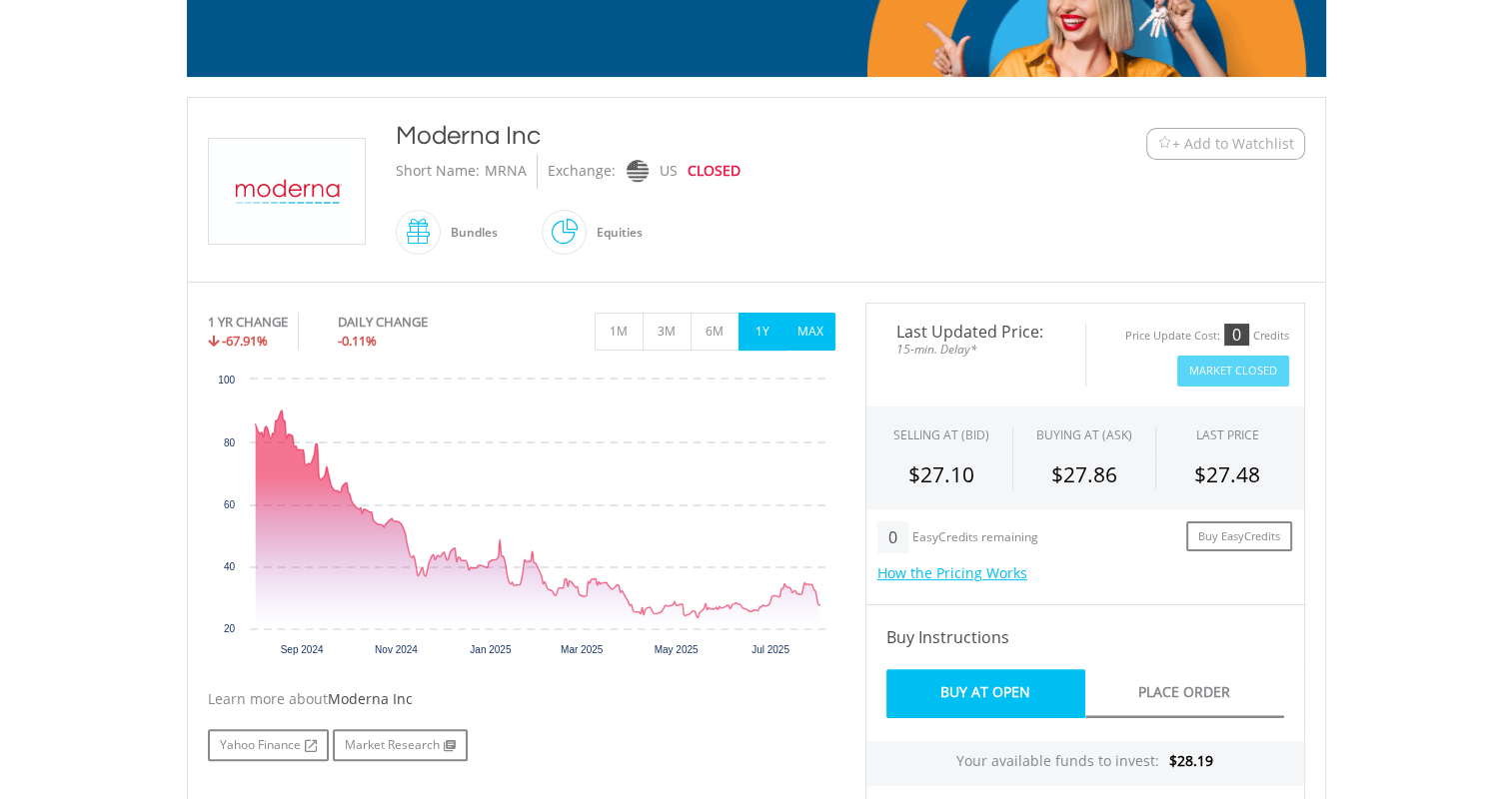 click on "MAX" at bounding box center [810, 332] 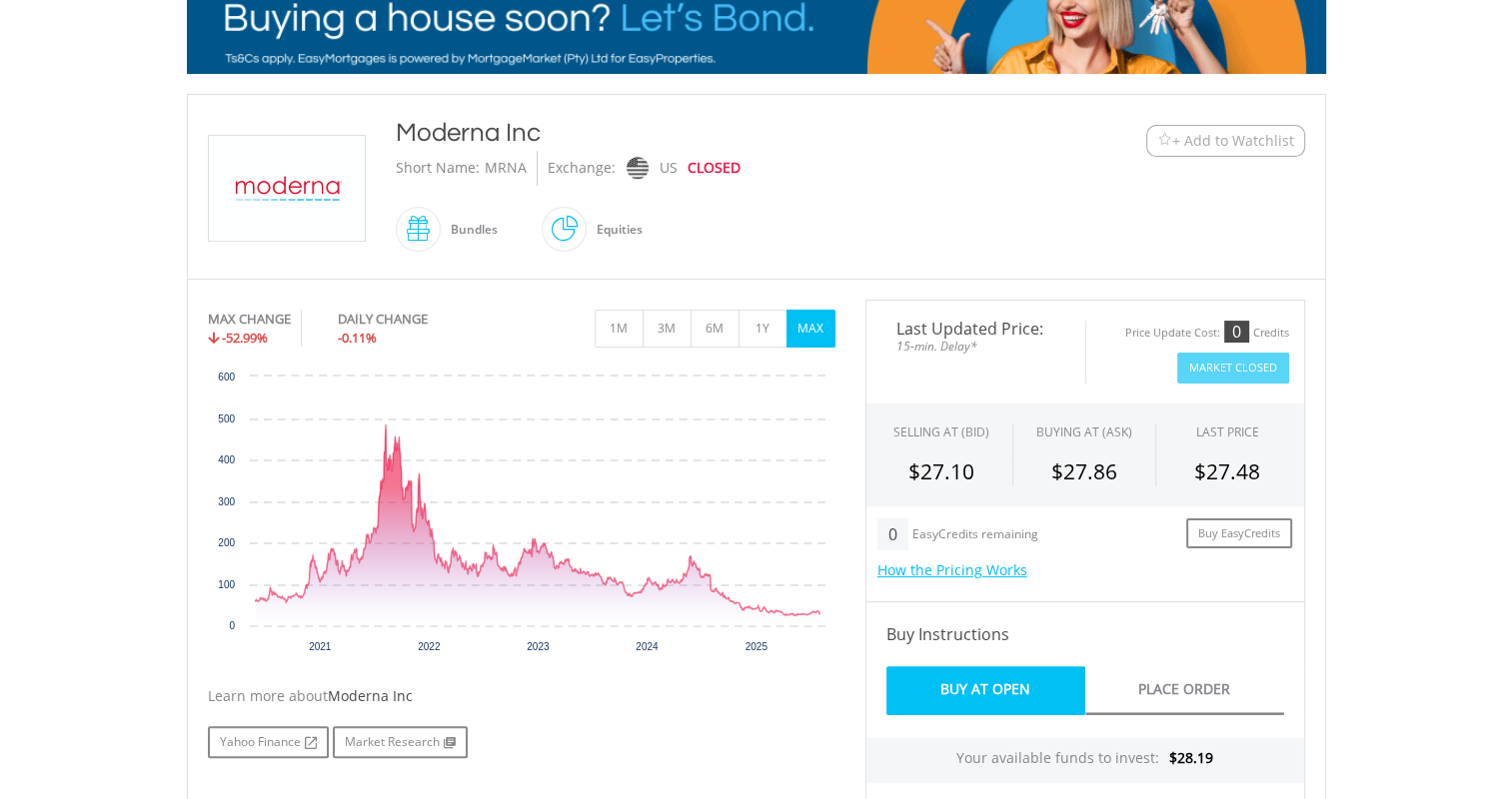scroll, scrollTop: 0, scrollLeft: 0, axis: both 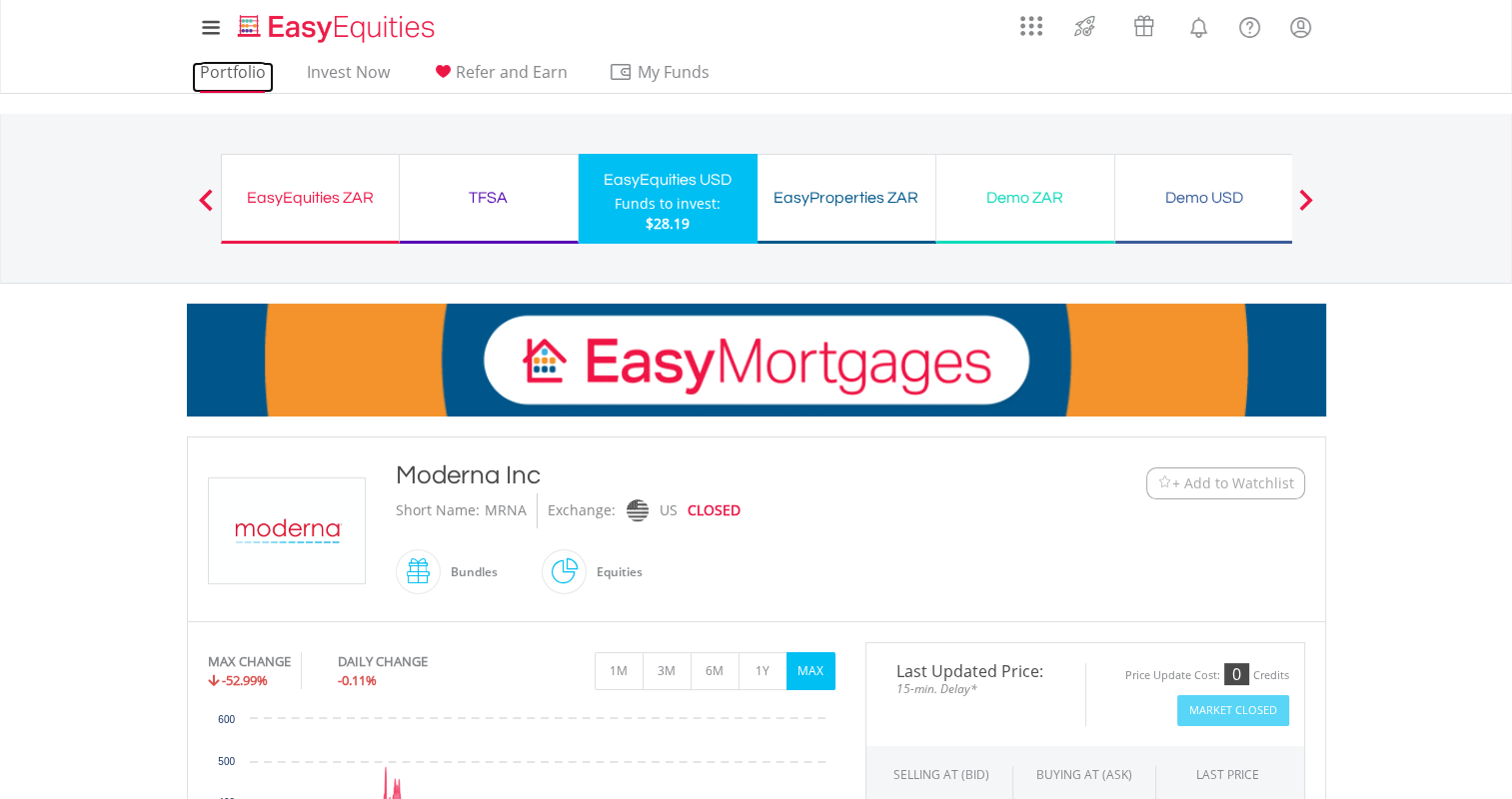 click on "Portfolio" at bounding box center (233, 77) 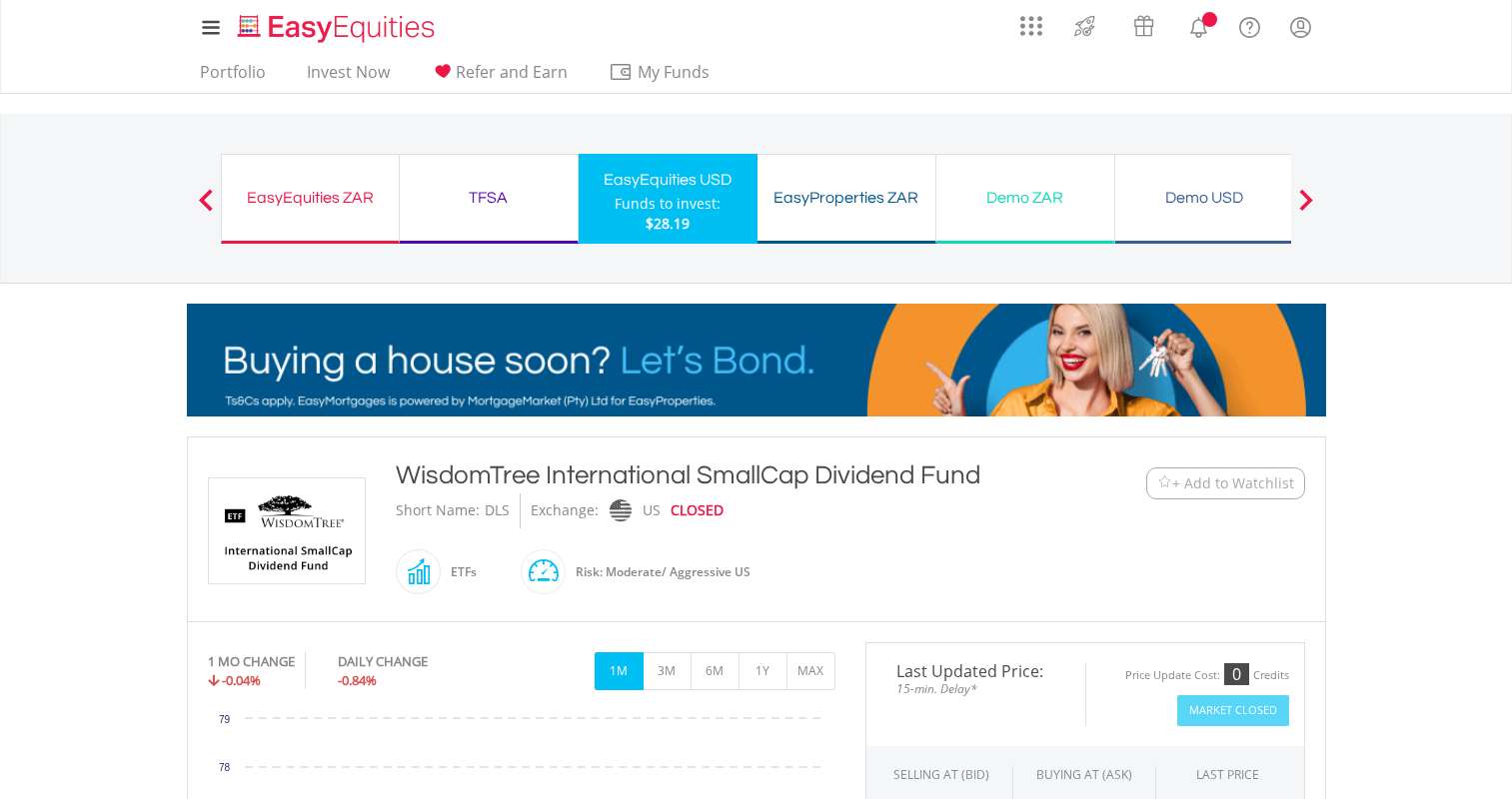 scroll, scrollTop: 0, scrollLeft: 0, axis: both 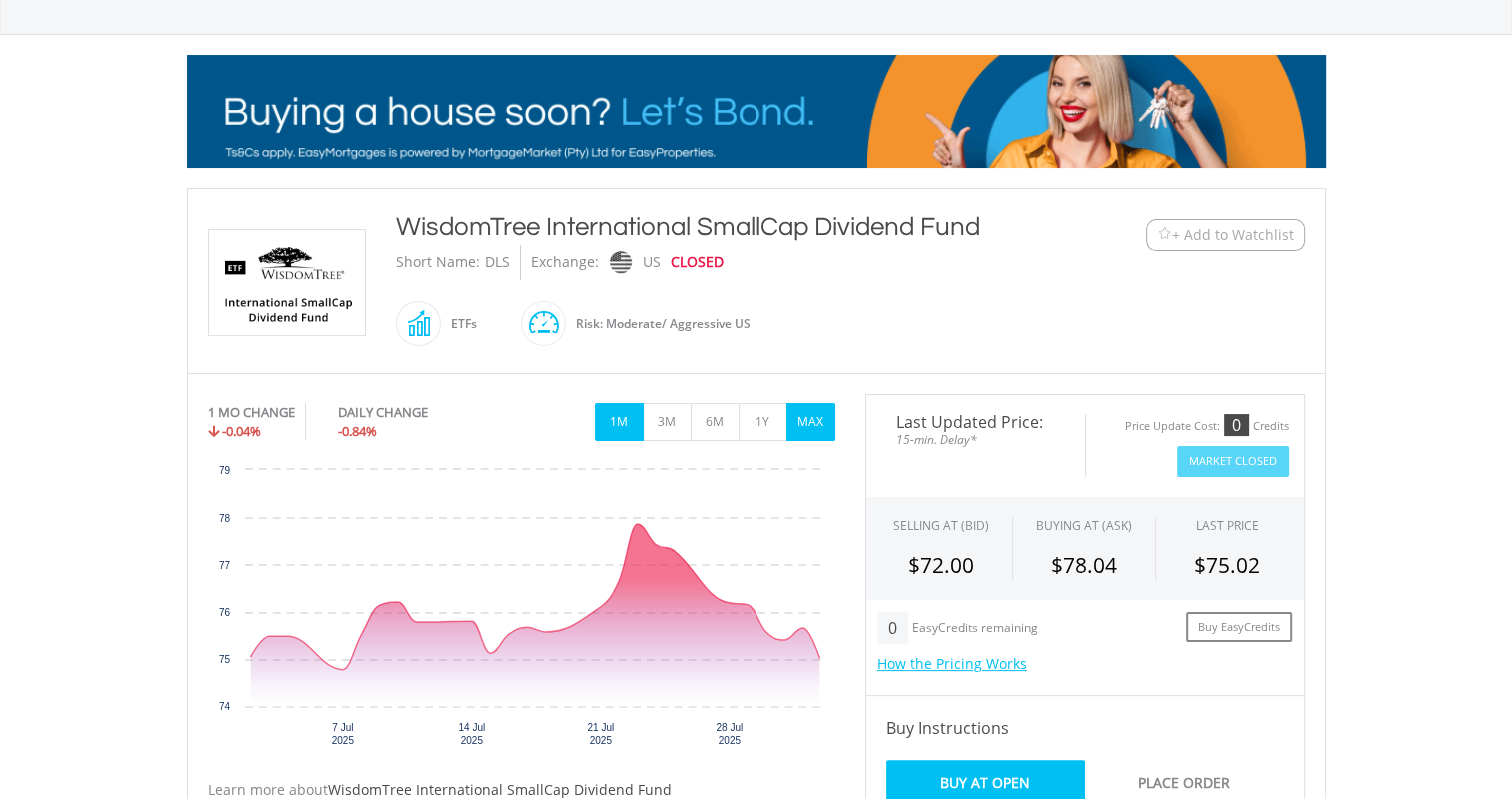 click on "MAX" at bounding box center [810, 422] 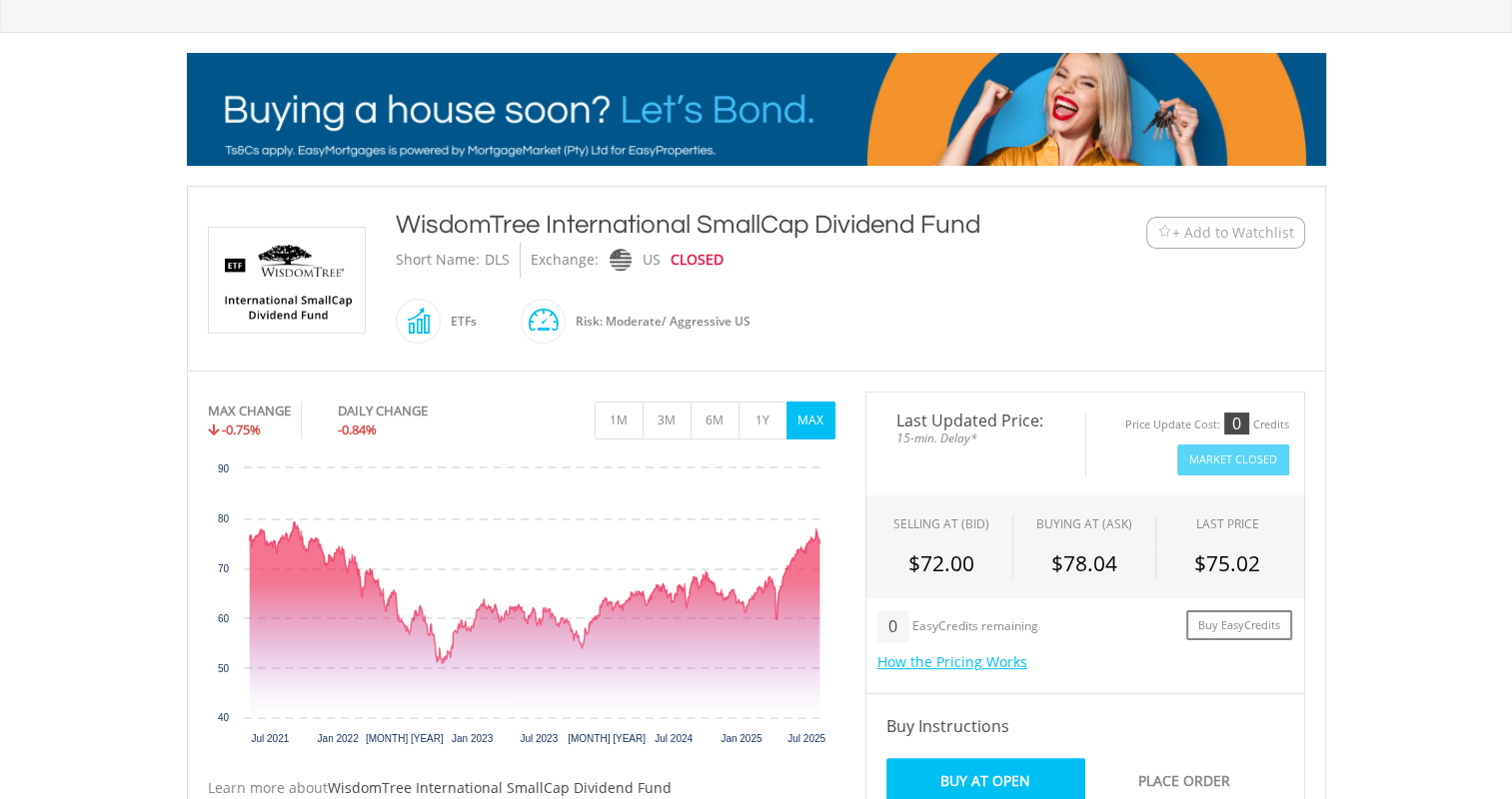 scroll, scrollTop: 0, scrollLeft: 0, axis: both 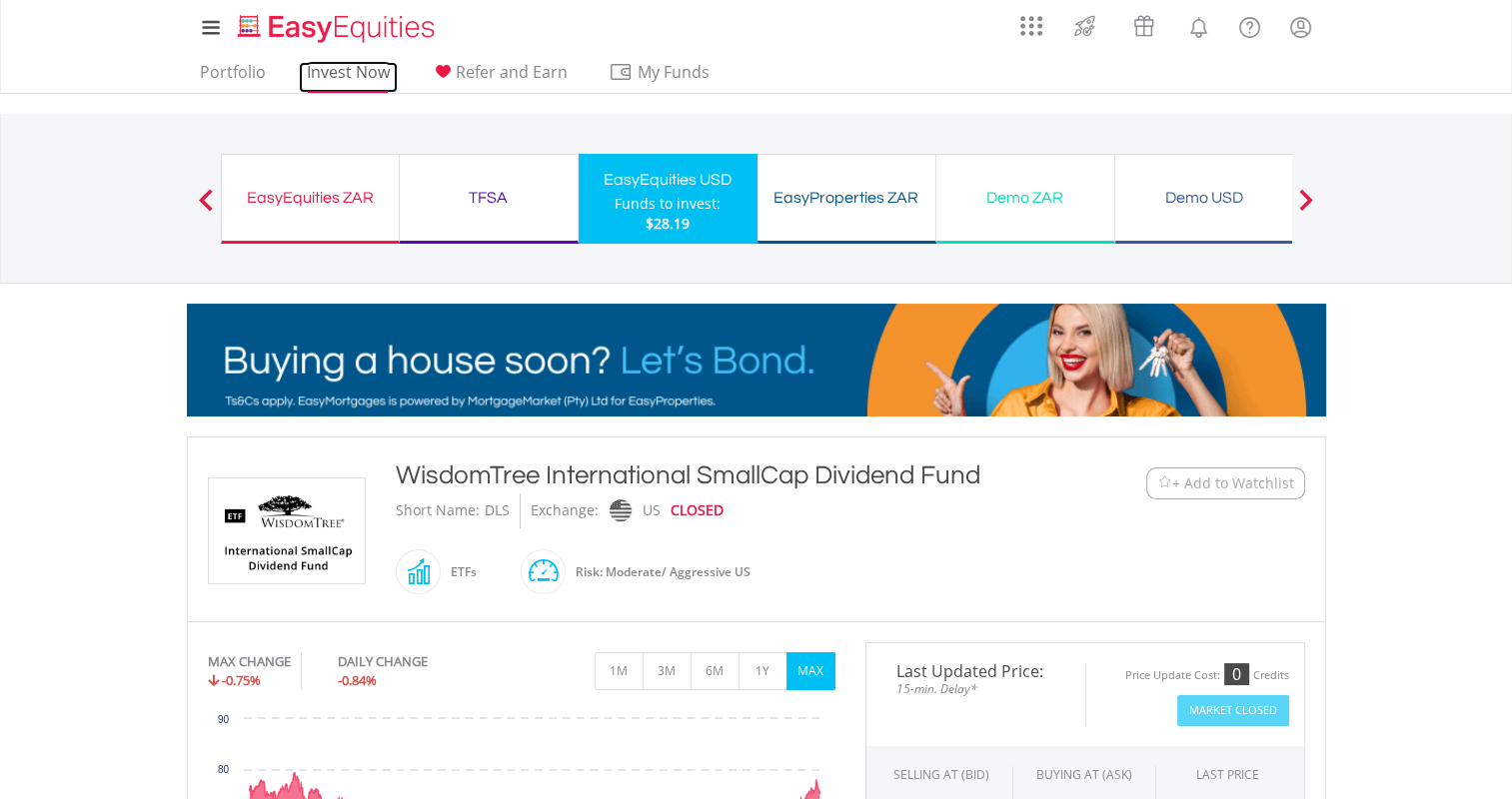 click on "Invest Now" at bounding box center (348, 77) 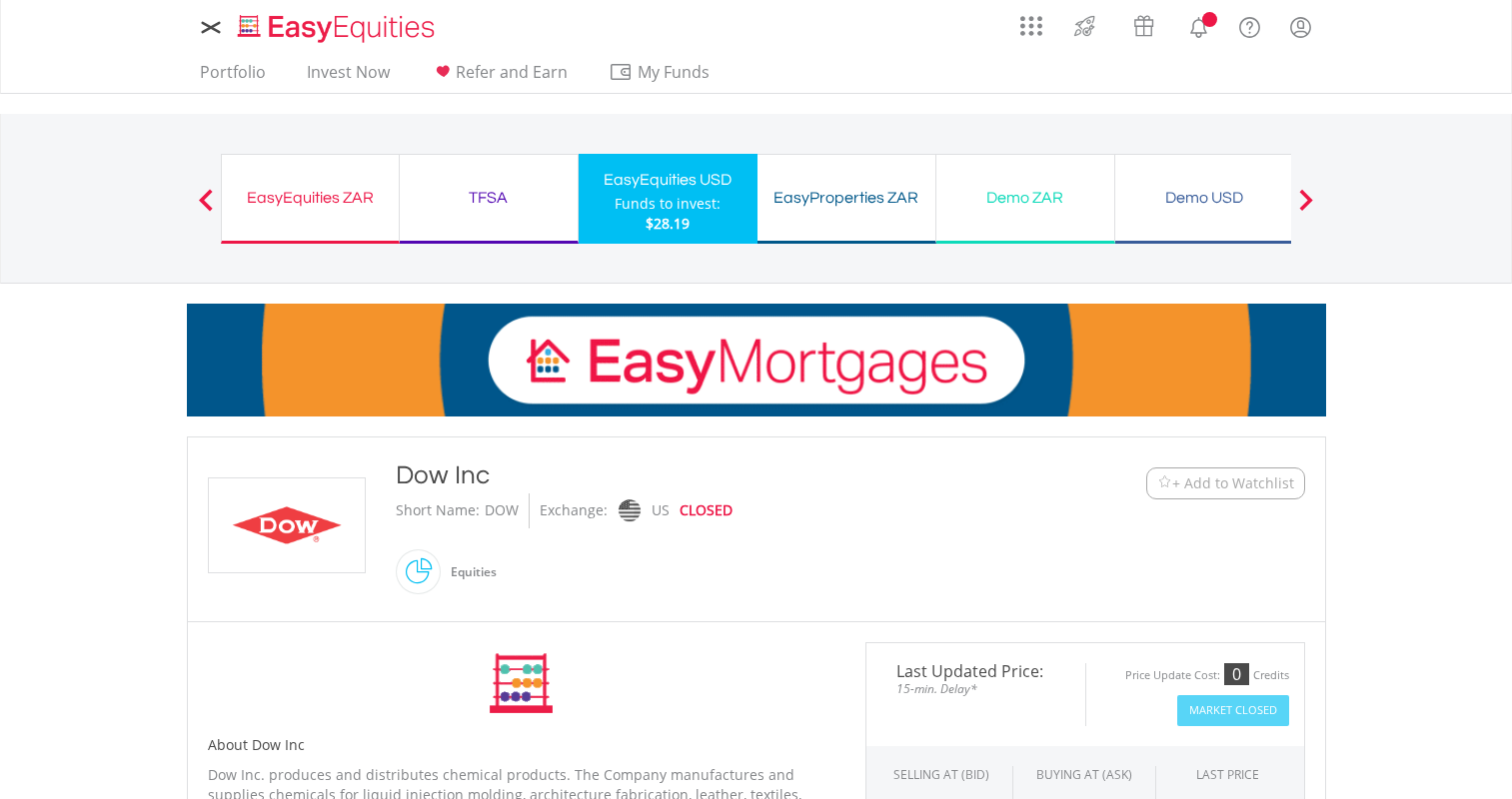 scroll, scrollTop: 0, scrollLeft: 0, axis: both 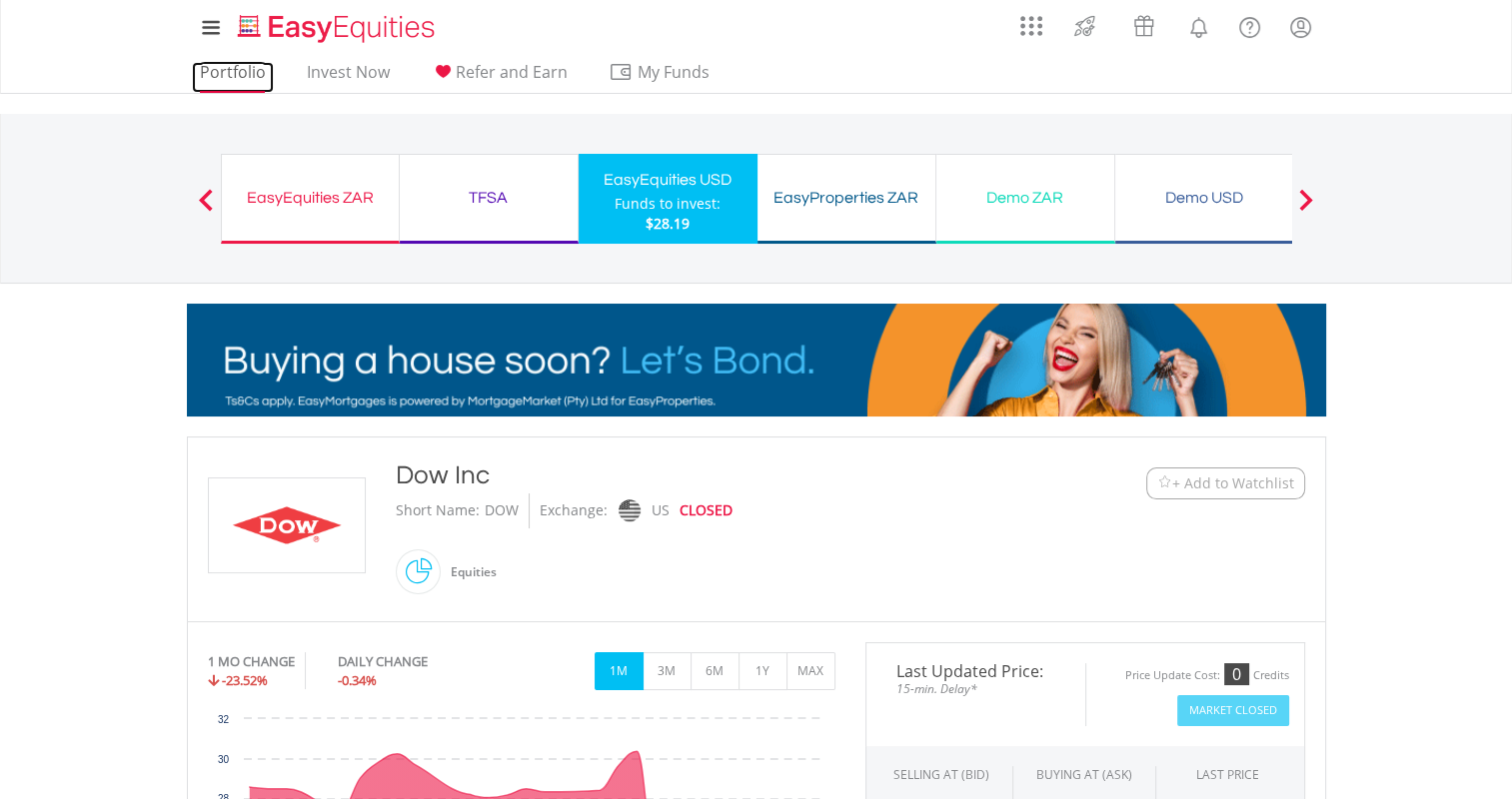 click on "Portfolio" at bounding box center [233, 77] 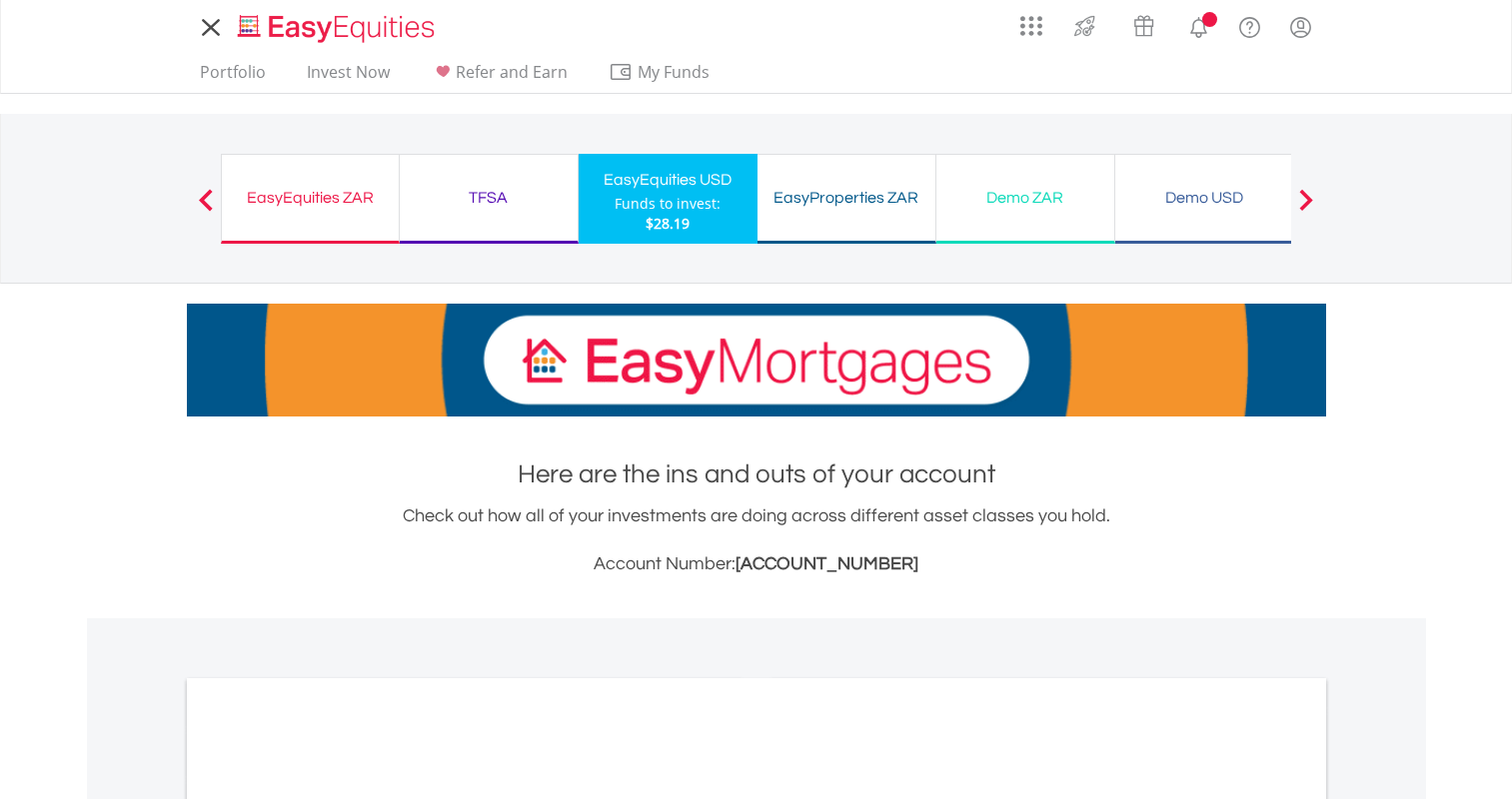 scroll, scrollTop: 0, scrollLeft: 0, axis: both 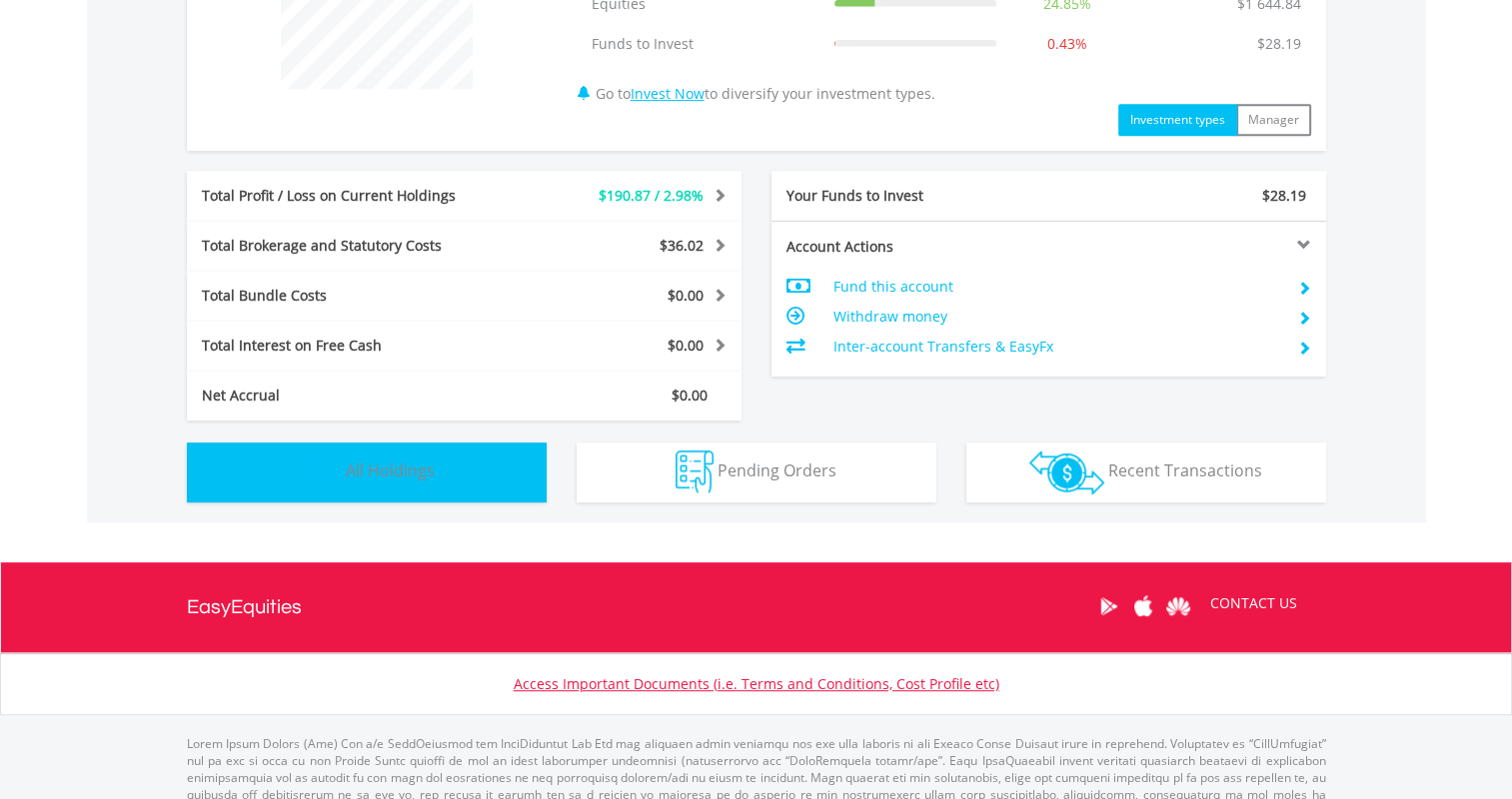 click on "Holdings
All Holdings" at bounding box center [367, 472] 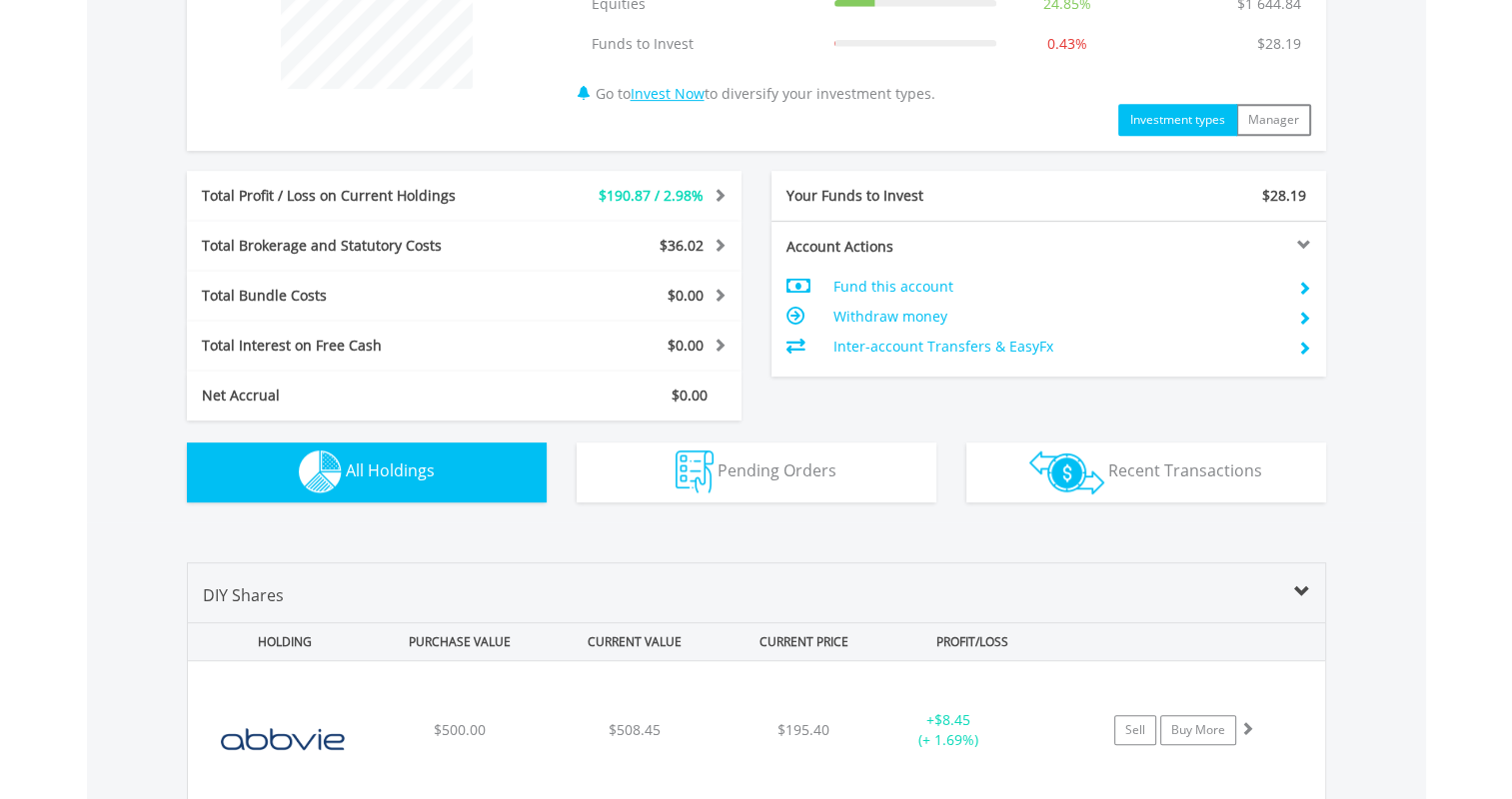 scroll, scrollTop: 1439, scrollLeft: 0, axis: vertical 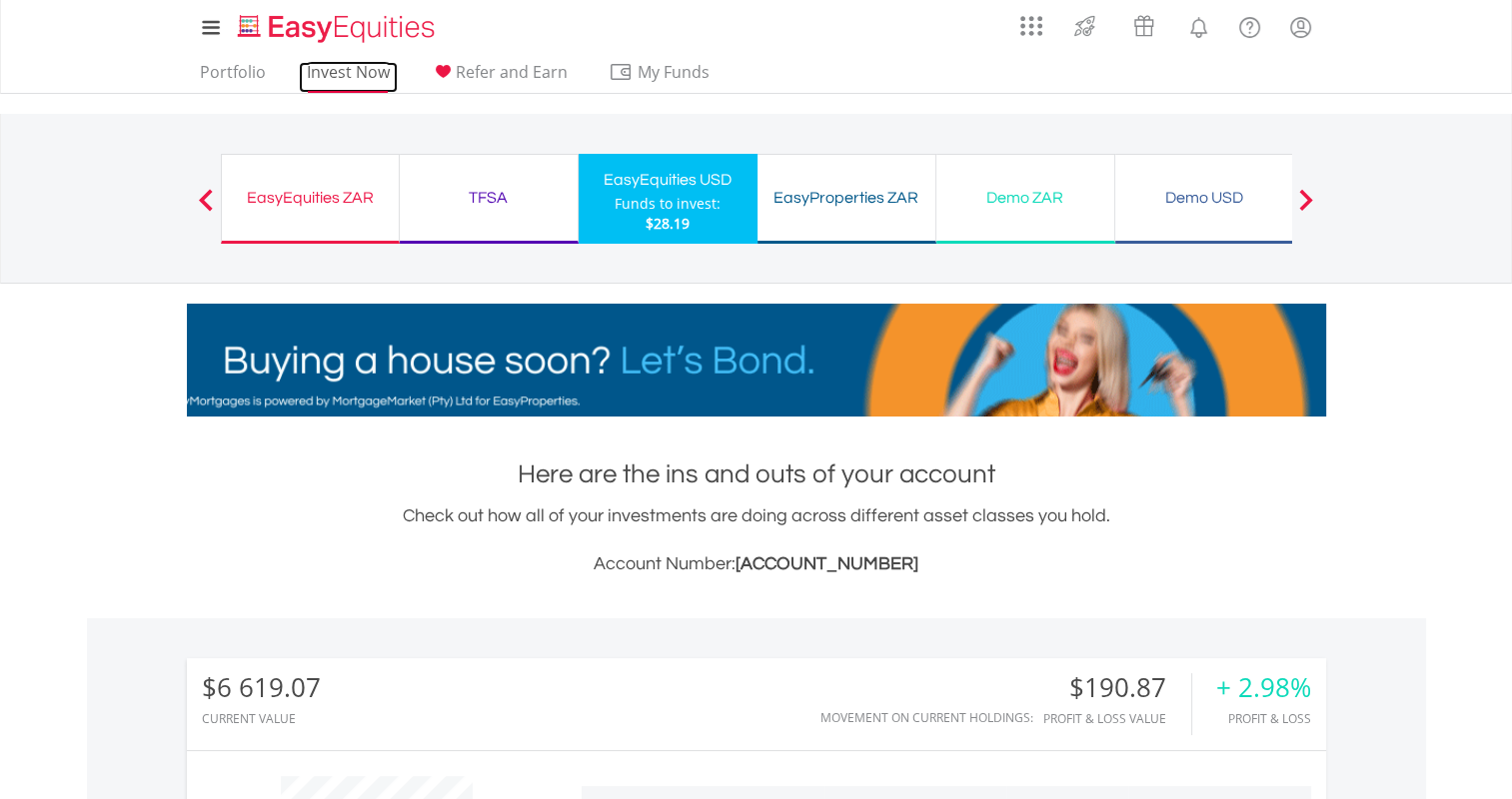 click on "Invest Now" at bounding box center (348, 77) 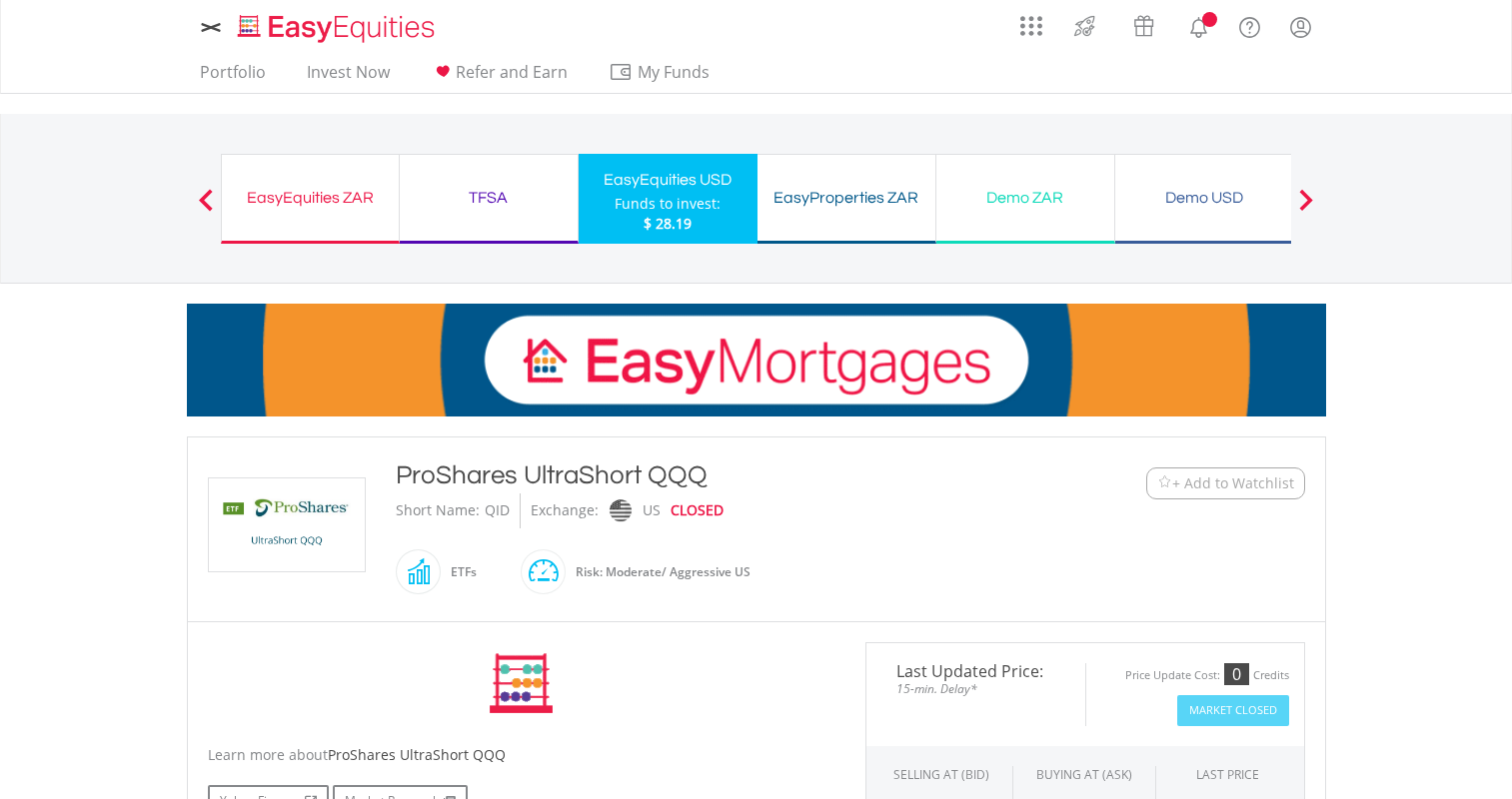 scroll, scrollTop: 0, scrollLeft: 0, axis: both 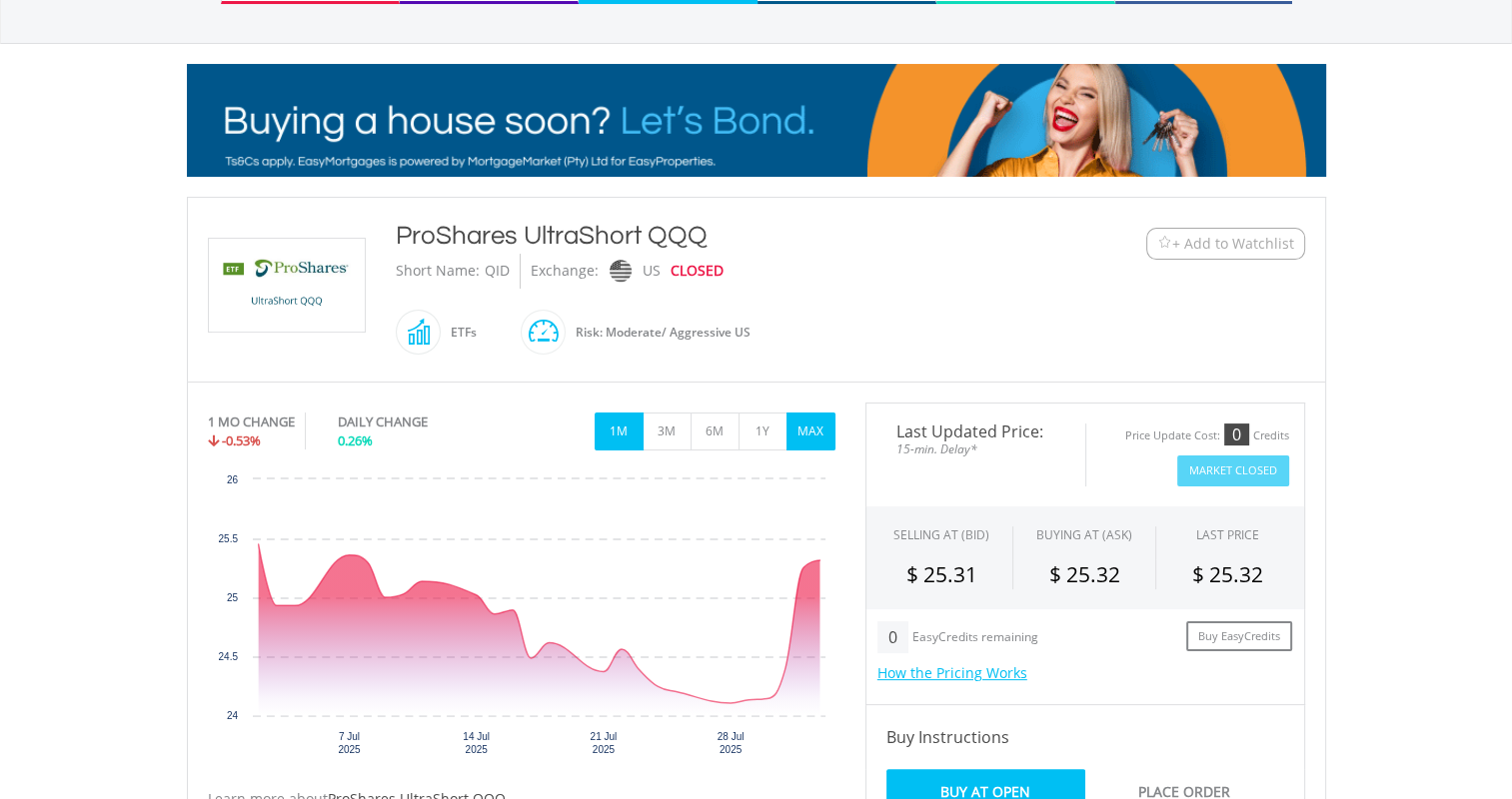 click on "MAX" at bounding box center [810, 431] 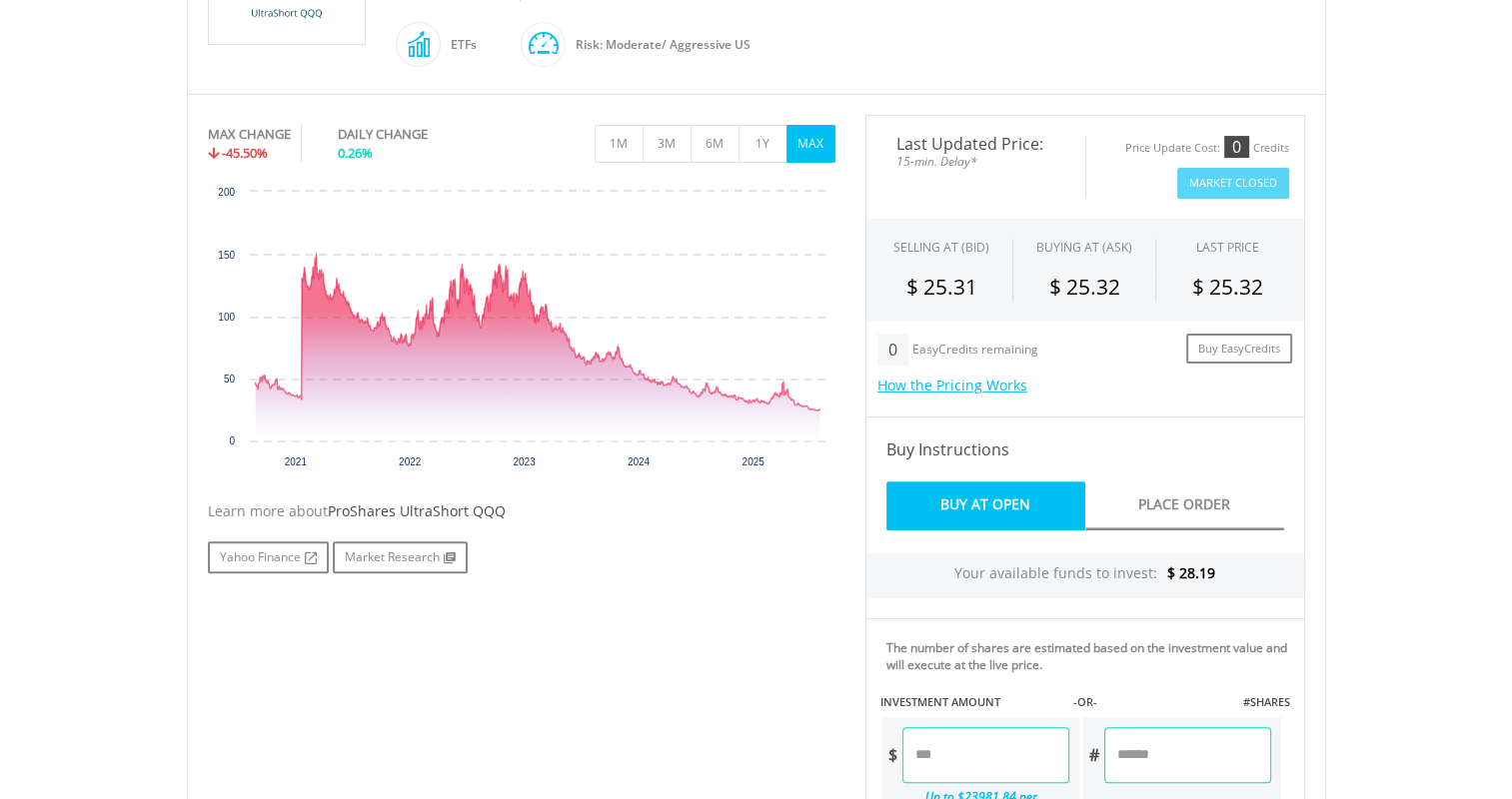 scroll, scrollTop: 137, scrollLeft: 0, axis: vertical 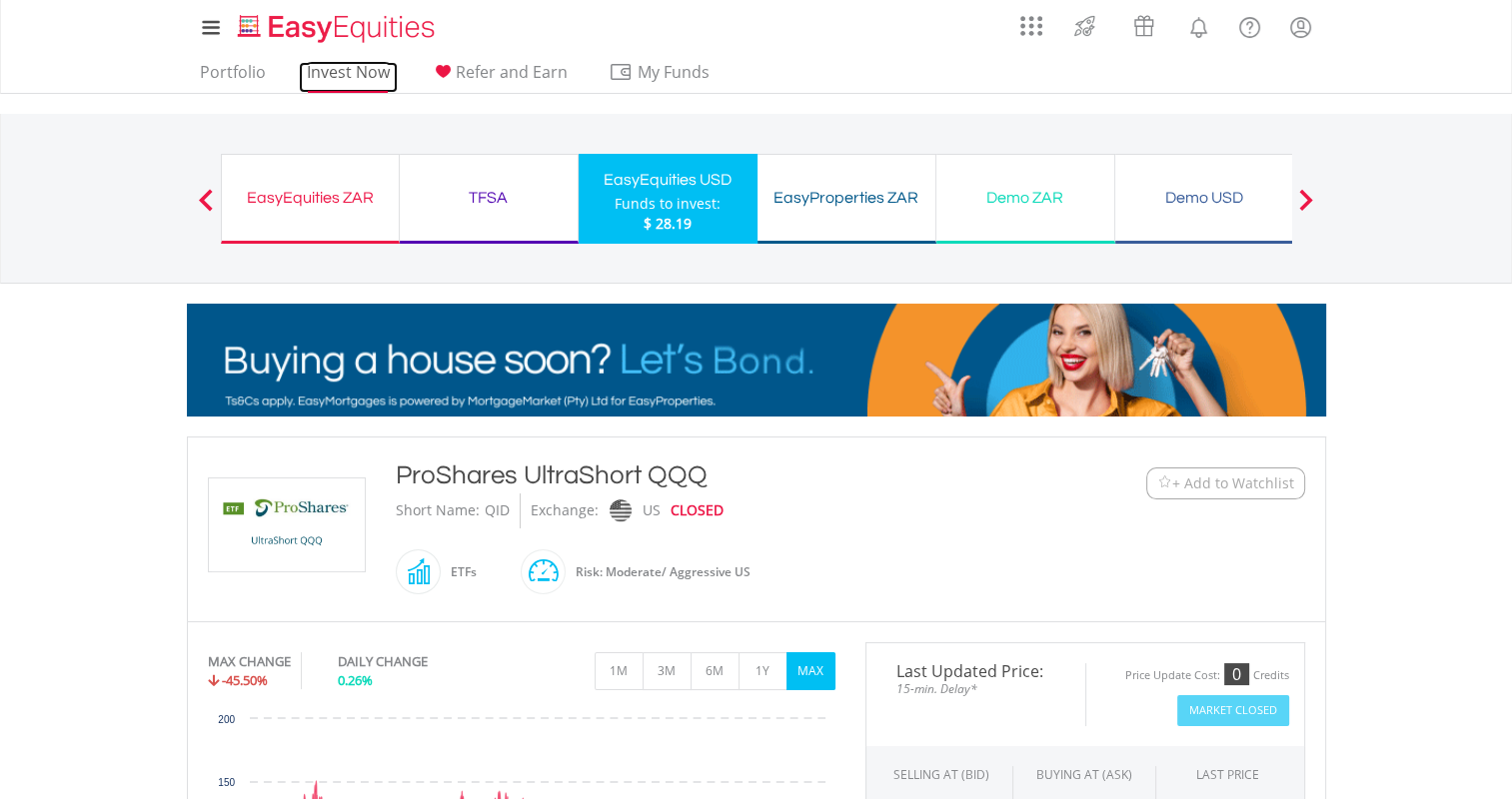 click on "Invest Now" at bounding box center (348, 77) 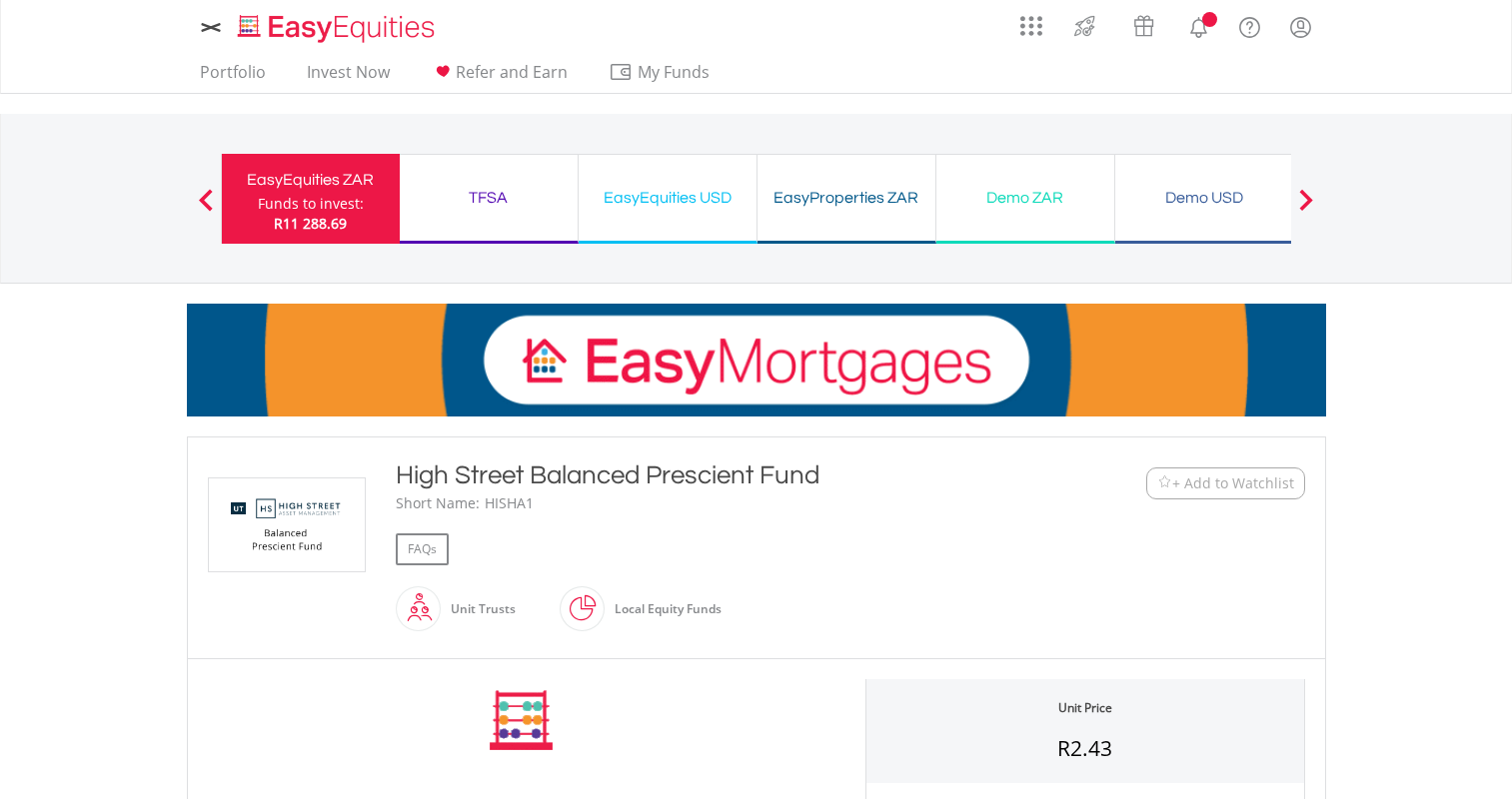 scroll, scrollTop: 0, scrollLeft: 0, axis: both 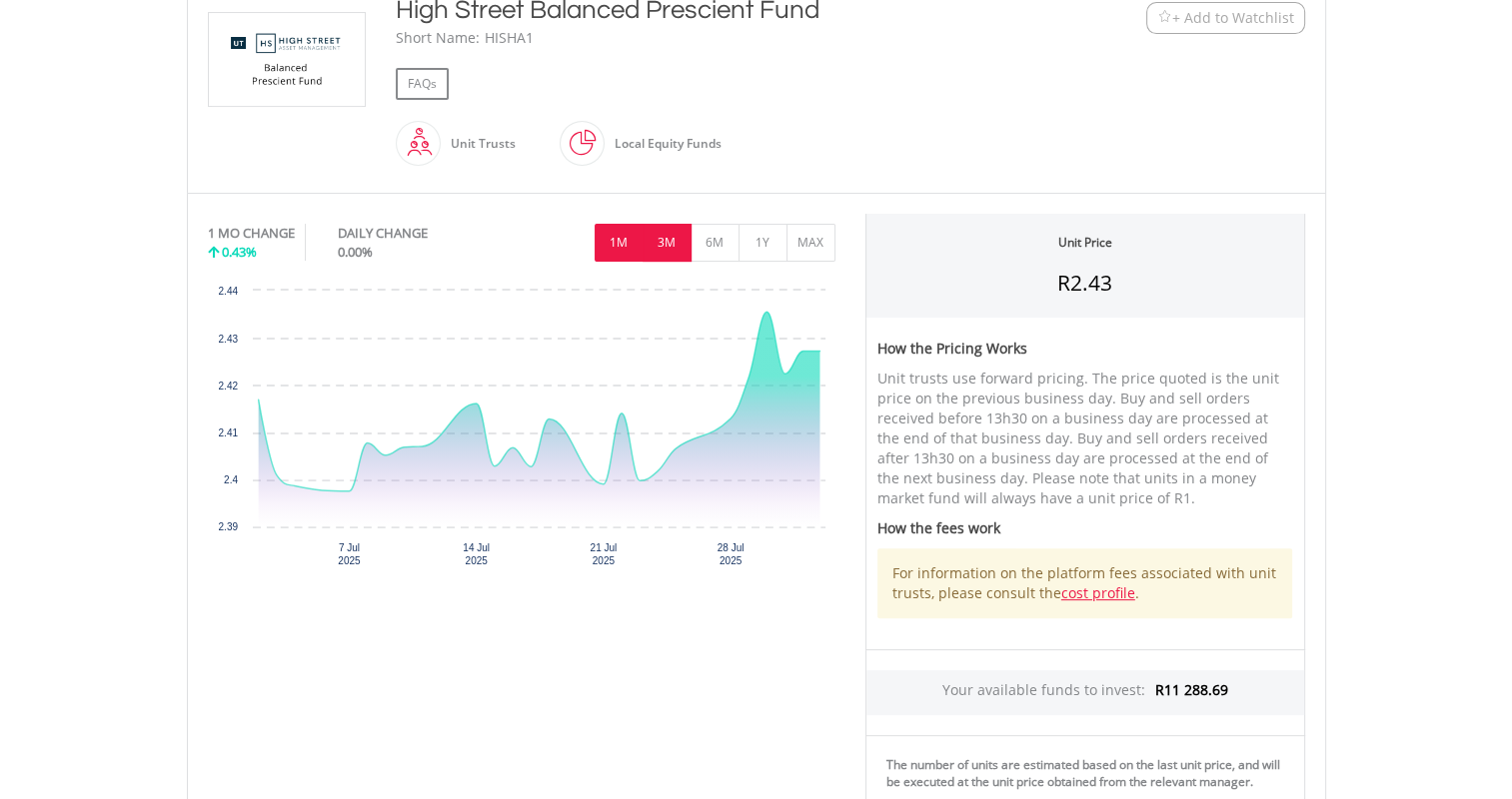 click on "3M" at bounding box center (667, 243) 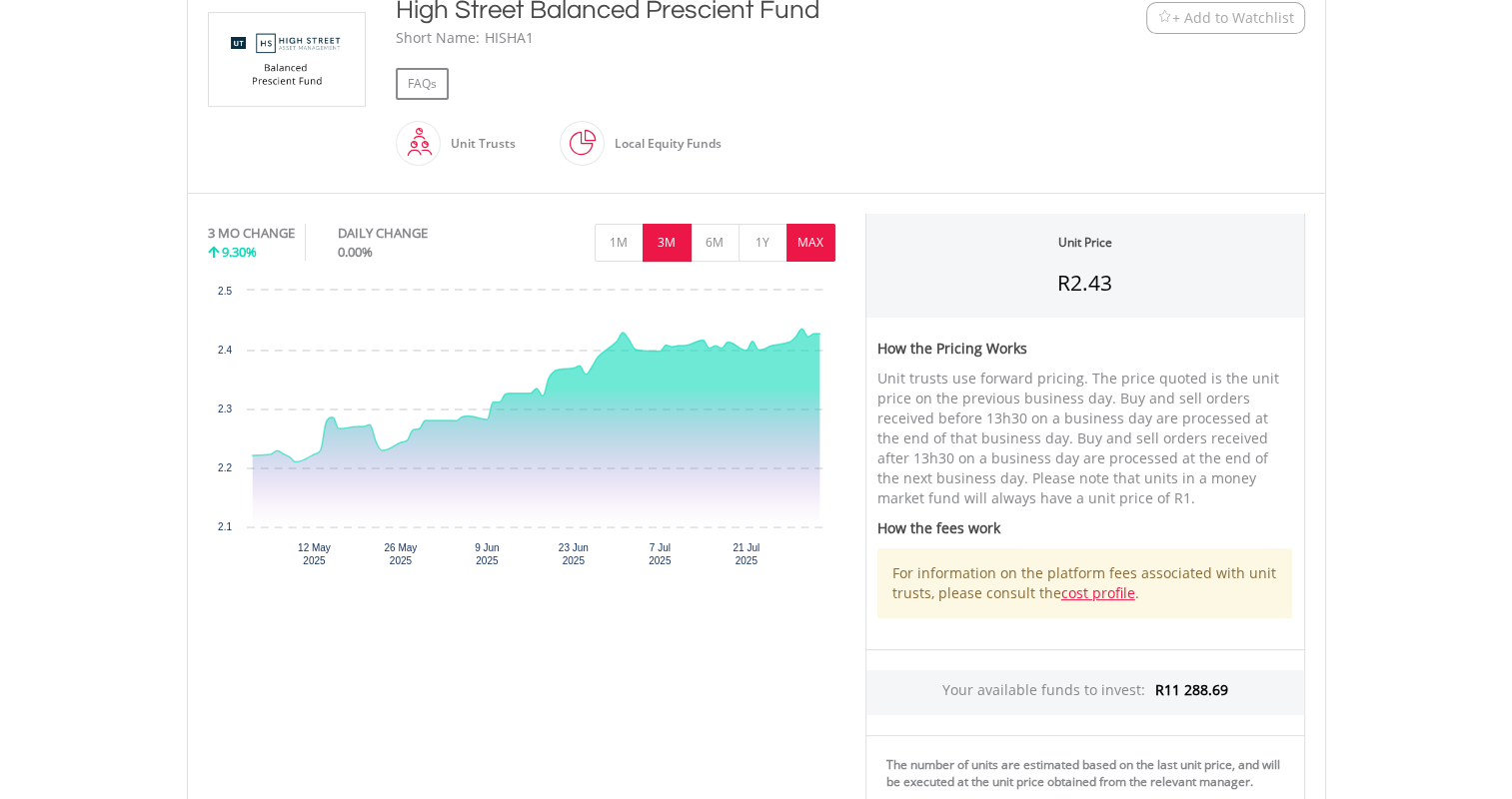 click on "MAX" at bounding box center (810, 243) 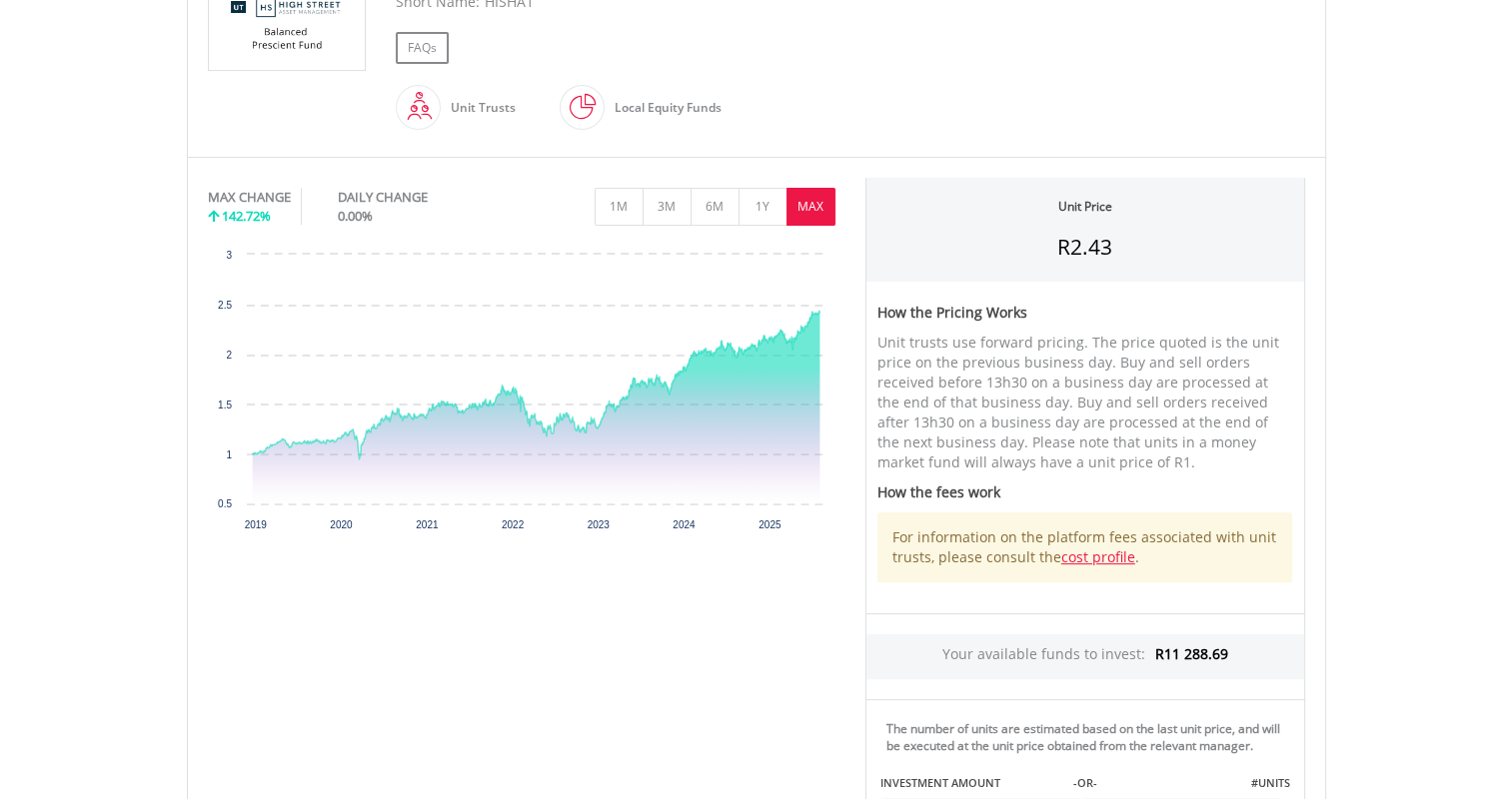 scroll, scrollTop: 518, scrollLeft: 0, axis: vertical 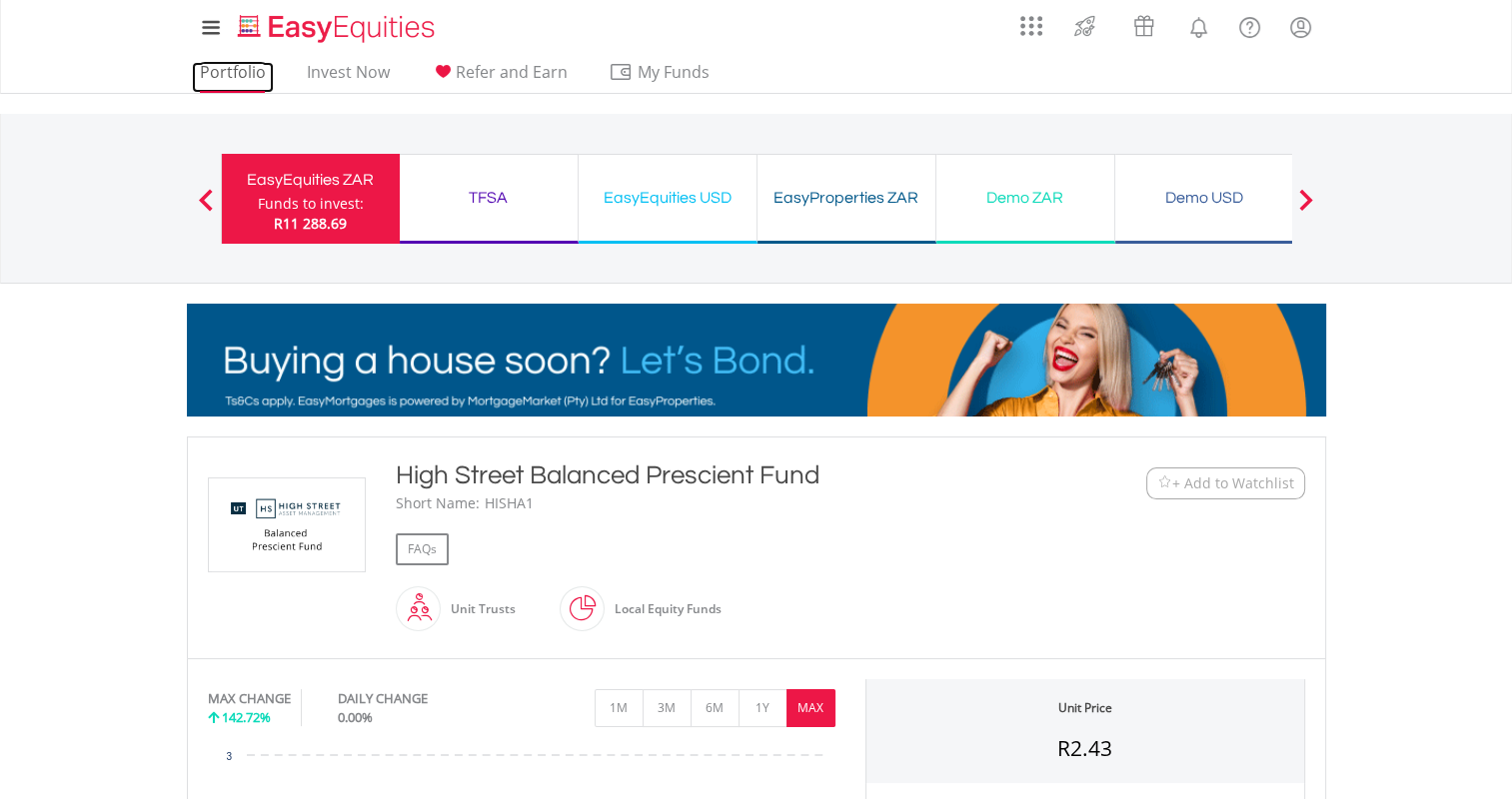 click on "Portfolio" at bounding box center (233, 77) 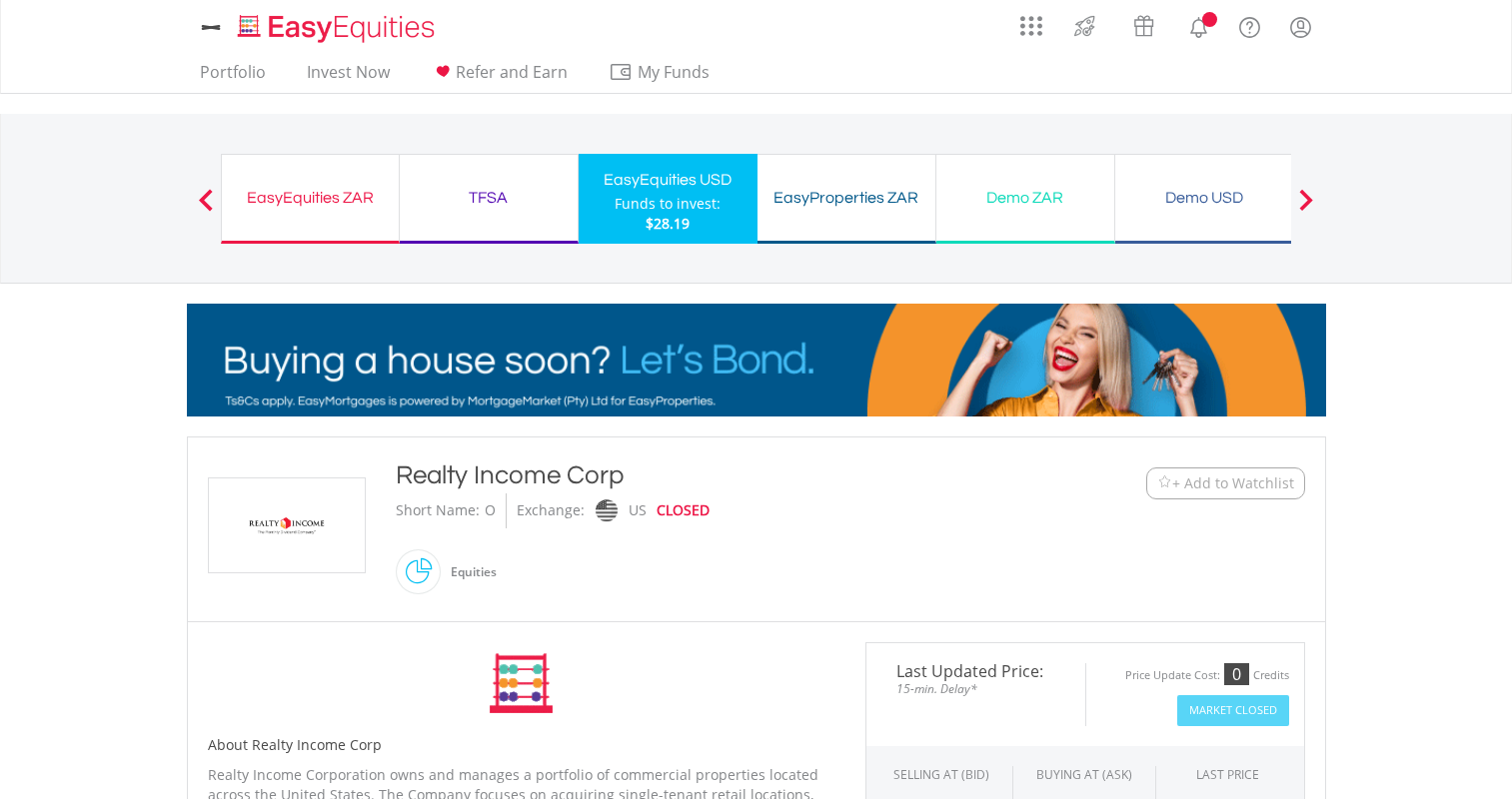 scroll, scrollTop: 0, scrollLeft: 0, axis: both 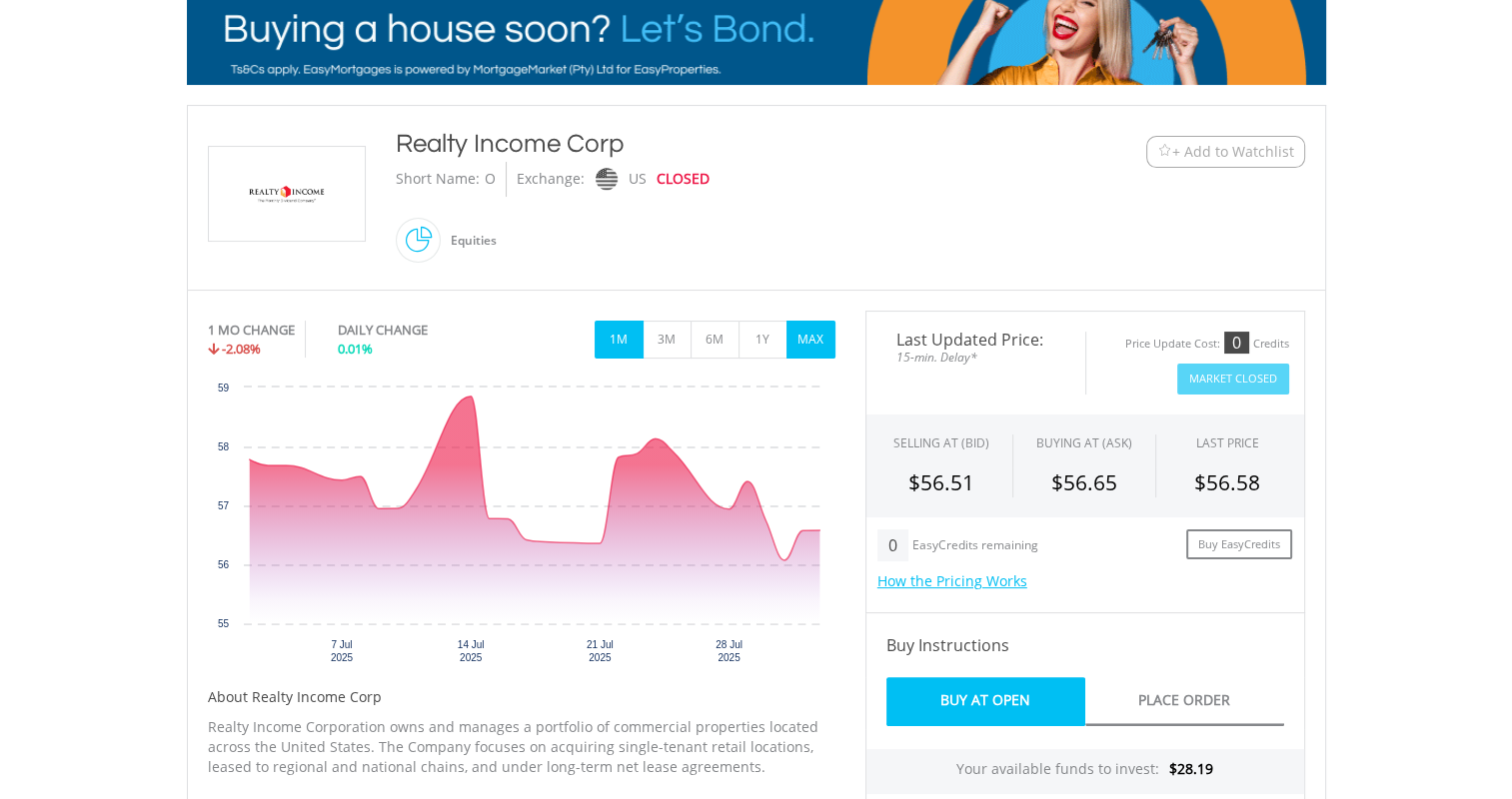 click on "MAX" at bounding box center (810, 340) 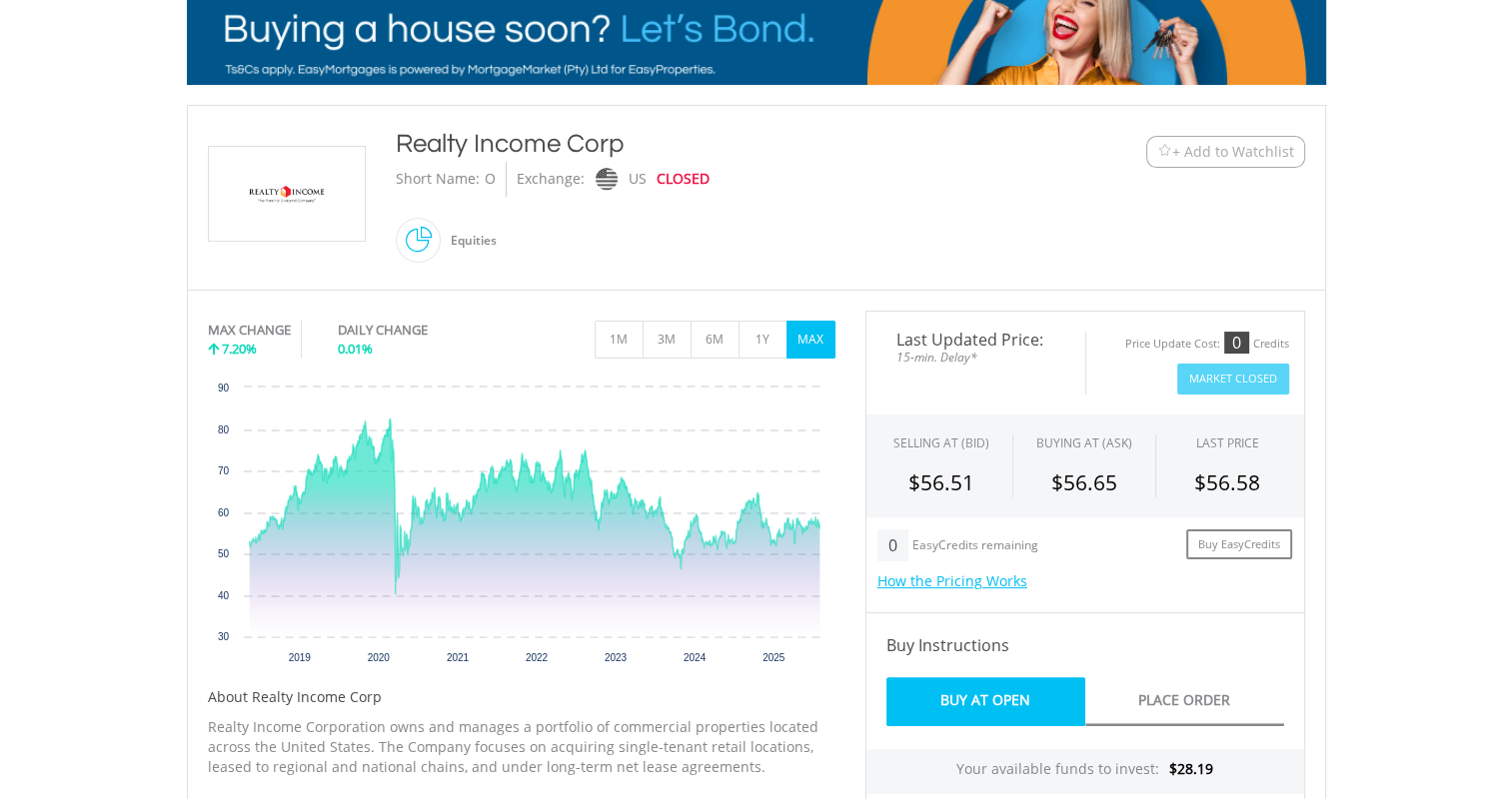 drag, startPoint x: 809, startPoint y: 336, endPoint x: 902, endPoint y: 296, distance: 101.23734 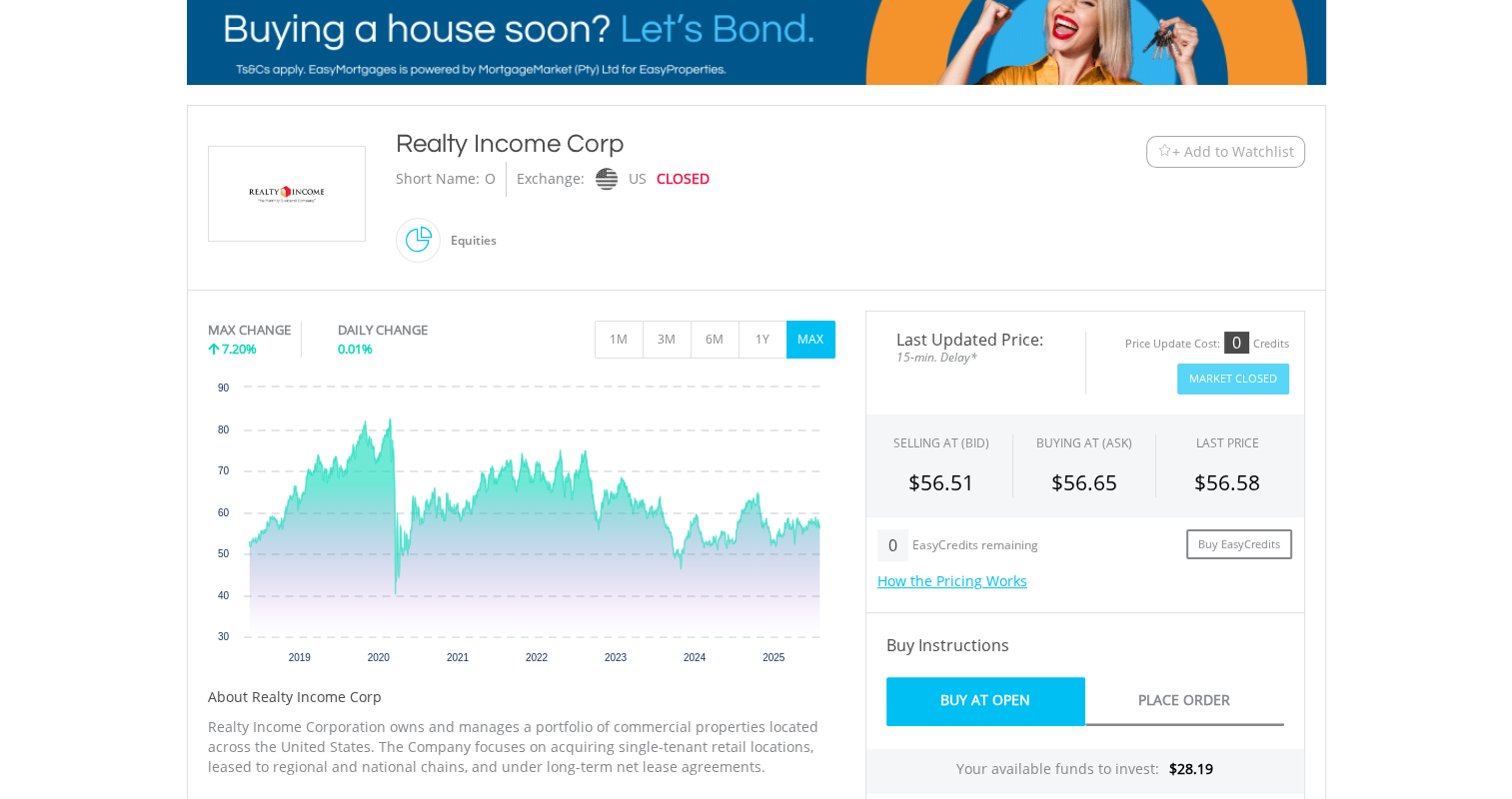 click on "No chart available.
MAX CHANGE
7.20%
DAILY CHANGE
0.01%
1M
3M
6M
1Y
MAX" at bounding box center (756, 831) 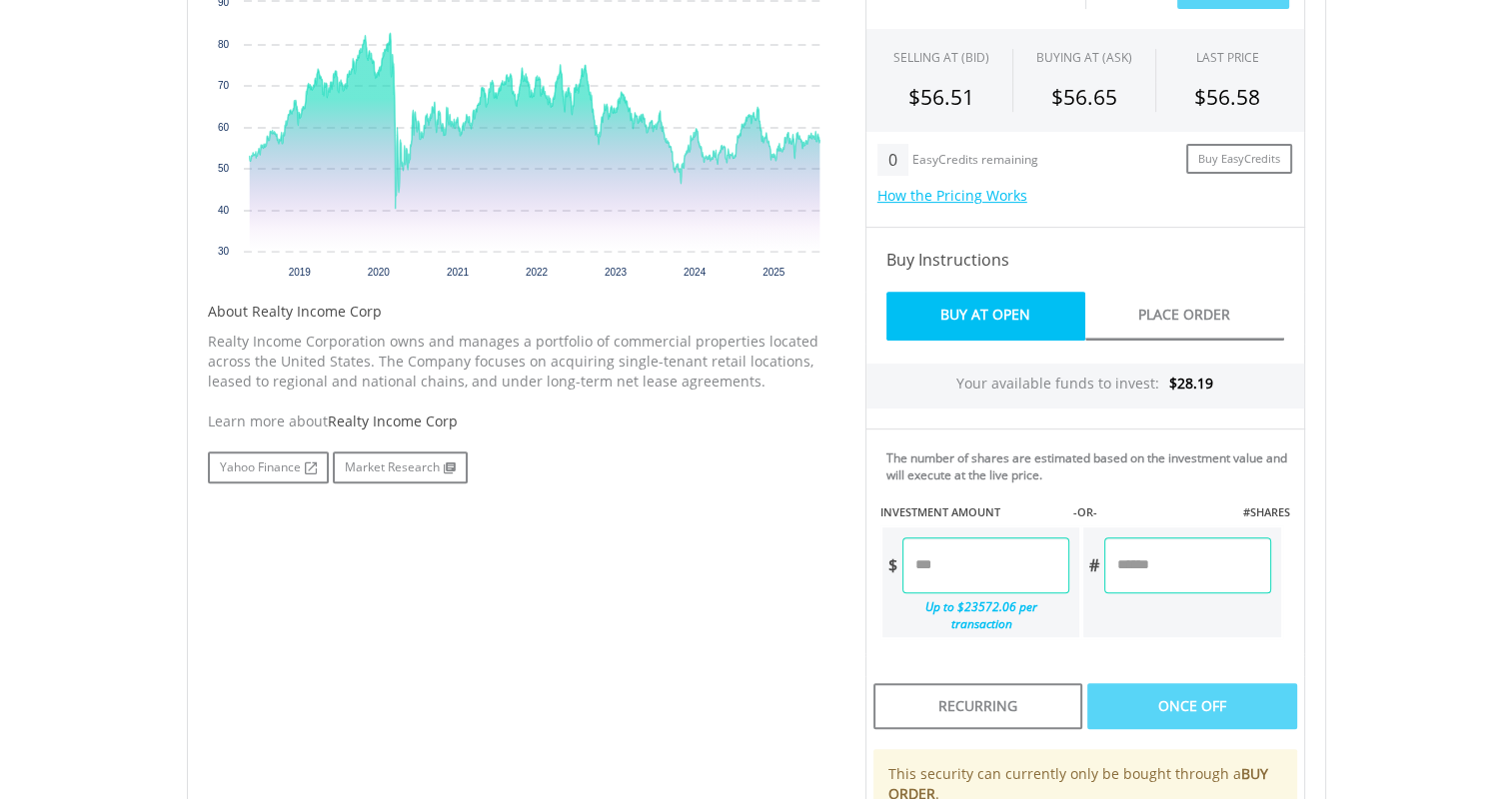 scroll, scrollTop: 719, scrollLeft: 0, axis: vertical 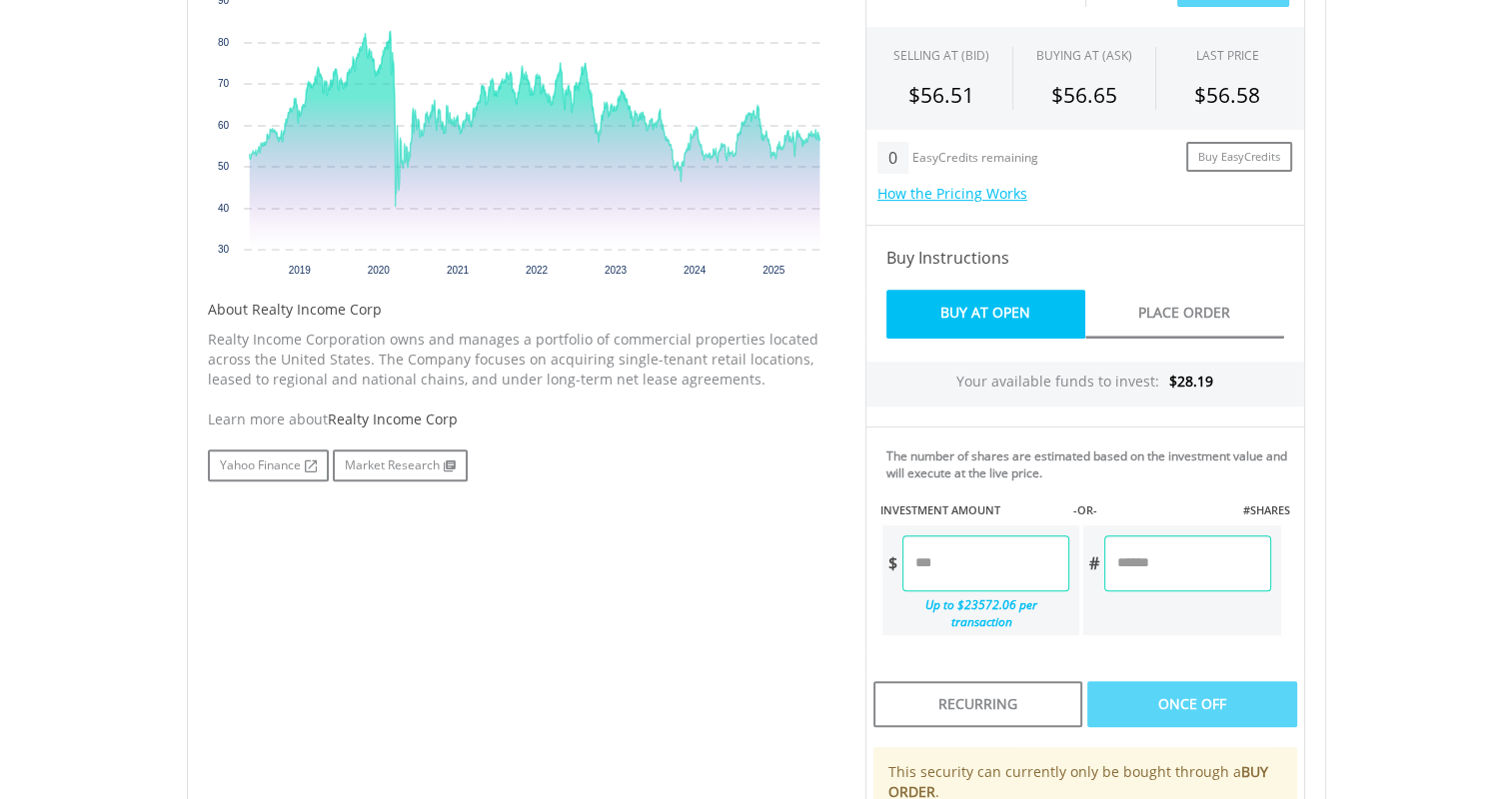 click at bounding box center (985, 563) 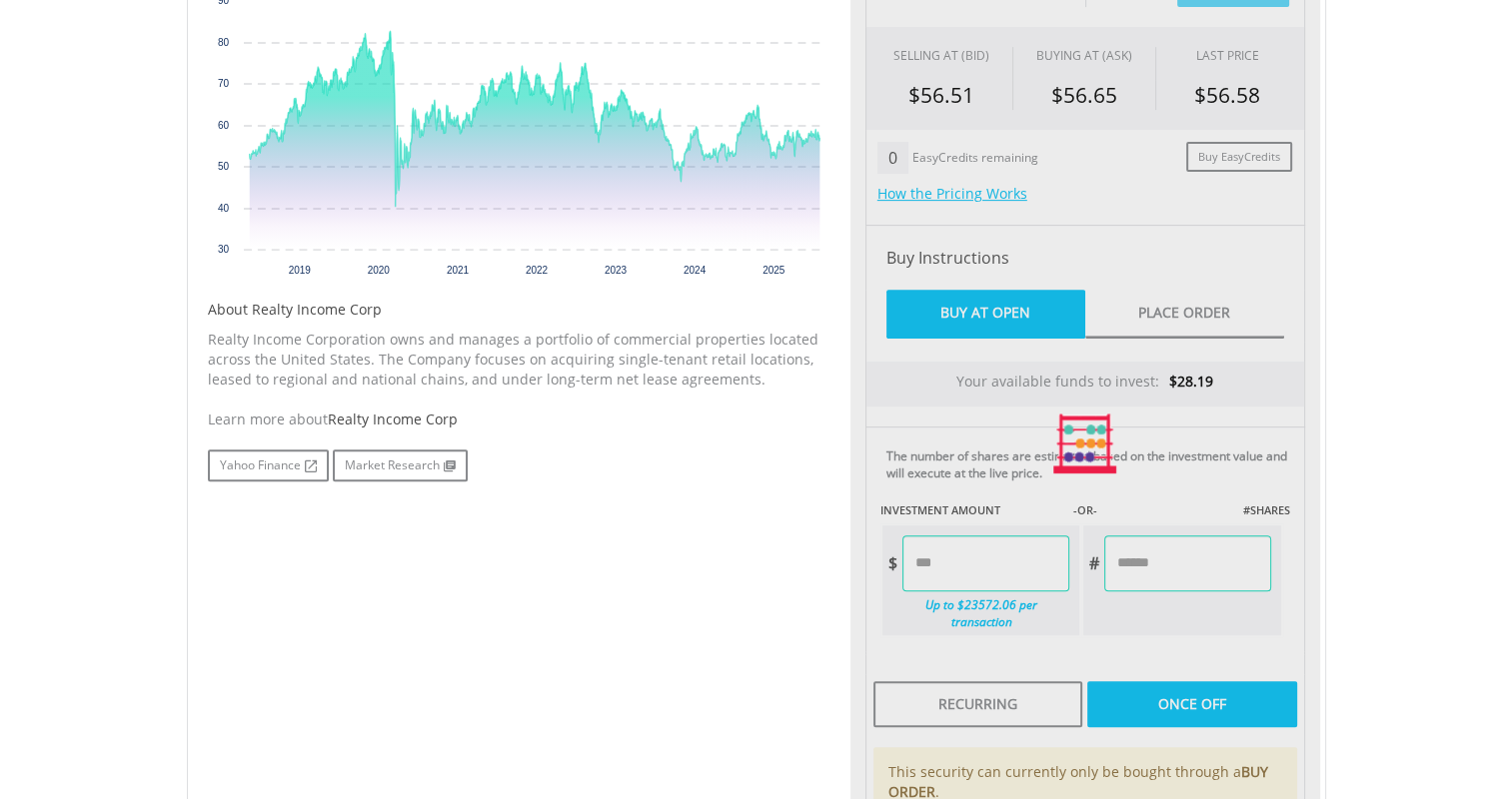 type on "******" 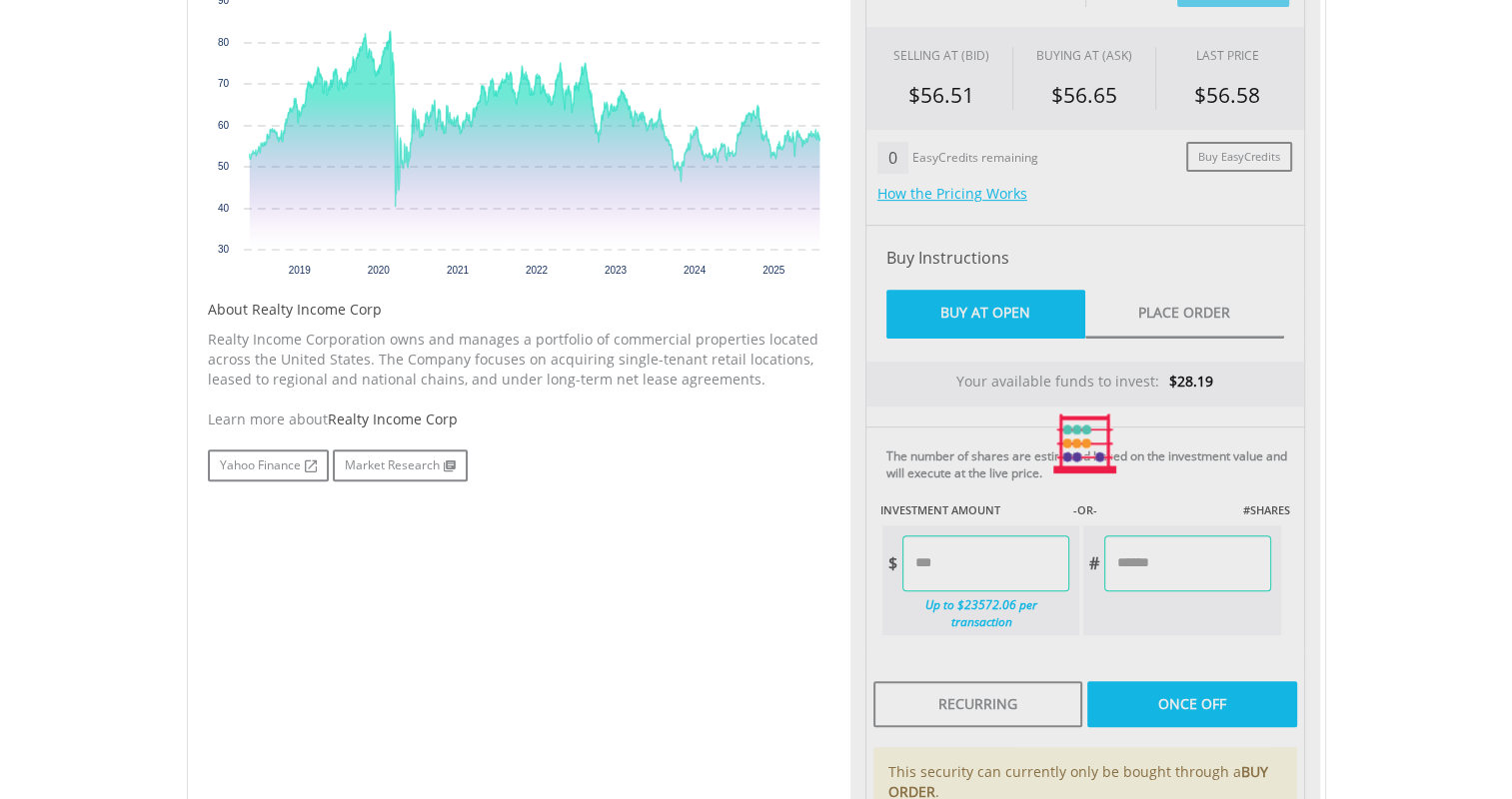 type on "******" 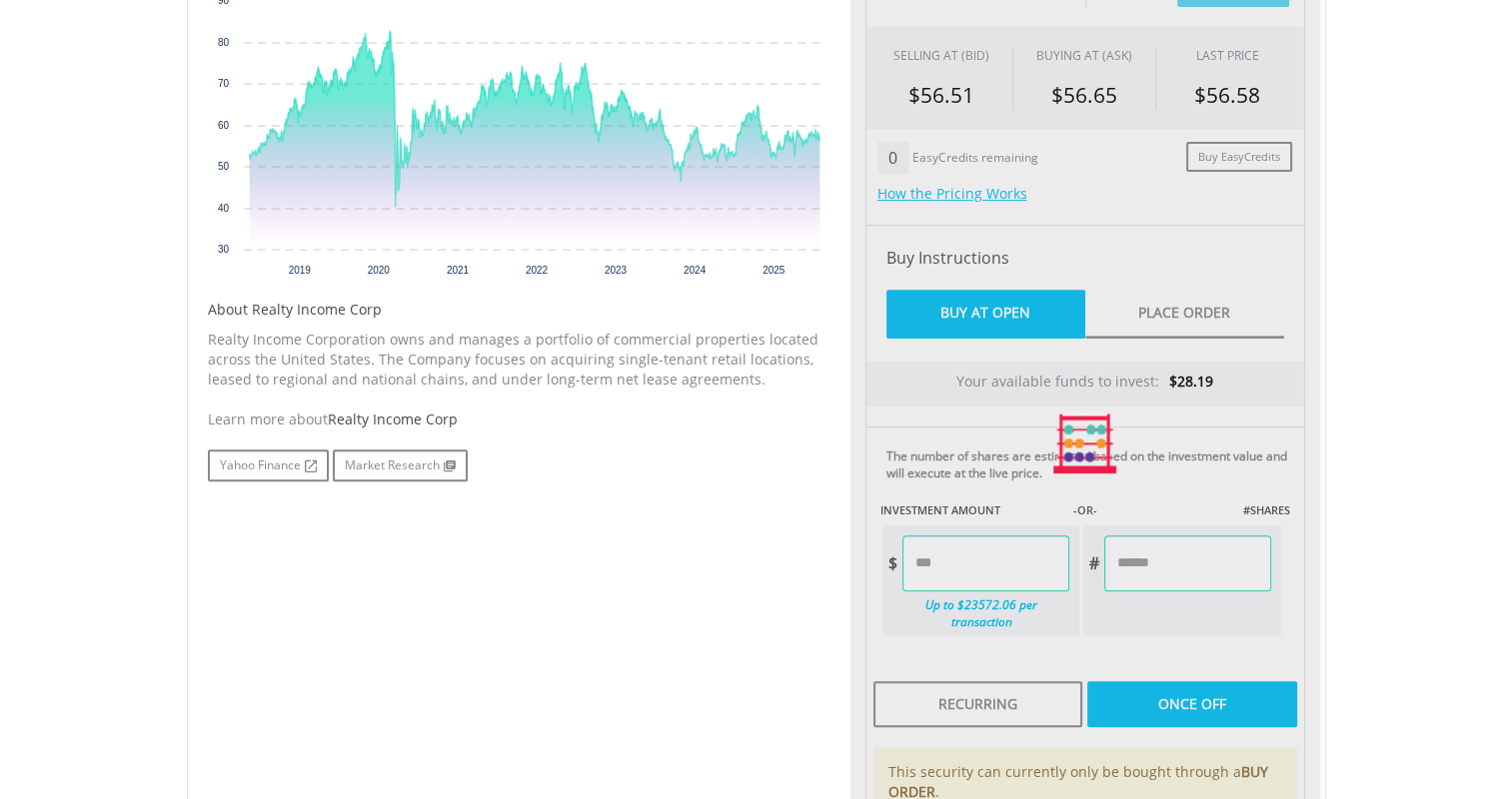 click on "My Investments
Invest Now
New Listings
Sell
My Recurring Investments
Pending Orders
Vouchers
Buy a Voucher
Redeem a Voucher
Account Management" at bounding box center [756, 316] 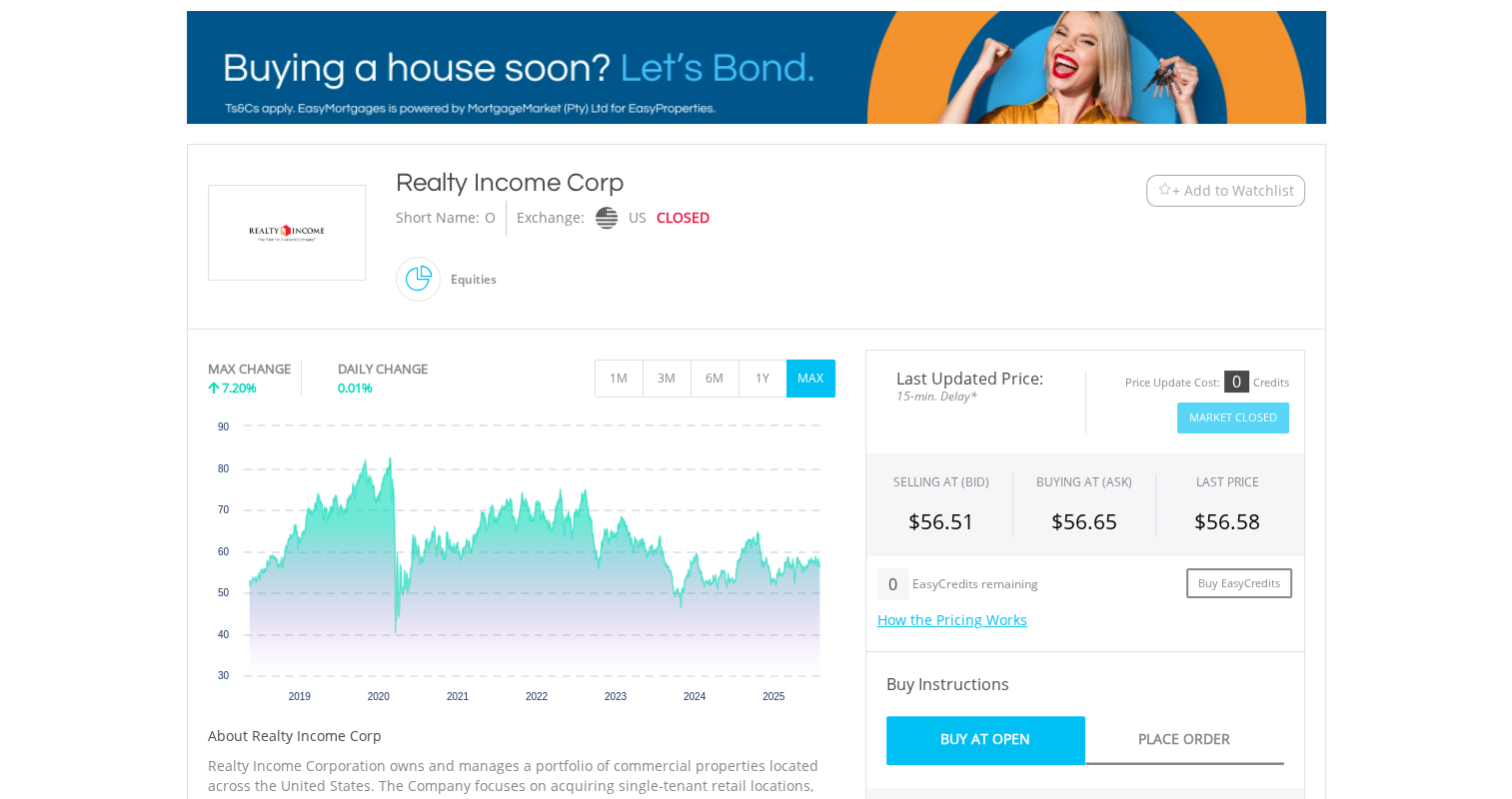 scroll, scrollTop: 284, scrollLeft: 0, axis: vertical 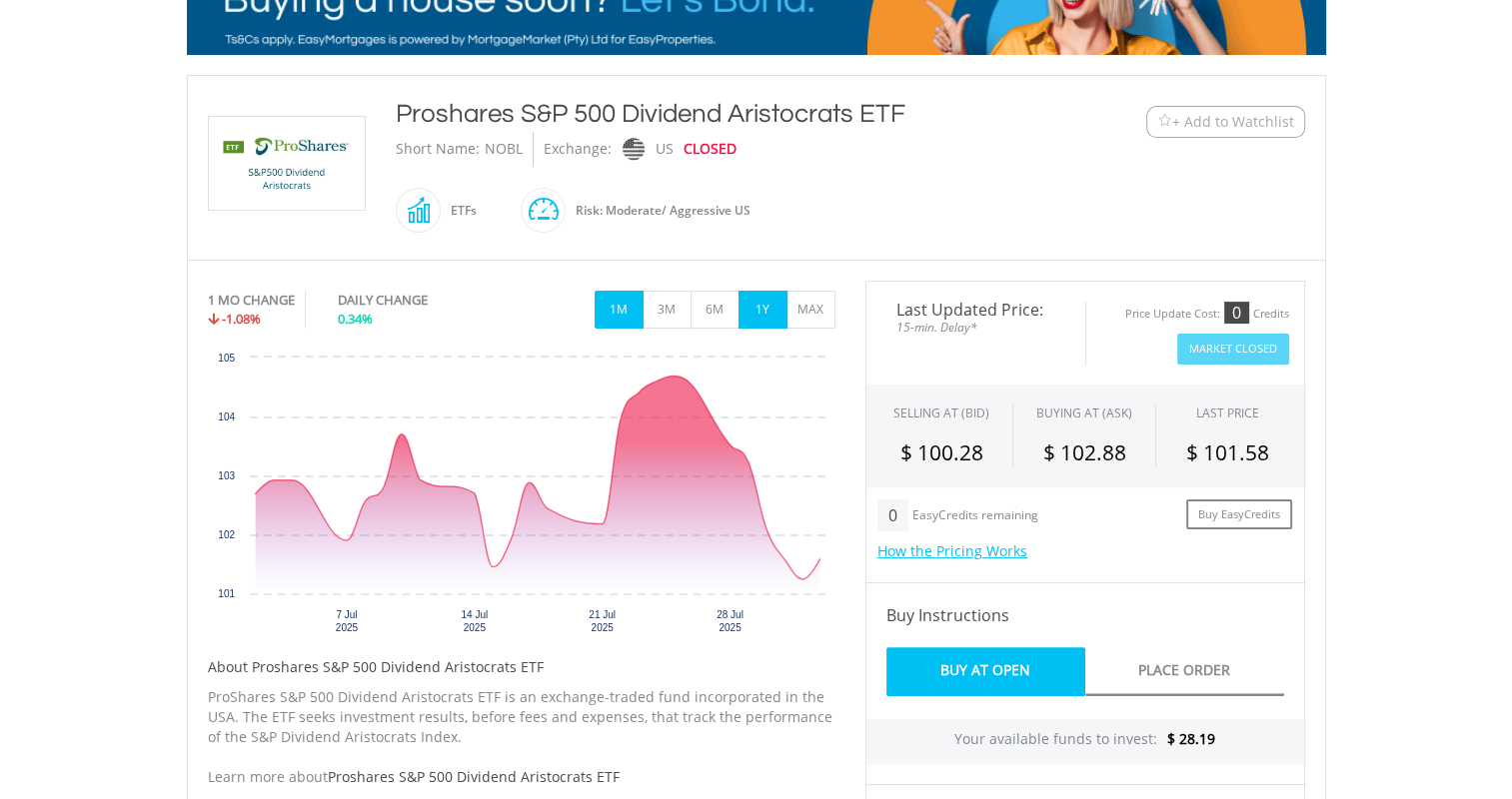 click on "1Y" at bounding box center [762, 310] 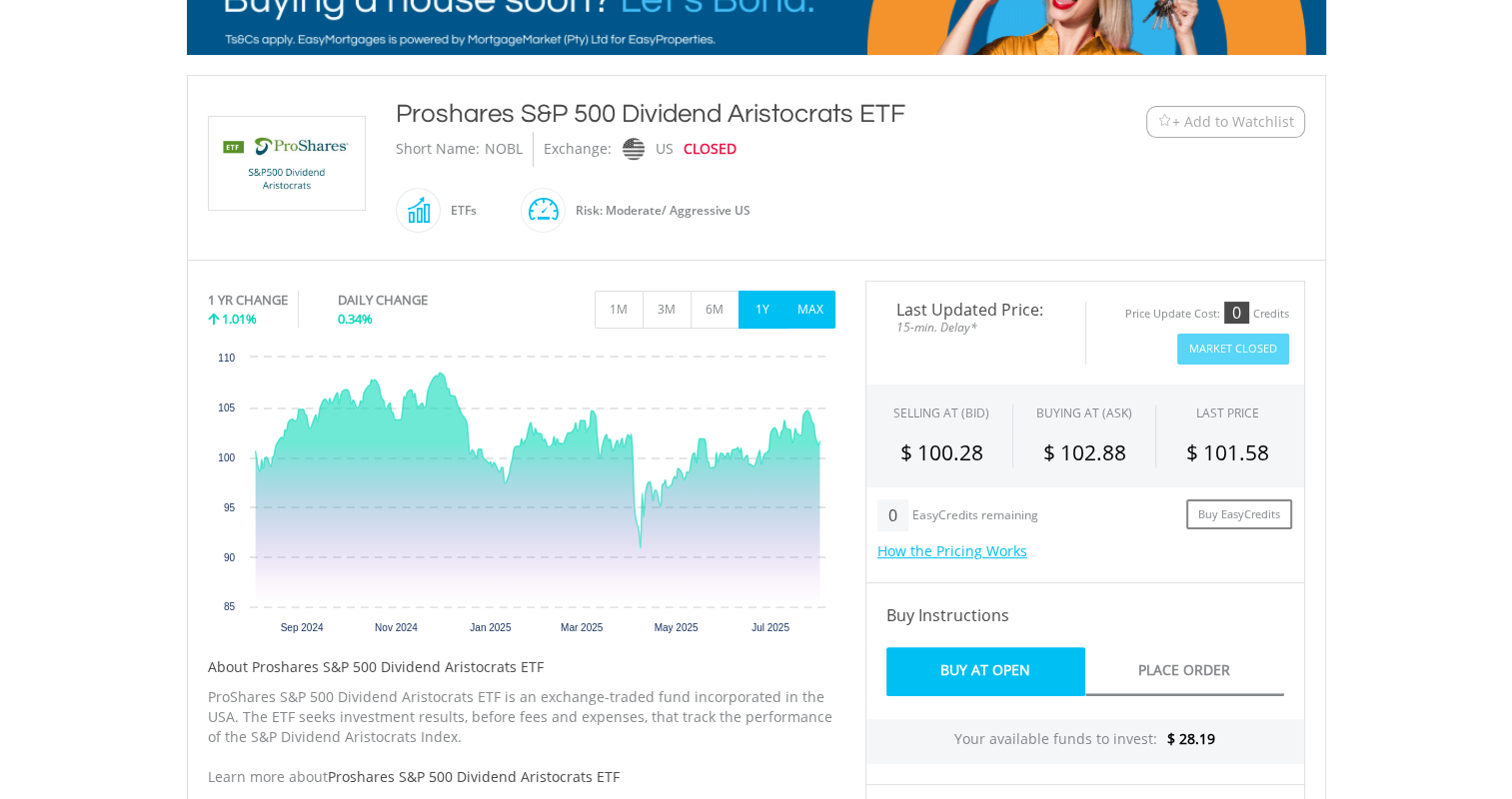 click on "MAX" at bounding box center (810, 310) 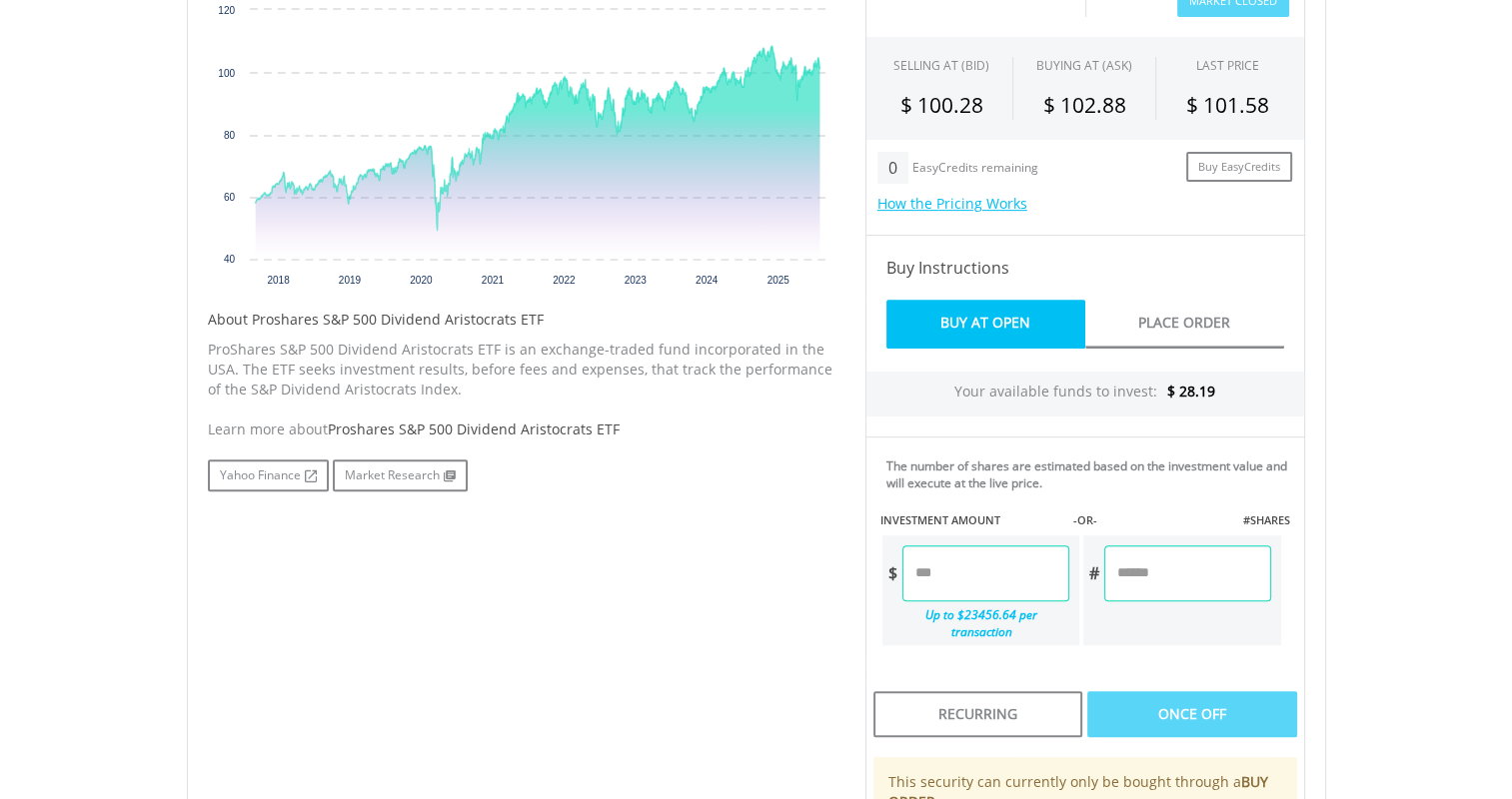 scroll, scrollTop: 711, scrollLeft: 0, axis: vertical 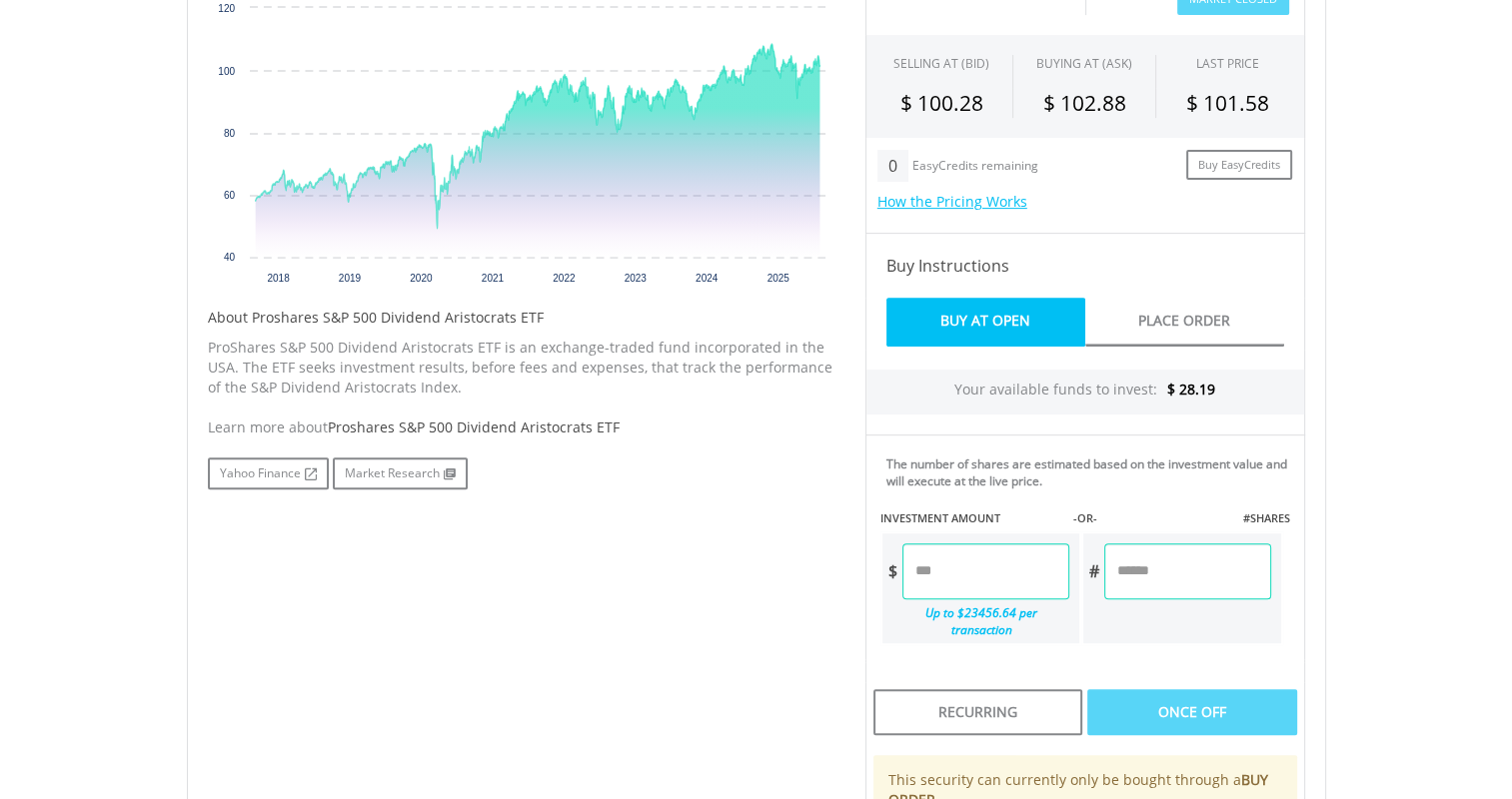 click at bounding box center [985, 571] 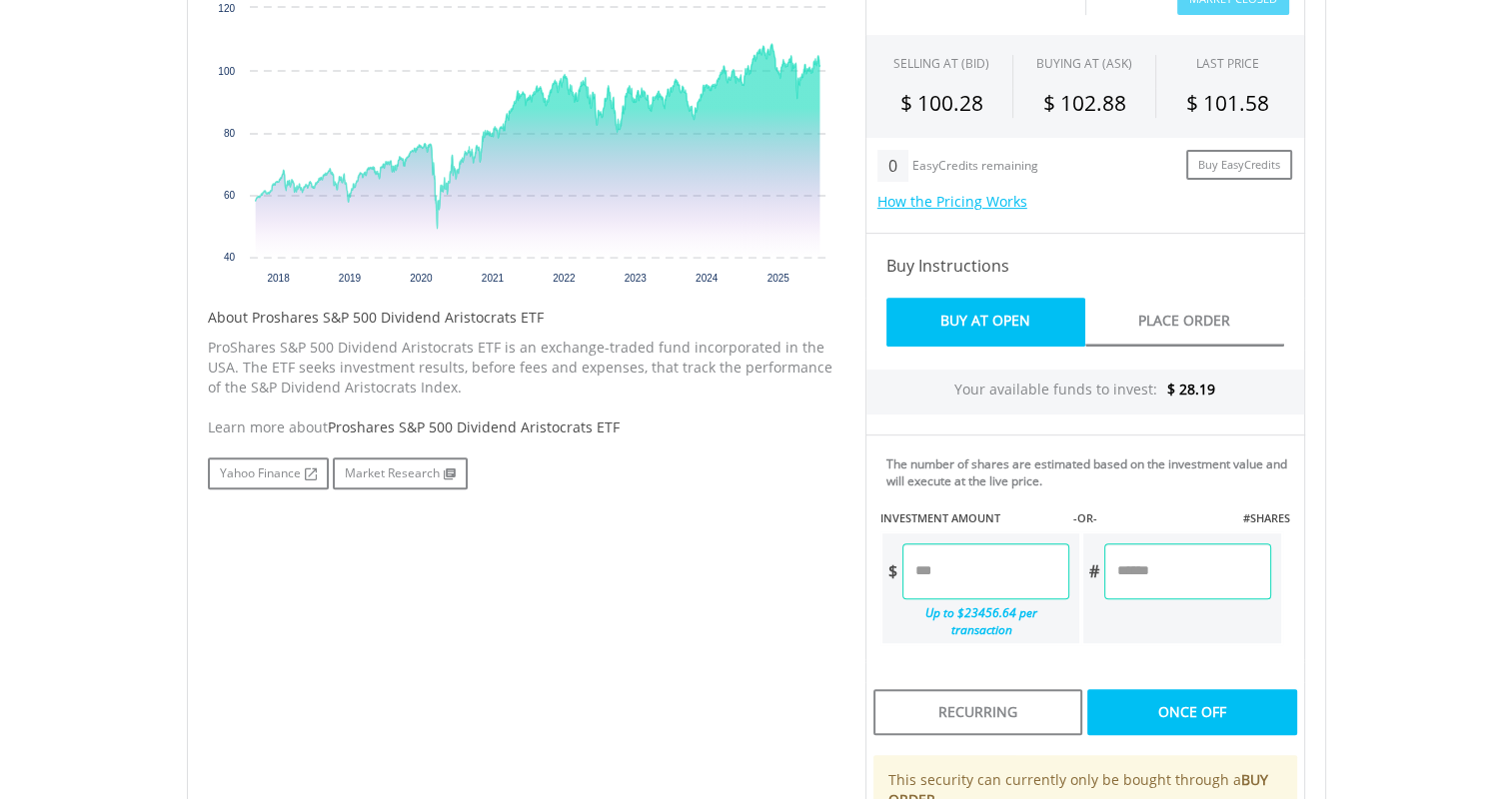 type on "***" 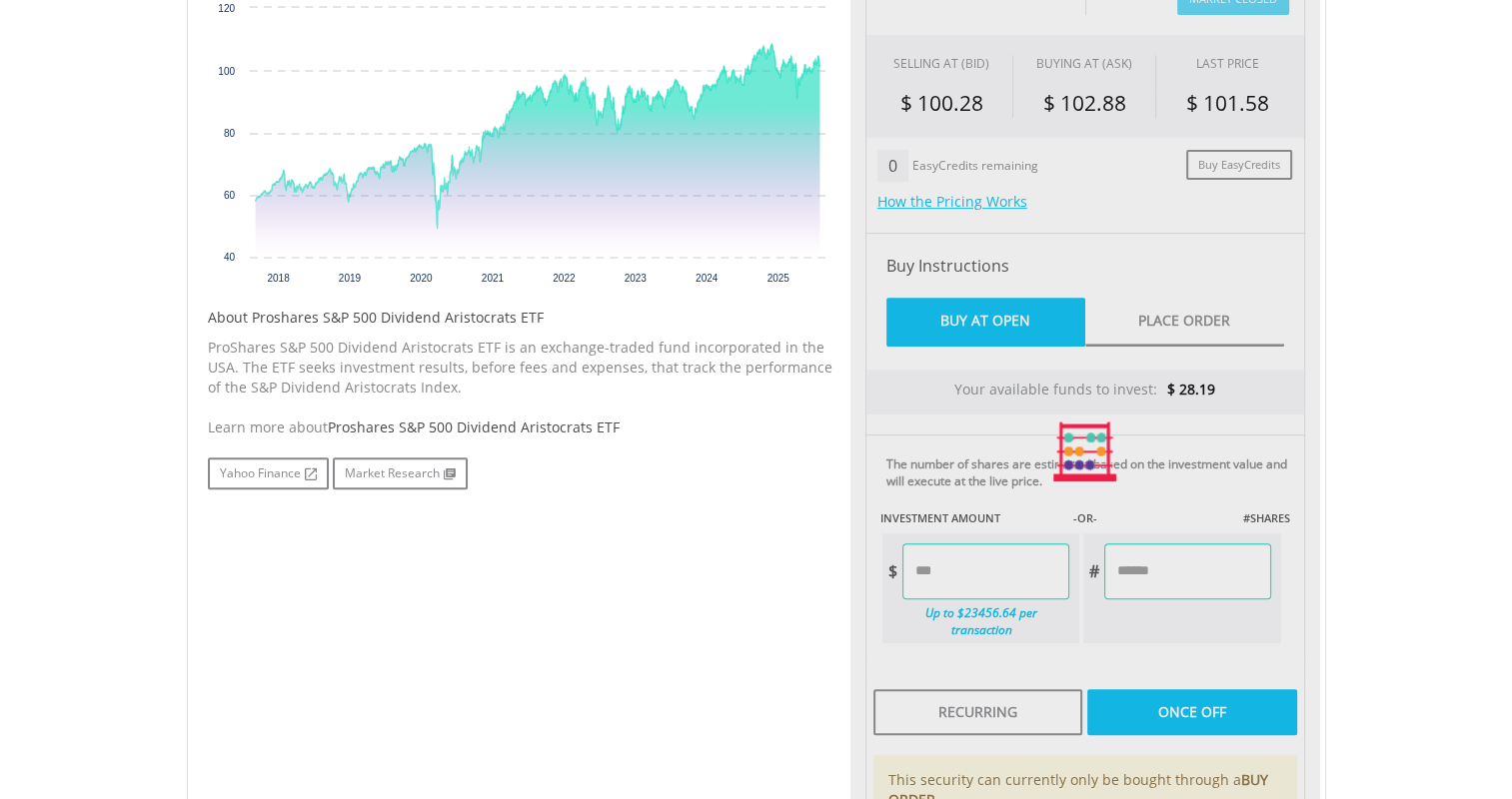 click on "My Investments
Invest Now
New Listings
Sell
My Recurring Investments
Pending Orders
Vouchers
Buy a Voucher
Redeem a Voucher
Account Management" at bounding box center [756, 324] 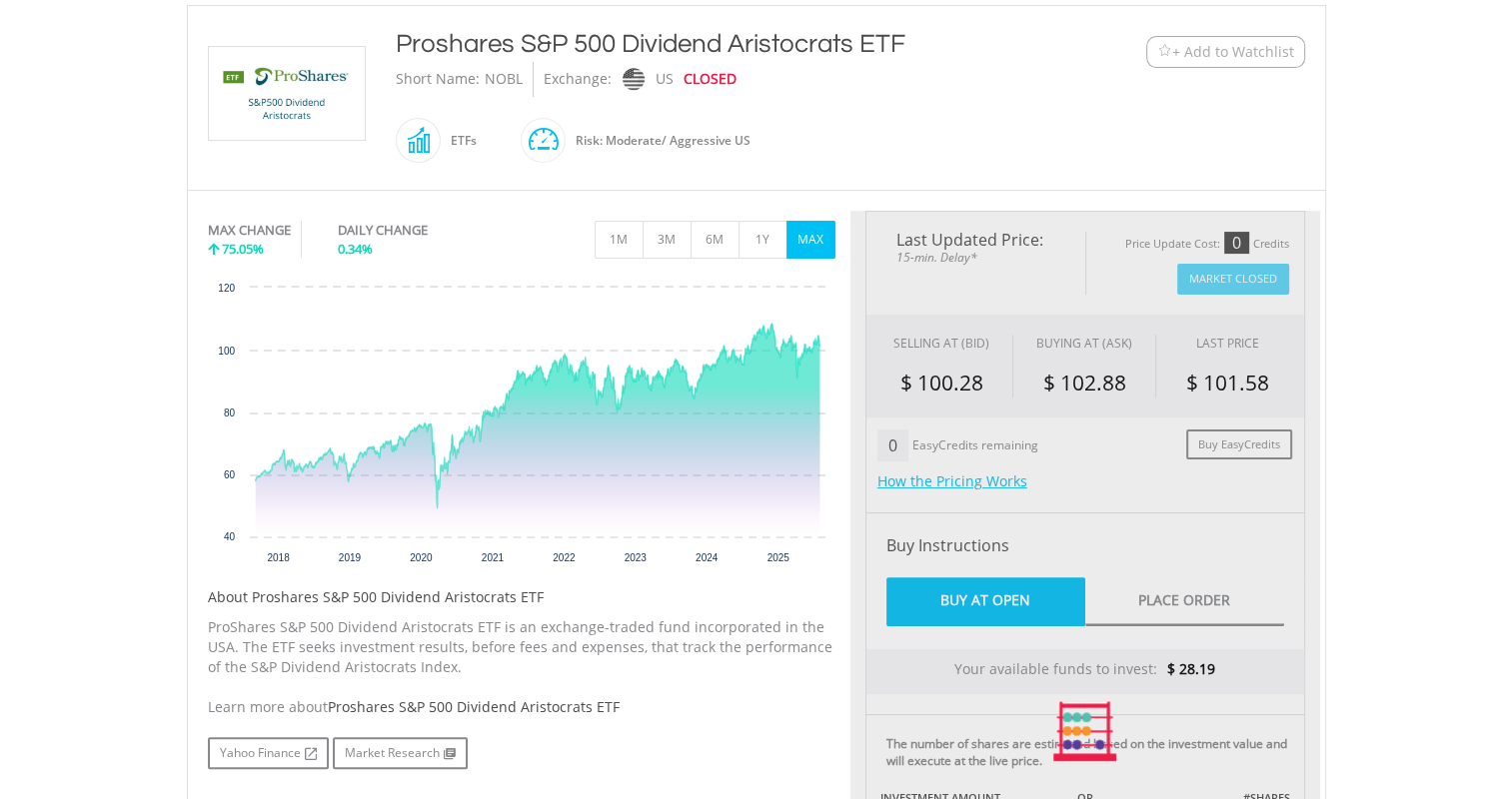 scroll, scrollTop: 481, scrollLeft: 0, axis: vertical 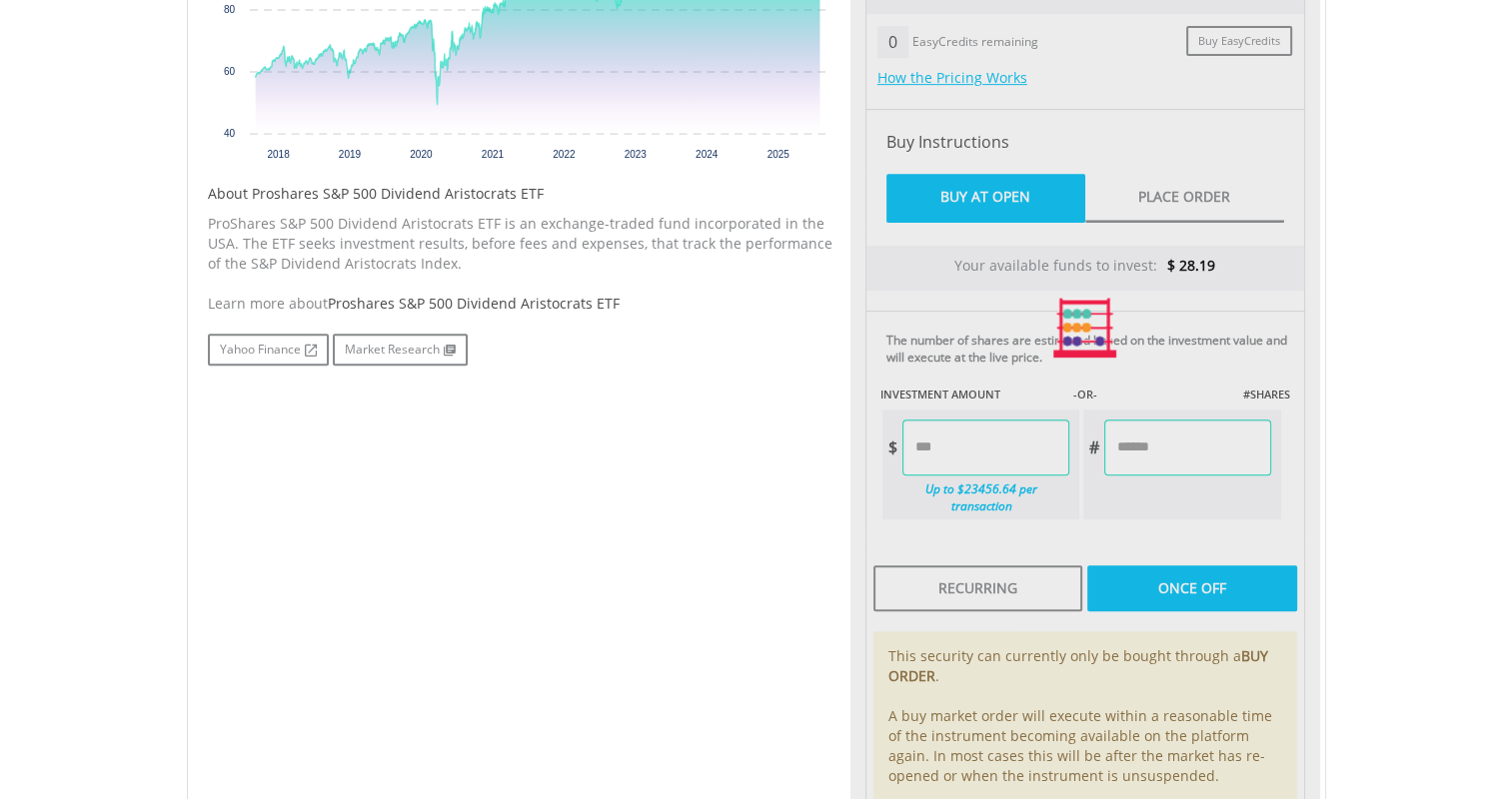 click on "My Investments
Invest Now
New Listings
Sell
My Recurring Investments
Pending Orders
Vouchers
Buy a Voucher
Redeem a Voucher
Account Management" at bounding box center [756, 200] 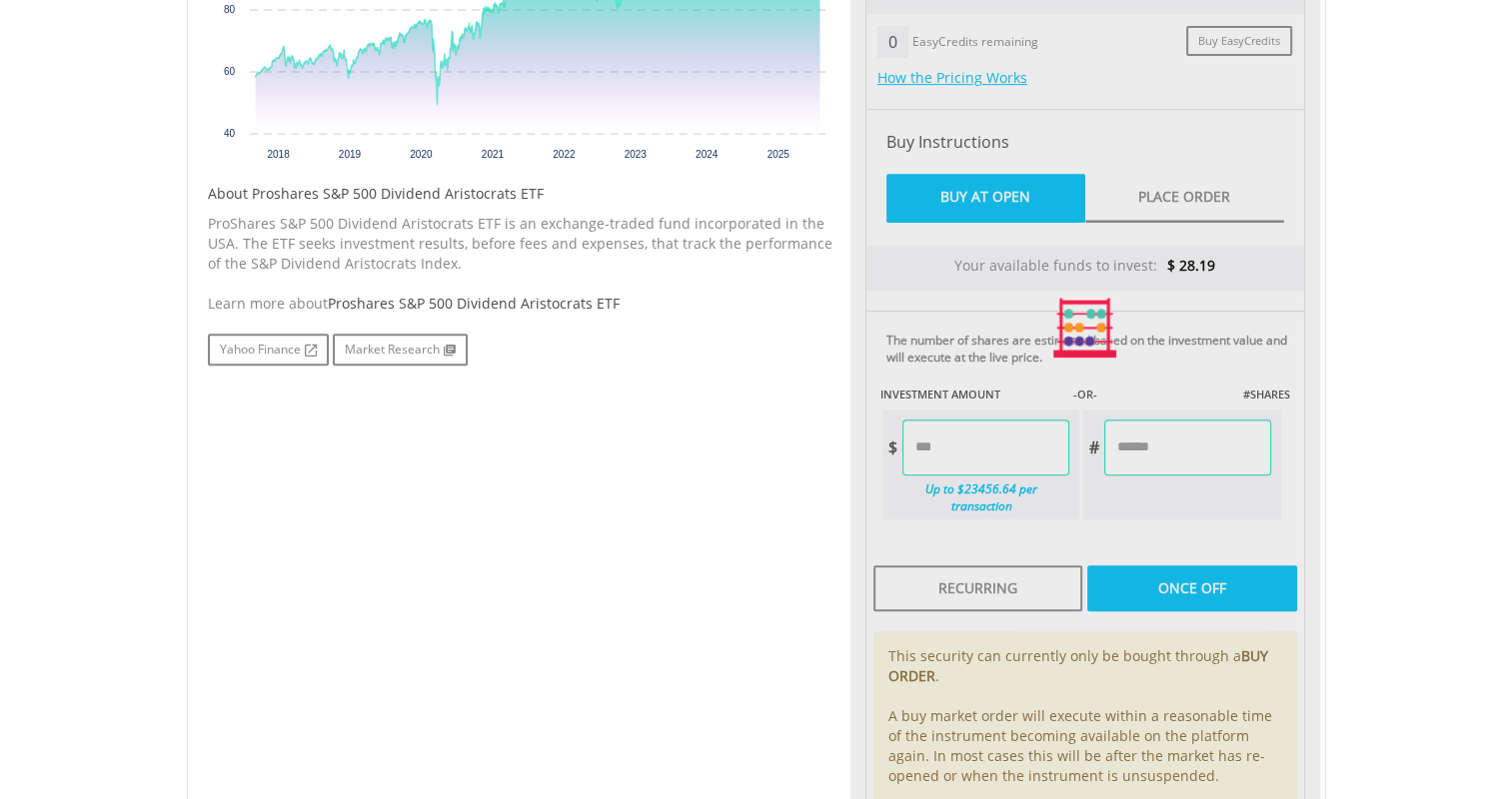 scroll, scrollTop: 0, scrollLeft: 0, axis: both 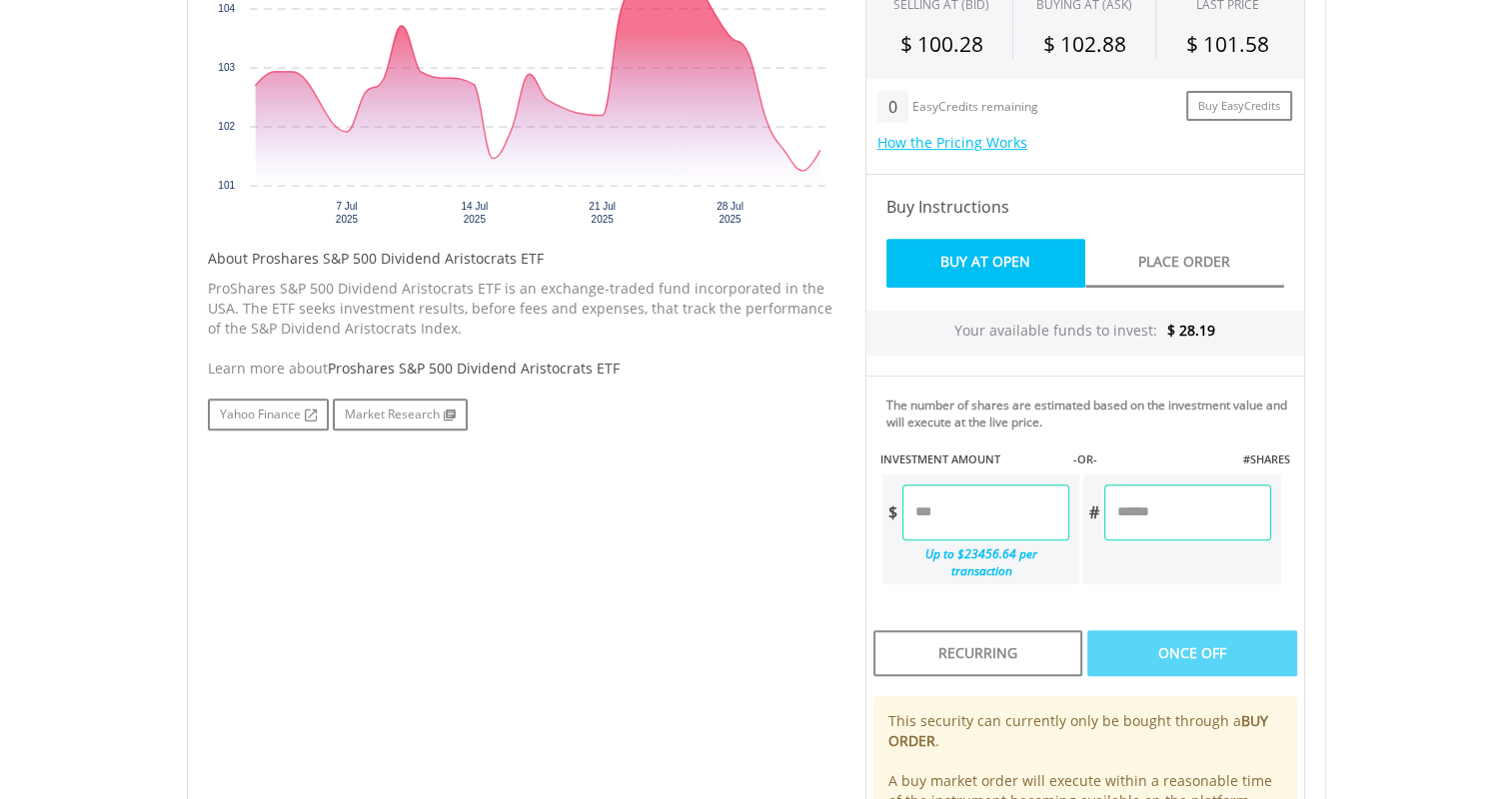 click at bounding box center (985, 512) 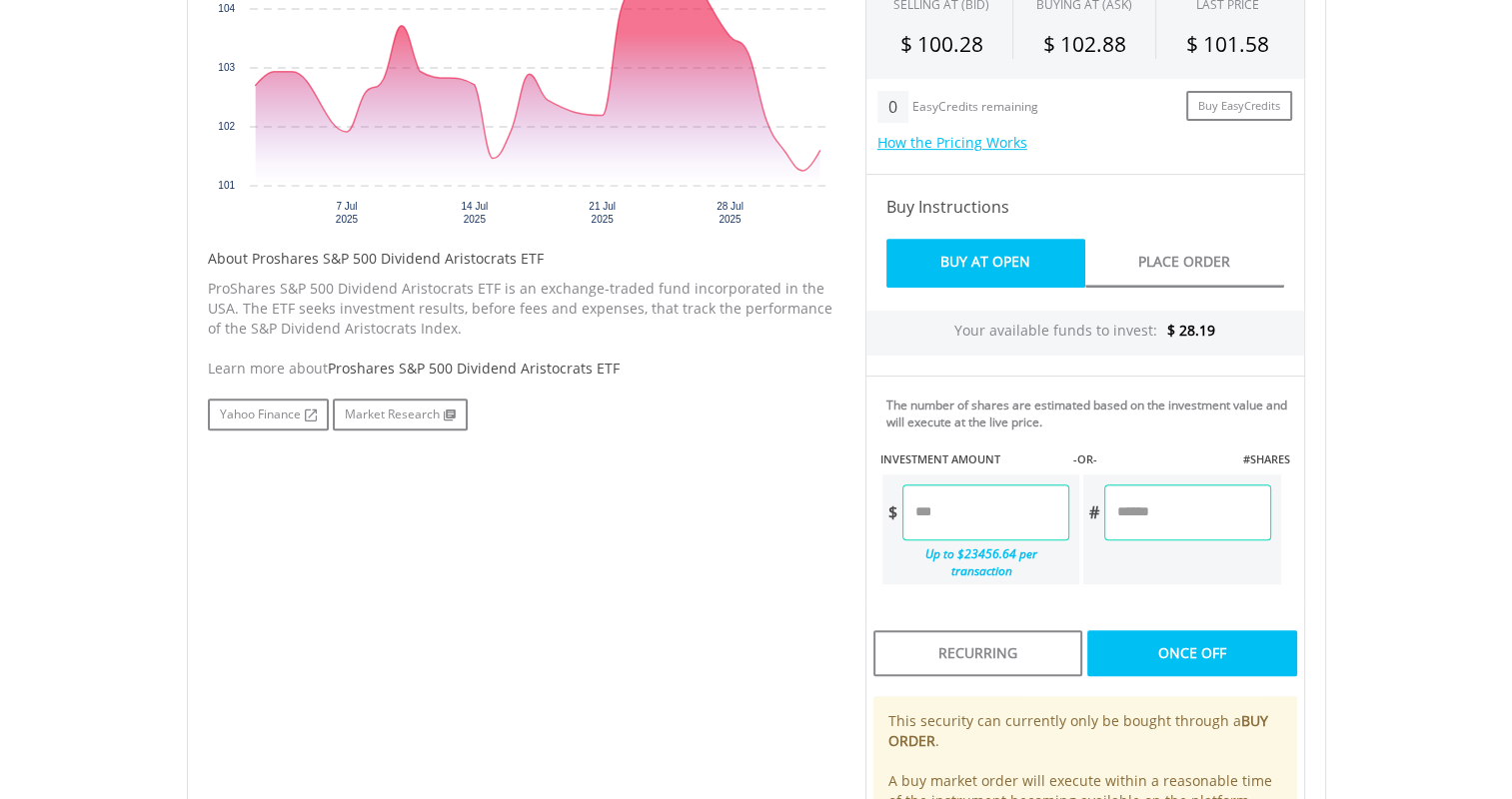 type on "******" 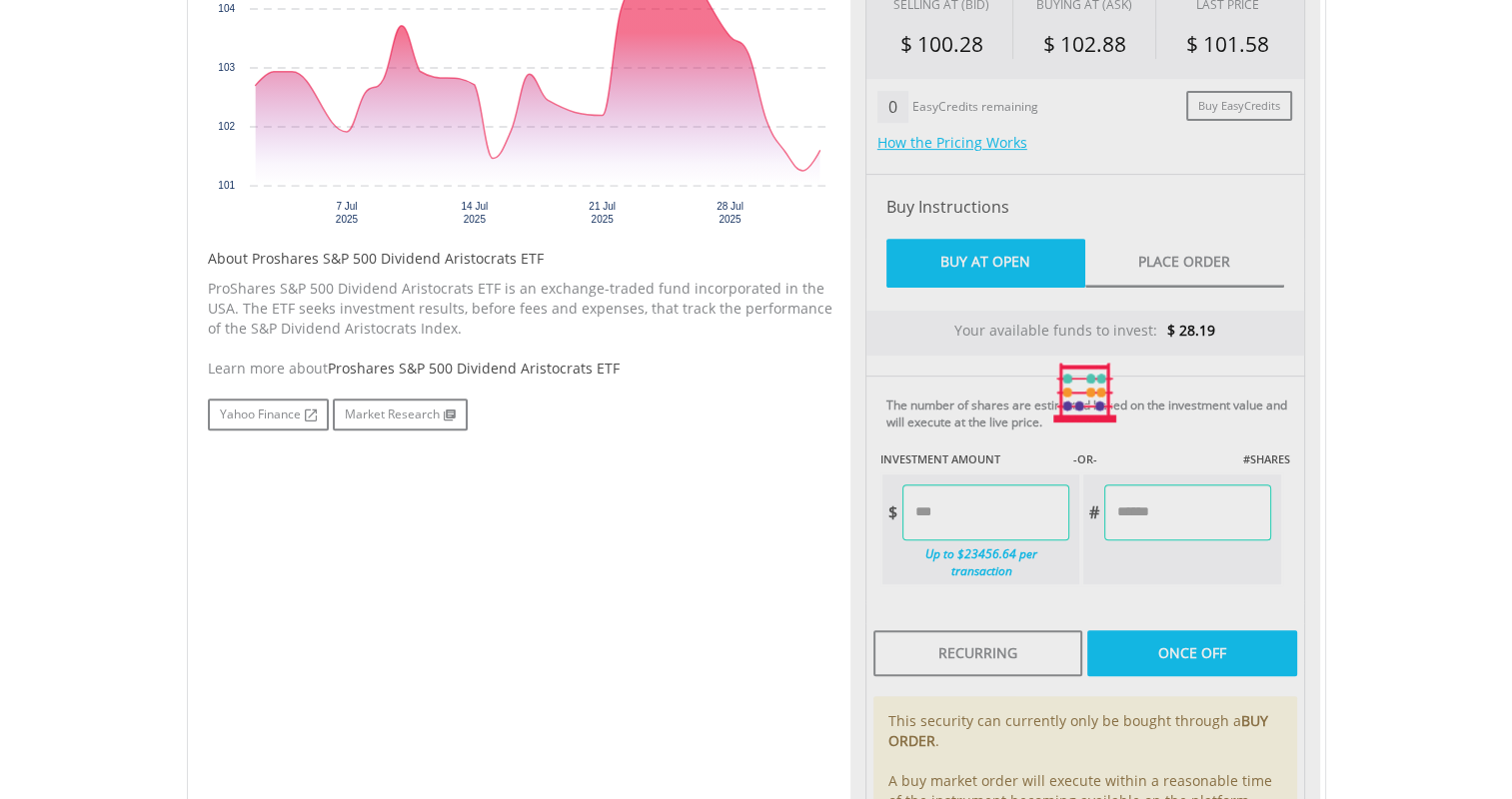 click on "My Investments
Invest Now
New Listings
Sell
My Recurring Investments
Pending Orders
Vouchers
Buy a Voucher
Redeem a Voucher
Account Management" at bounding box center [756, 265] 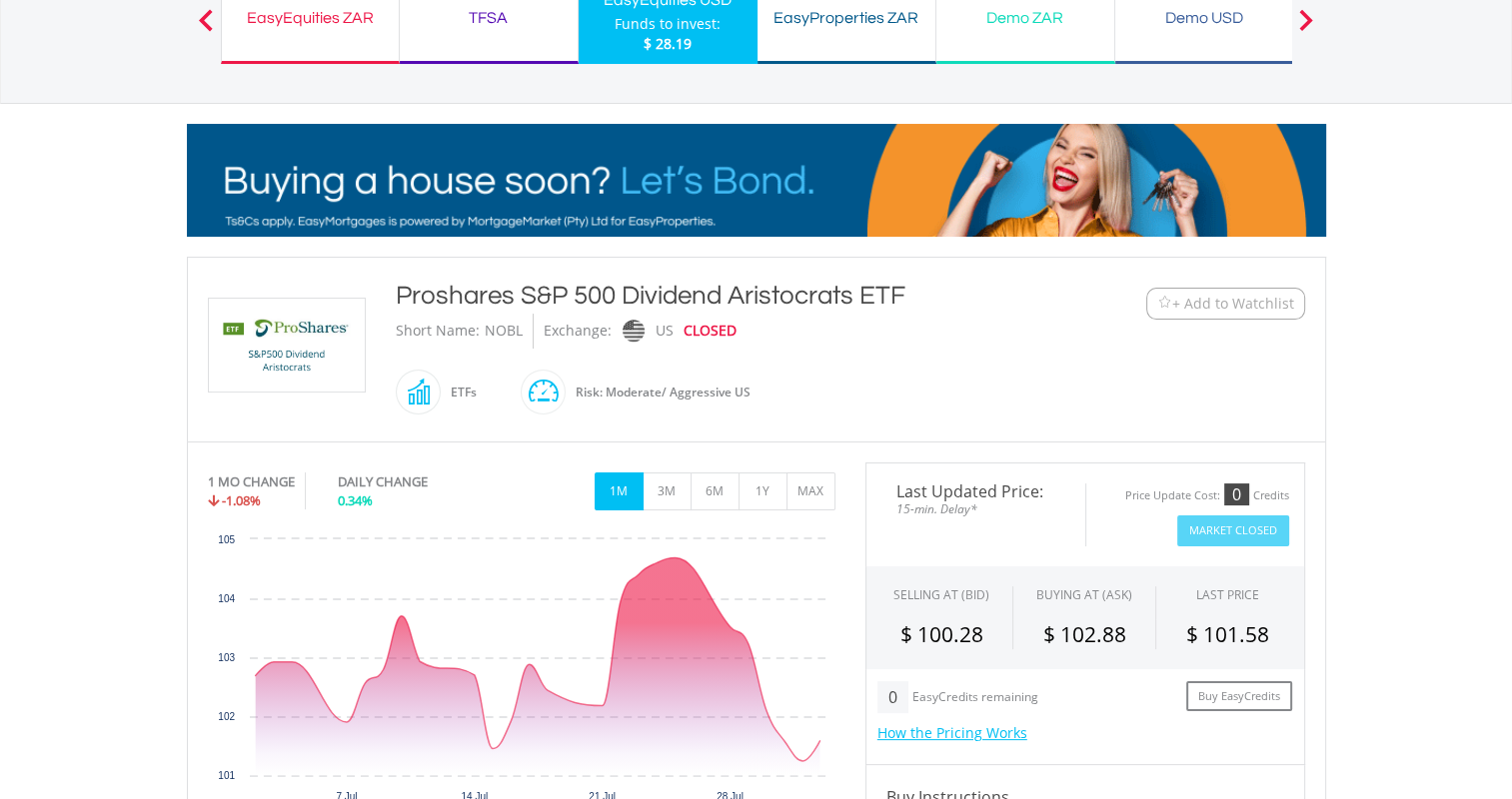 scroll, scrollTop: 144, scrollLeft: 0, axis: vertical 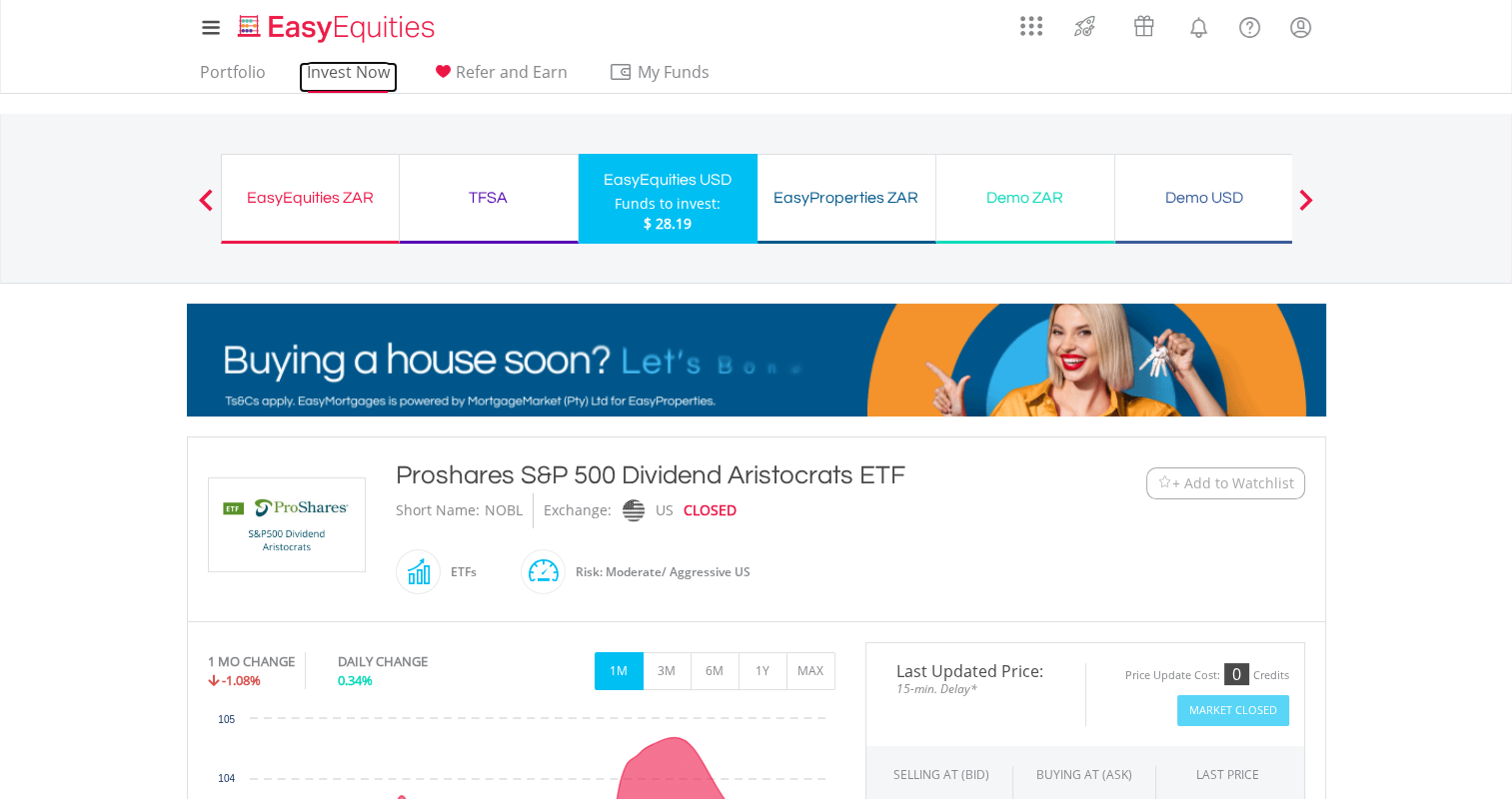 click on "Invest Now" at bounding box center (348, 77) 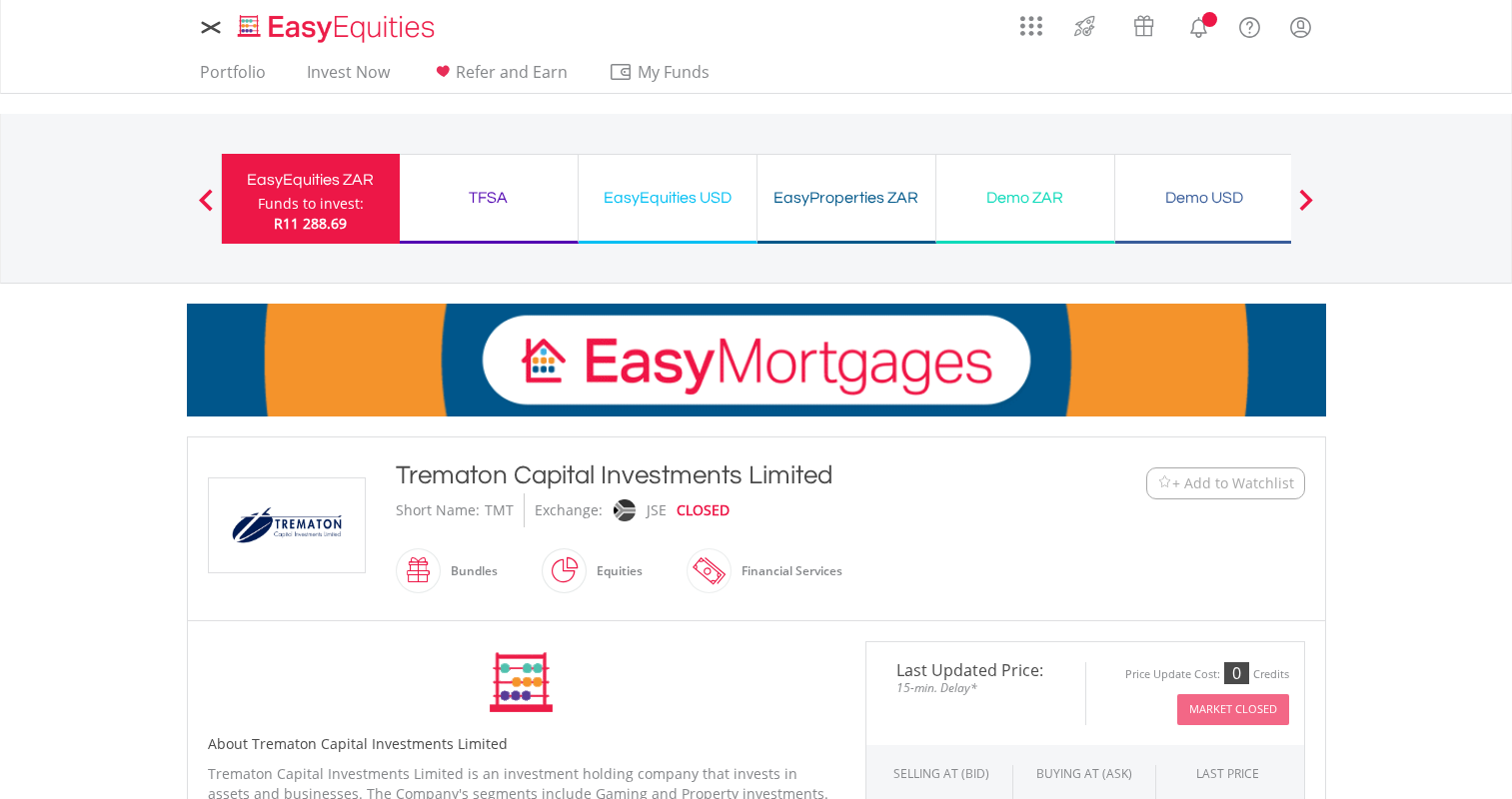 scroll, scrollTop: 0, scrollLeft: 0, axis: both 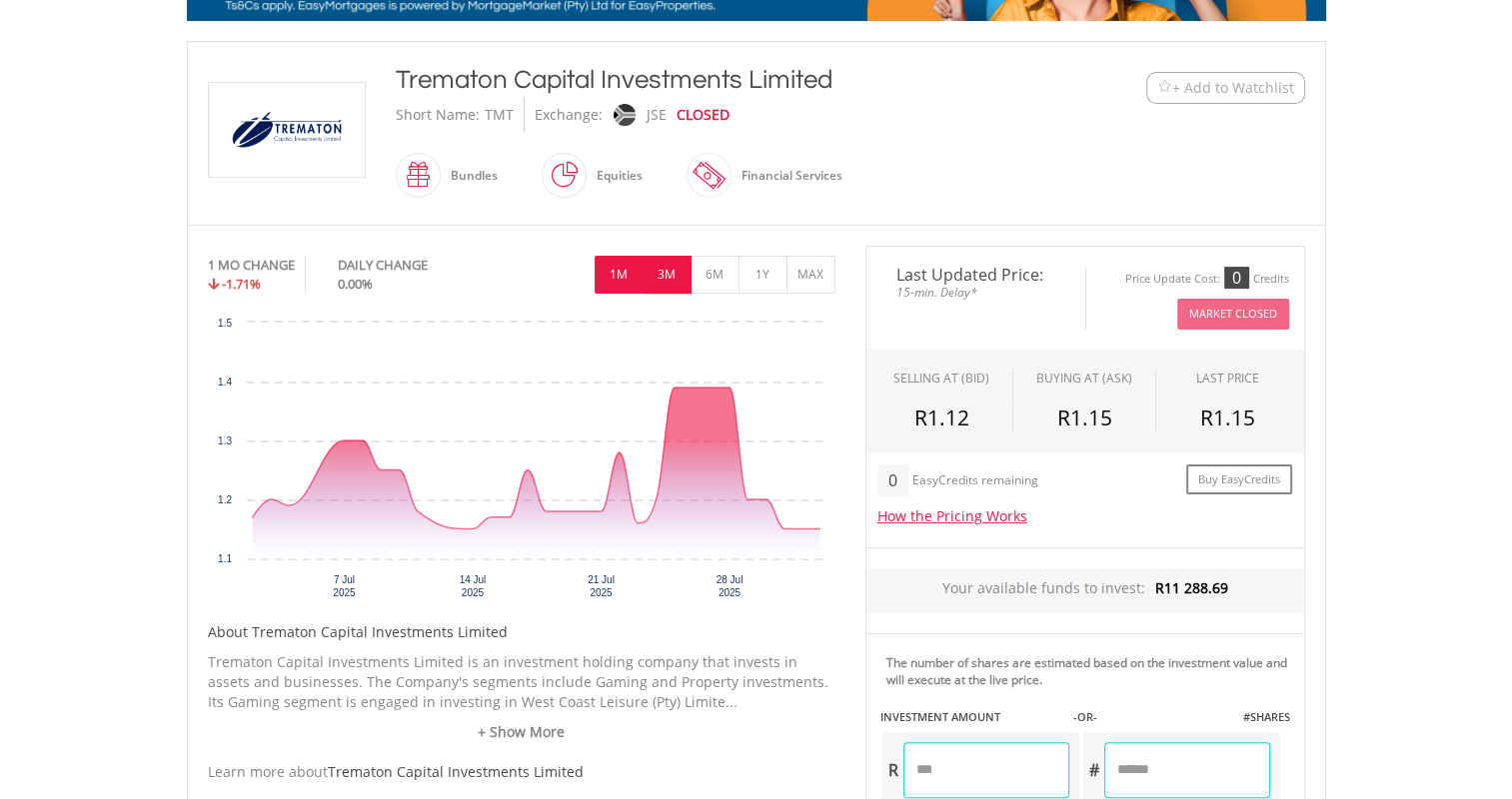 click on "3M" at bounding box center [667, 275] 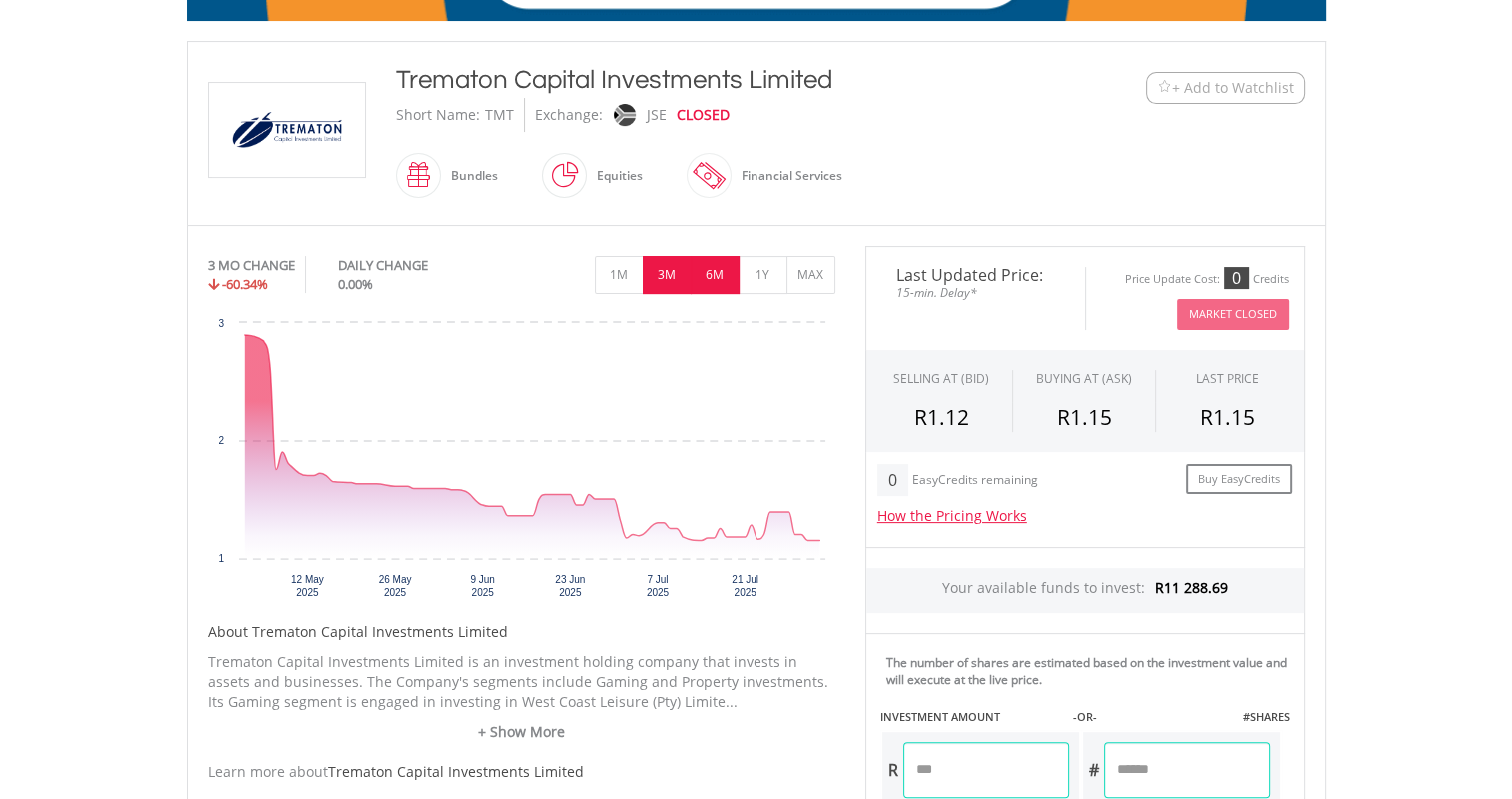 click on "6M" at bounding box center (715, 275) 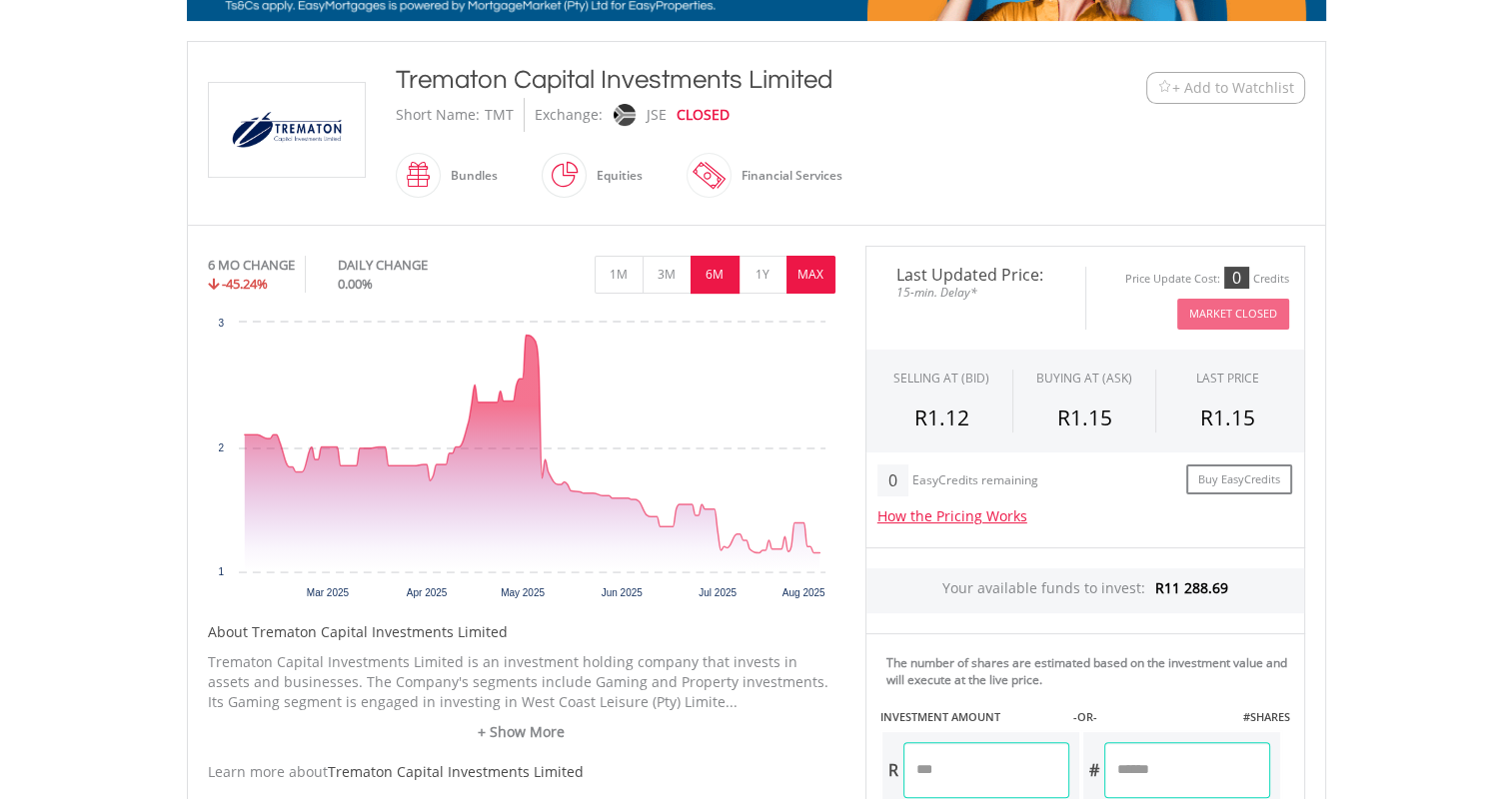 click on "MAX" at bounding box center (810, 275) 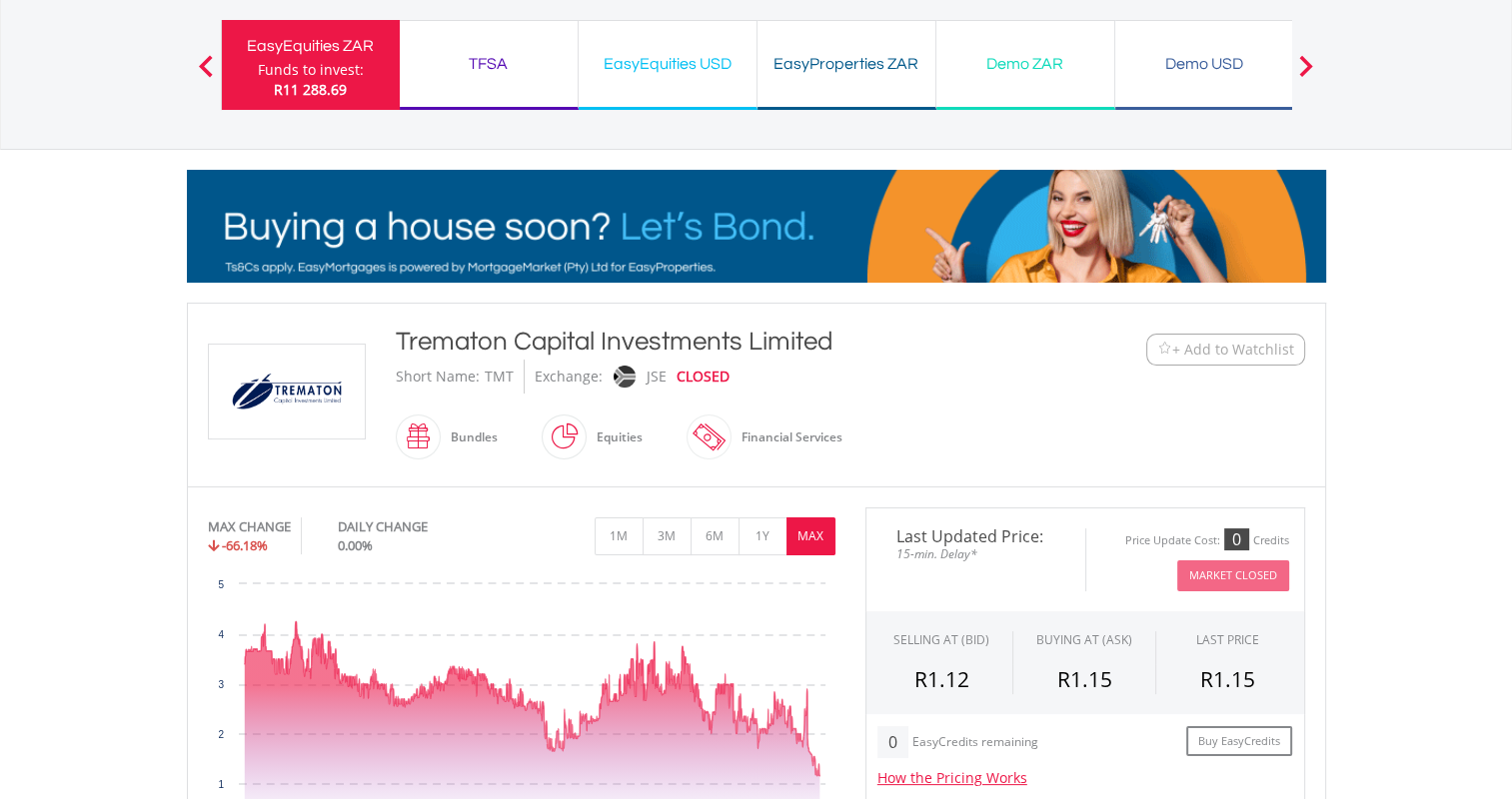 scroll, scrollTop: 77, scrollLeft: 0, axis: vertical 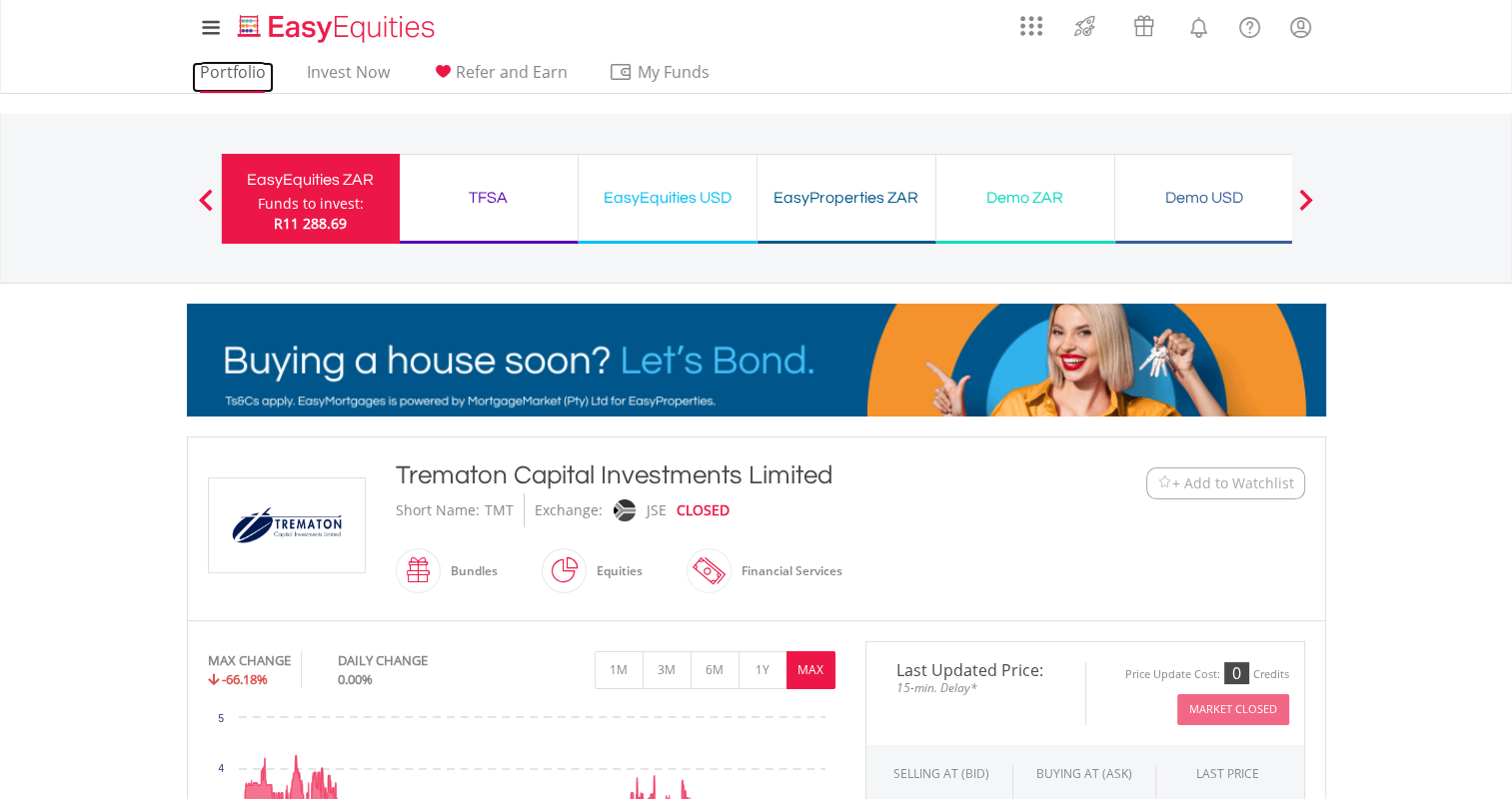 click on "Portfolio" at bounding box center (233, 77) 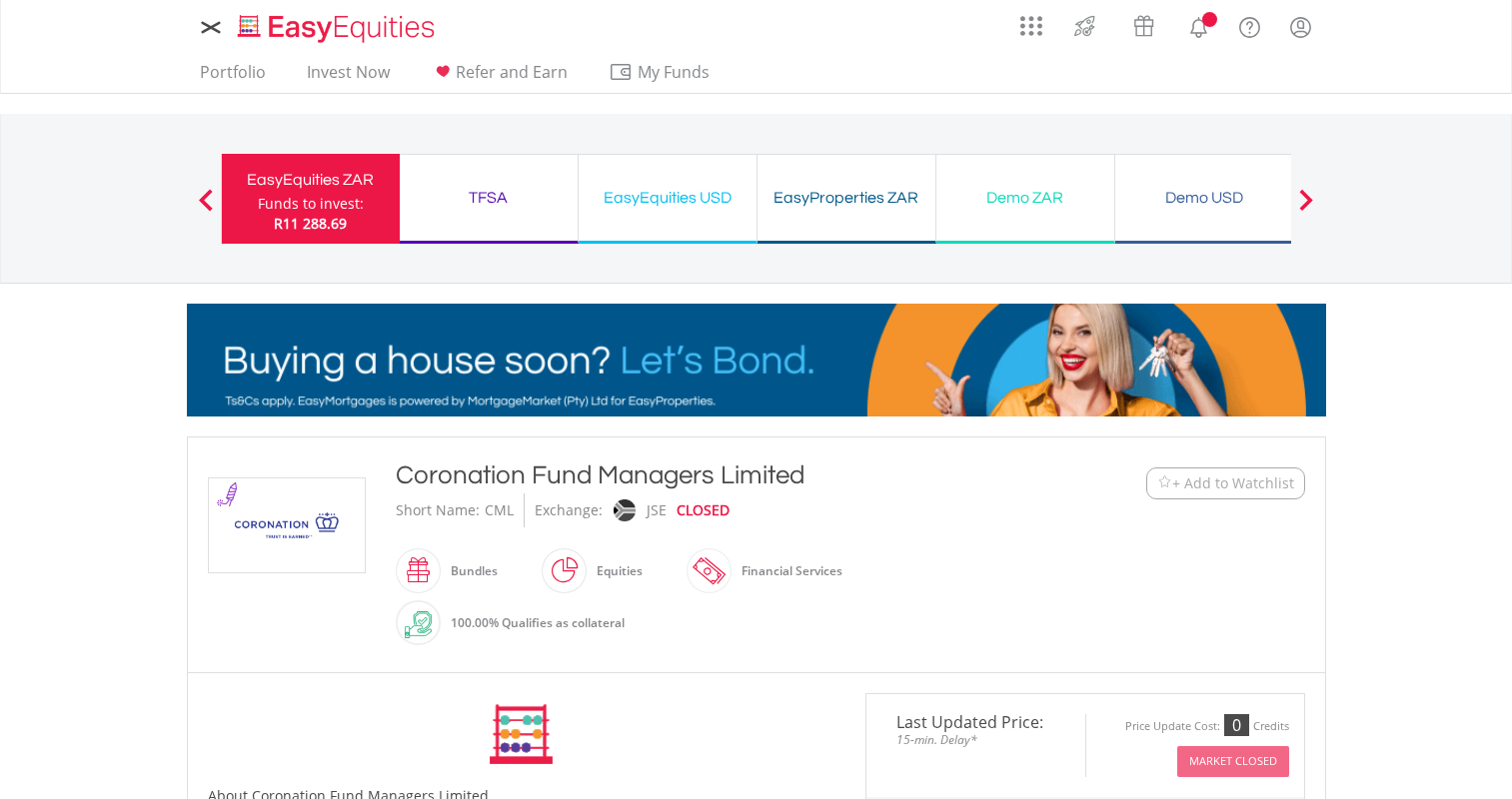 scroll, scrollTop: 0, scrollLeft: 0, axis: both 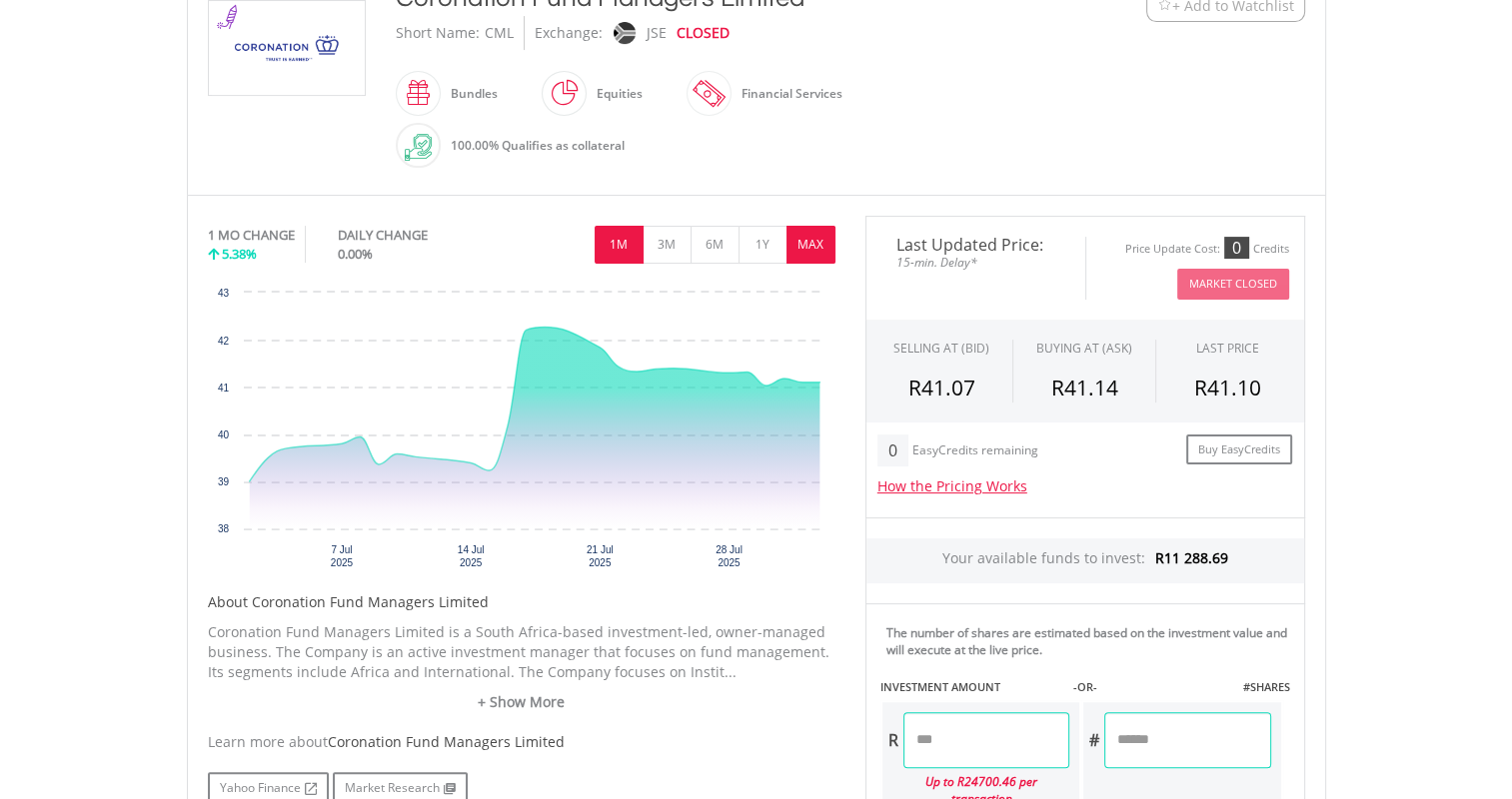click on "MAX" at bounding box center [810, 245] 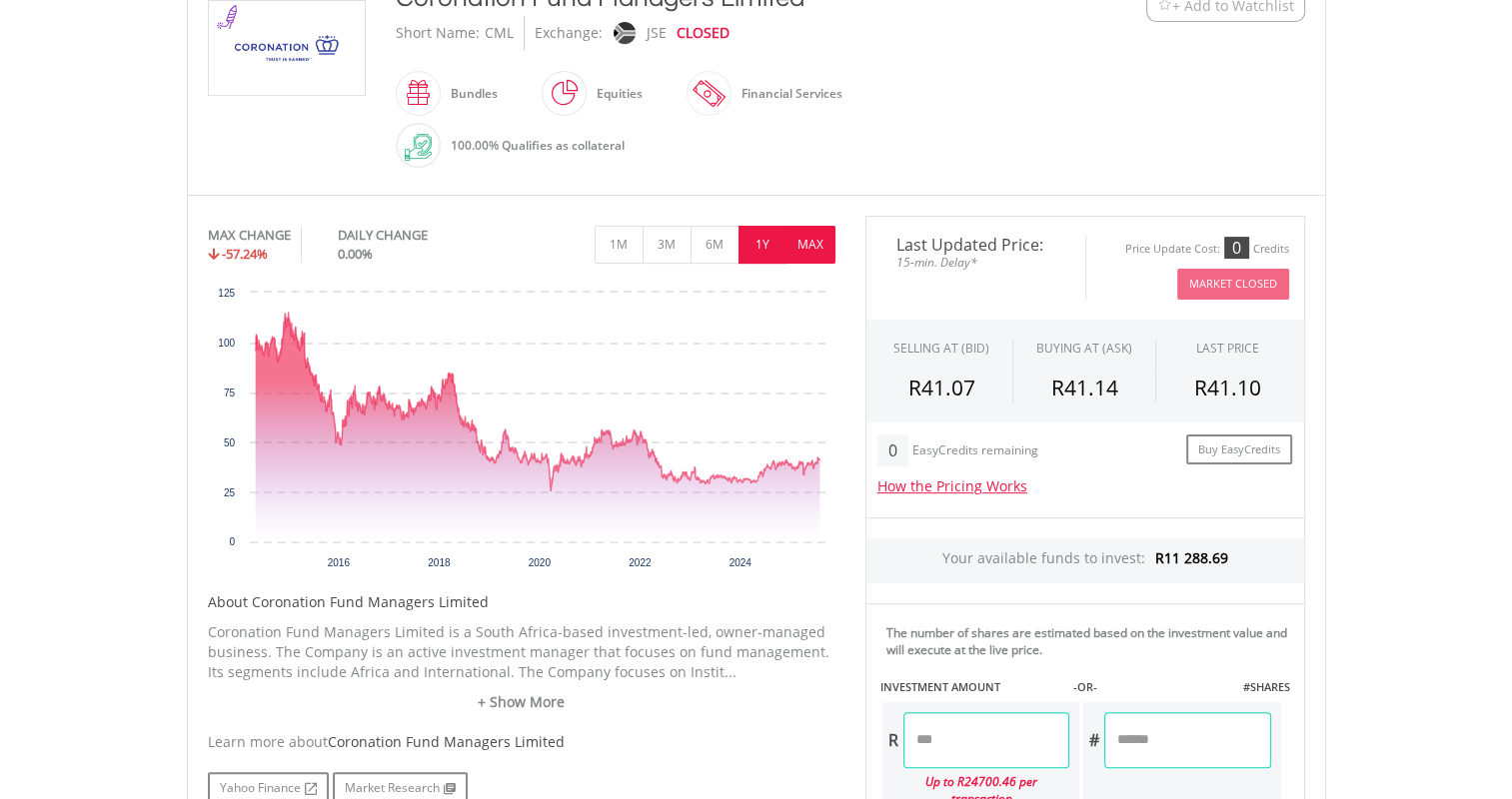 click on "1Y" at bounding box center (762, 245) 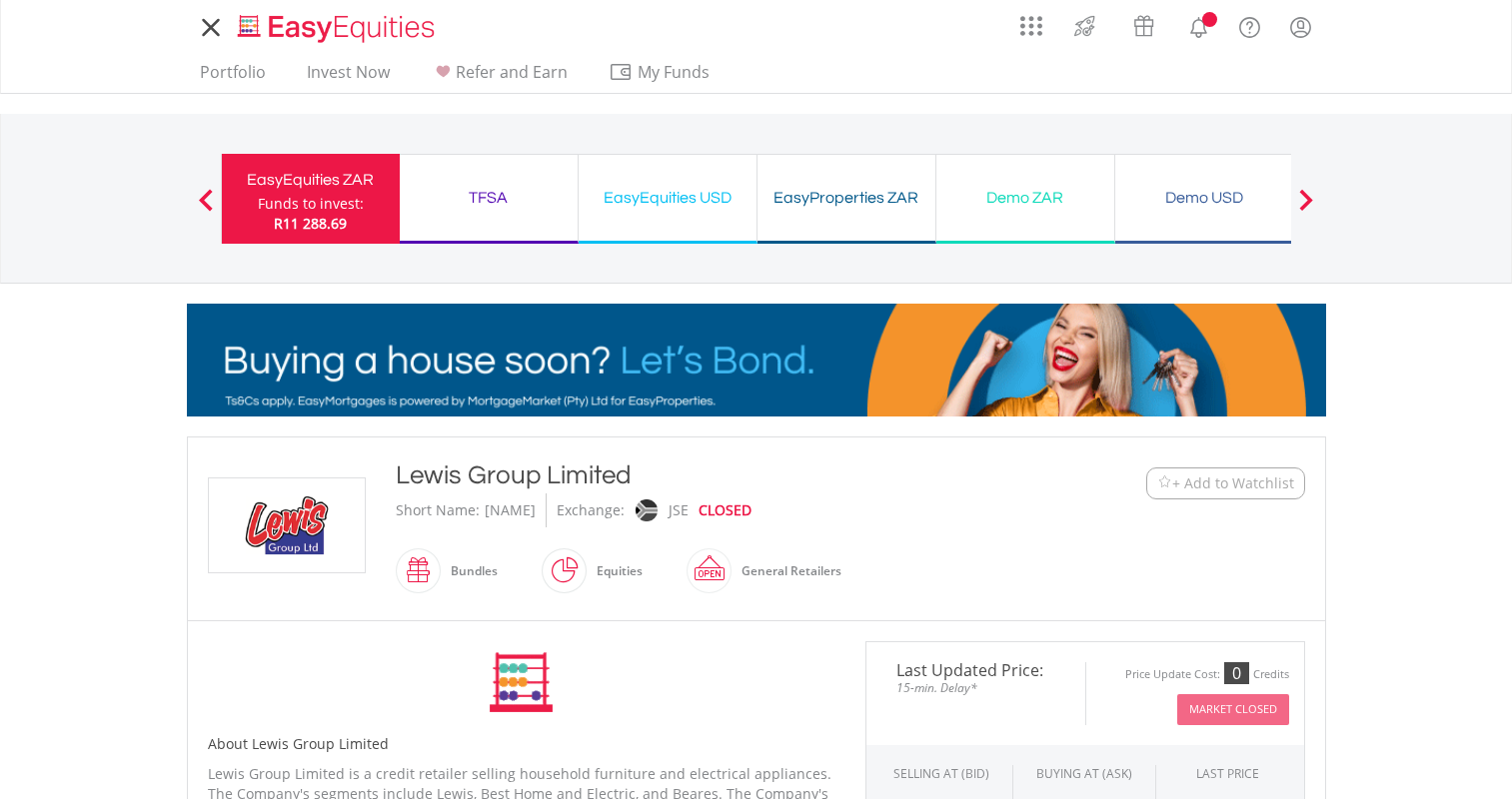 scroll, scrollTop: 0, scrollLeft: 0, axis: both 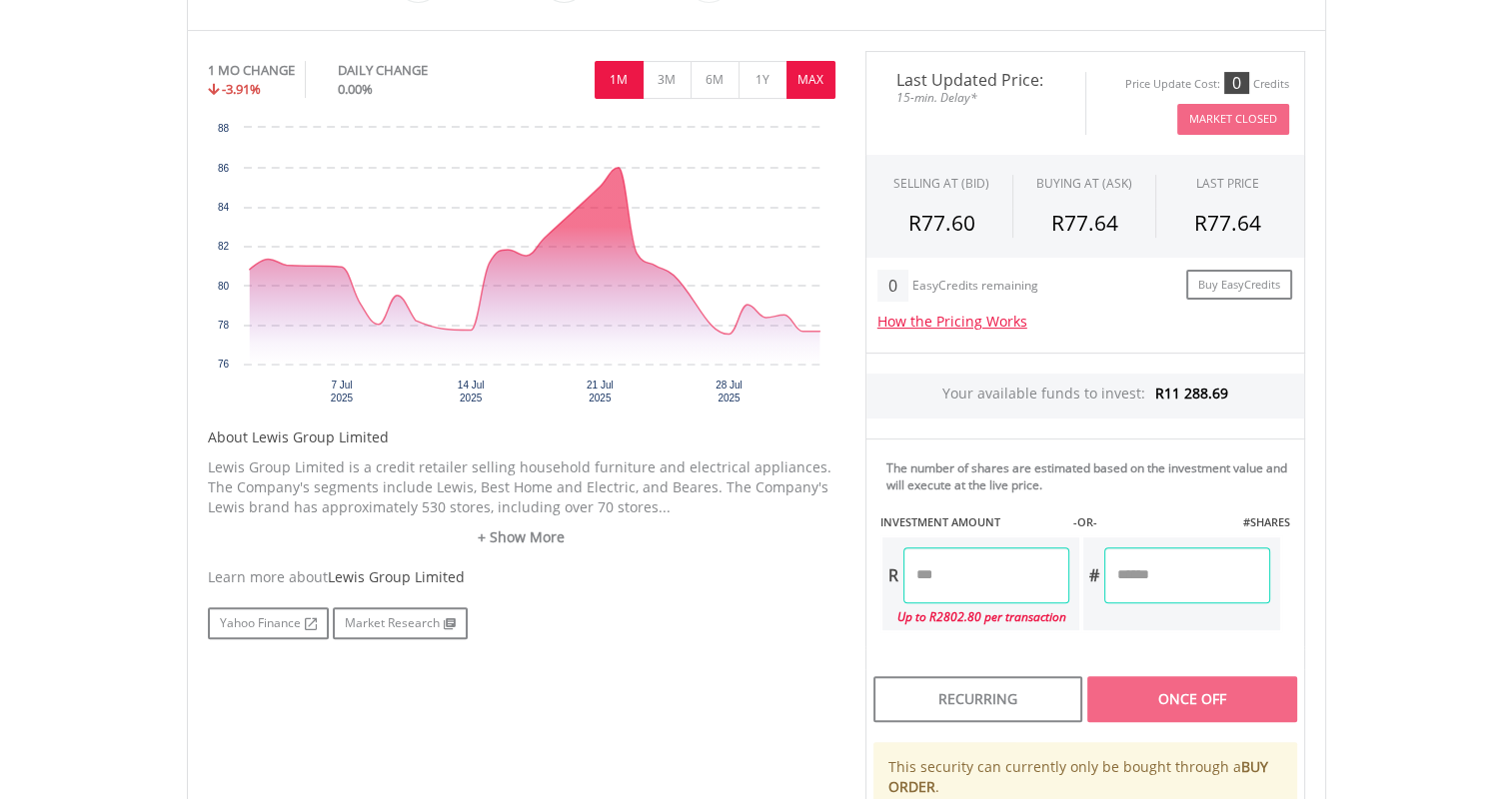 click on "MAX" at bounding box center (810, 80) 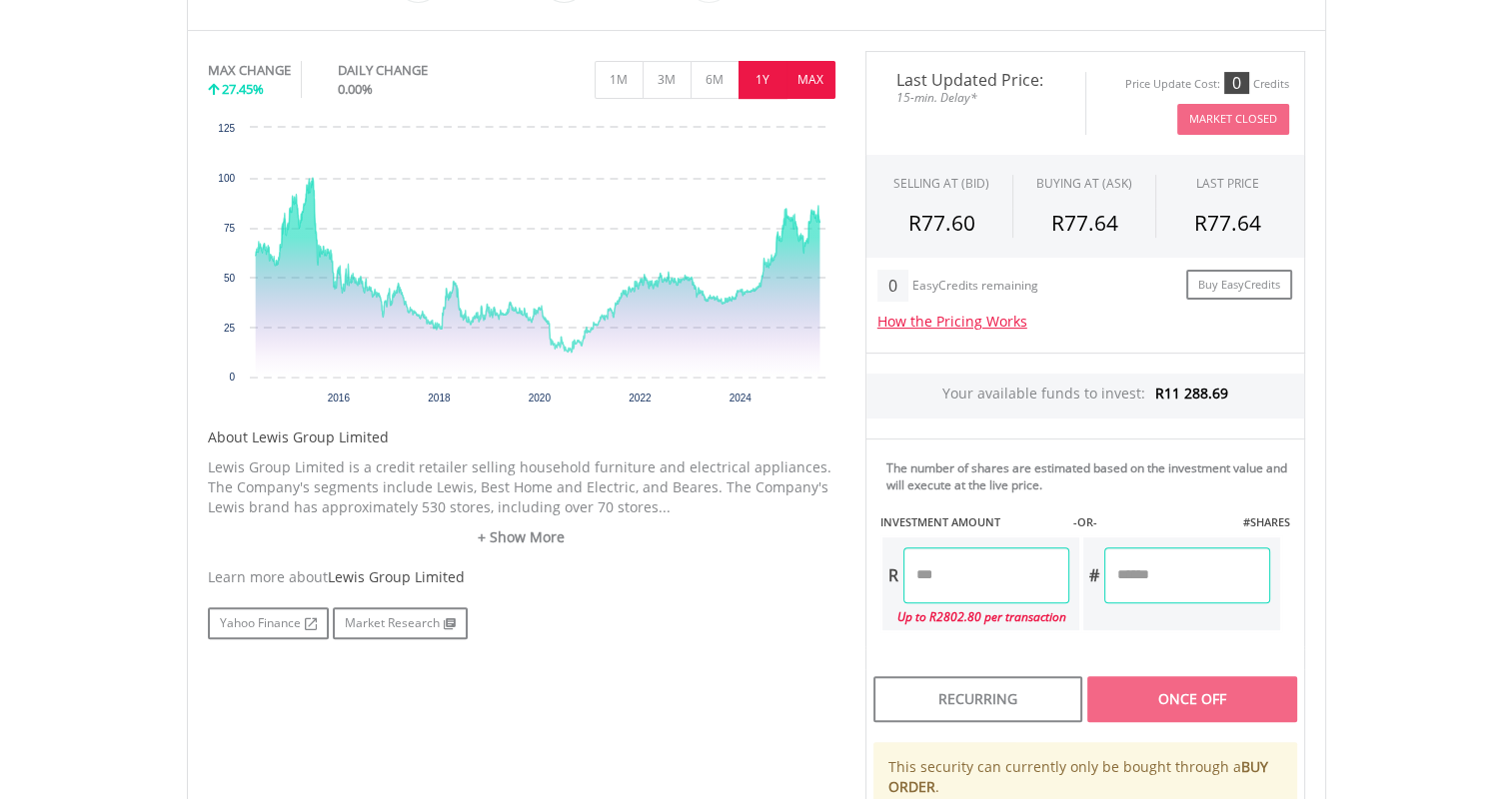 click on "1Y" at bounding box center (762, 80) 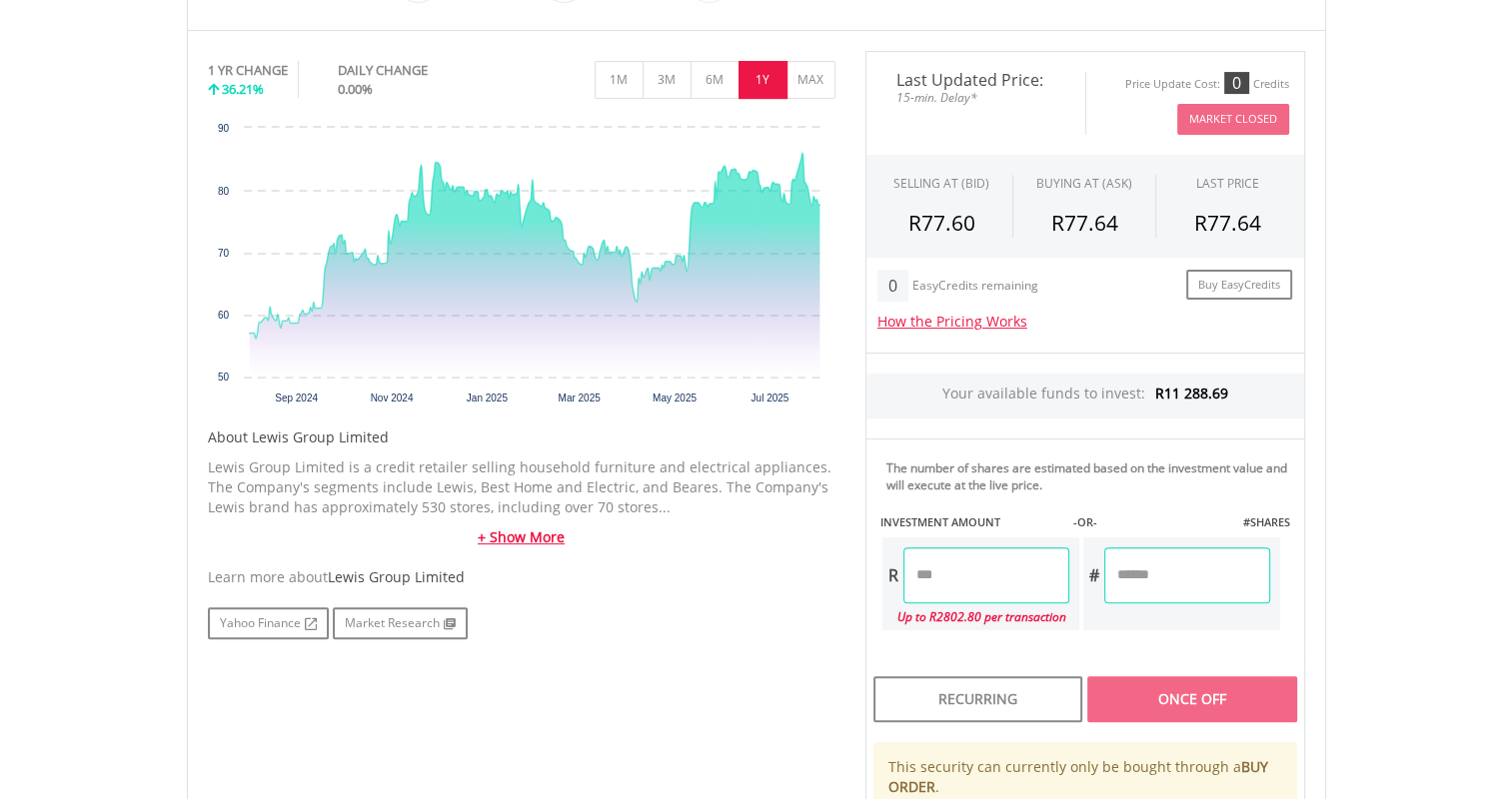 click on "+ Show More" at bounding box center [522, 537] 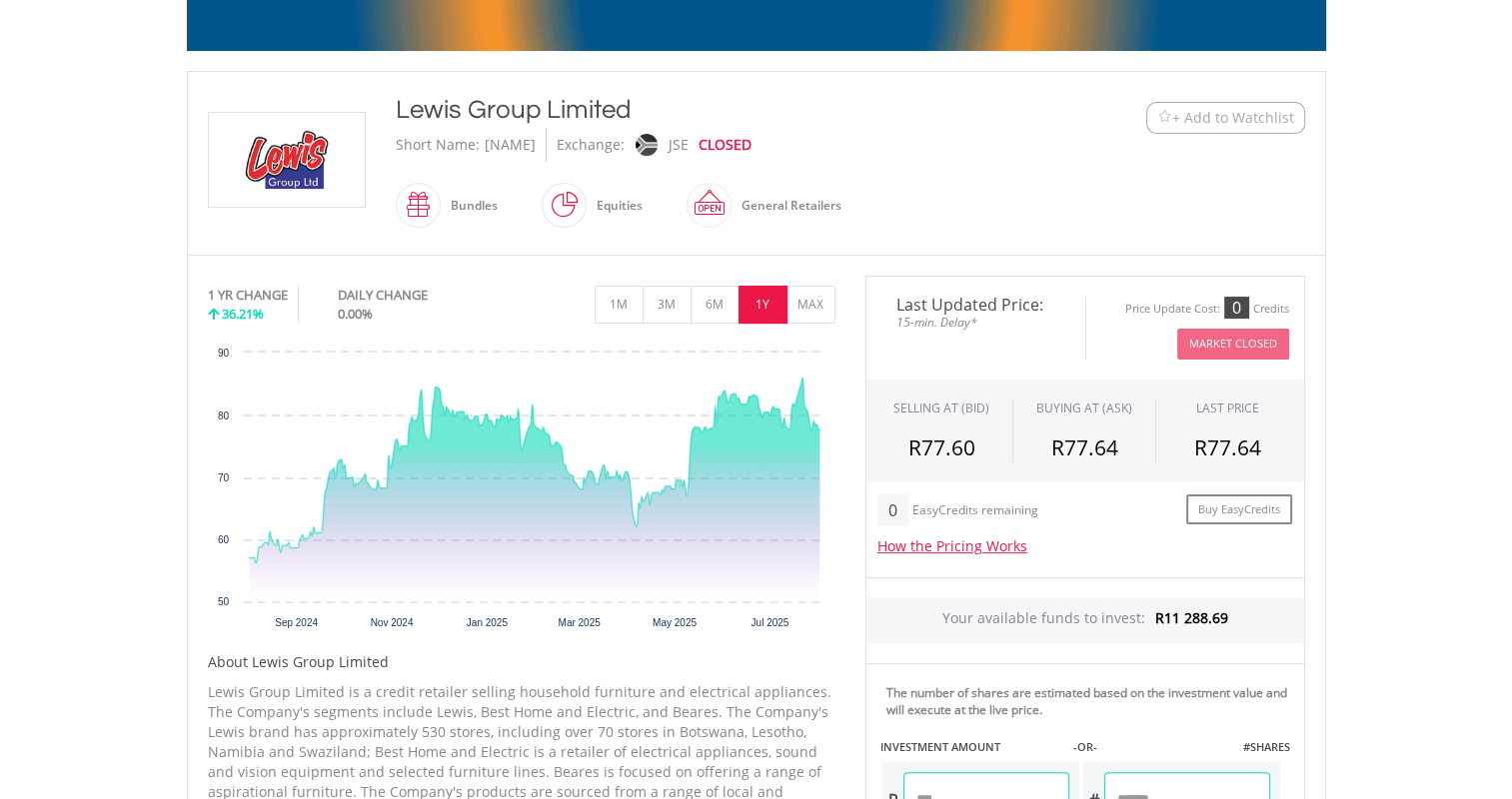 scroll, scrollTop: 362, scrollLeft: 0, axis: vertical 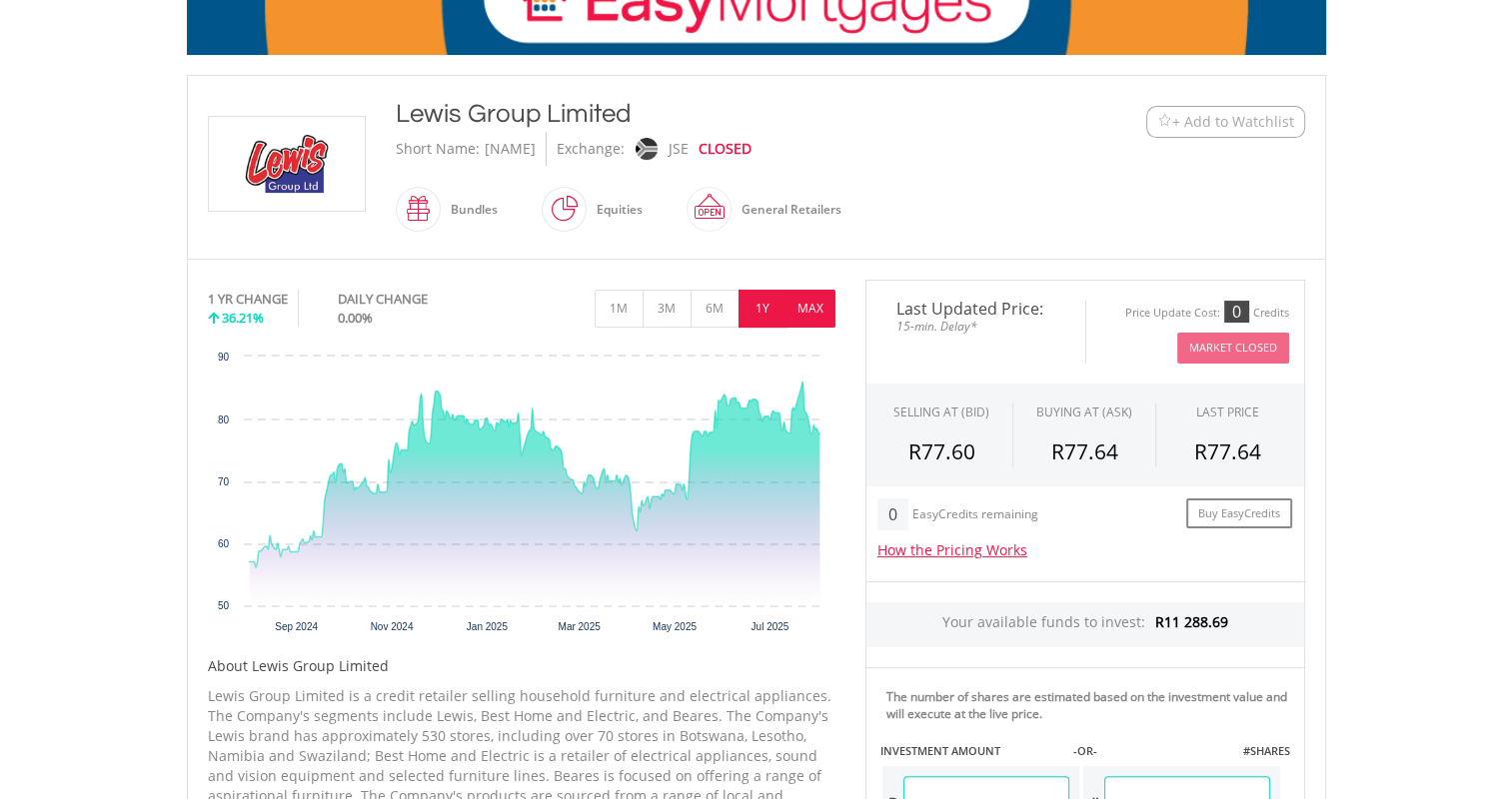 click on "MAX" at bounding box center [810, 309] 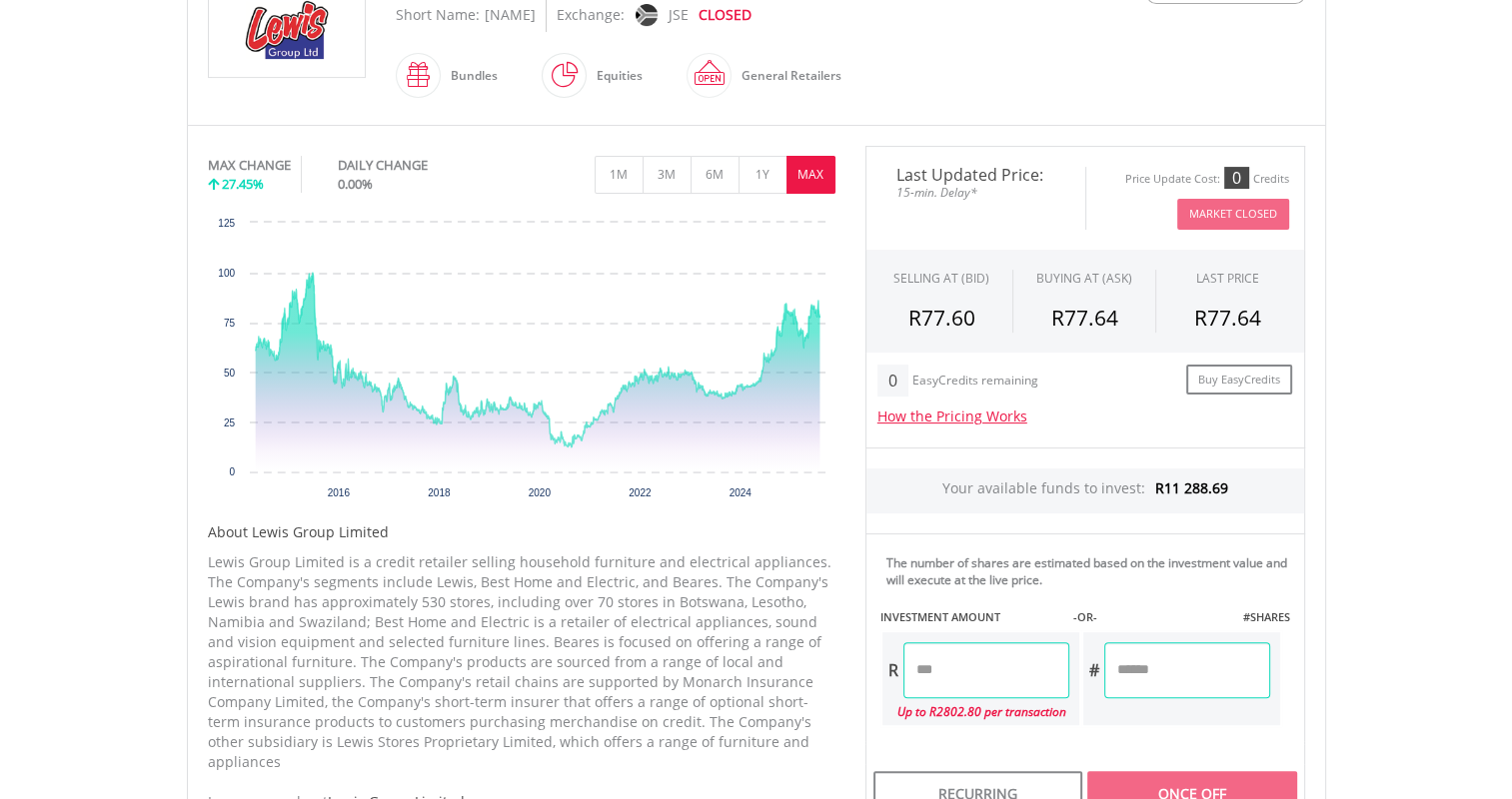 scroll, scrollTop: 492, scrollLeft: 0, axis: vertical 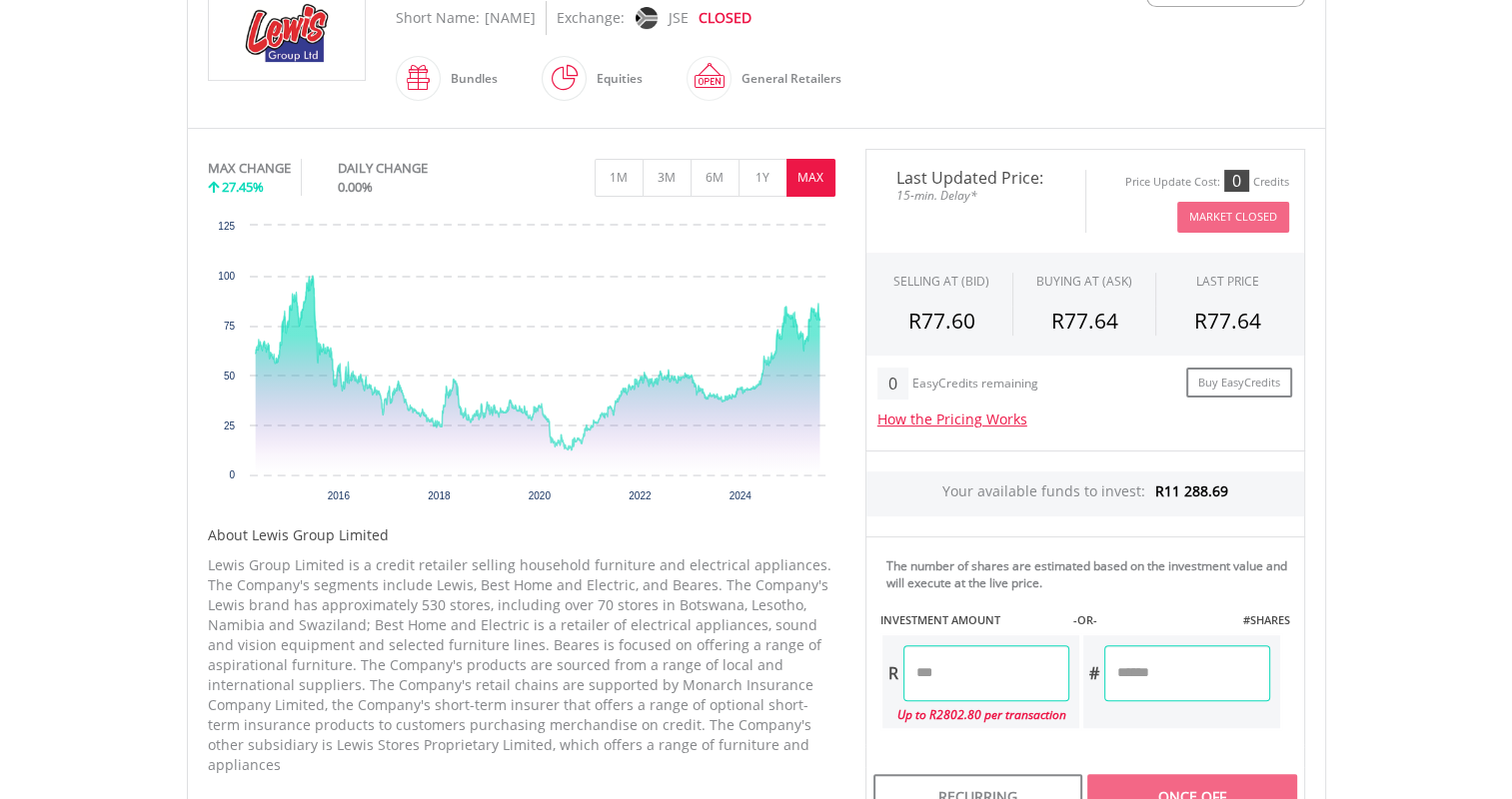 click at bounding box center [986, 673] 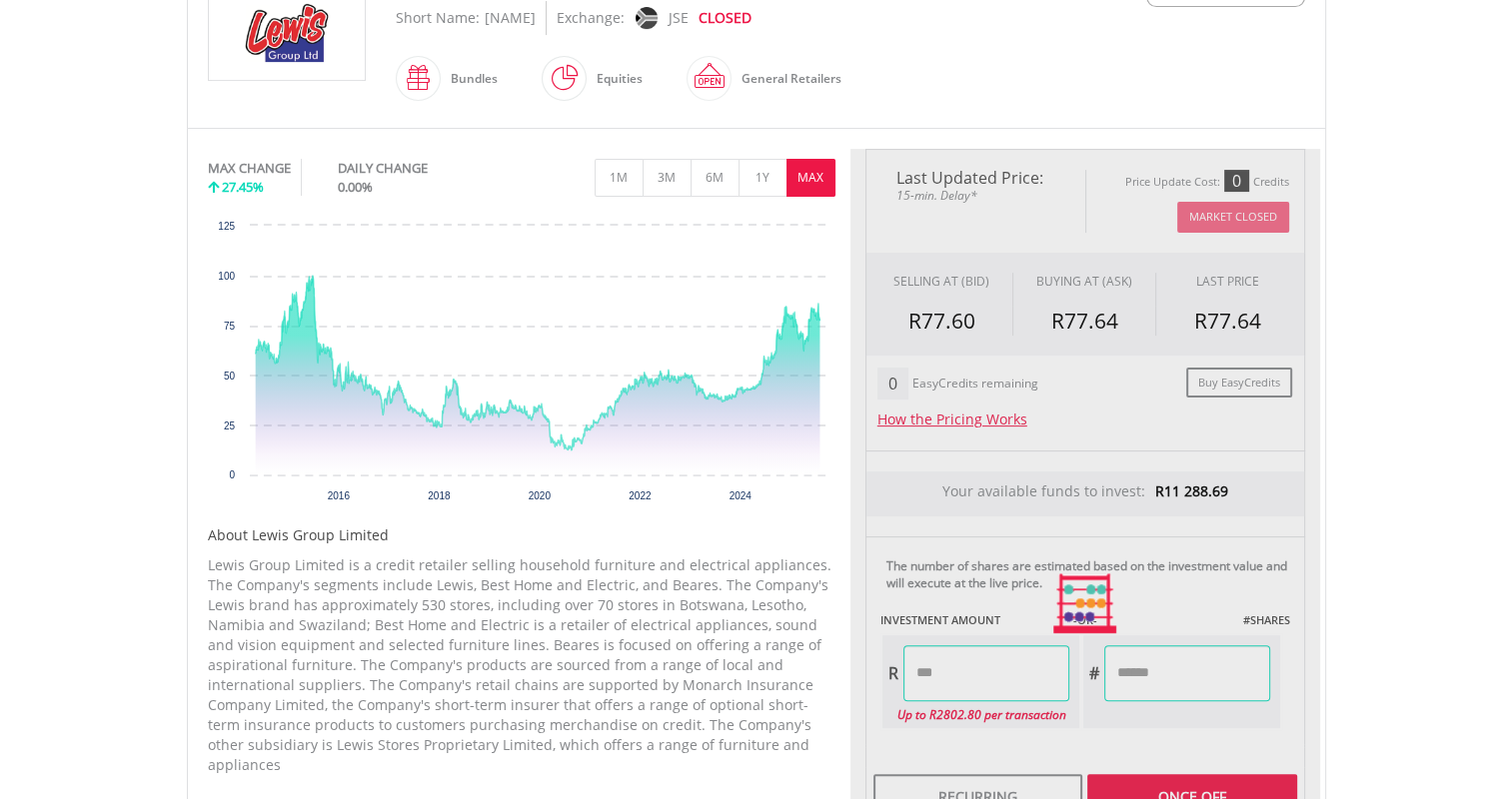 type on "*******" 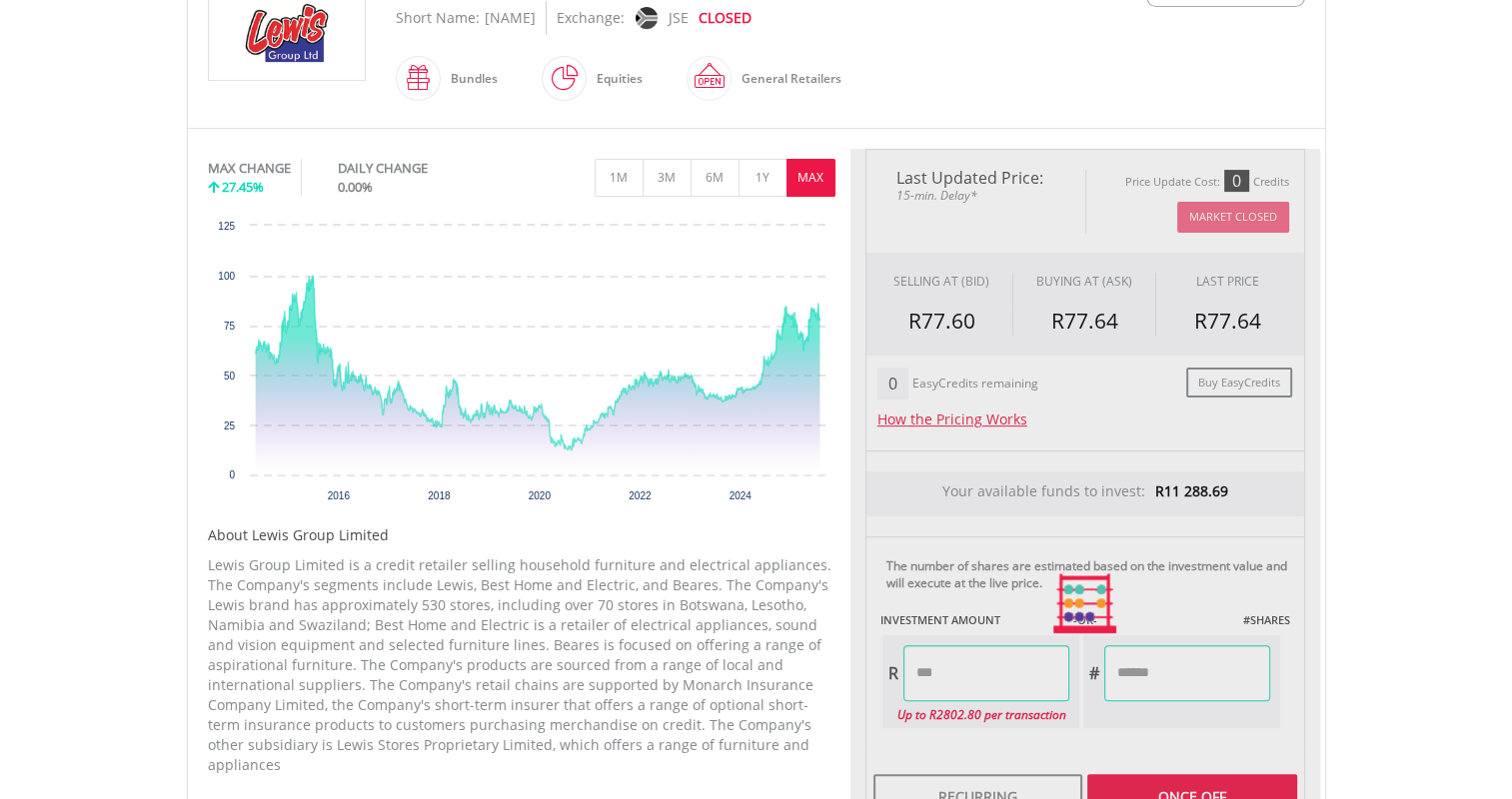 type on "*******" 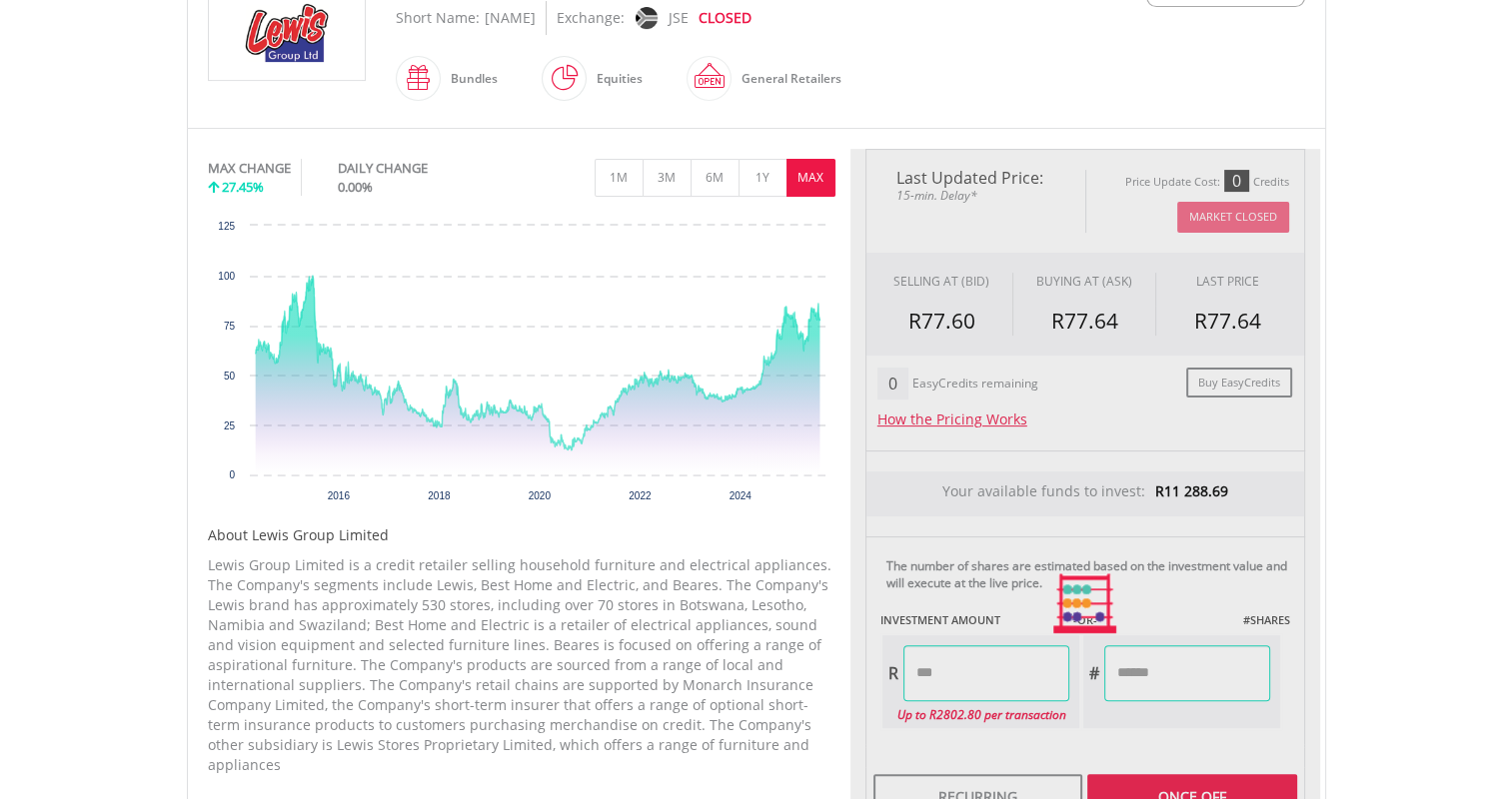 click on "My Investments
Invest Now
New Listings
Sell
My Recurring Investments
Pending Orders
Switch Unit Trusts
Vouchers
Buy a Voucher
Redeem a Voucher" at bounding box center [756, 475] 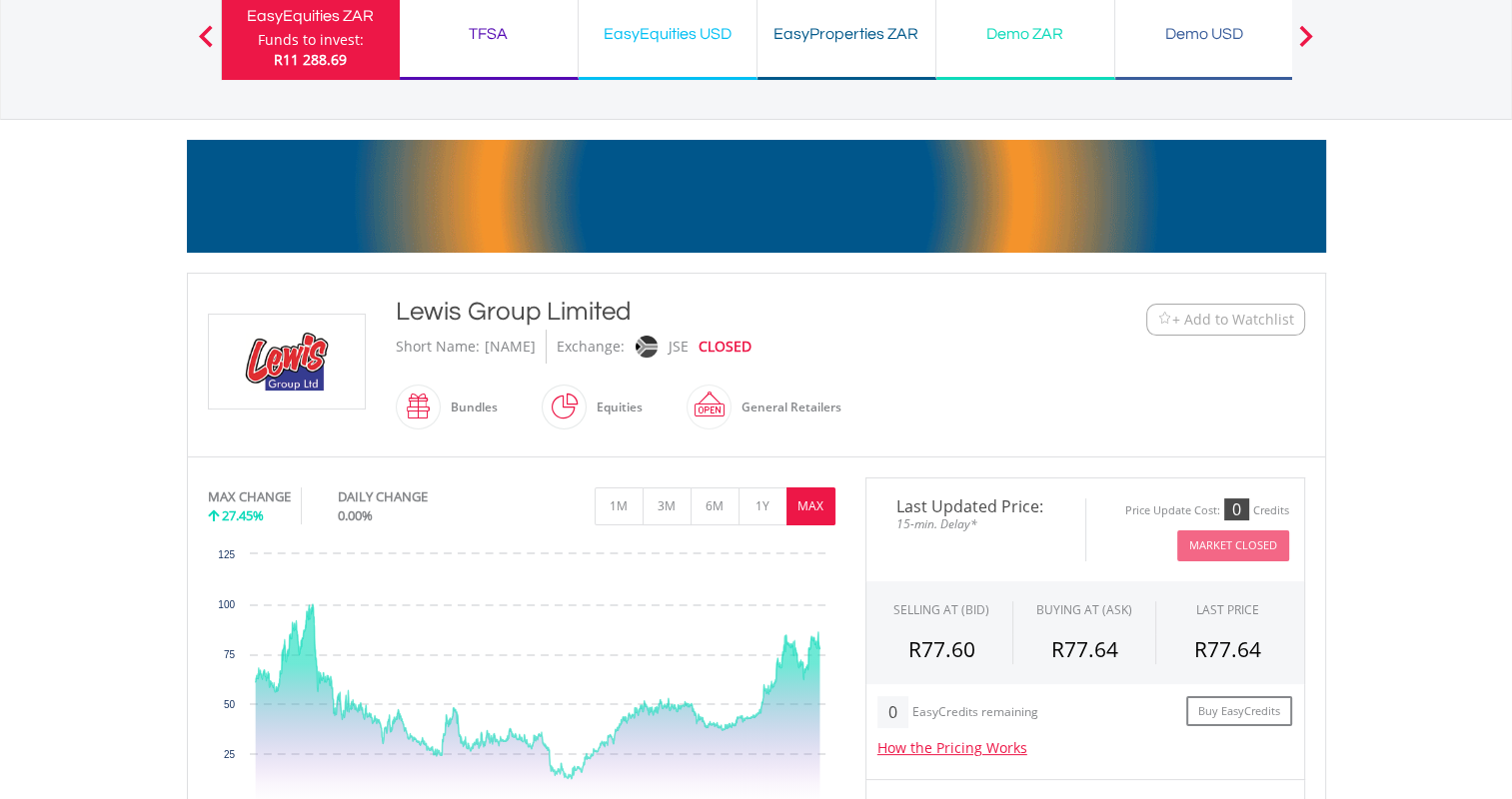 scroll, scrollTop: 47, scrollLeft: 0, axis: vertical 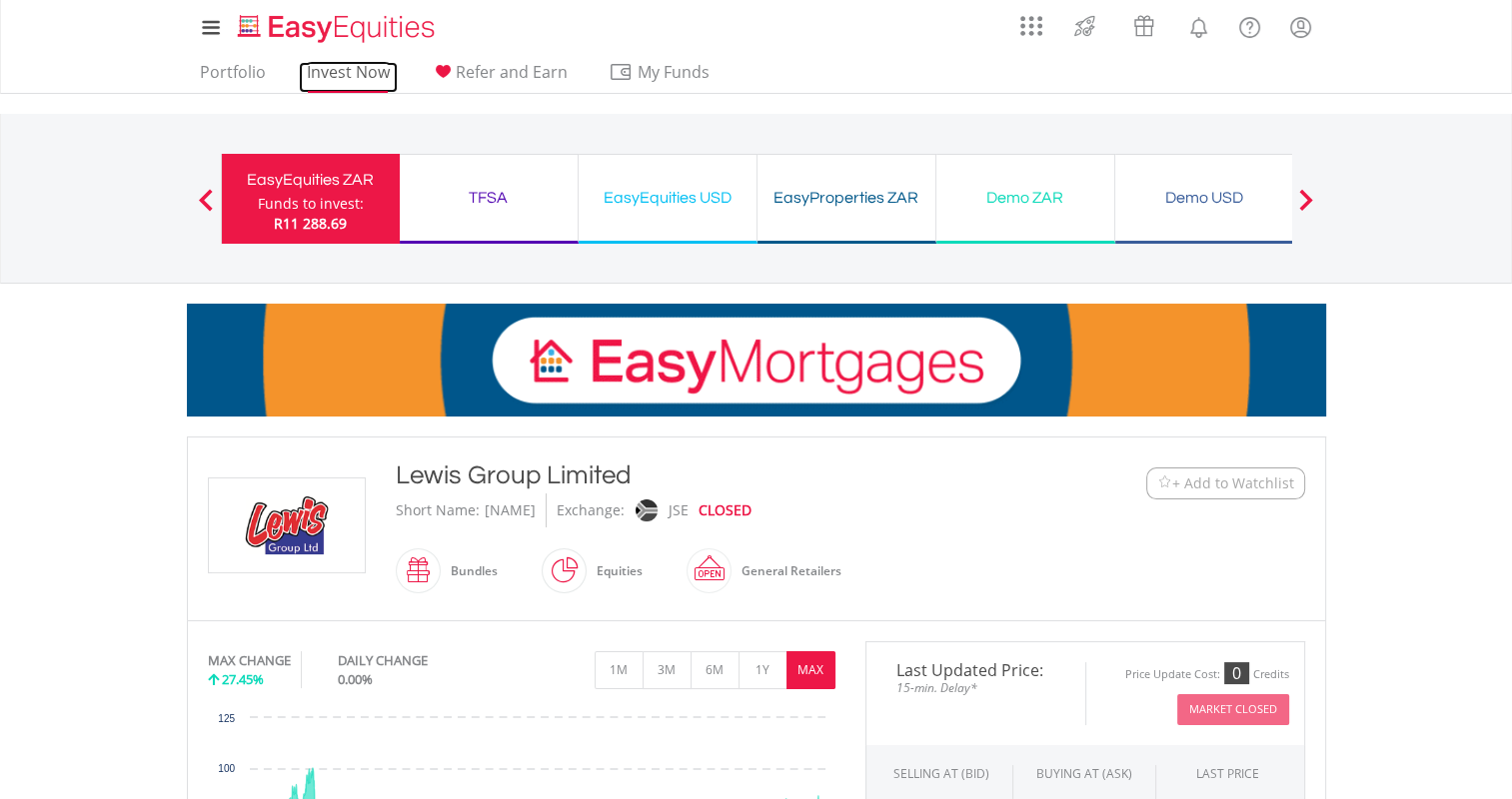 click on "Invest Now" at bounding box center [348, 77] 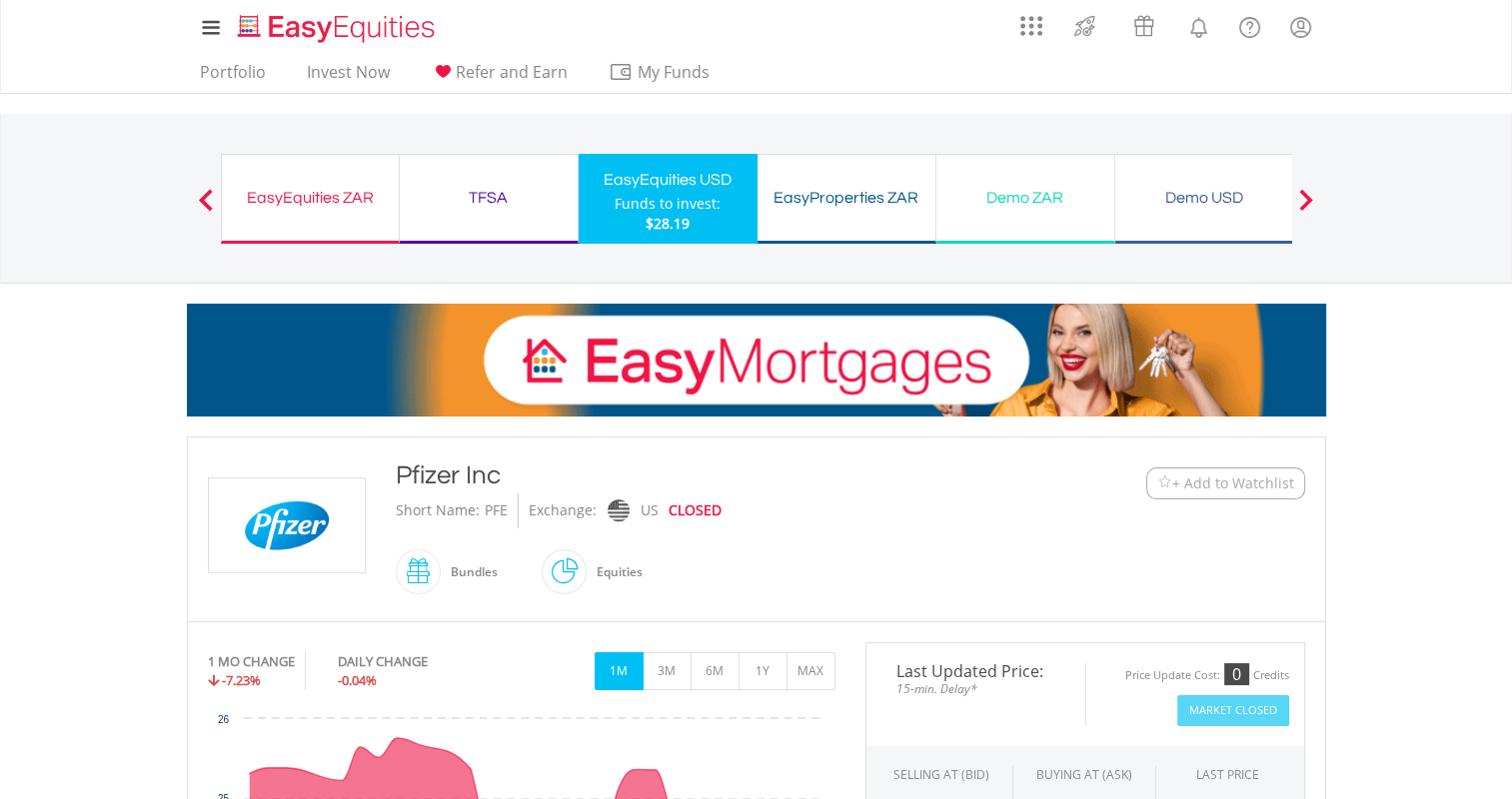 scroll, scrollTop: 0, scrollLeft: 0, axis: both 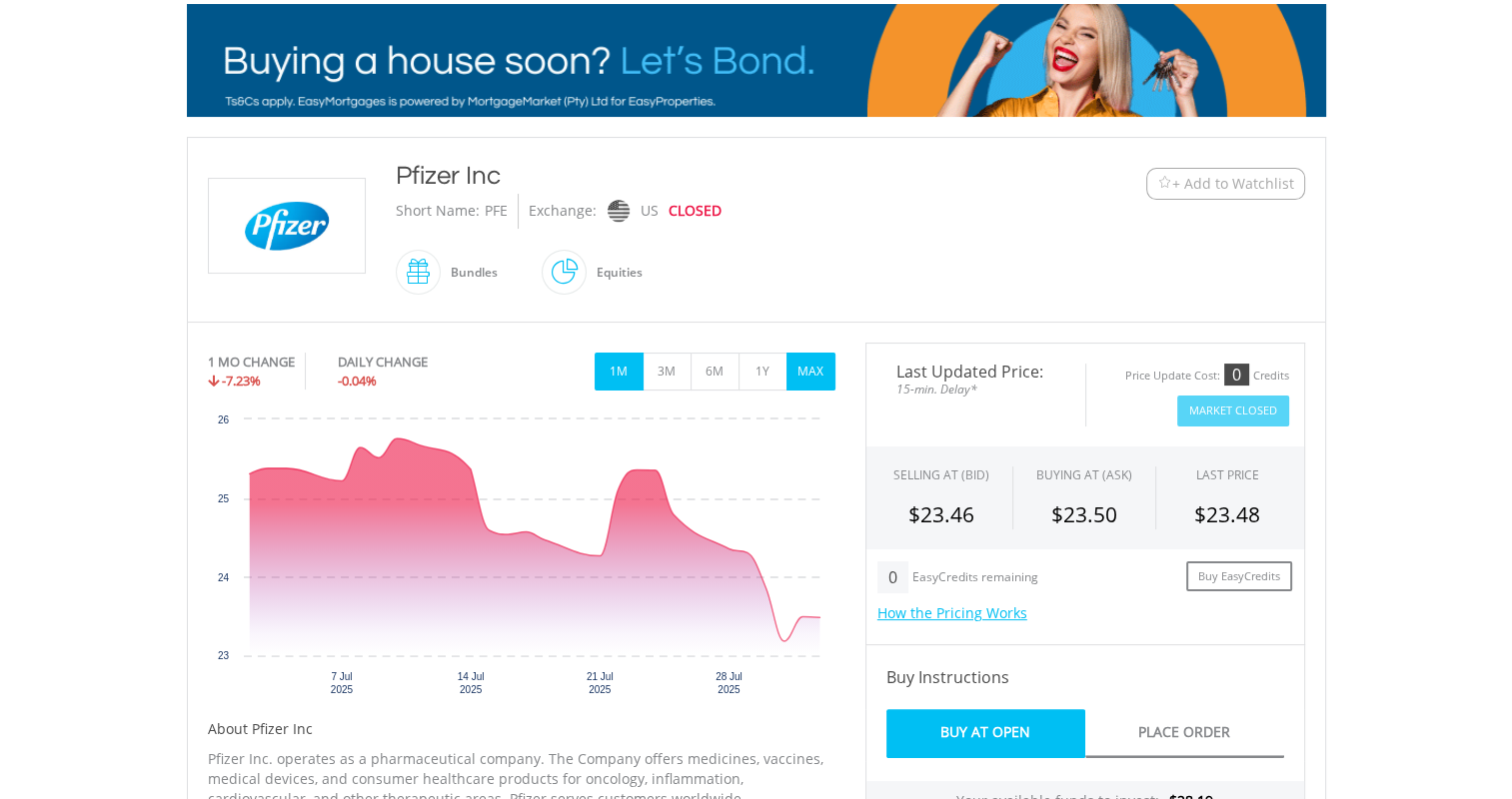 click on "MAX" at bounding box center (810, 372) 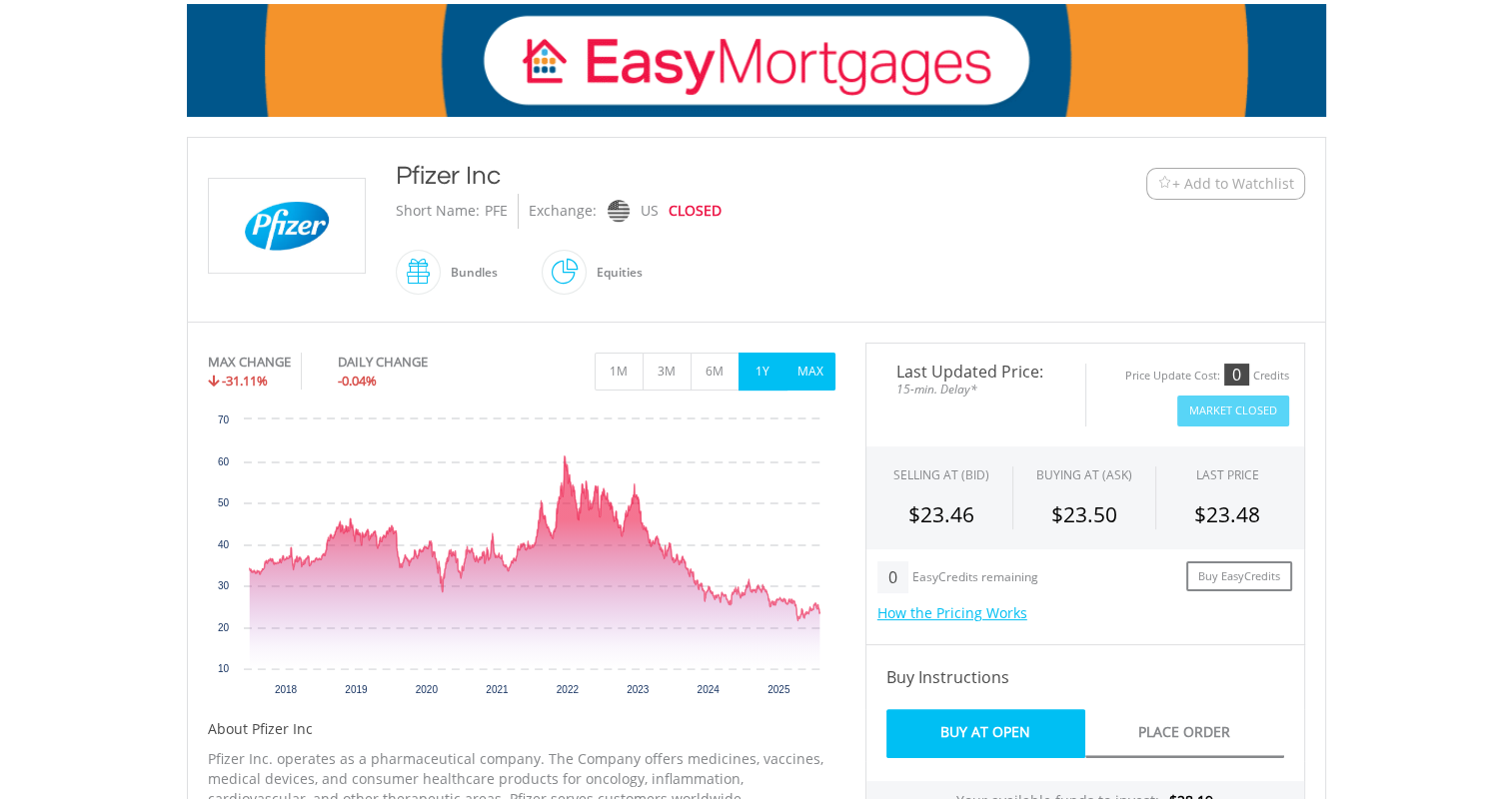 click on "1Y" at bounding box center [762, 372] 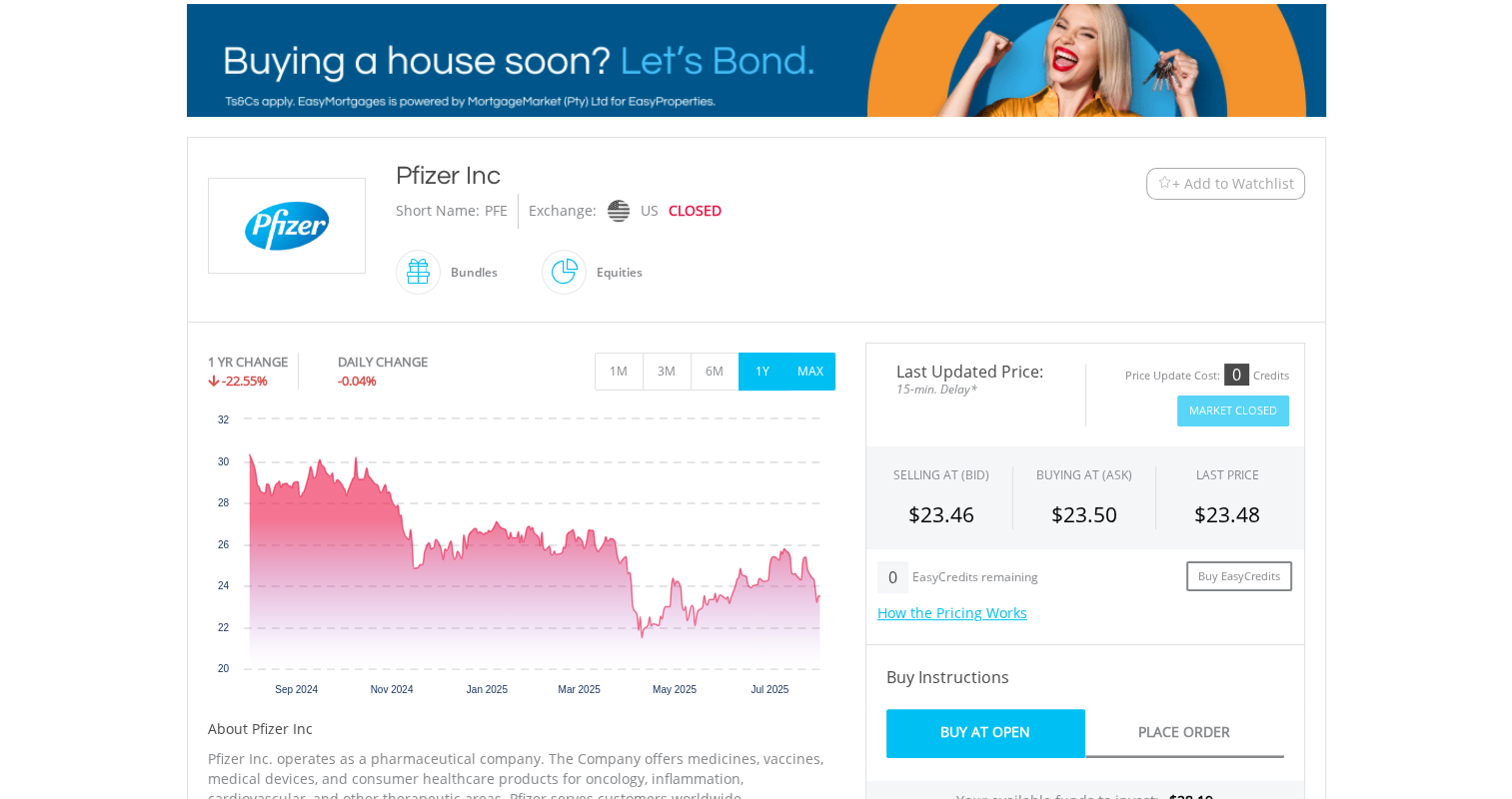 click on "MAX" at bounding box center [810, 372] 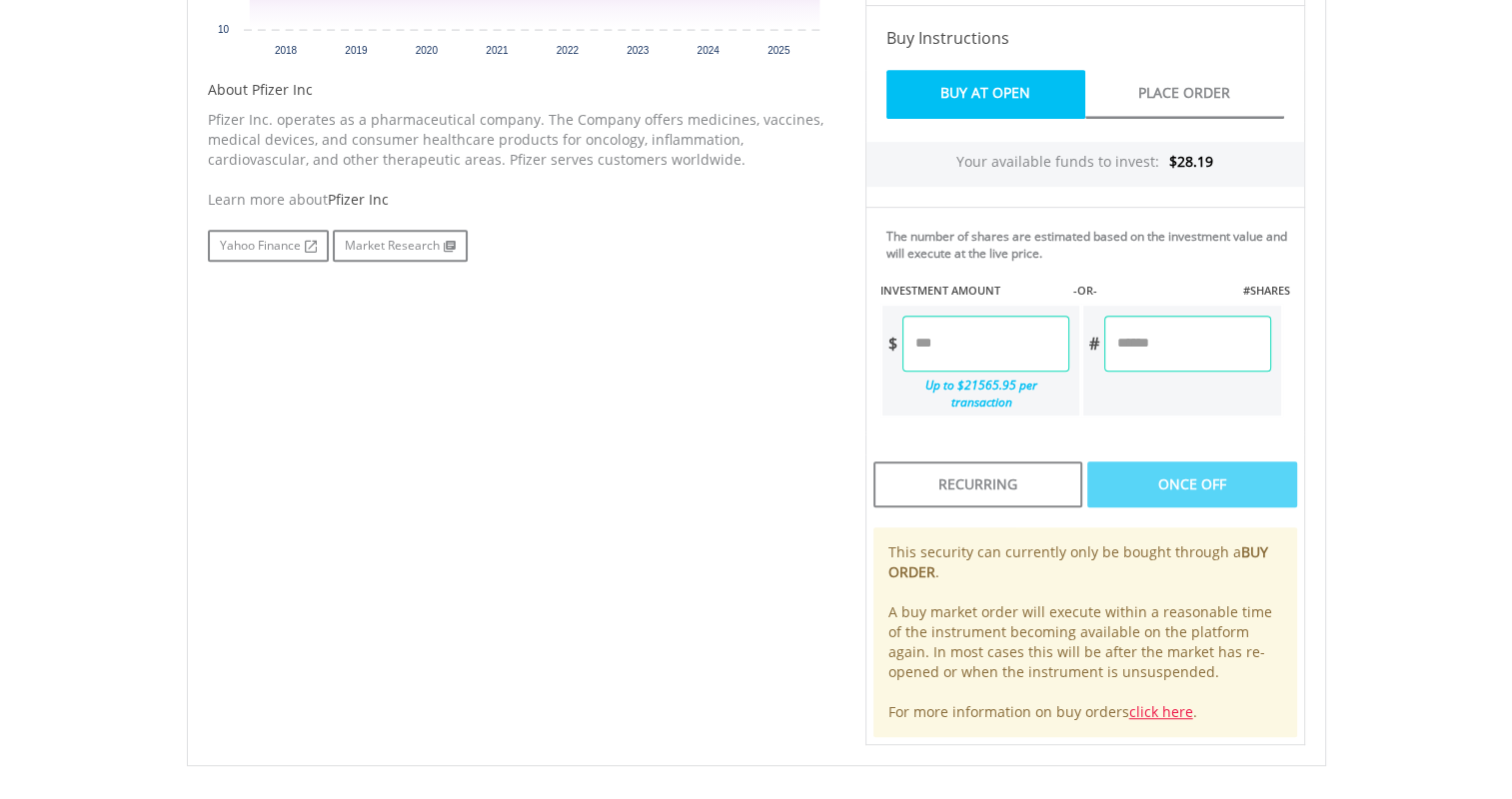 scroll, scrollTop: 954, scrollLeft: 0, axis: vertical 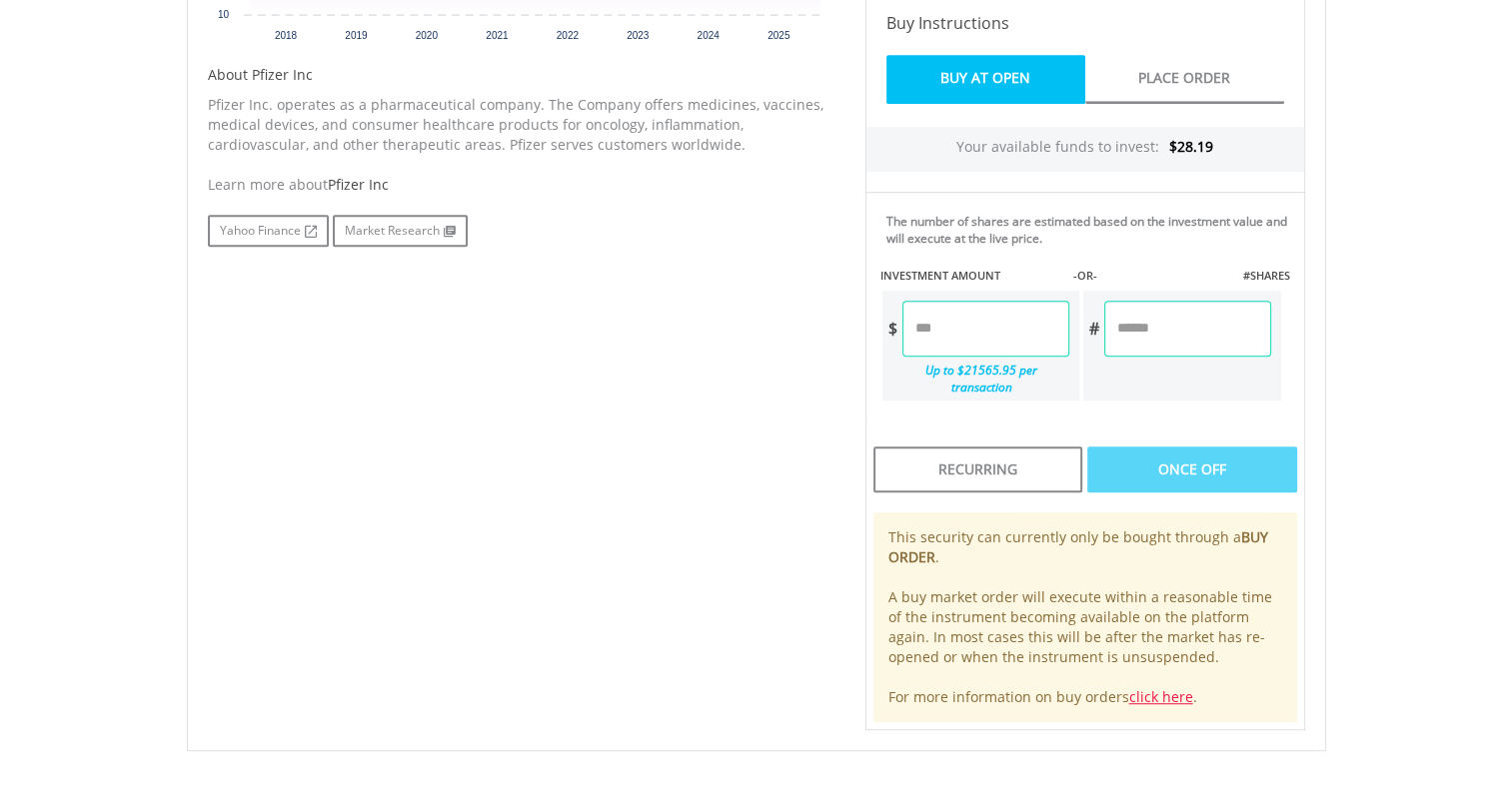 click at bounding box center [985, 329] 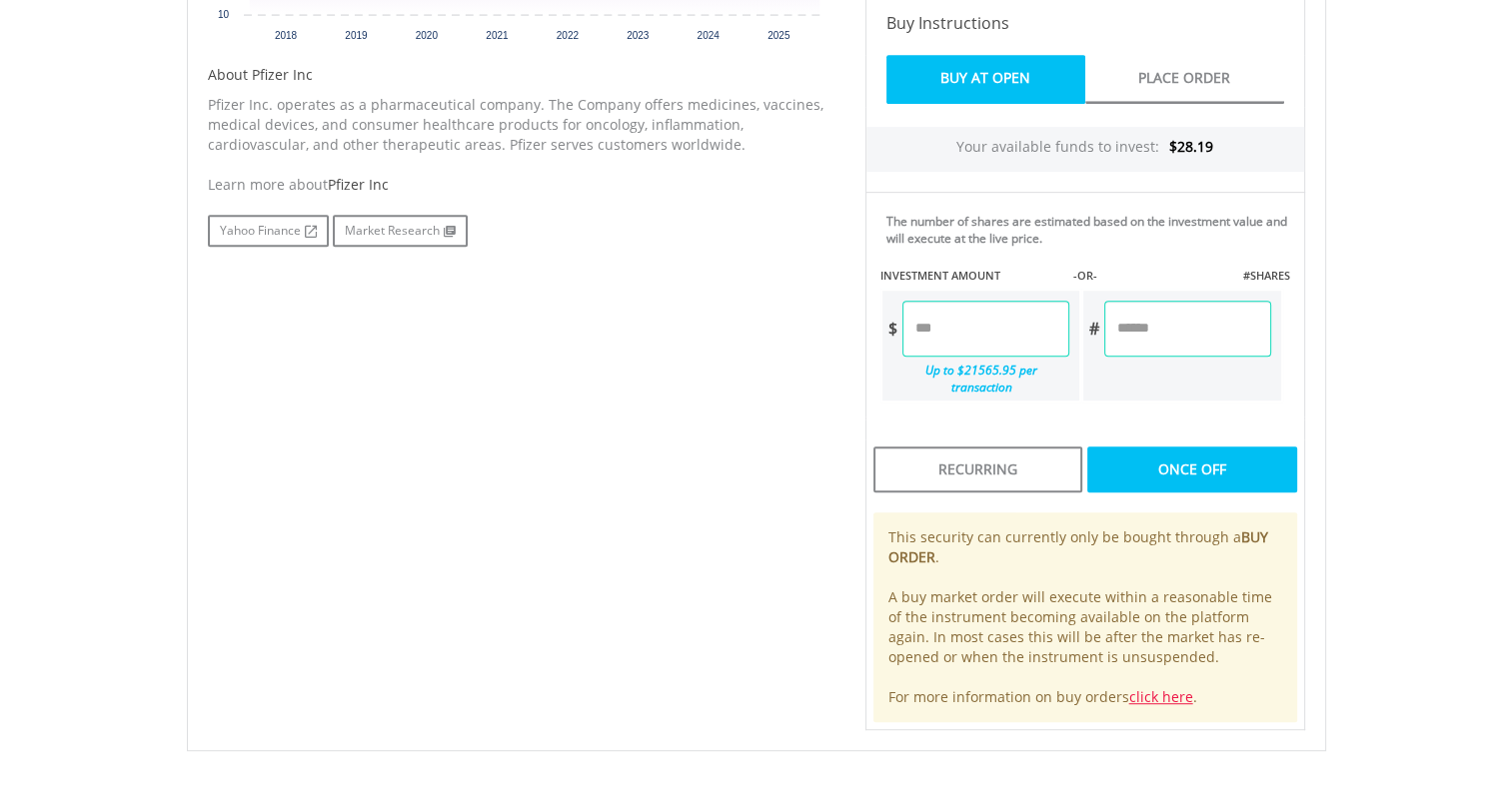 type on "******" 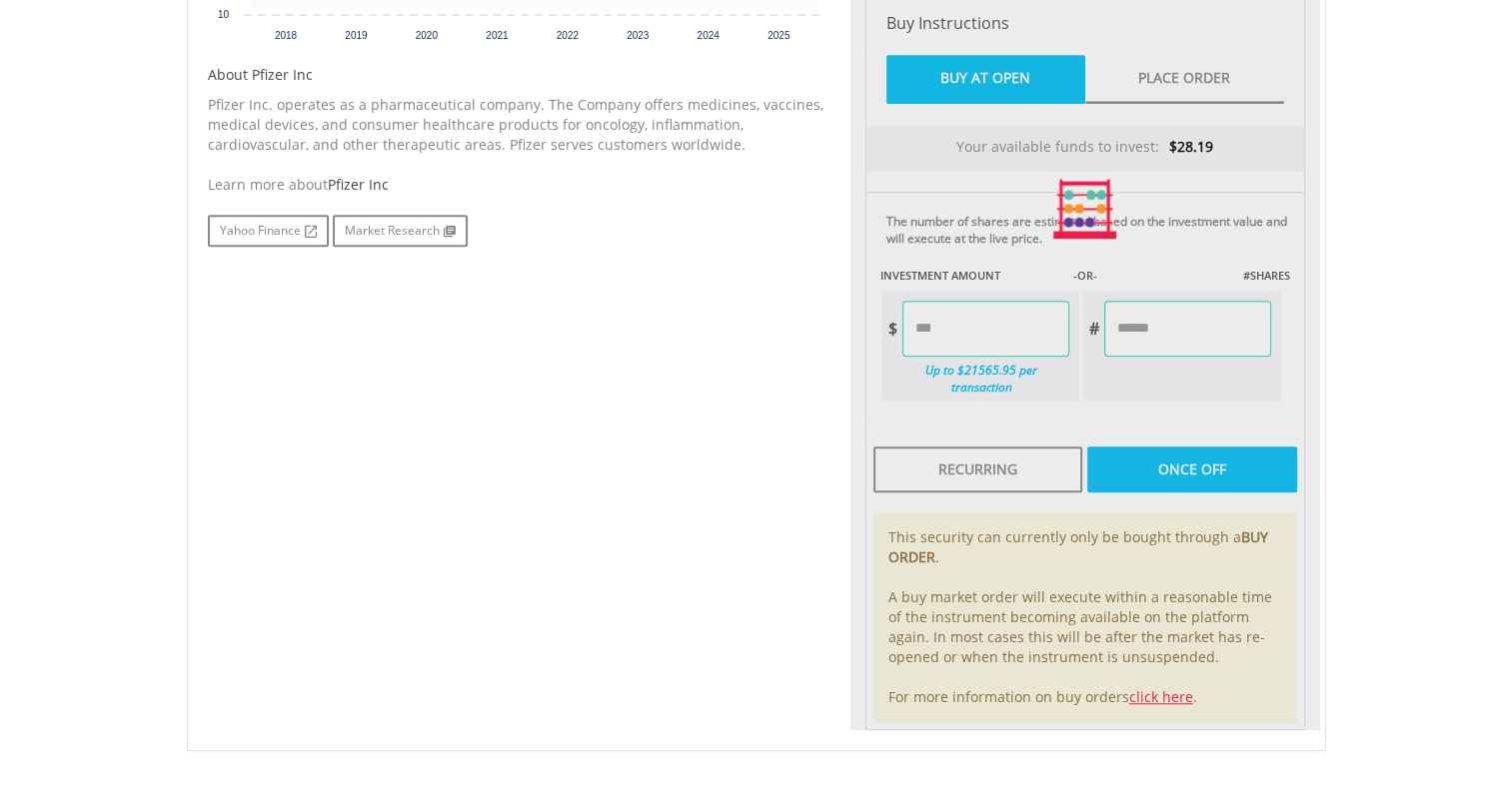 click on "Last Updated Price:
15-min. Delay*
Price Update Cost:
0
Credits
Market Closed
SELLING AT (BID)
BUYING AT                     (ASK)
LAST PRICE
$23.46
$23.50
$23.48
0
Buy EasyCredits" at bounding box center [1085, 209] 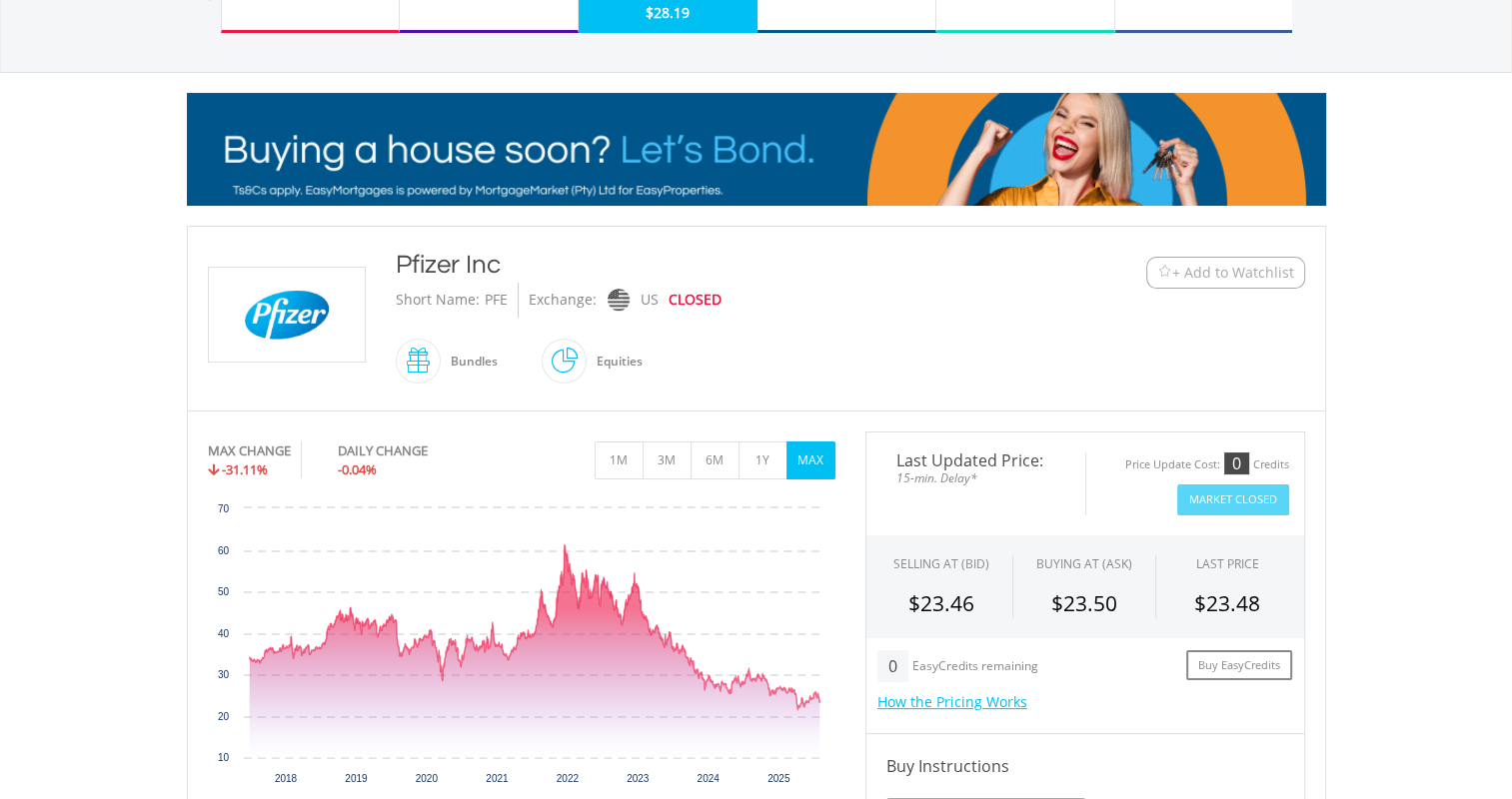 scroll, scrollTop: 205, scrollLeft: 0, axis: vertical 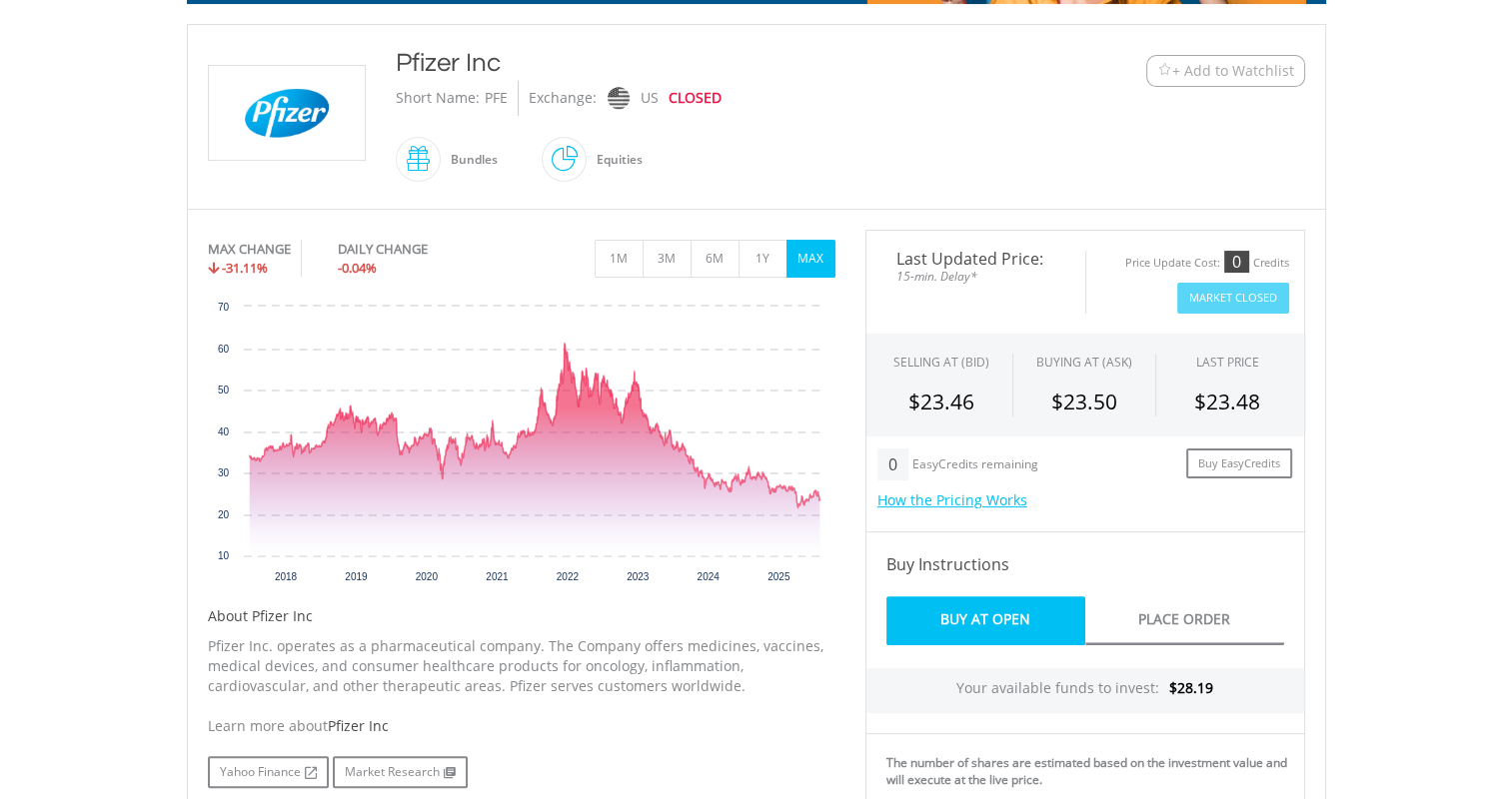 click on "+ Add to Watchlist" at bounding box center [1233, 71] 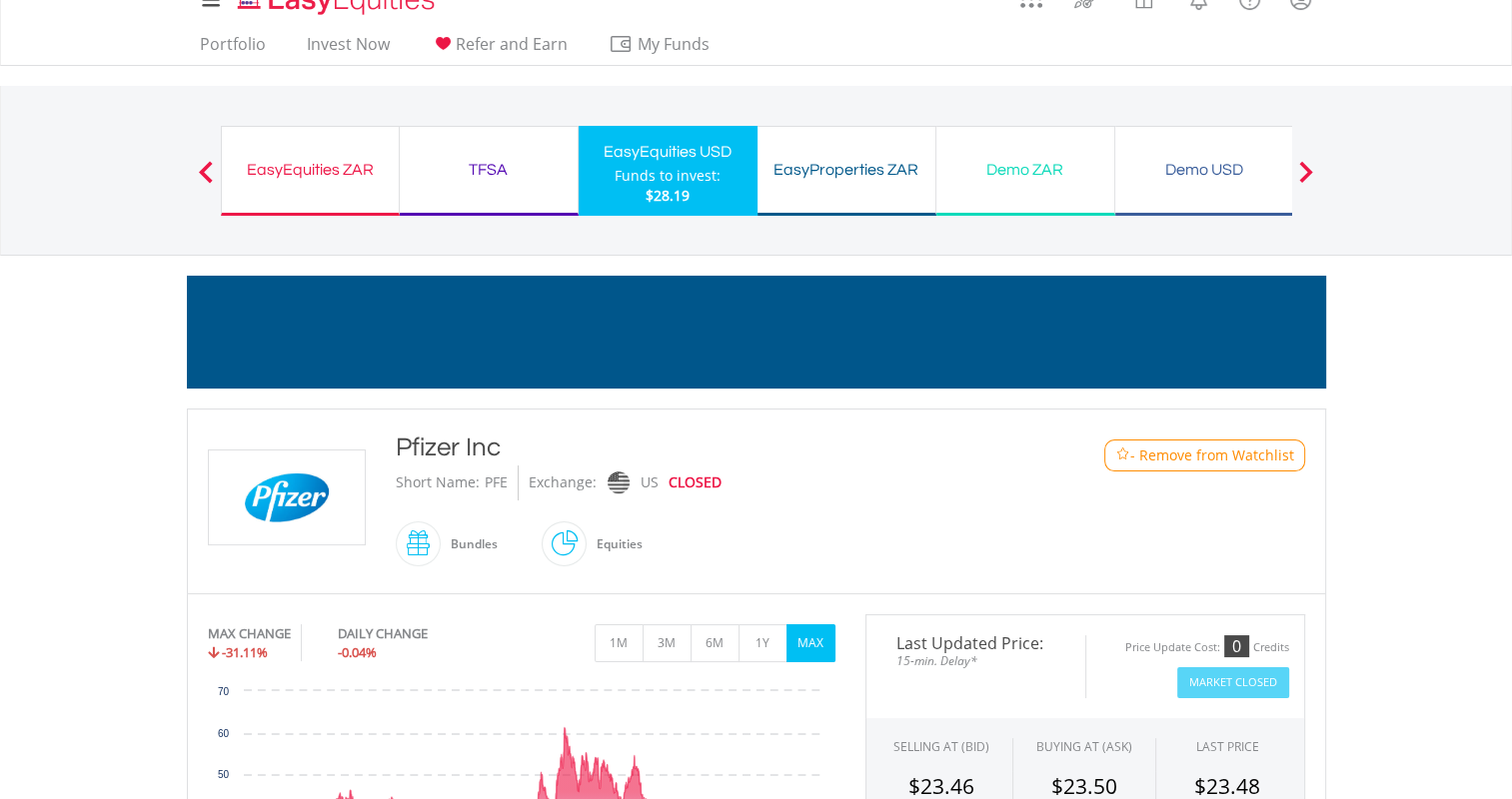 scroll, scrollTop: 5, scrollLeft: 0, axis: vertical 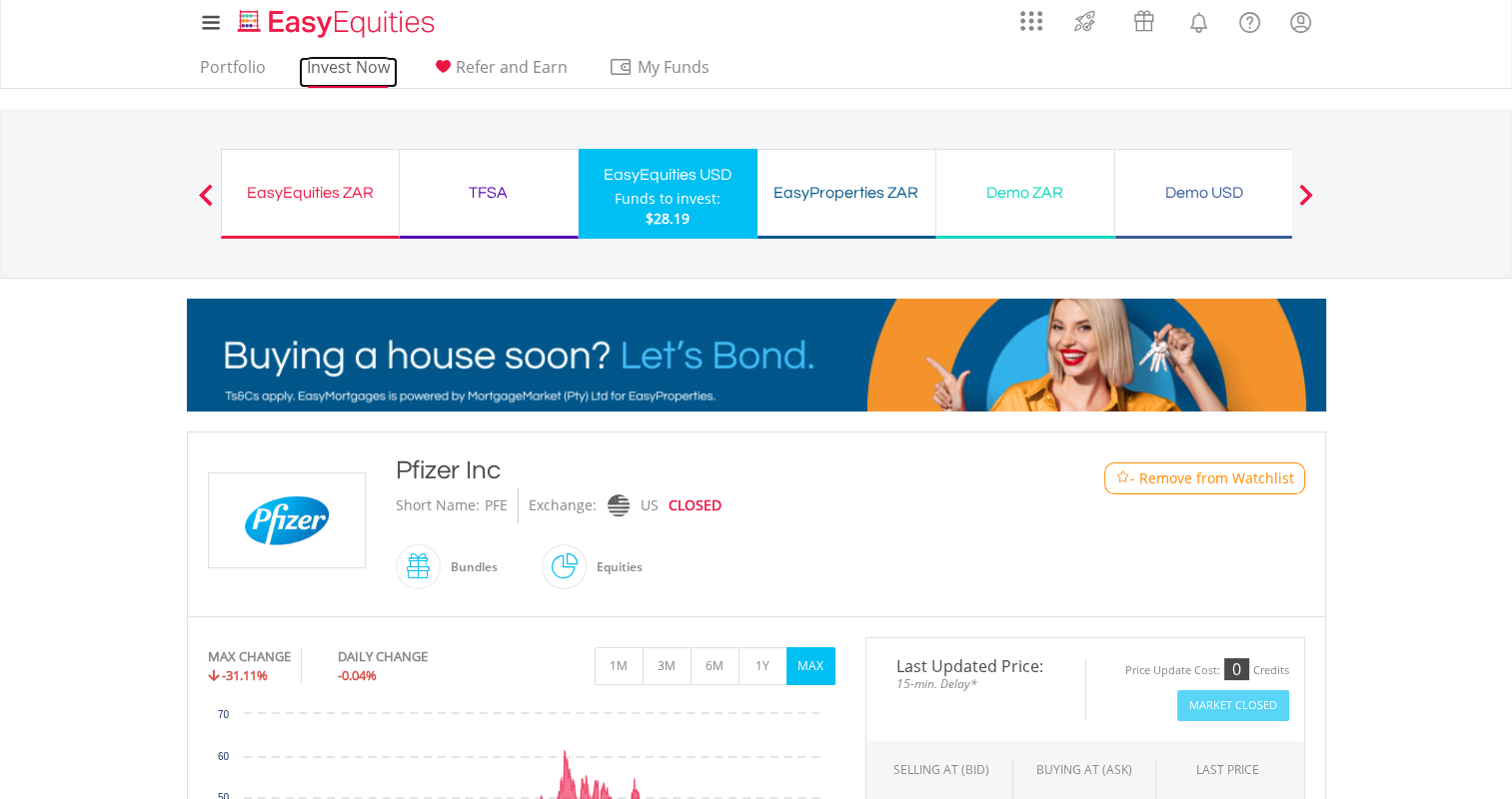 click on "Invest Now" at bounding box center (348, 72) 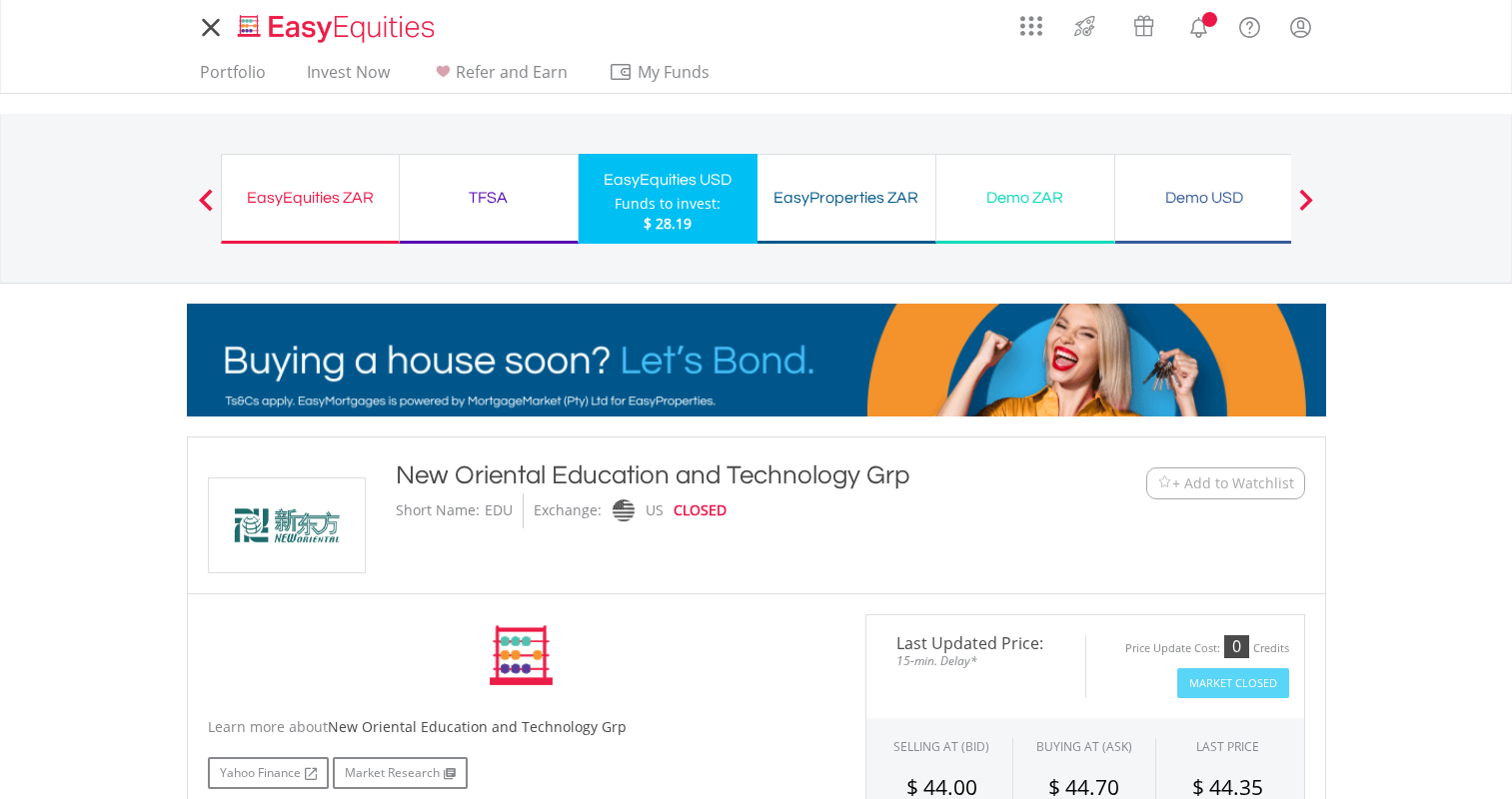 scroll, scrollTop: 0, scrollLeft: 0, axis: both 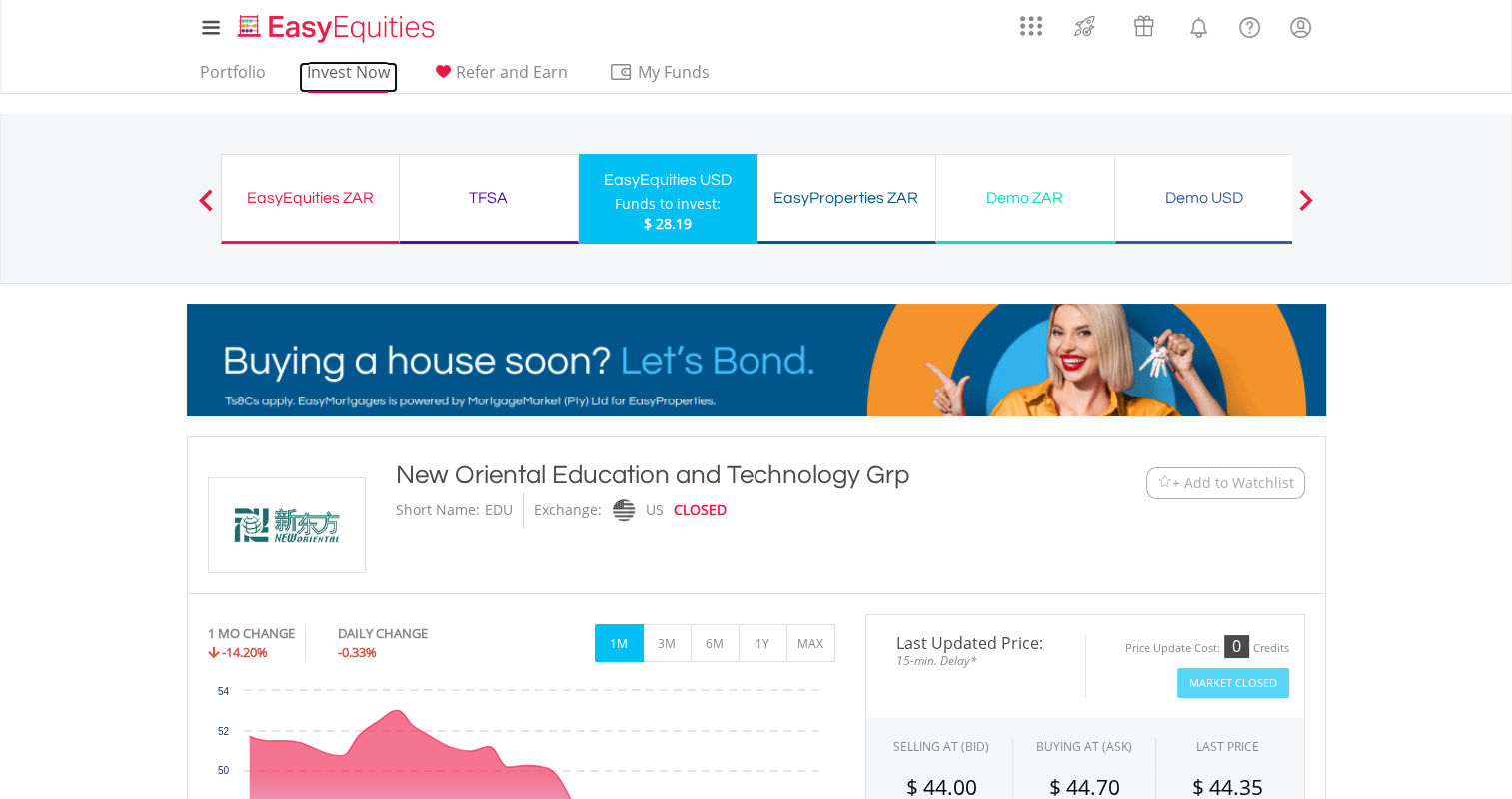 click on "Invest Now" at bounding box center [348, 77] 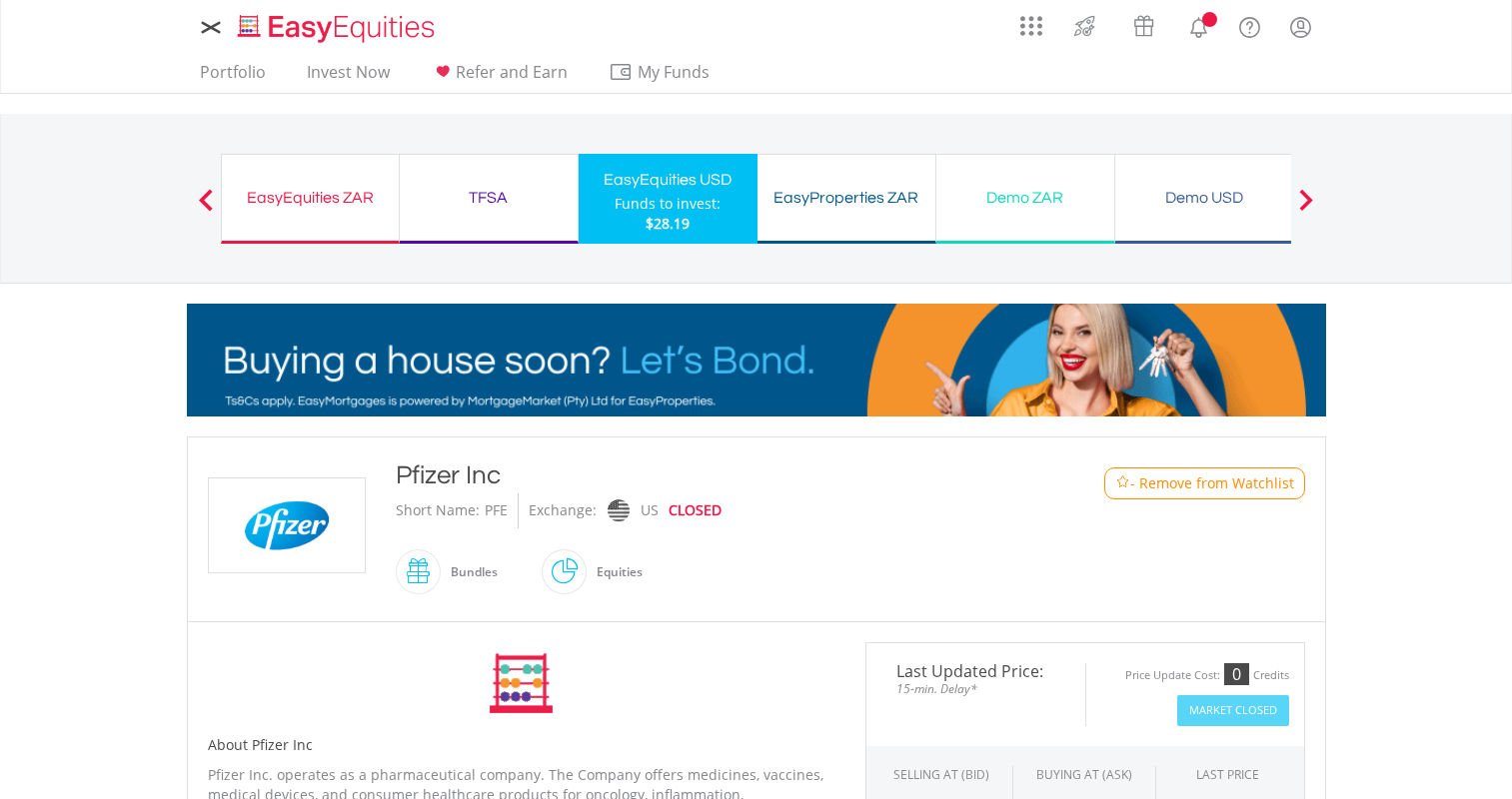 scroll, scrollTop: 0, scrollLeft: 0, axis: both 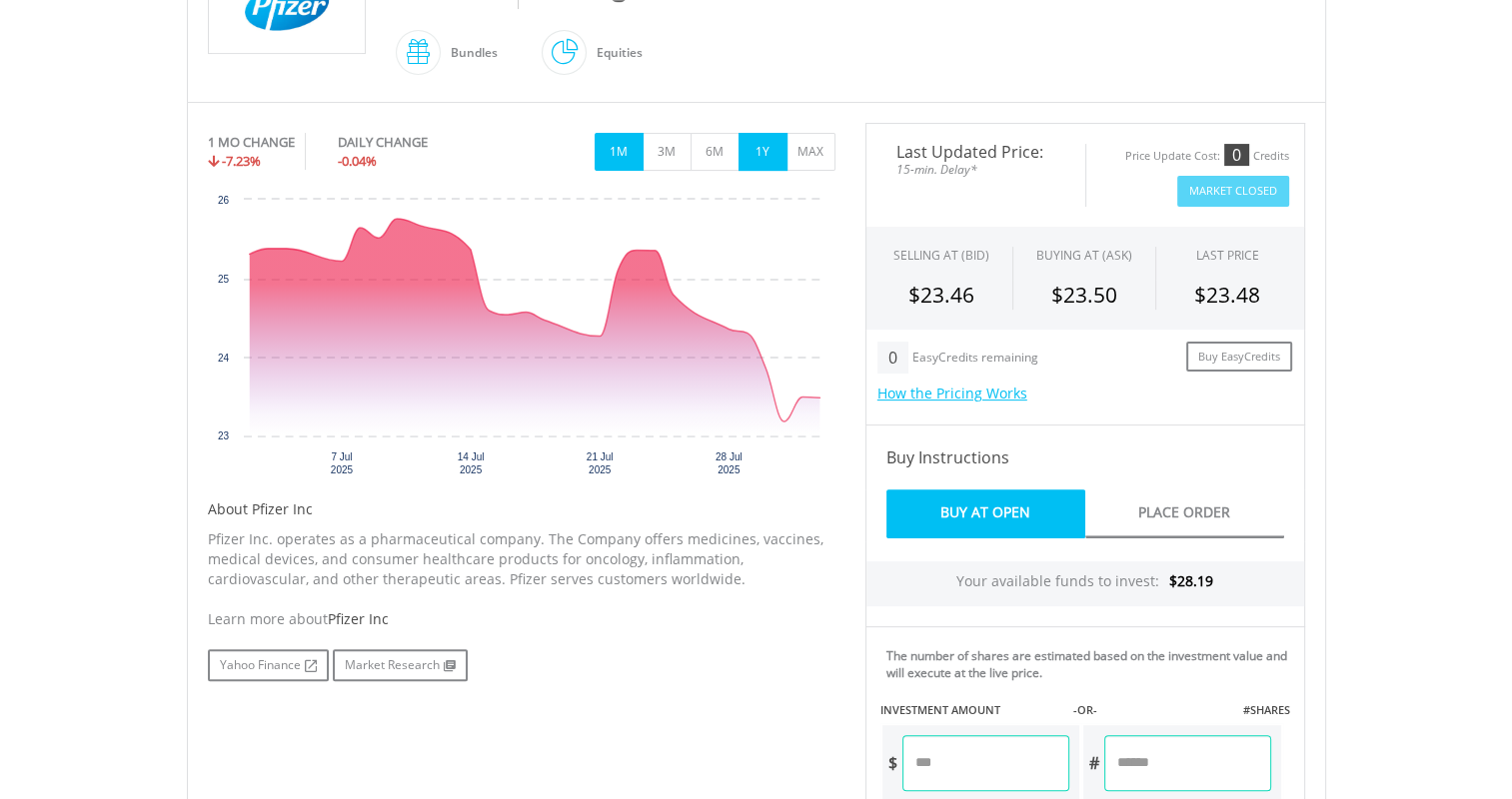 click on "1Y" at bounding box center [762, 152] 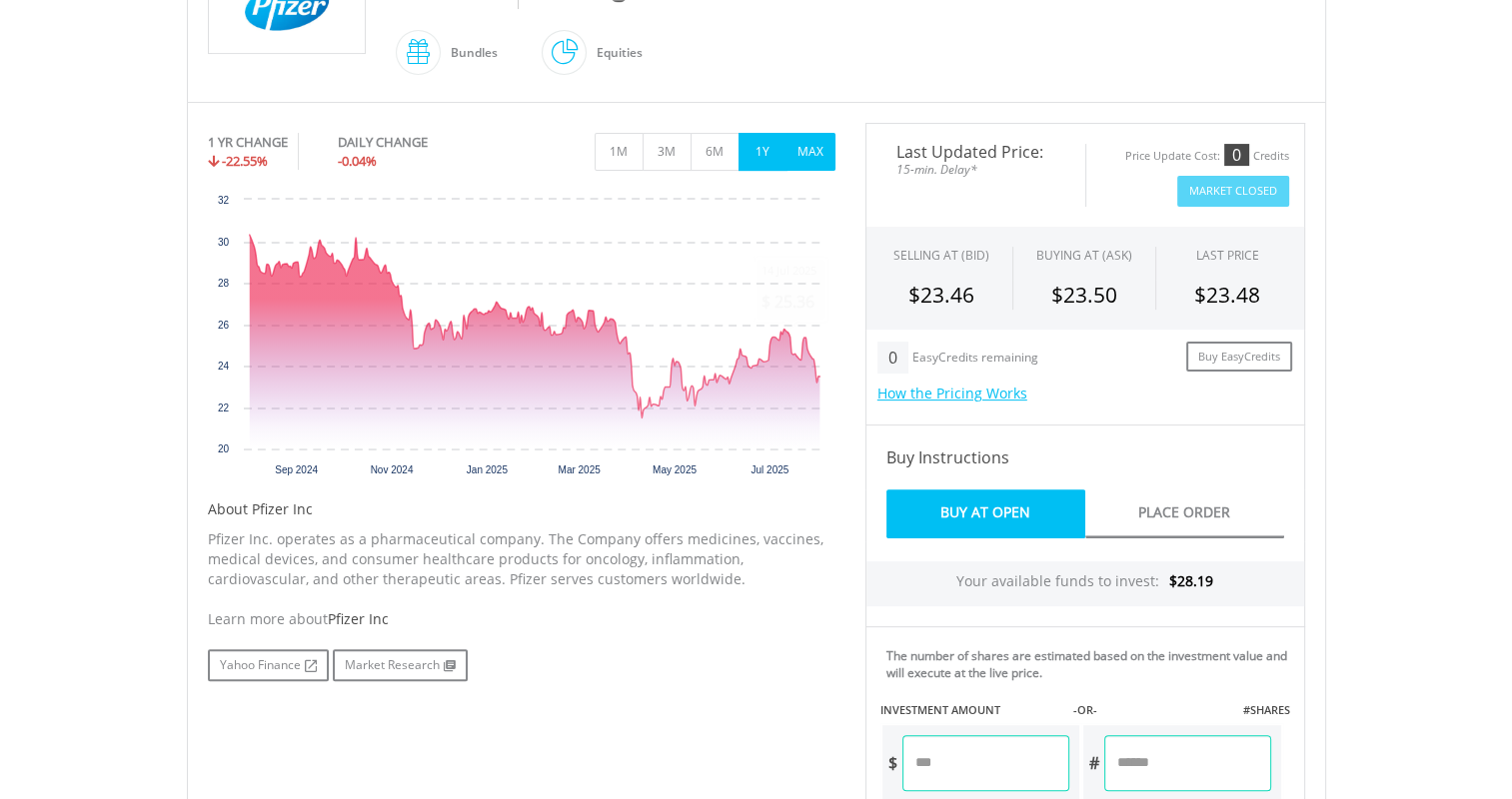 click on "MAX" at bounding box center (810, 152) 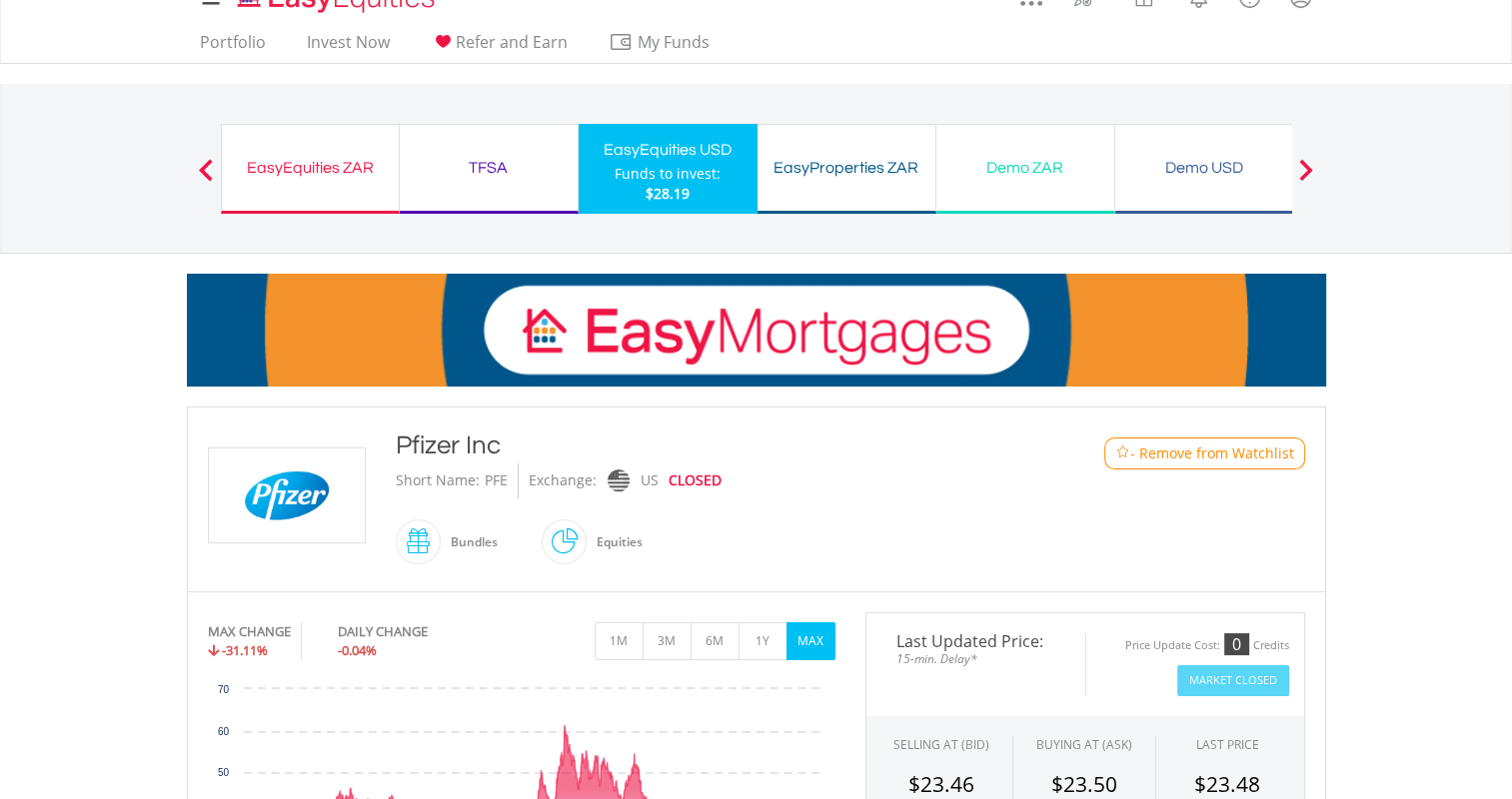 scroll, scrollTop: 25, scrollLeft: 0, axis: vertical 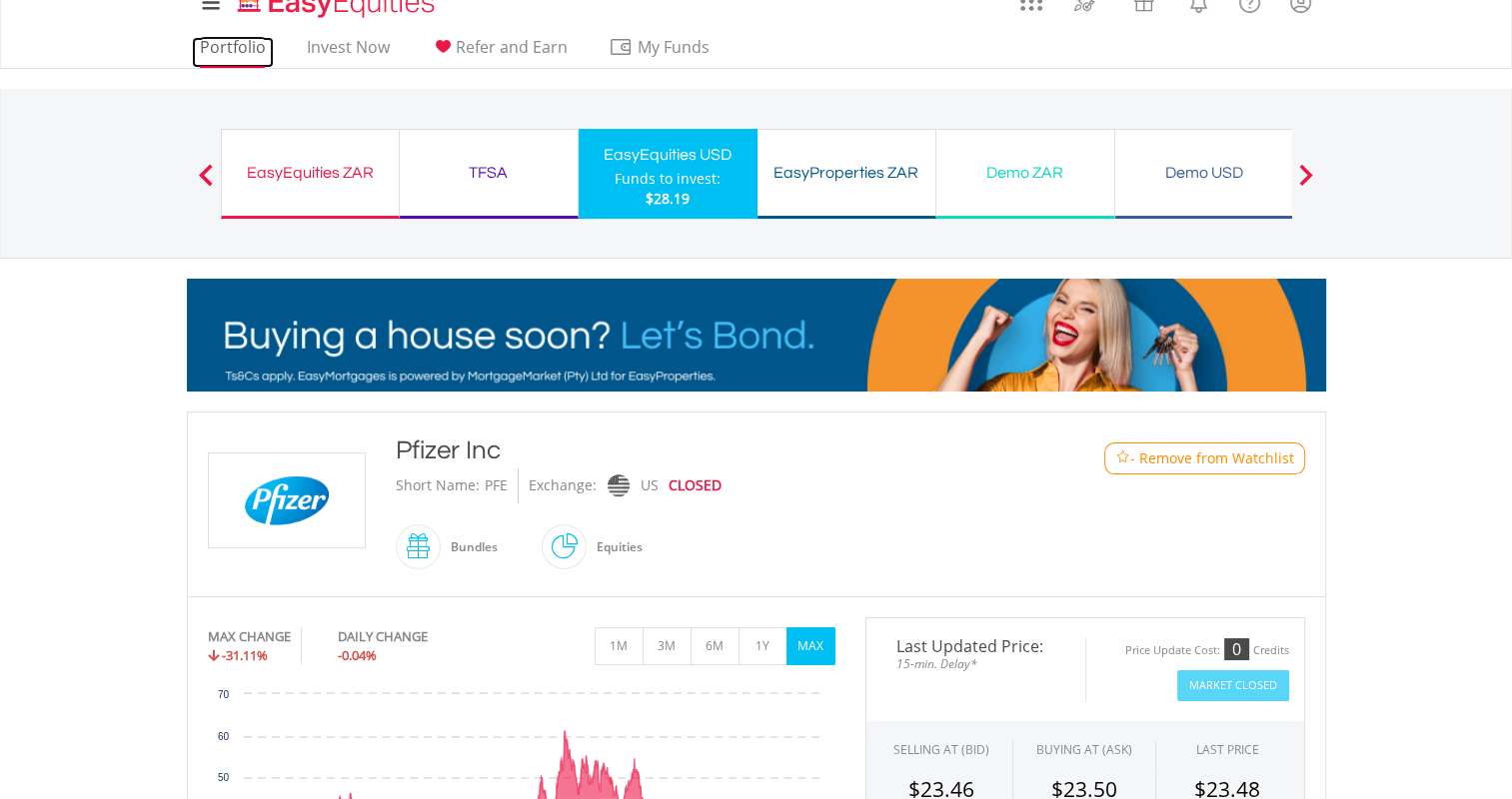 click on "Portfolio" at bounding box center [233, 52] 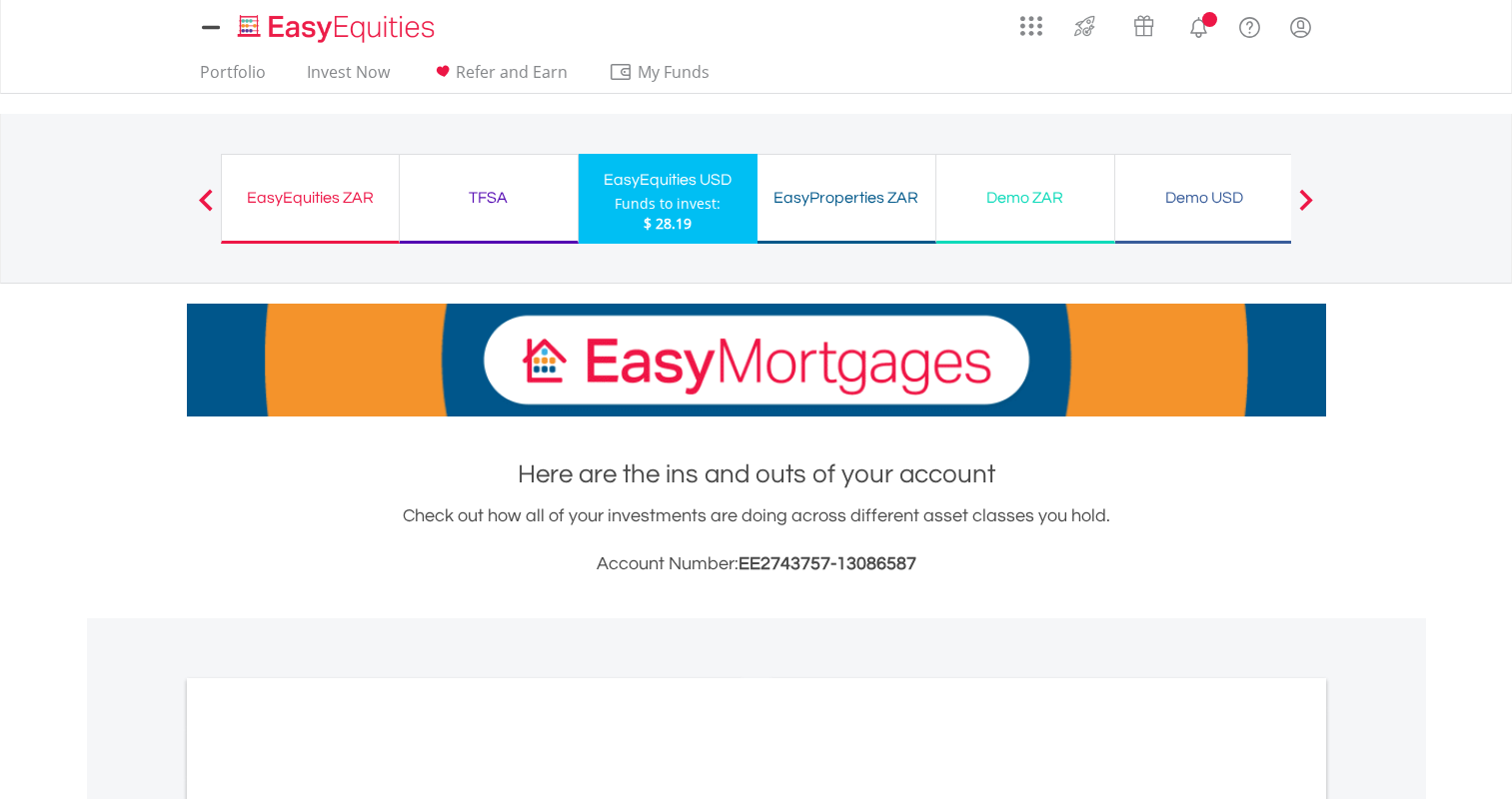 scroll, scrollTop: 0, scrollLeft: 0, axis: both 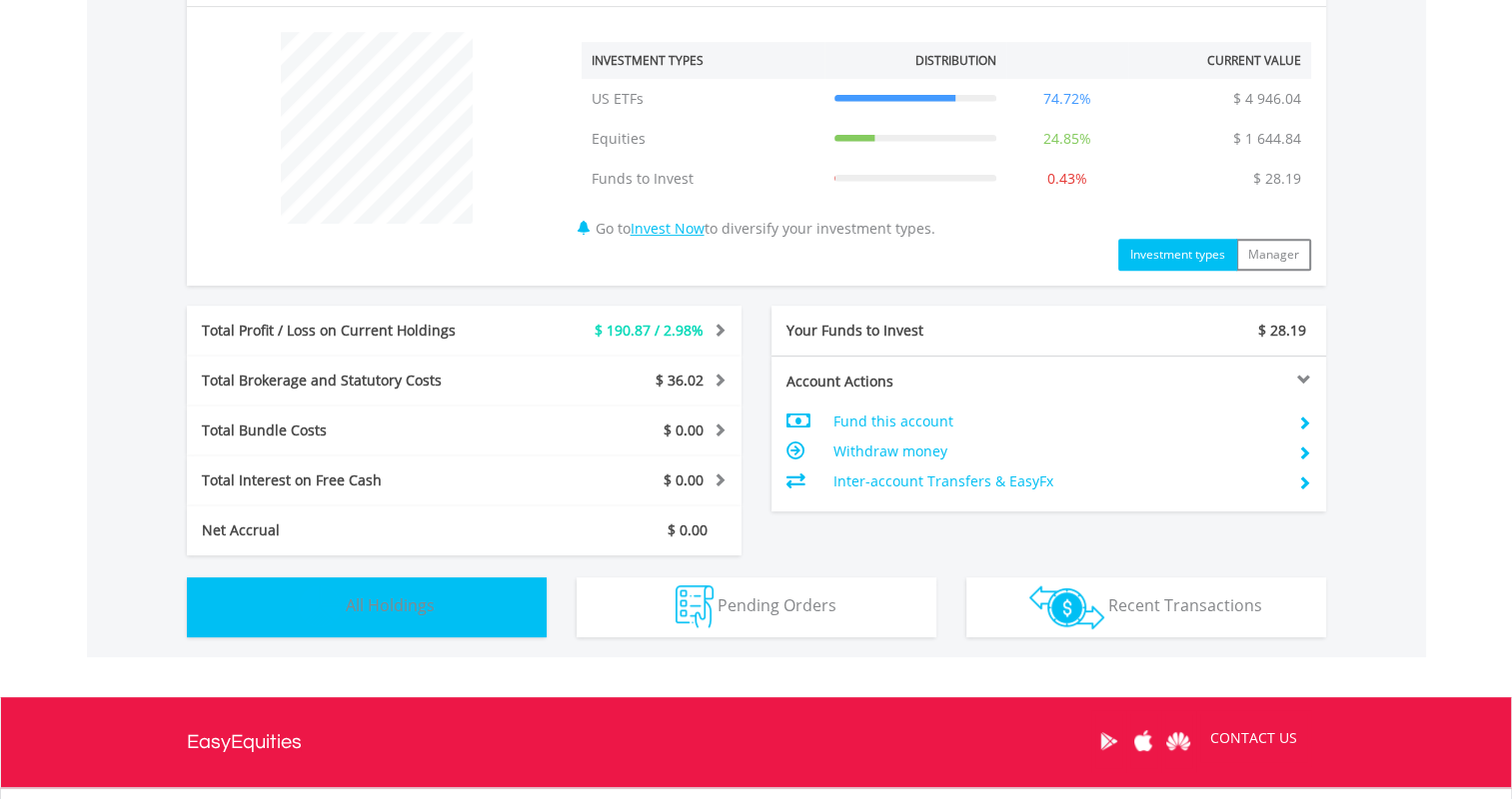click on "All Holdings" at bounding box center (390, 605) 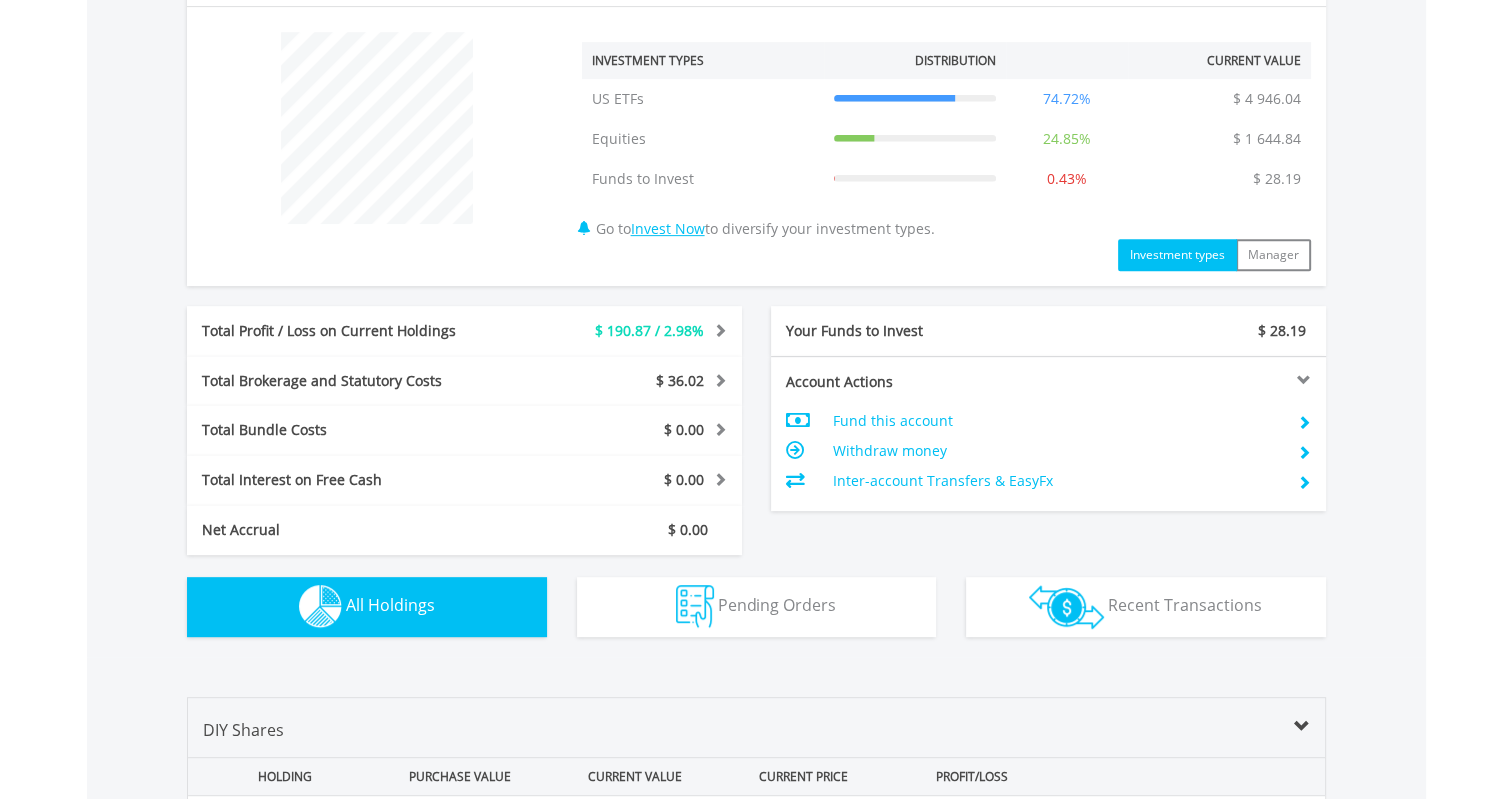 scroll, scrollTop: 1439, scrollLeft: 0, axis: vertical 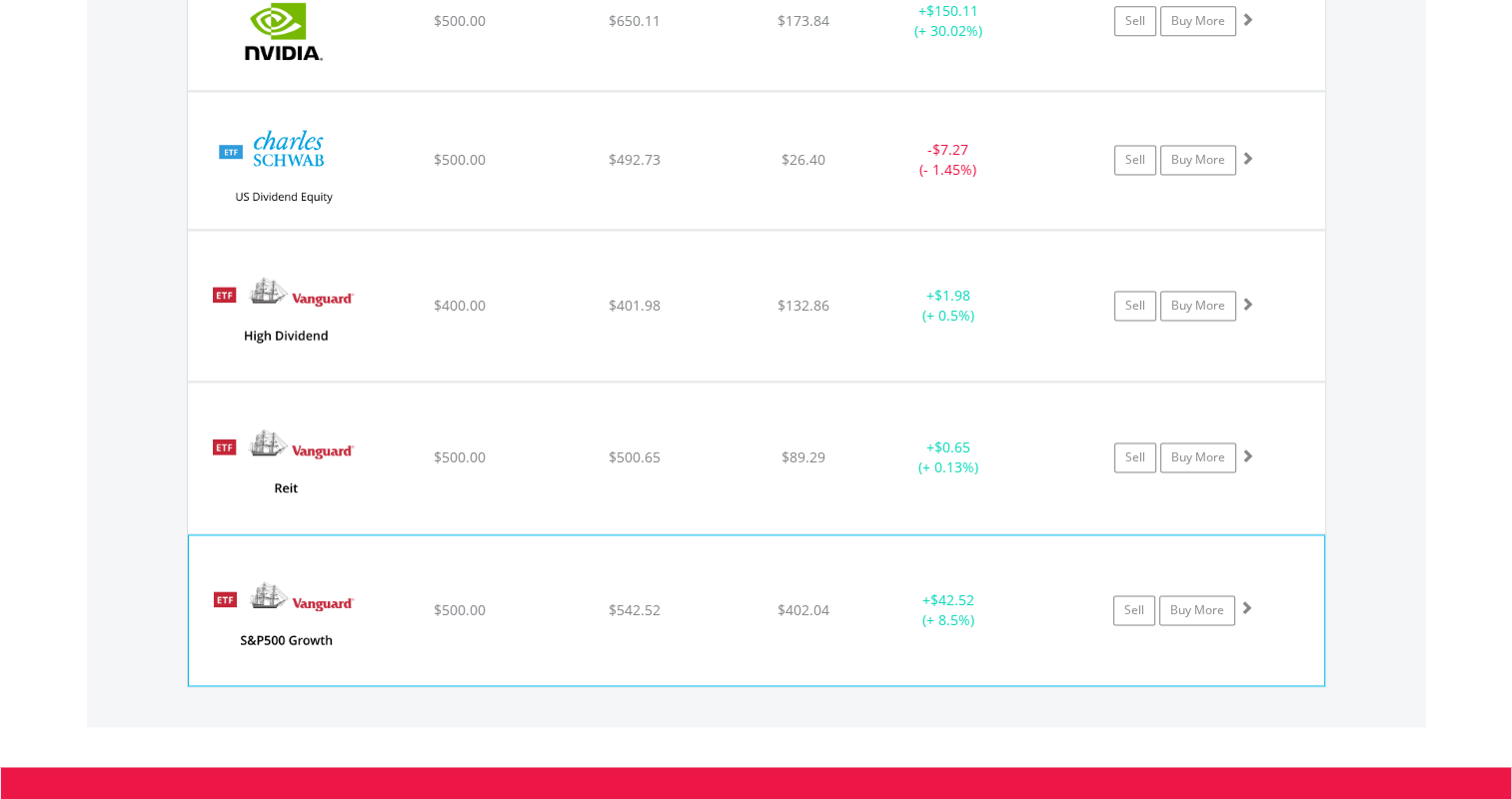click on "$402.04" at bounding box center (803, -1160) 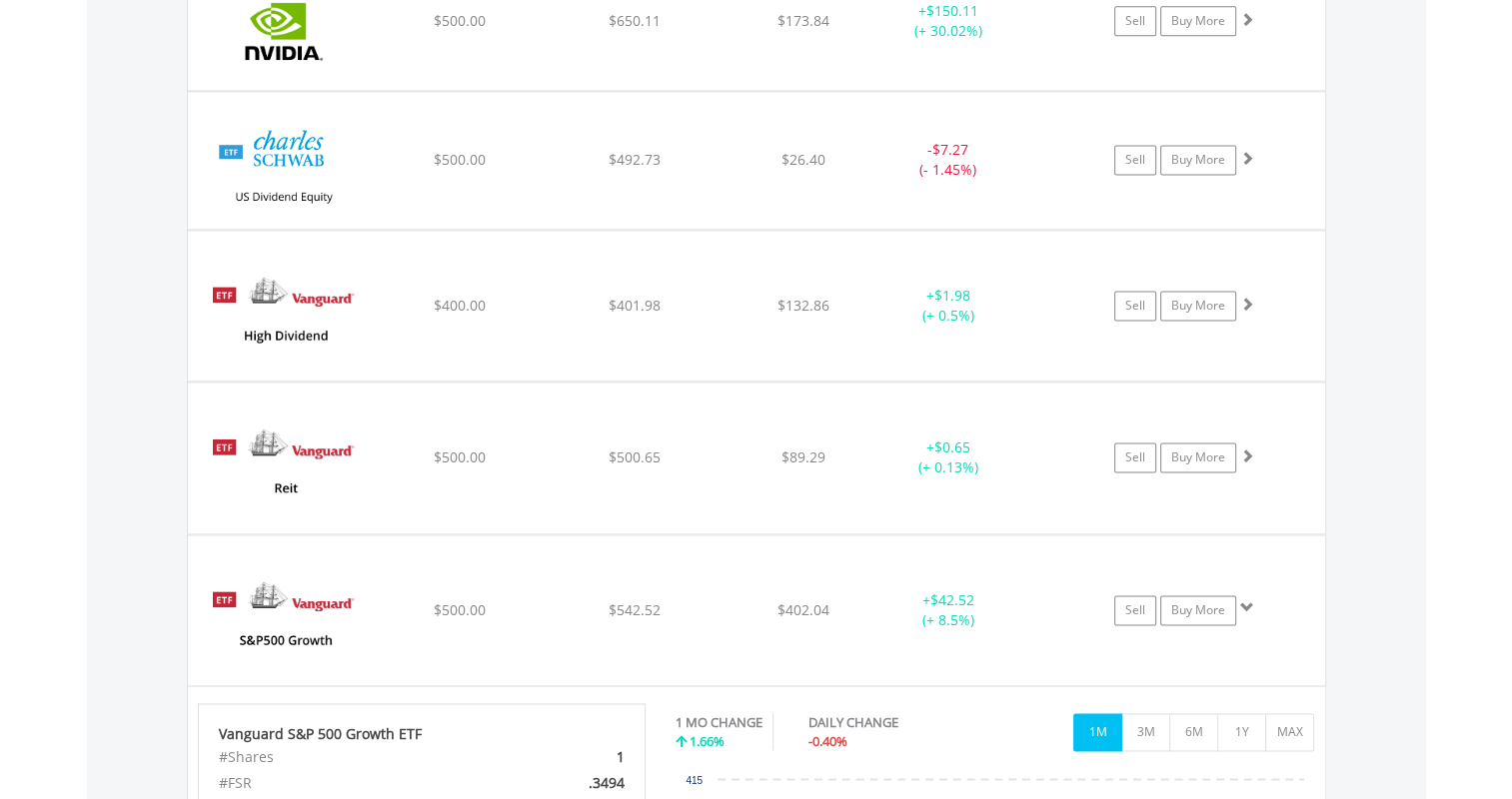 scroll, scrollTop: 3424, scrollLeft: 0, axis: vertical 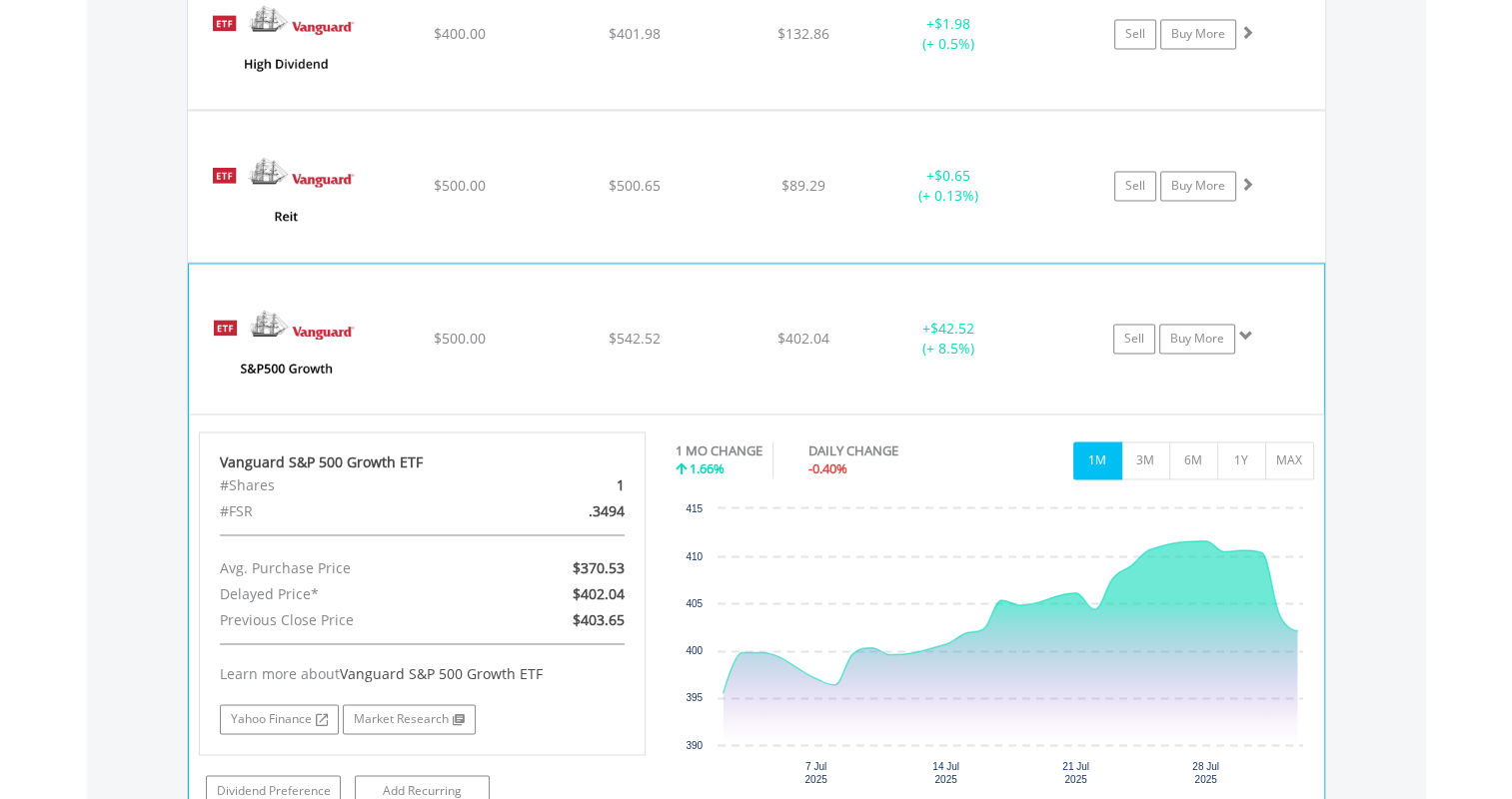click on "﻿
Vanguard S&P 500 Growth ETF
$500.00
$542.52
$402.04
+  $42.52 (+ 8.5%)
Sell
Buy More" at bounding box center [756, -1431] 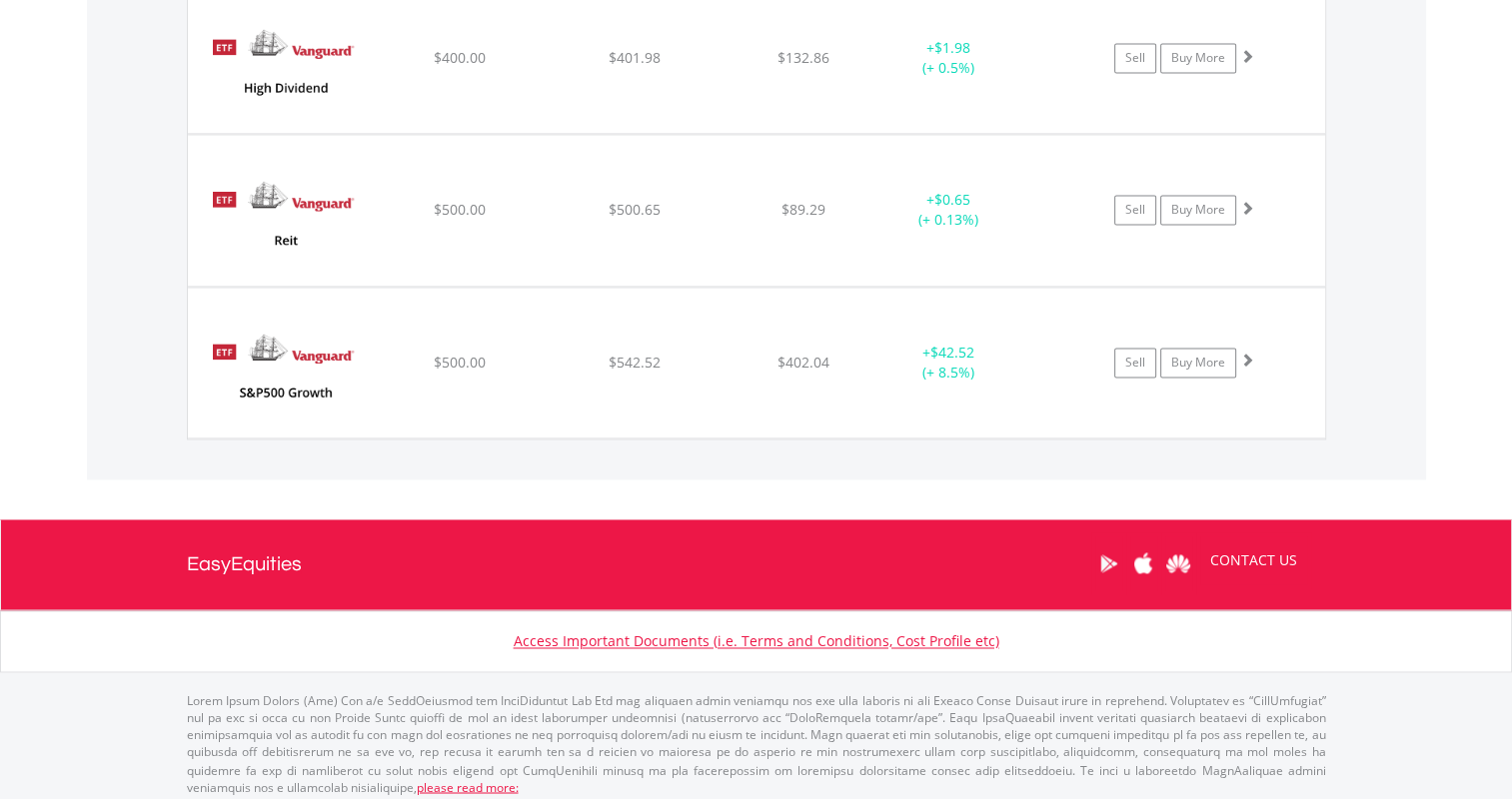 scroll, scrollTop: 3017, scrollLeft: 0, axis: vertical 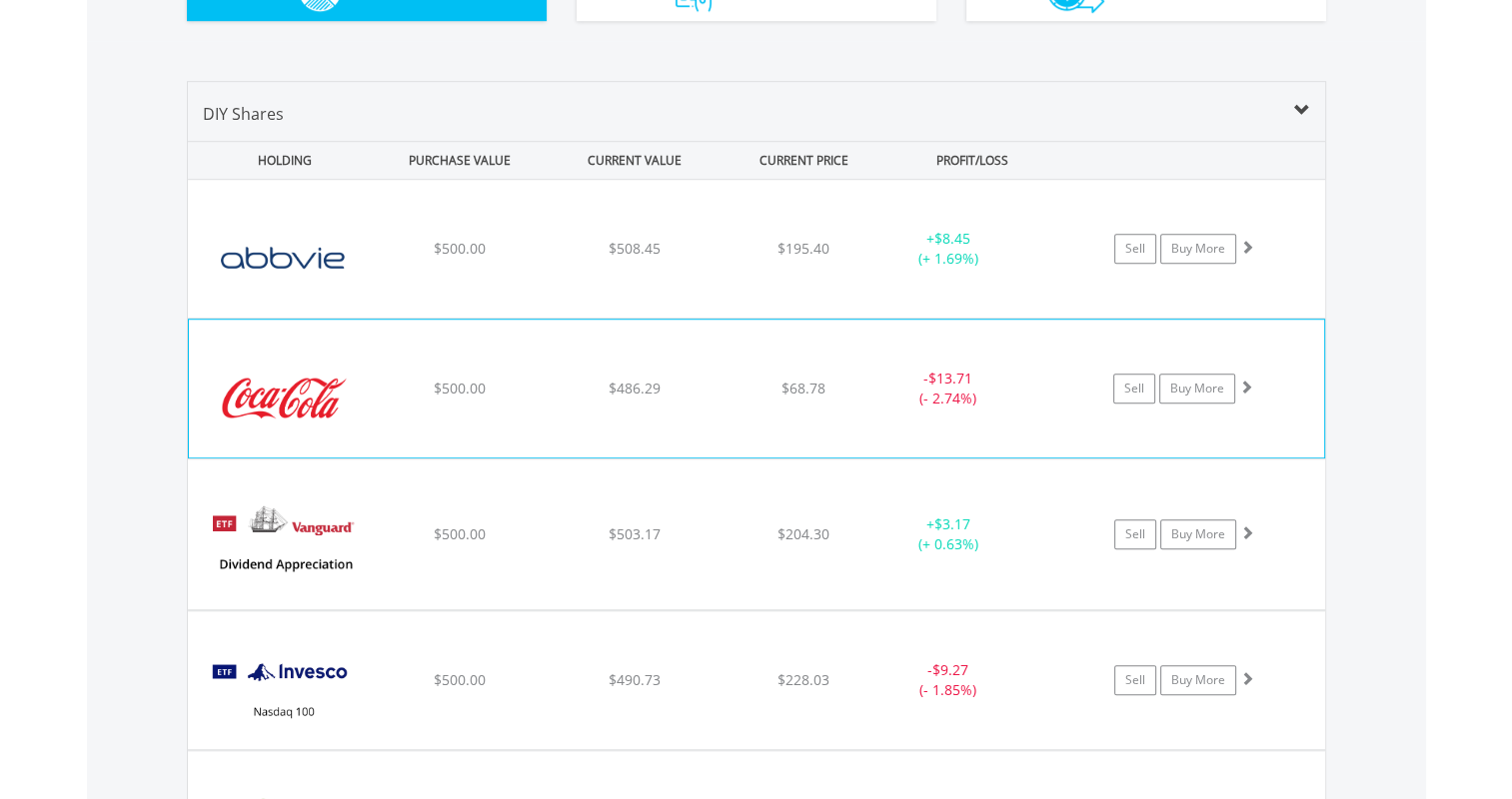 click on "﻿
Coca-Cola Co/The
$500.00
$486.29
$68.78
-  $13.71 (- 2.74%)
Sell
Buy More" at bounding box center (756, 249) 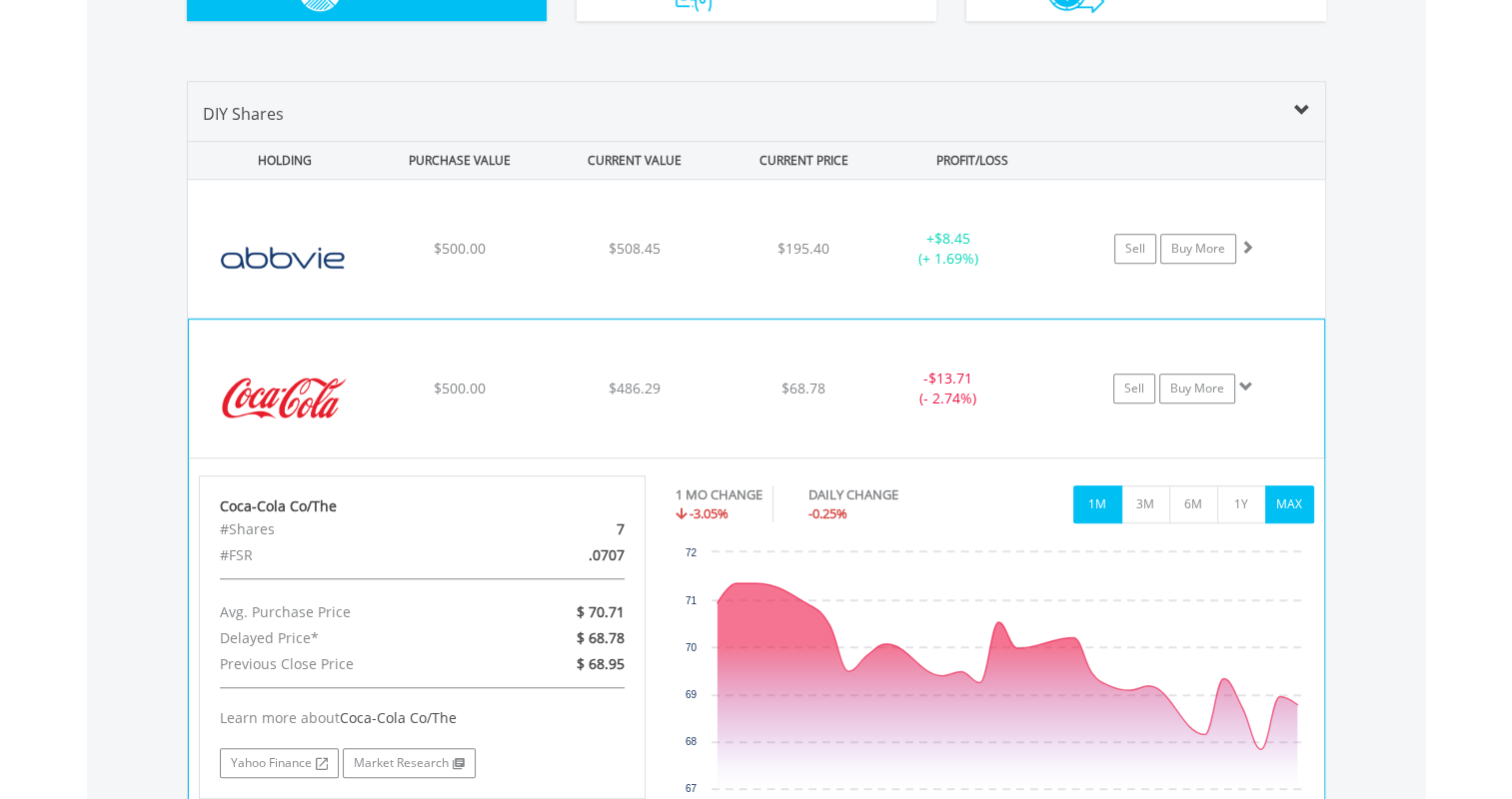 click on "MAX" at bounding box center (1289, 504) 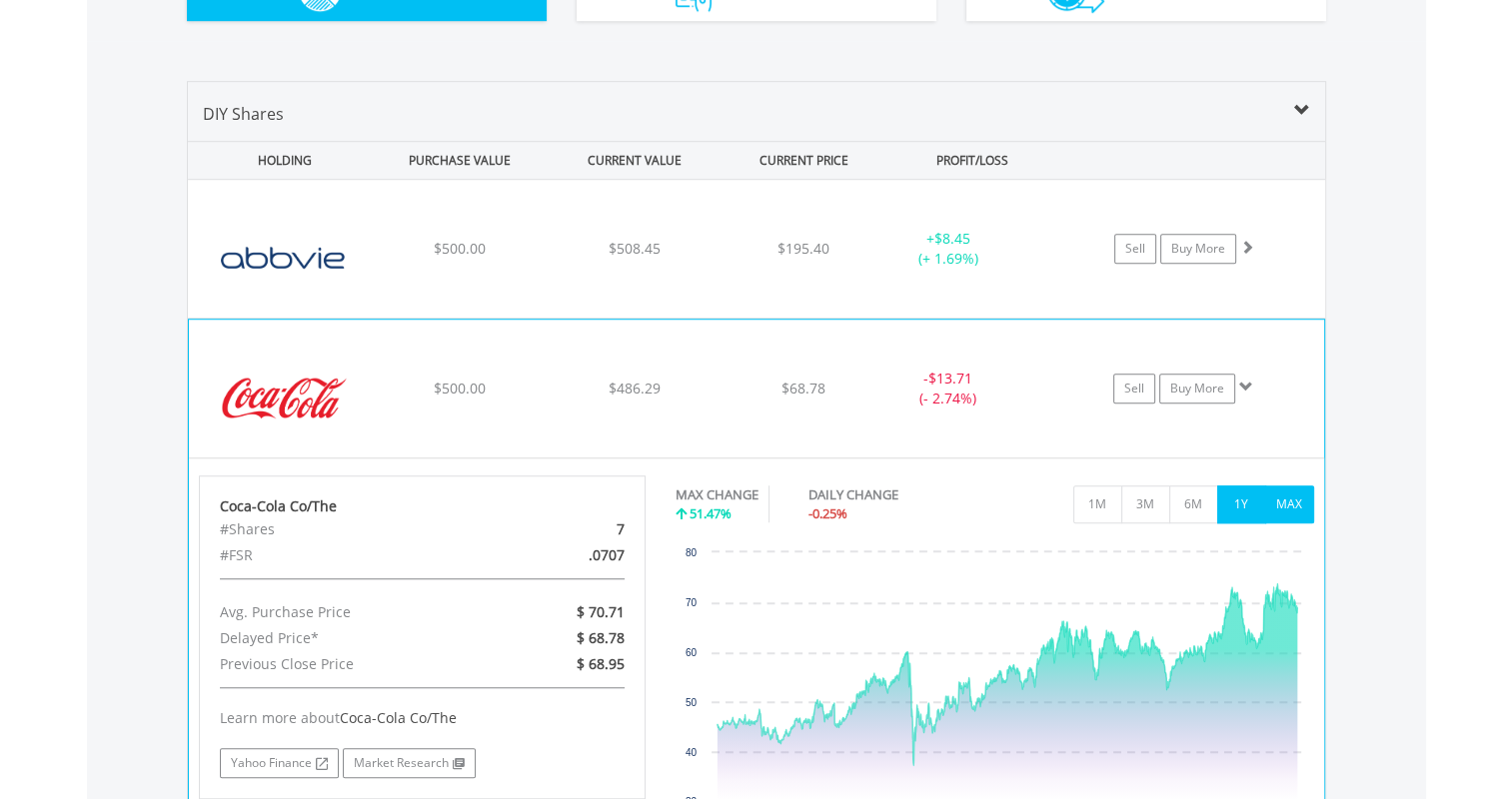 click on "1Y" at bounding box center [1241, 504] 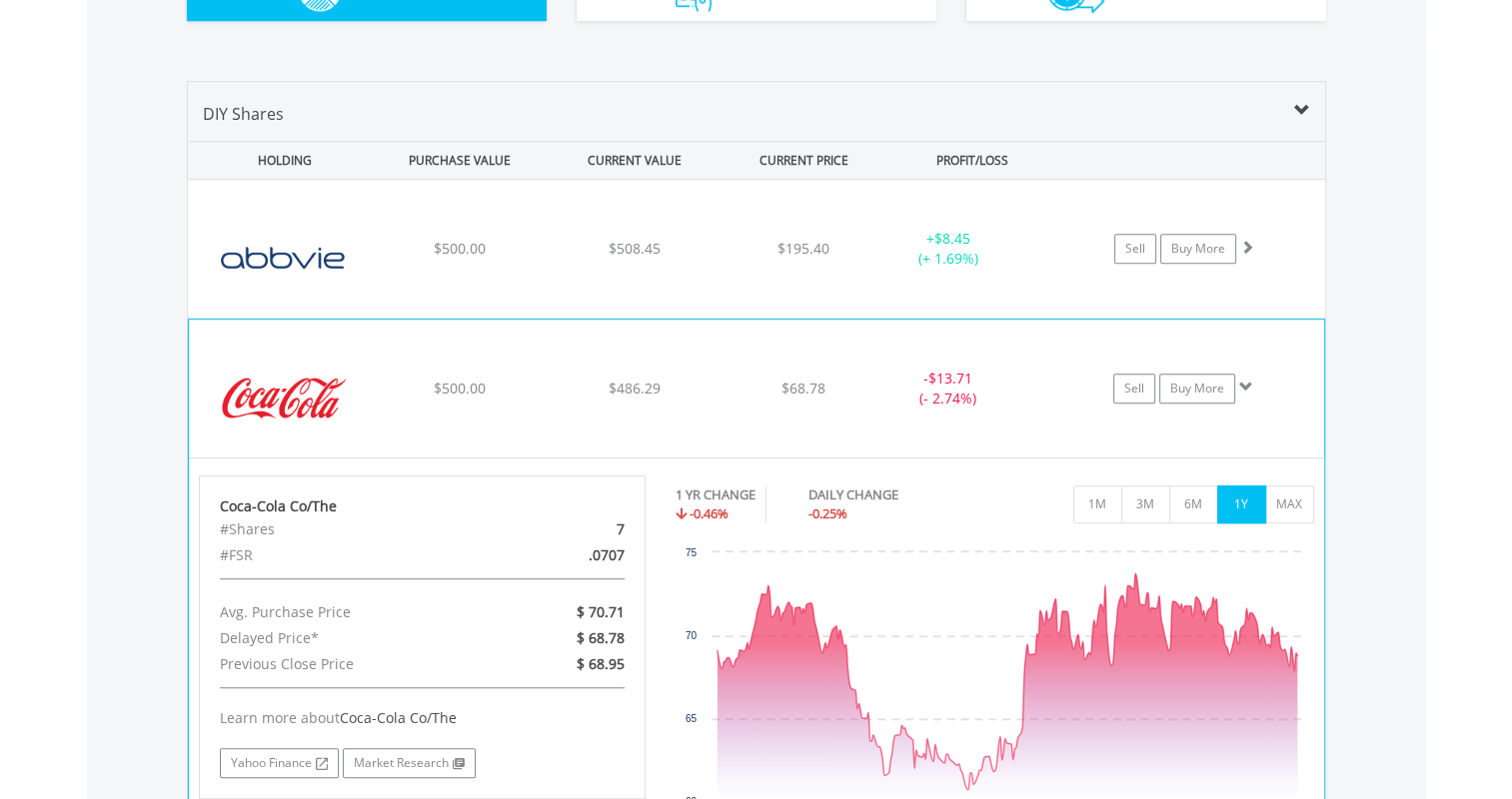 click on "﻿
Coca-Cola Co/The
$500.00
$486.29
$68.78
-  $13.71 (- 2.74%)
Sell
Buy More" at bounding box center (756, 249) 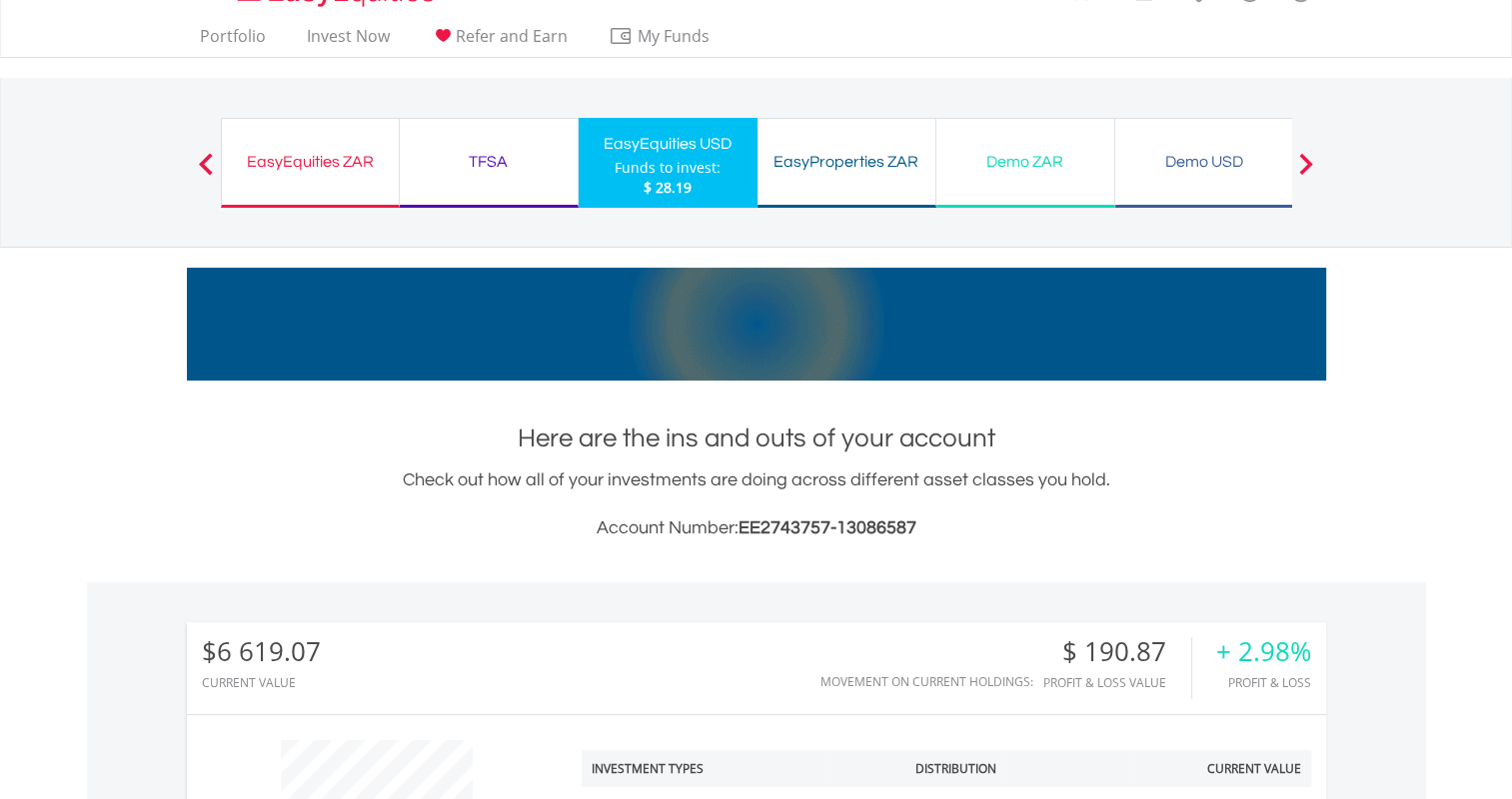 scroll, scrollTop: 0, scrollLeft: 0, axis: both 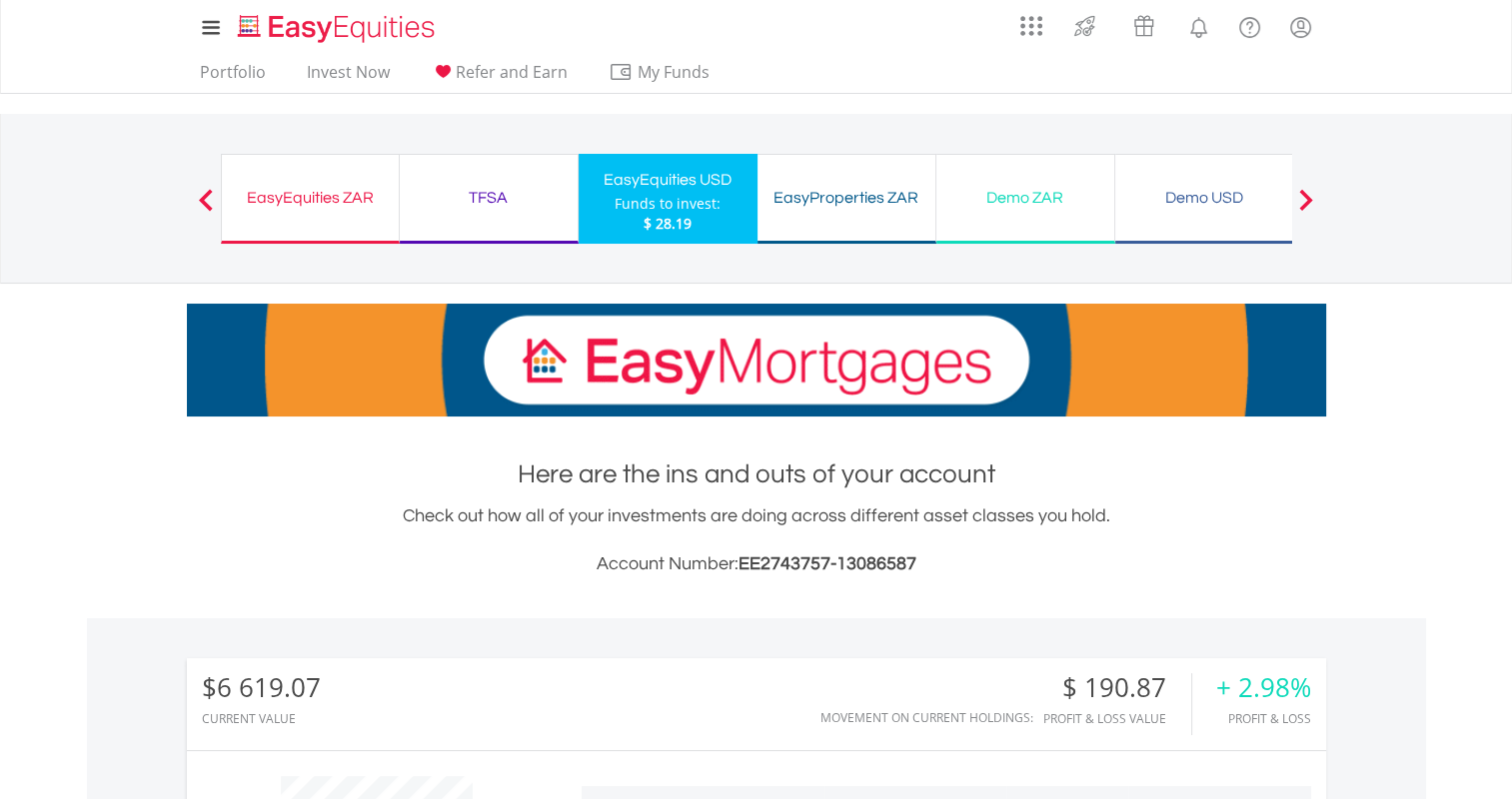 click on "My Investments
Invest Now
New Listings
Sell
My Recurring Investments
Pending Orders
Vouchers
Buy a Voucher
Redeem a Voucher
Account Management
Add and Manage Accounts" at bounding box center (756, 208) 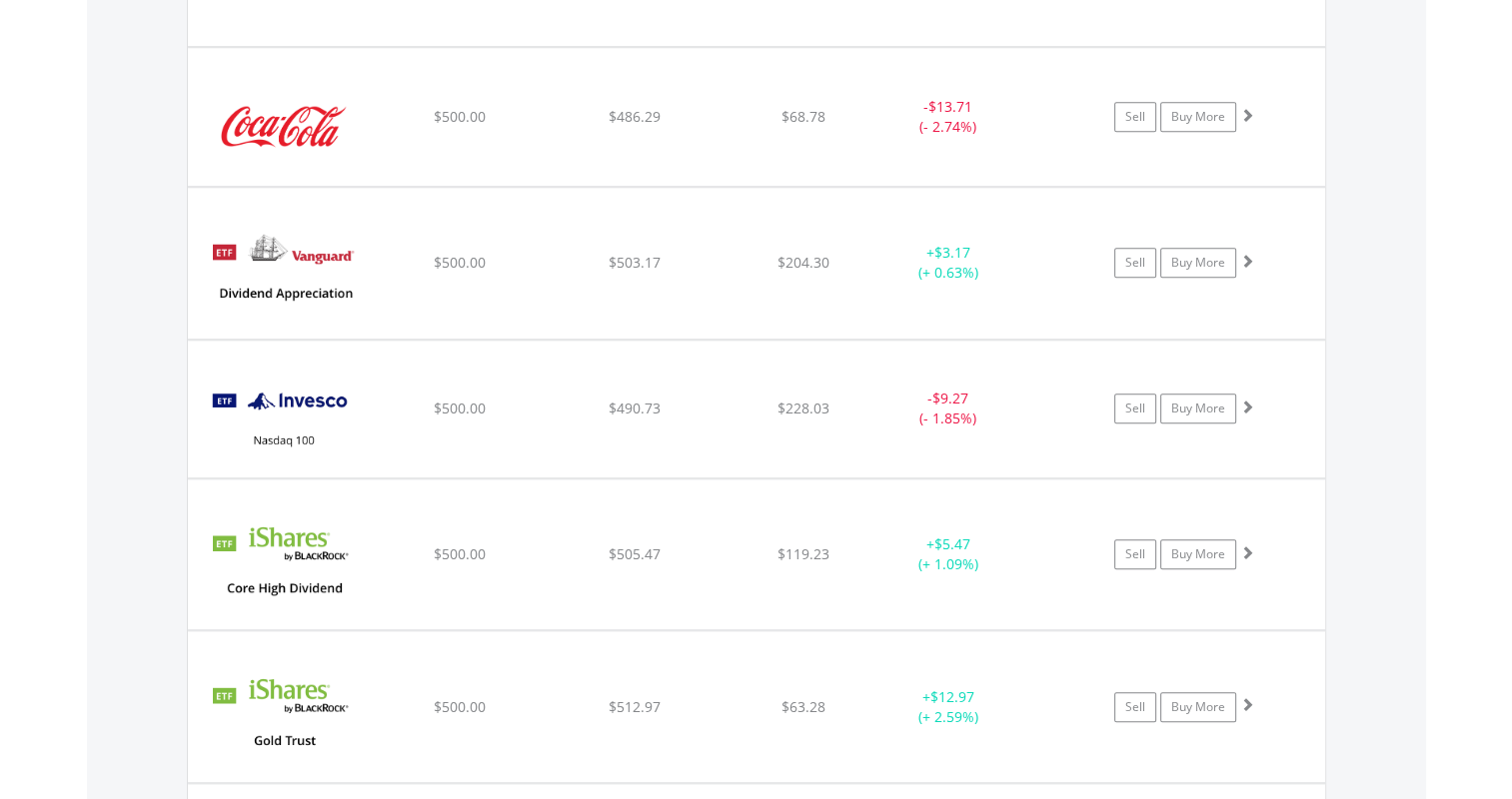 scroll, scrollTop: 1697, scrollLeft: 0, axis: vertical 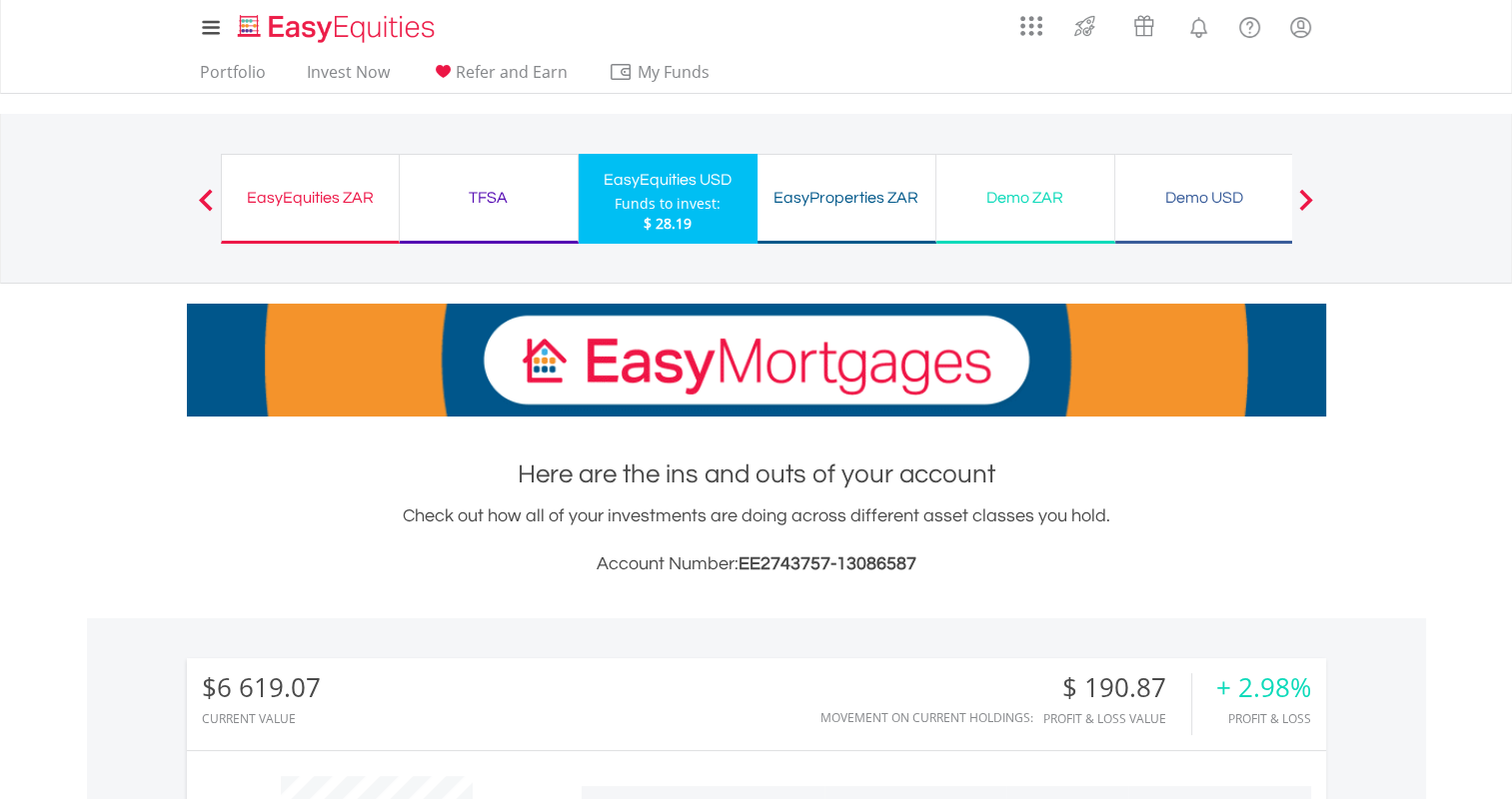 click on "EasyEquities ZAR" at bounding box center (310, 198) 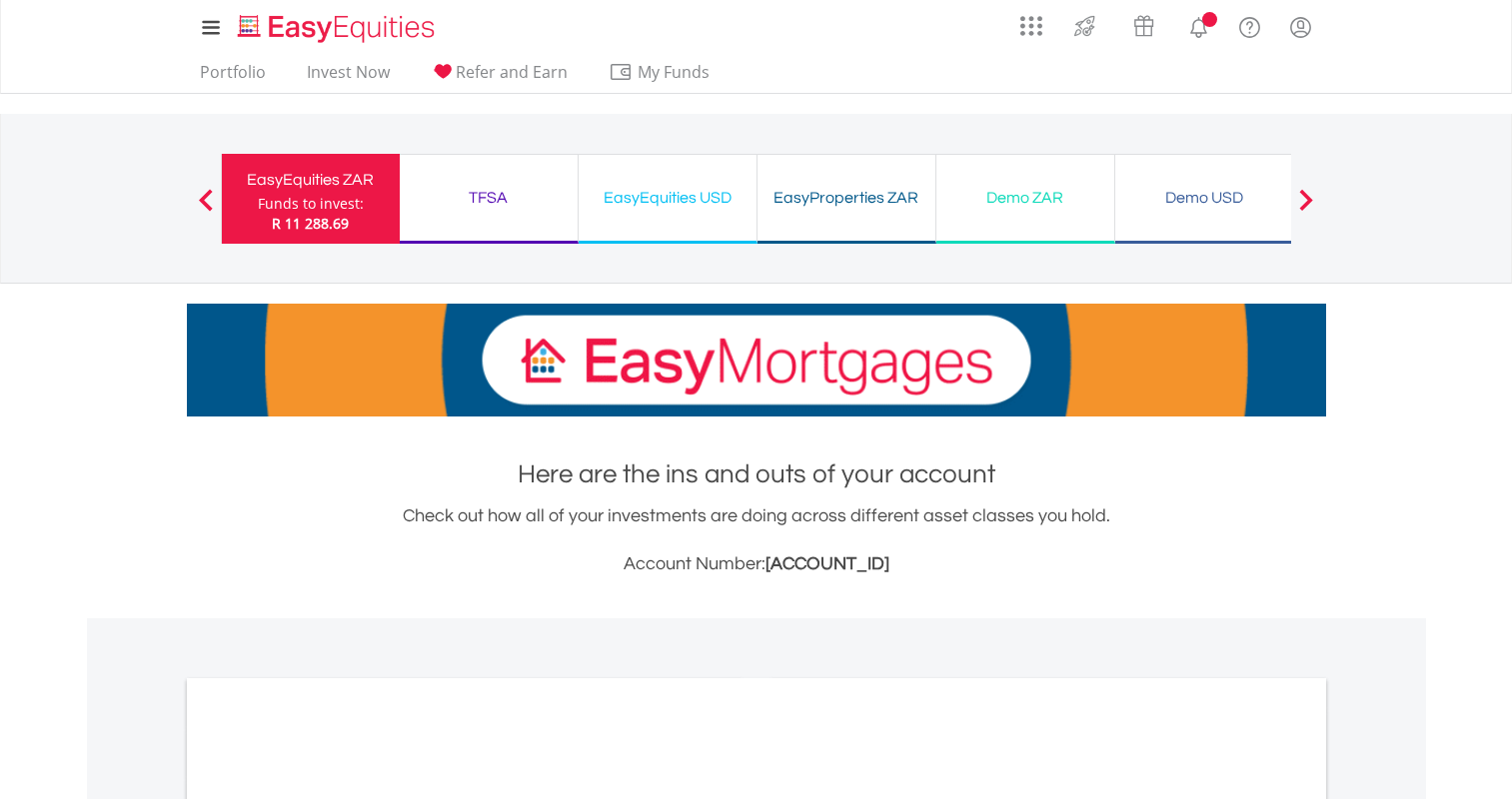scroll, scrollTop: 0, scrollLeft: 0, axis: both 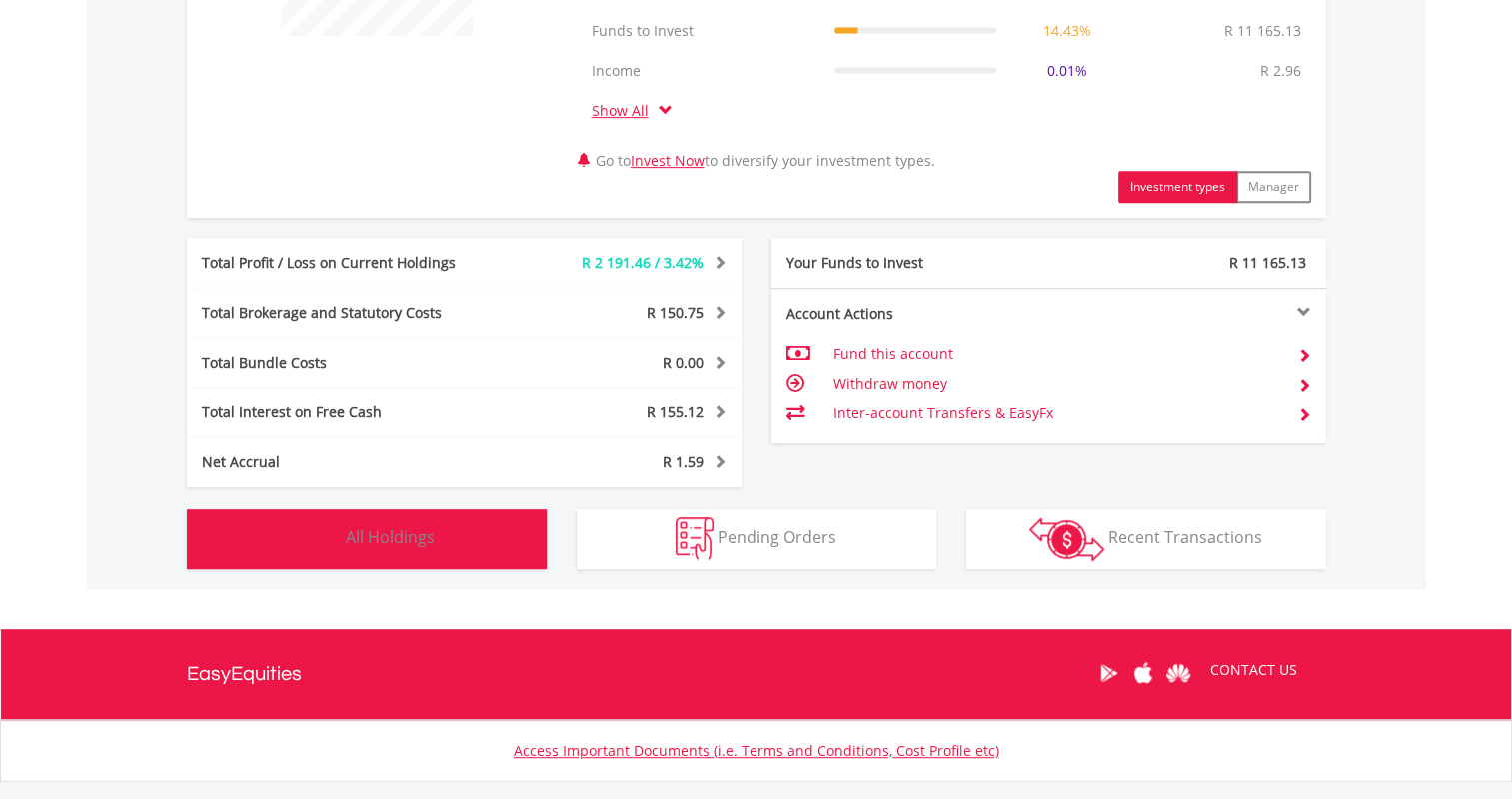 click on "Holdings
All Holdings" at bounding box center (367, 539) 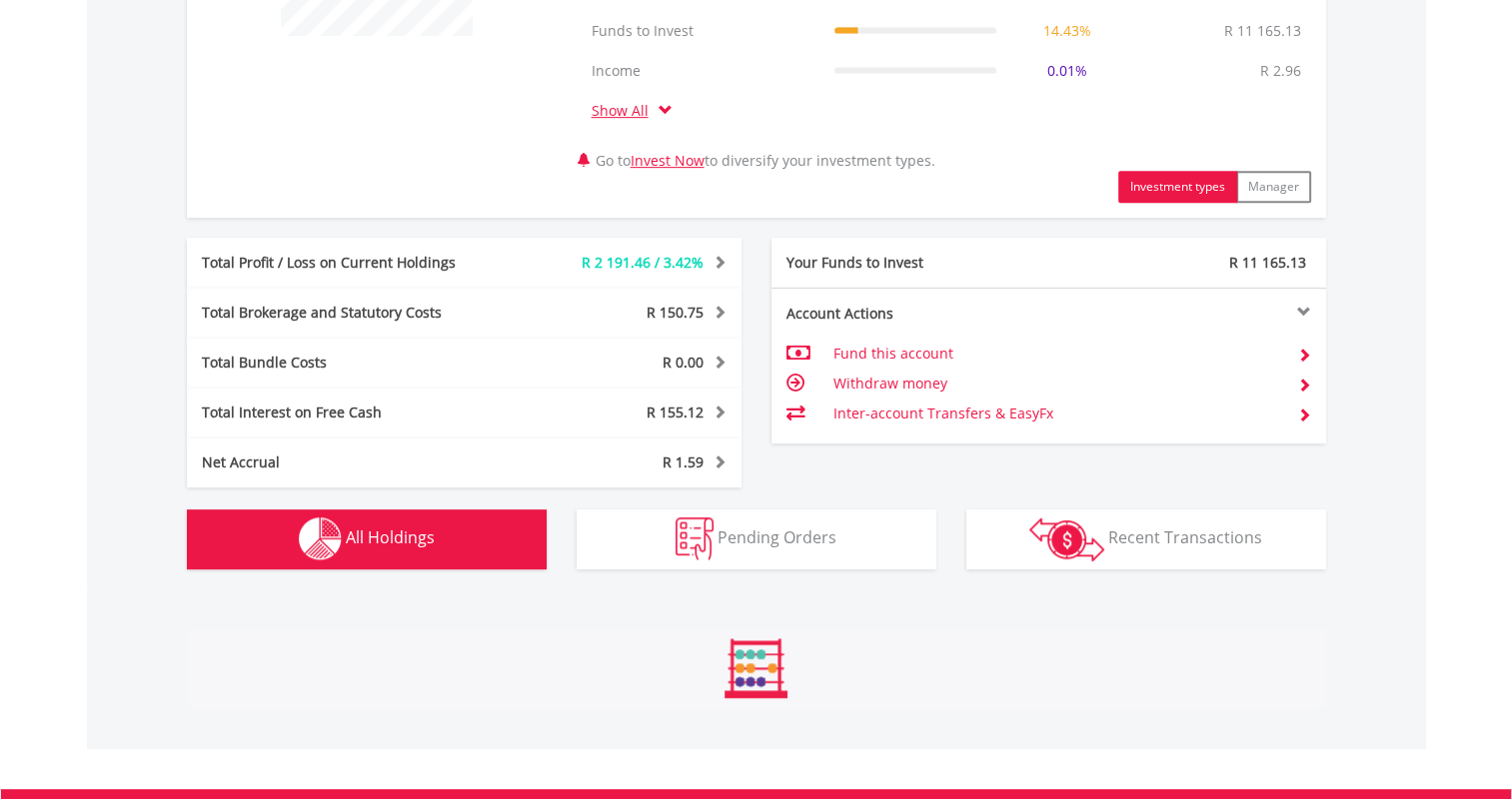 scroll, scrollTop: 1559, scrollLeft: 0, axis: vertical 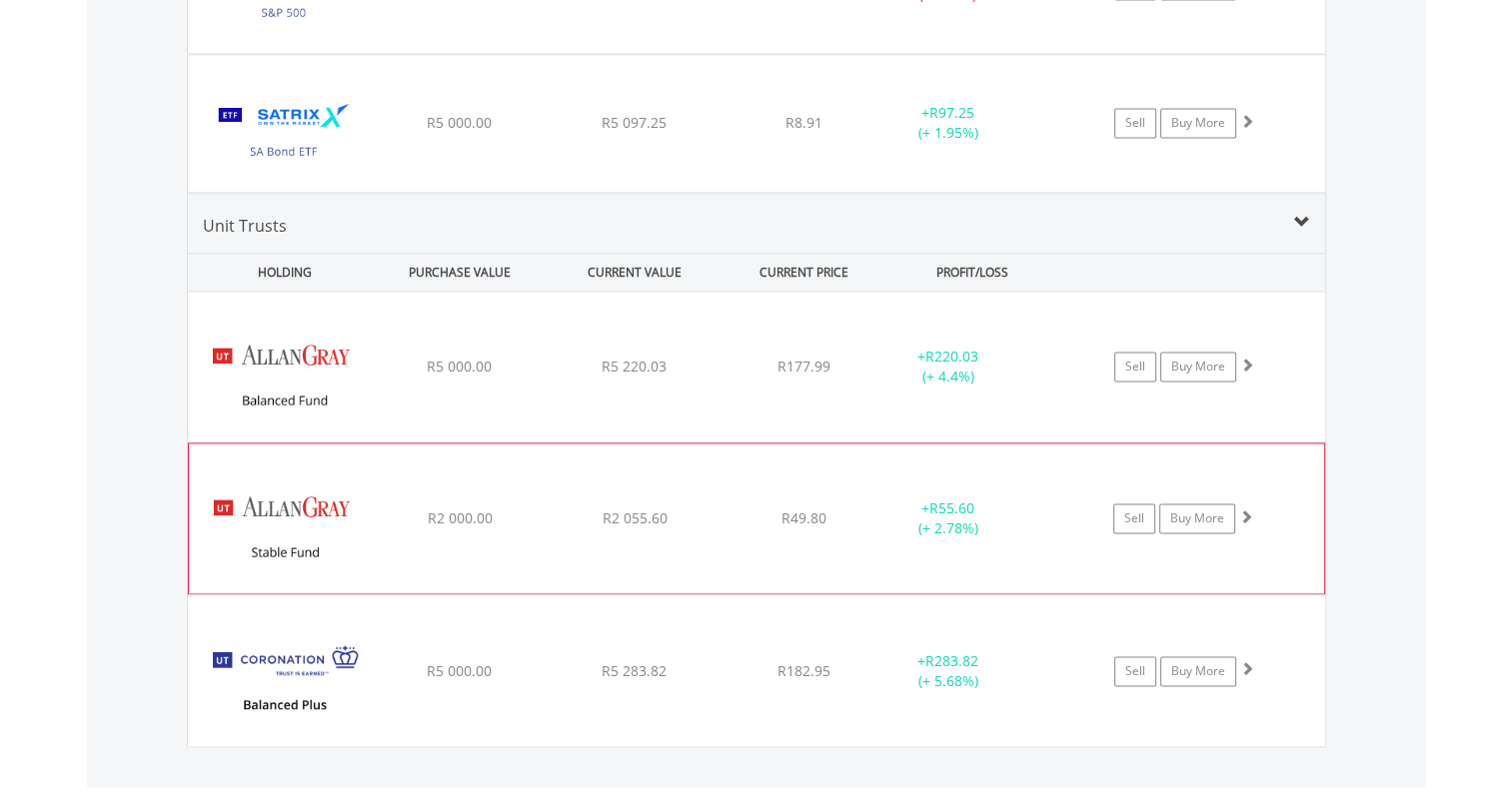 click on "﻿
Allan Gray Stable Fund
R2 000.00
R2 055.60
R49.80
+  R55.60 (+ 2.78%)
Sell
Buy More" at bounding box center (756, 367) 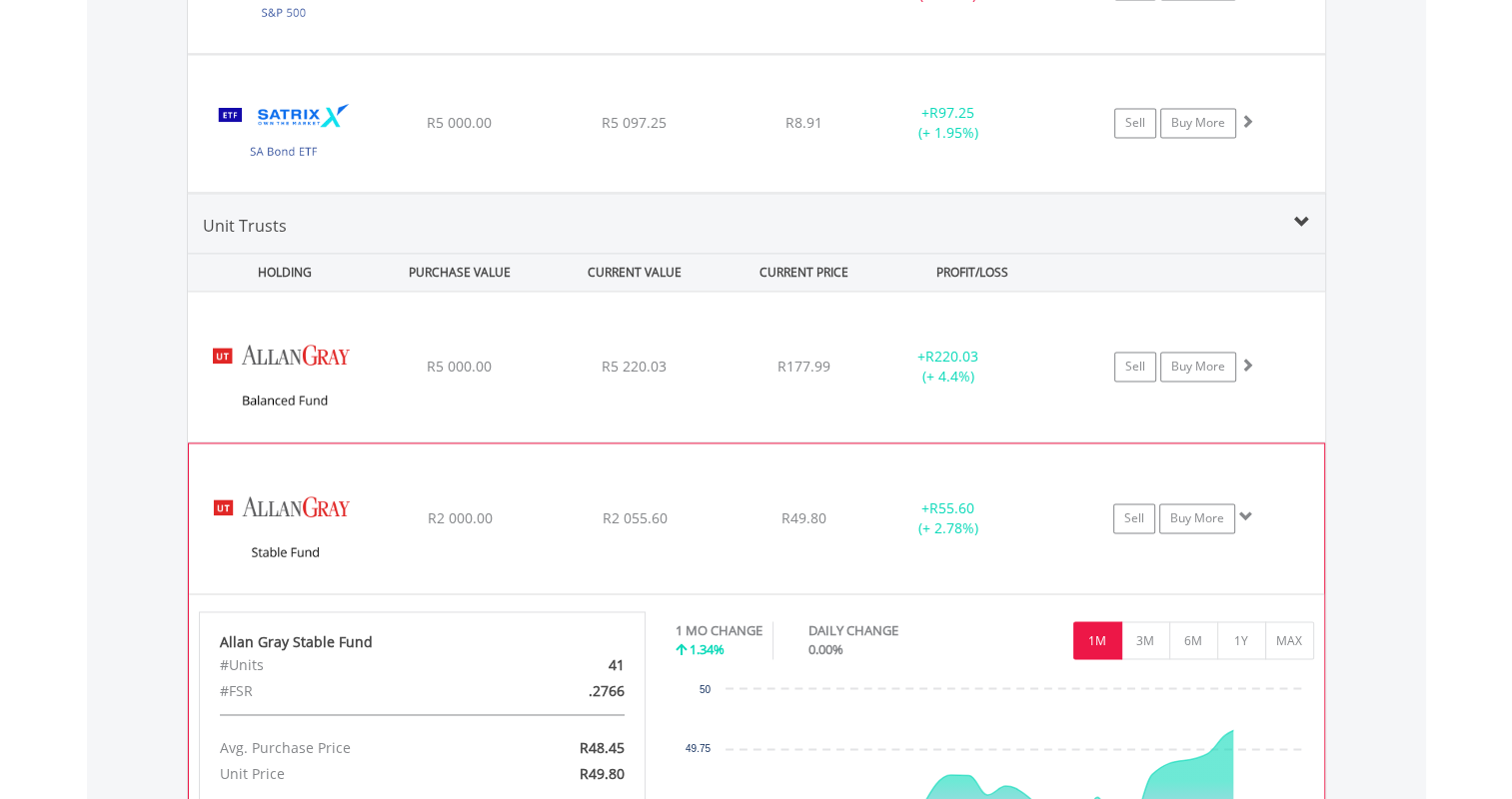 click on "﻿
Allan Gray Stable Fund
R2 000.00
R2 055.60
R49.80
+  R55.60 (+ 2.78%)
Sell
Buy More" at bounding box center [756, 367] 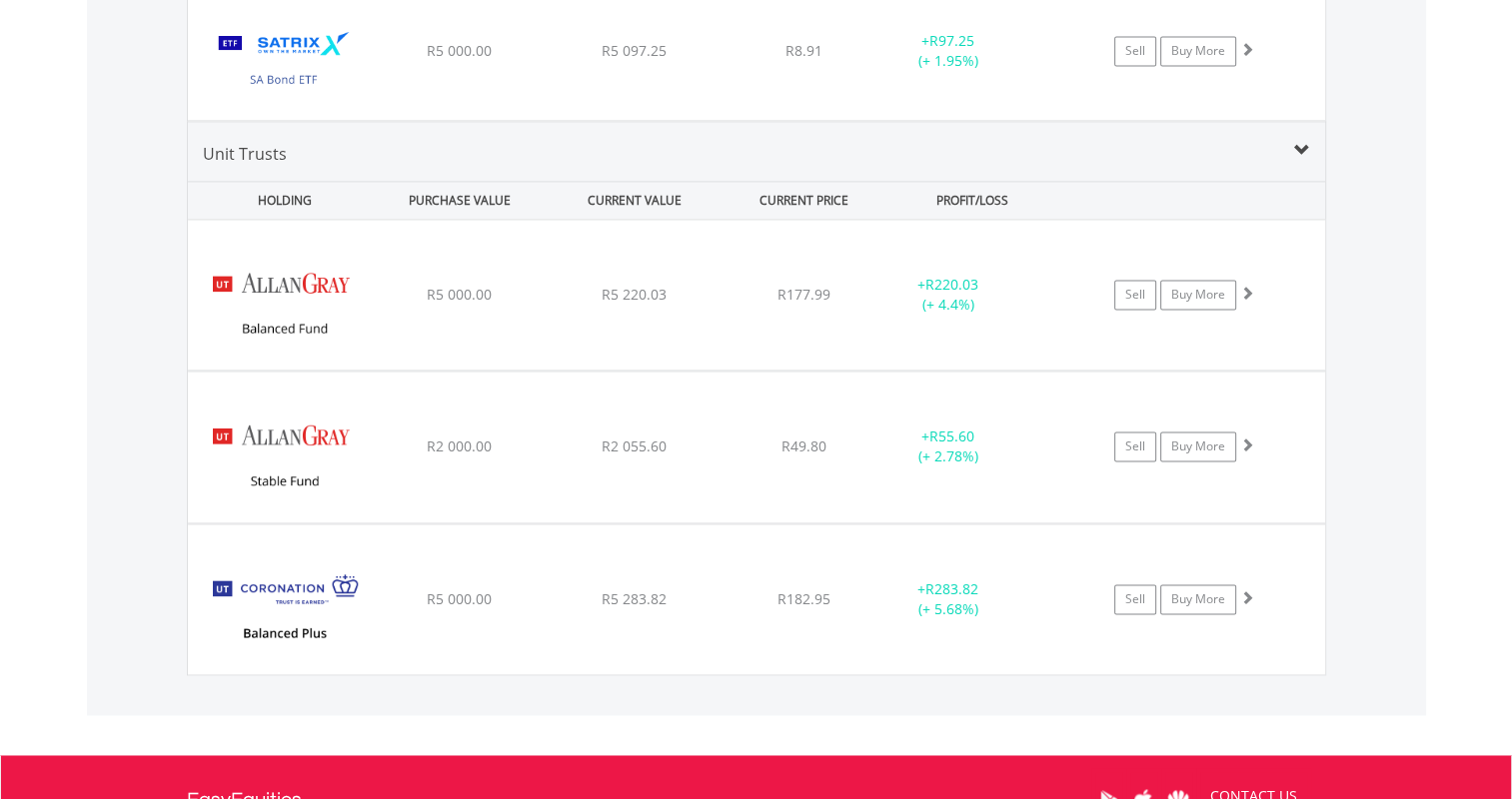 scroll, scrollTop: 2980, scrollLeft: 0, axis: vertical 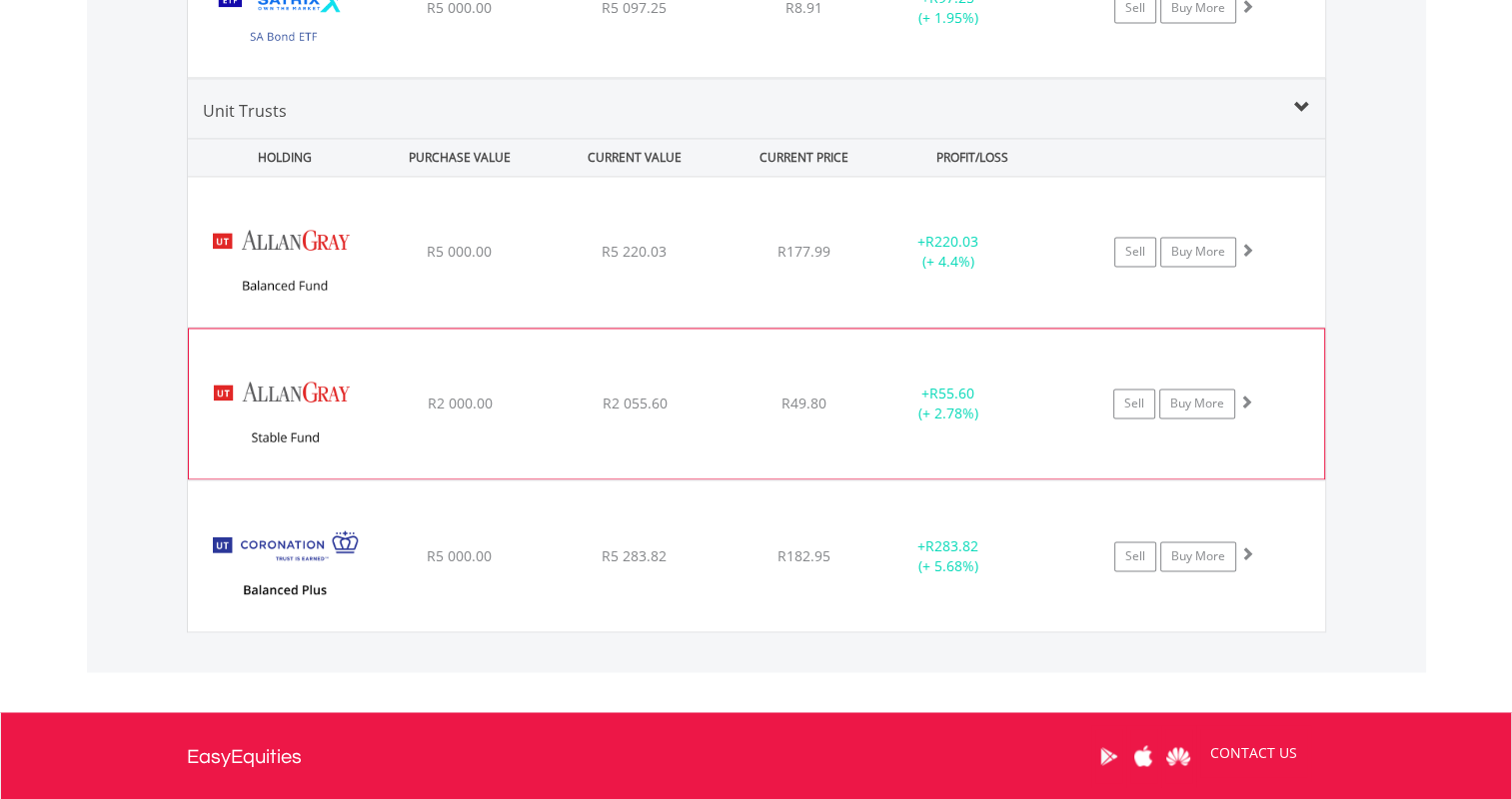 click on "R2 055.60" at bounding box center (634, 252) 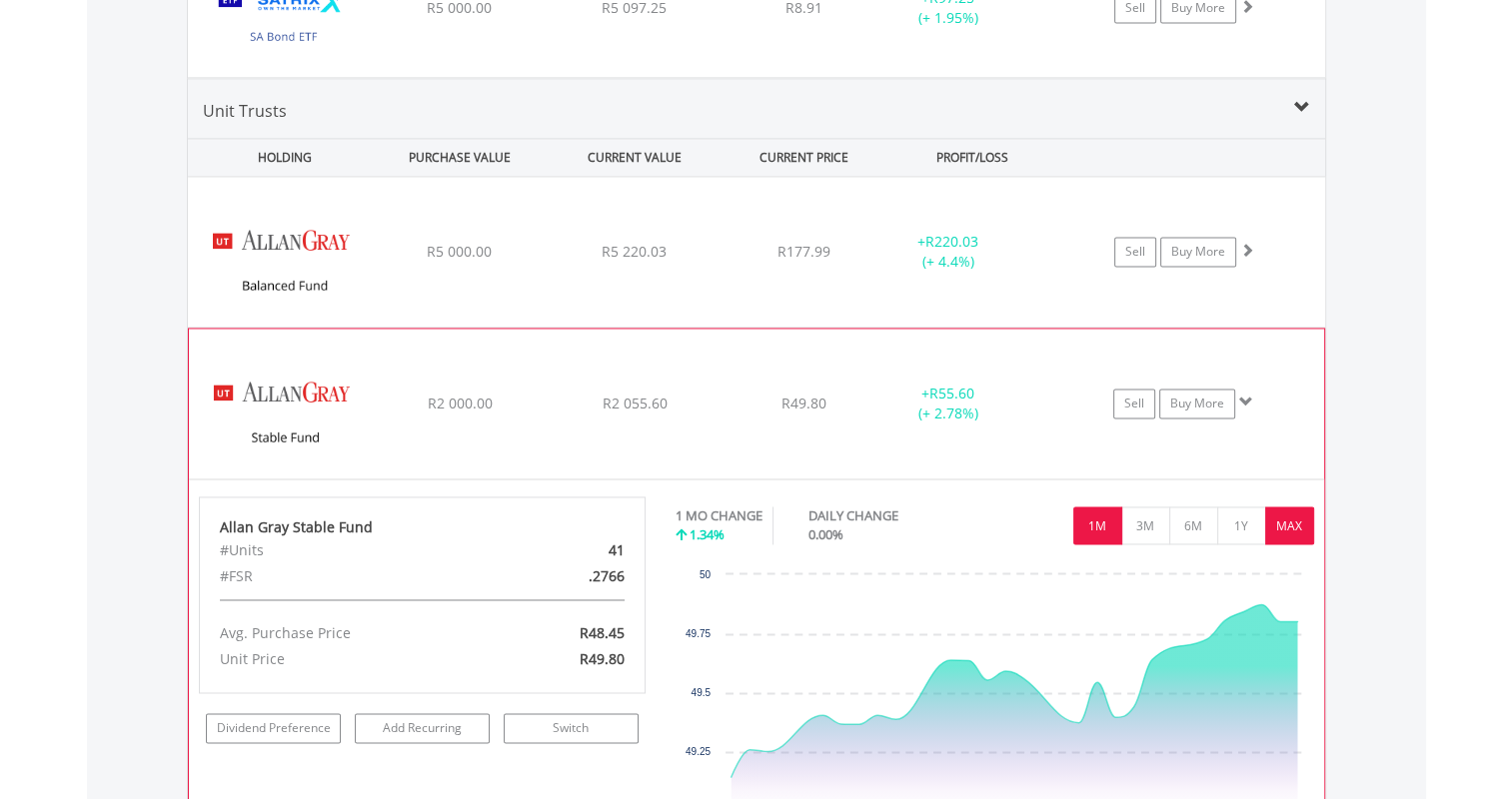 click on "MAX" at bounding box center [1289, 525] 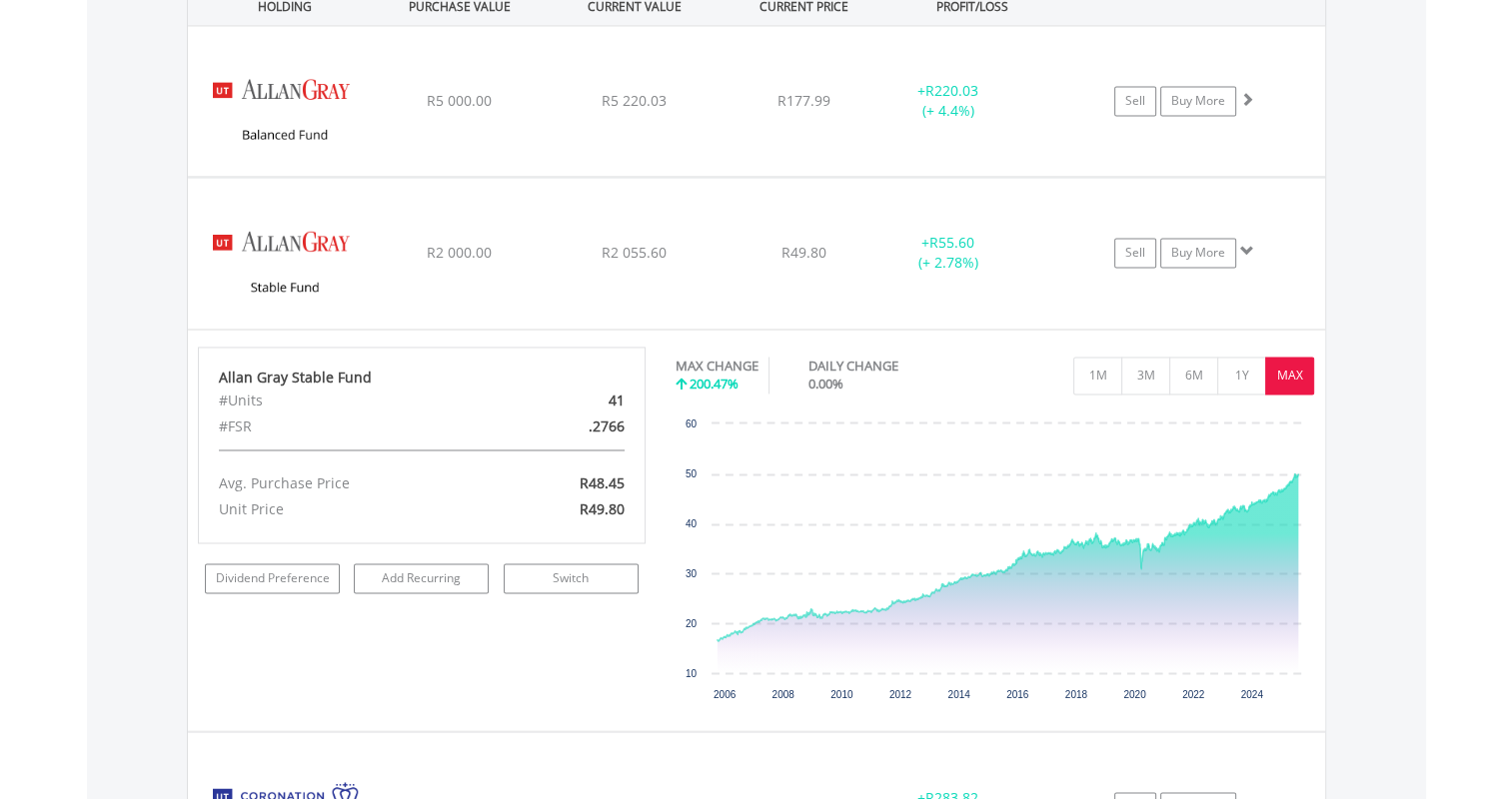 scroll, scrollTop: 3108, scrollLeft: 0, axis: vertical 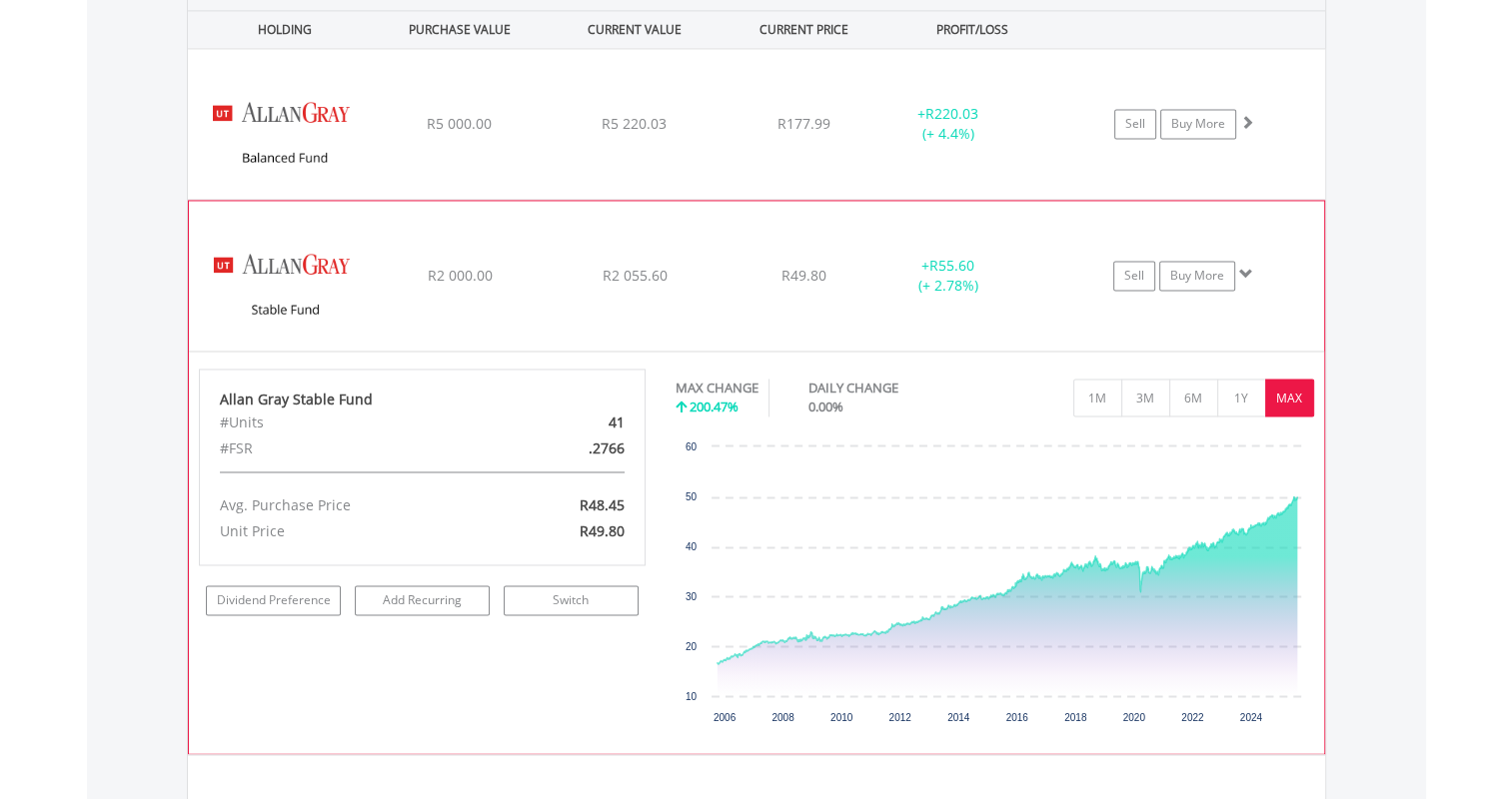 click on "R2 055.60" at bounding box center [634, 124] 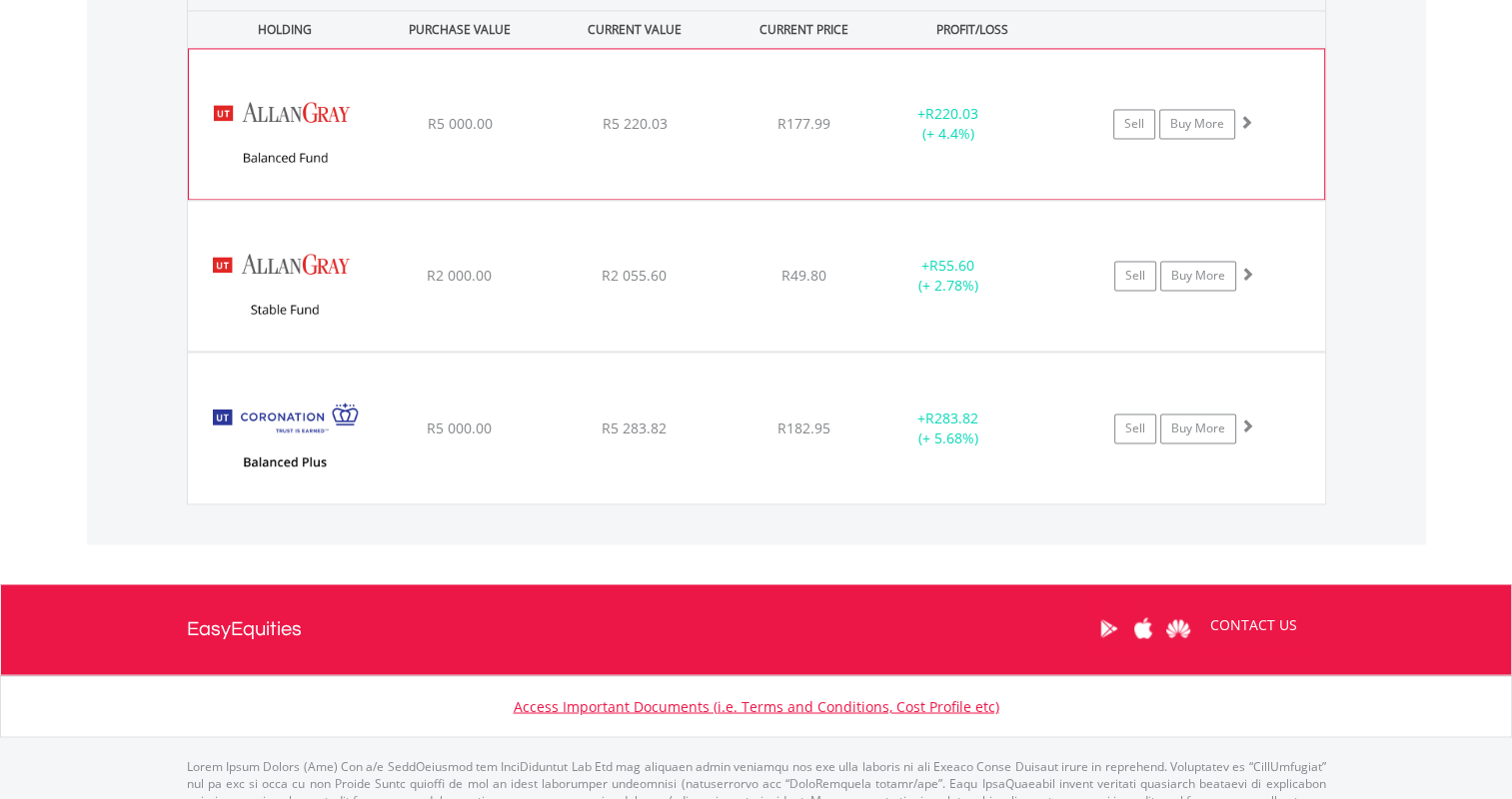 click on "R5 220.03" at bounding box center [635, 124] 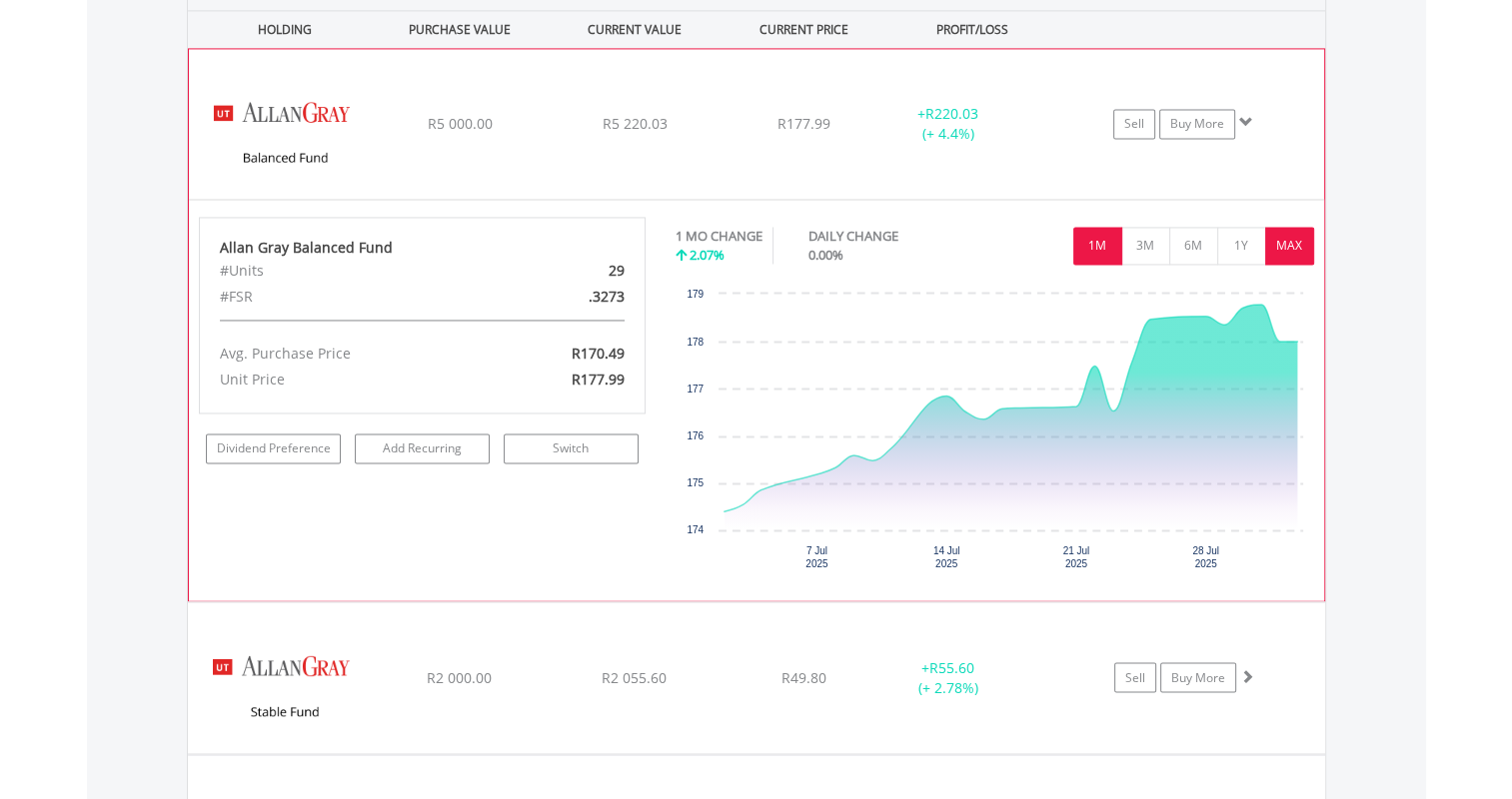 click on "MAX" at bounding box center (1289, 246) 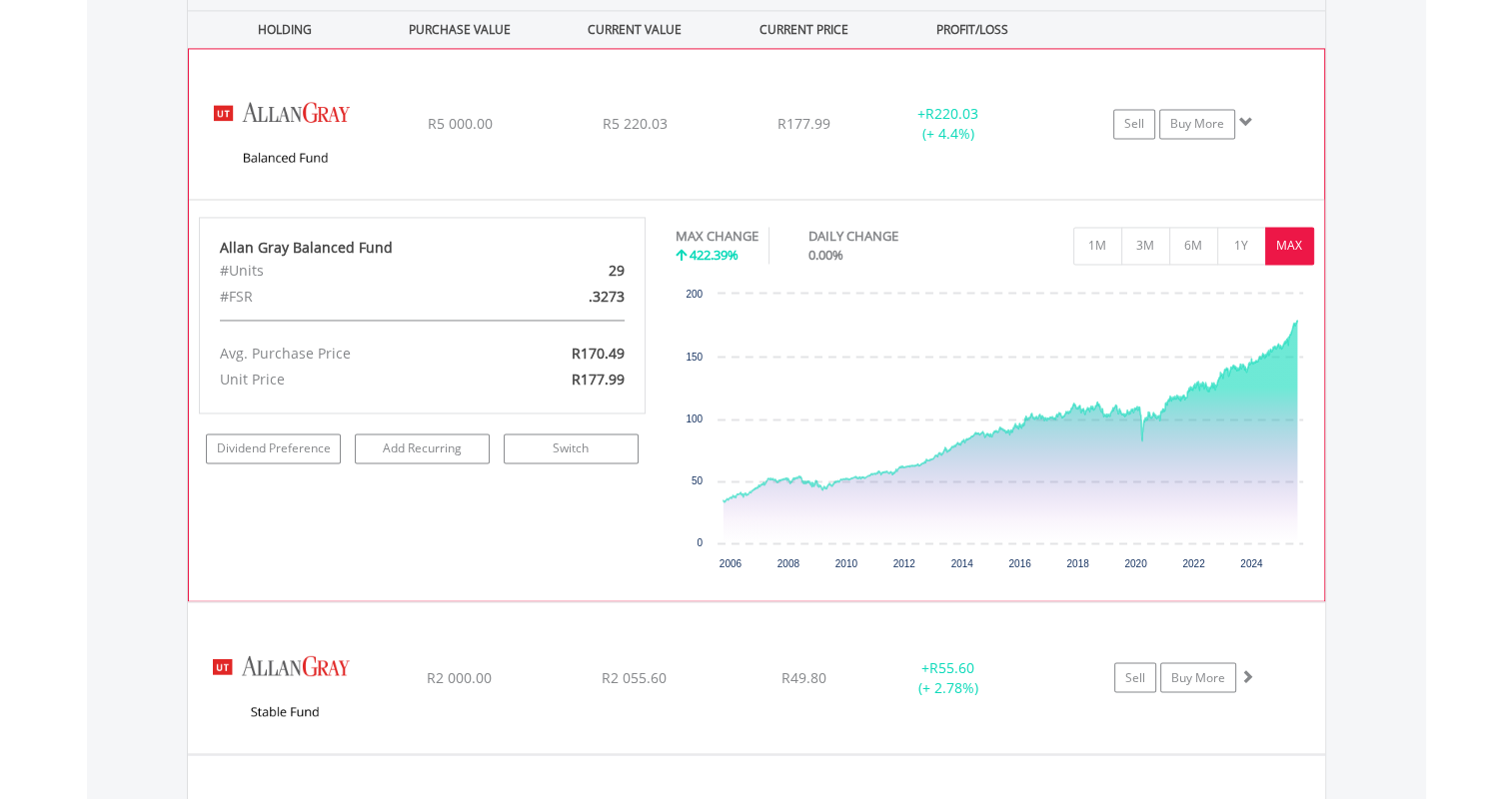 click on "R5 220.03" at bounding box center [635, 124] 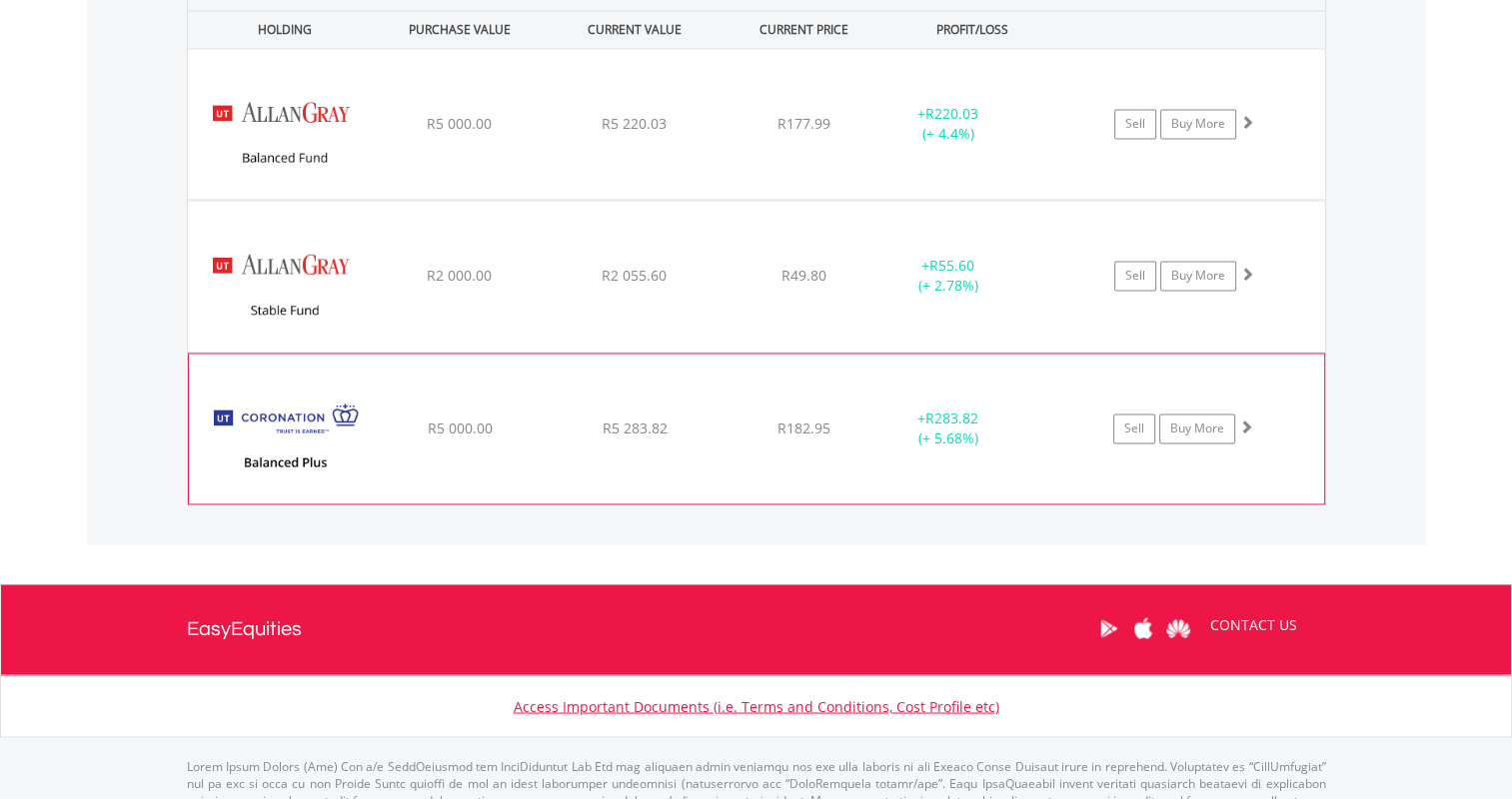 click on "R5 283.82" at bounding box center (634, 124) 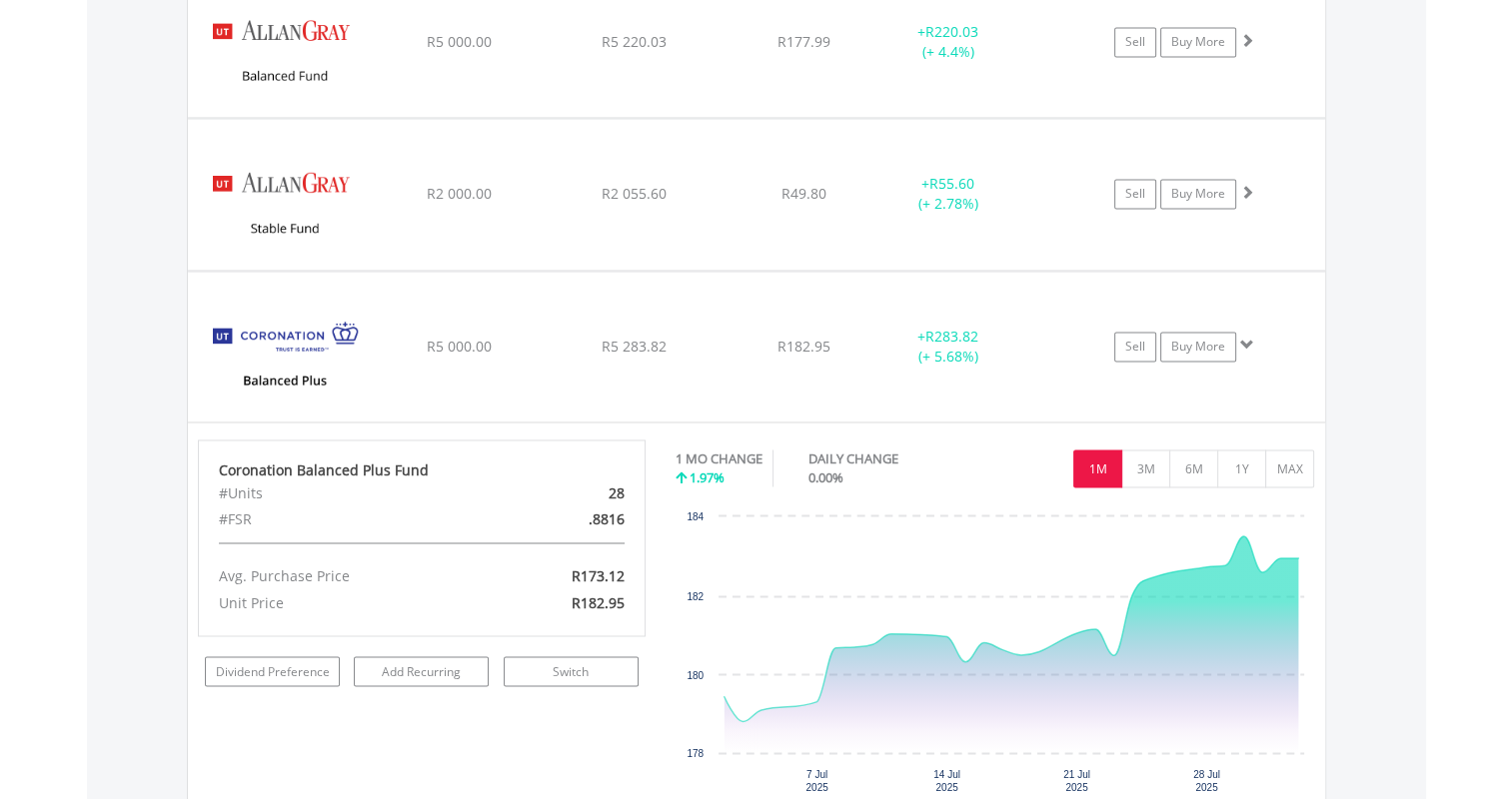 scroll, scrollTop: 3195, scrollLeft: 0, axis: vertical 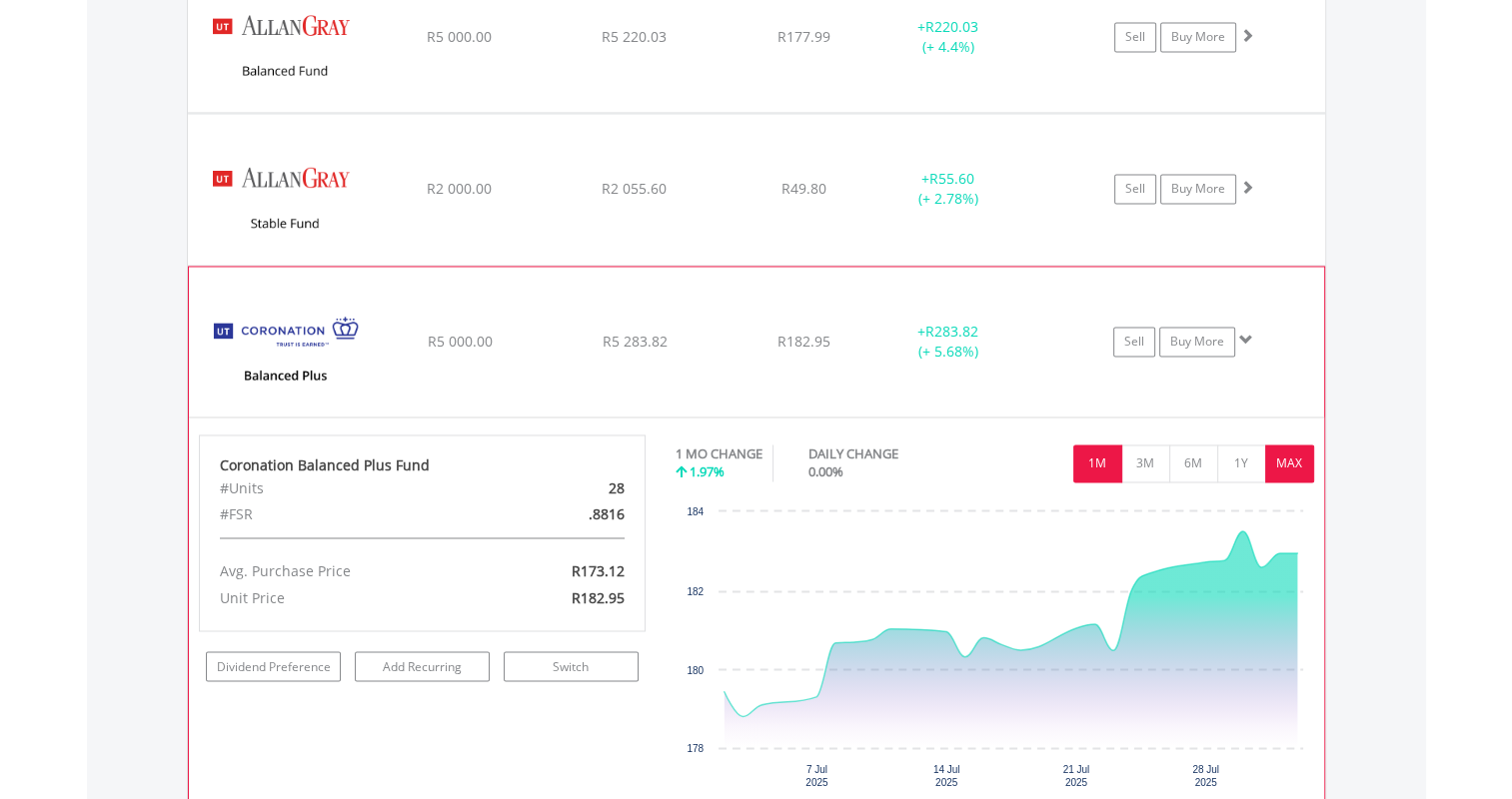 click on "MAX" at bounding box center (1289, 463) 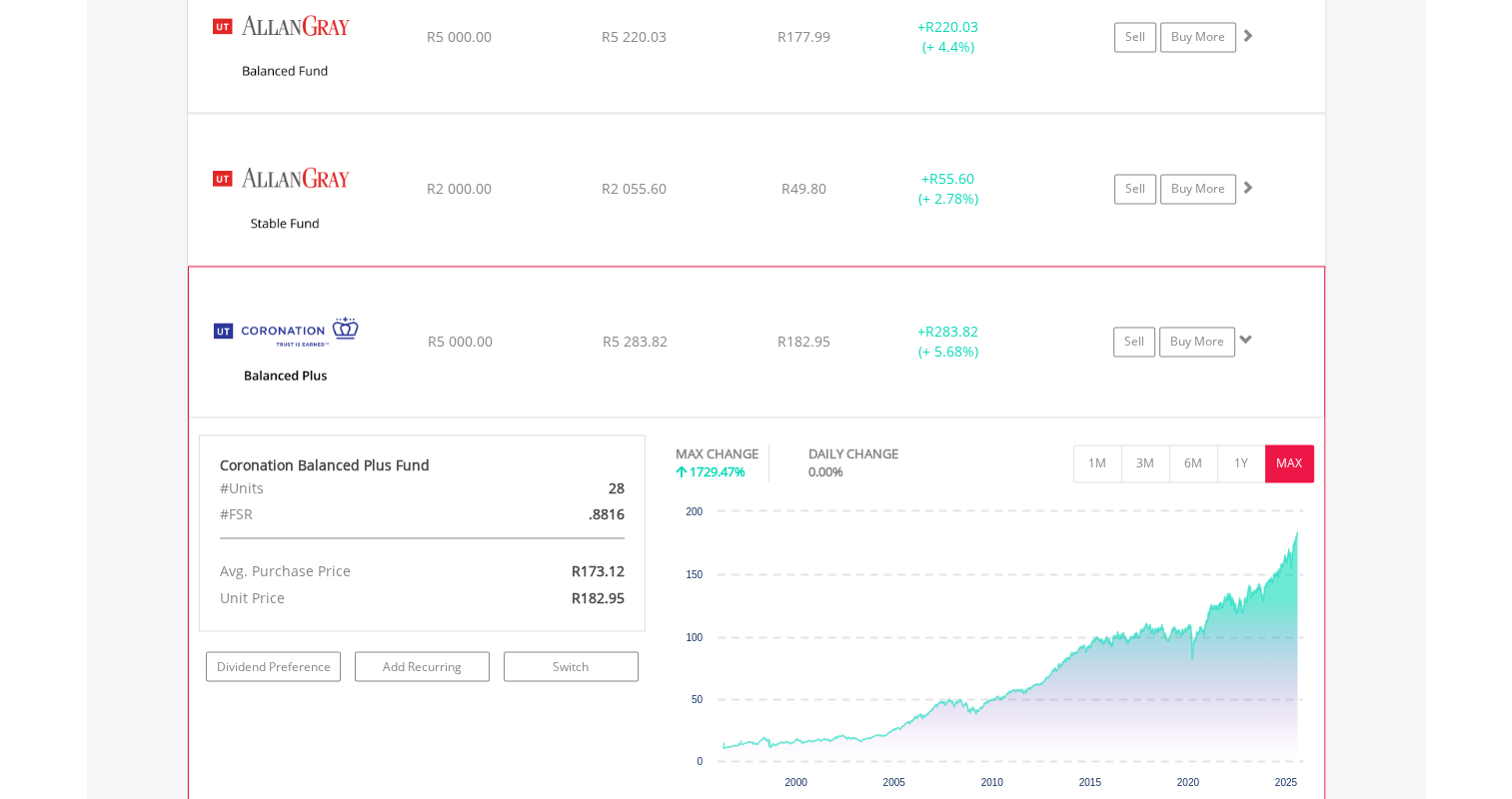 click on "﻿
Coronation Balanced Plus Fund
R5 000.00
R5 283.82
R182.95
+  R283.82 (+ 5.68%)
Sell
Buy More" at bounding box center (756, 37) 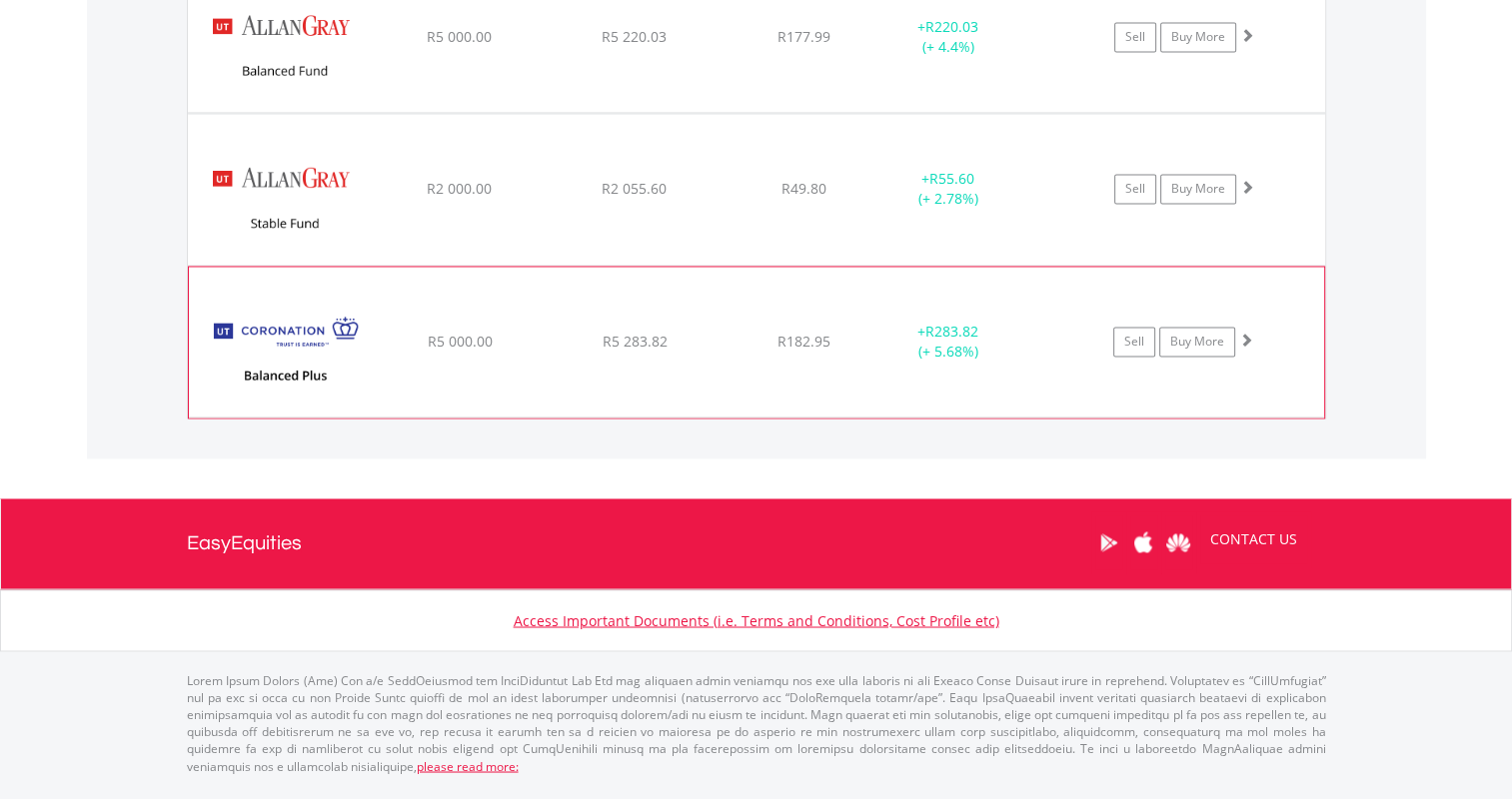 scroll, scrollTop: 3174, scrollLeft: 0, axis: vertical 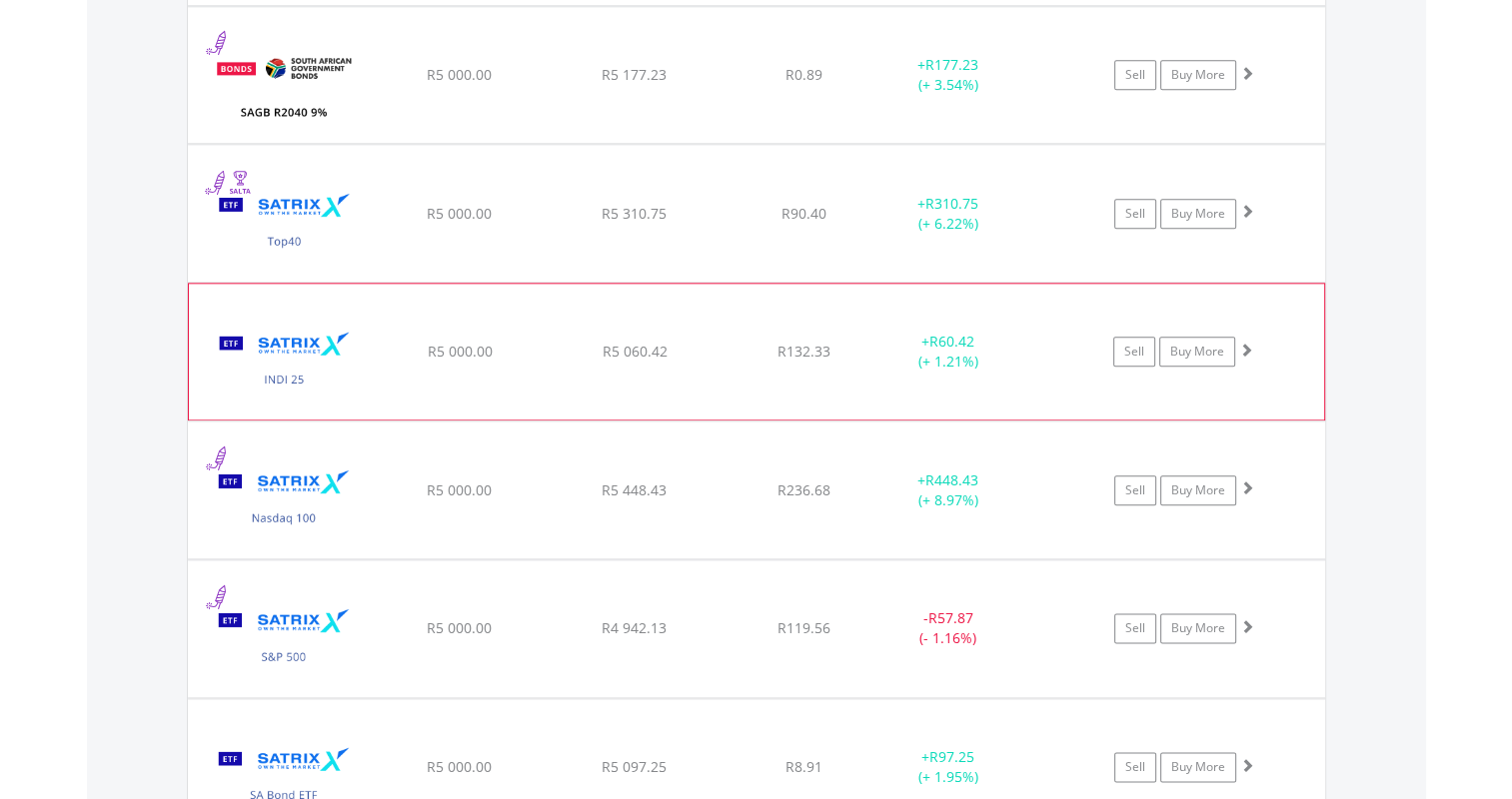 click on "﻿
Satrix Capped INDI ETF
R5 000.00
R5 060.42
R132.33
+  R60.42 (+ 1.21%)
Sell
Buy More" at bounding box center (756, -493) 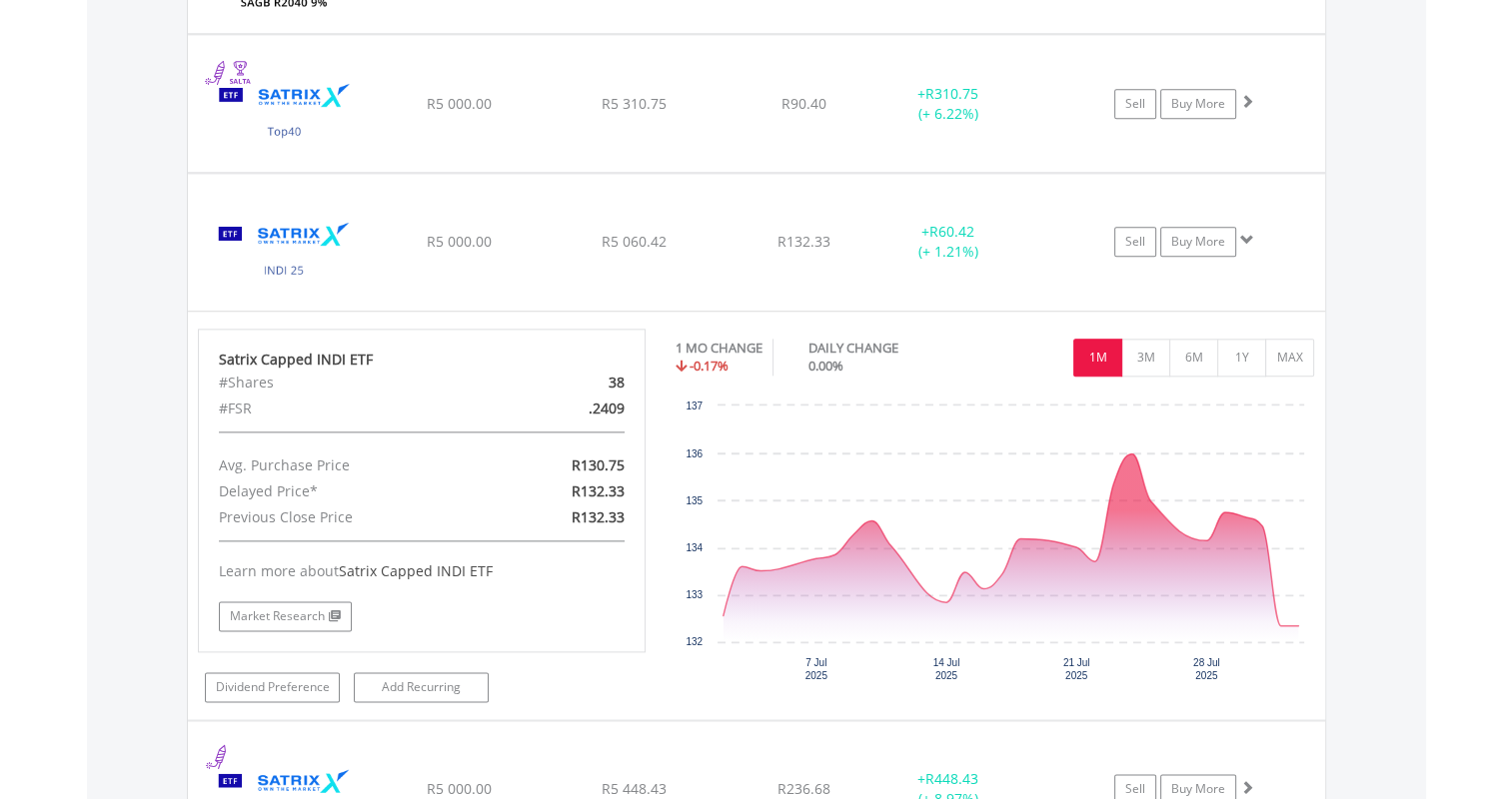 scroll, scrollTop: 2378, scrollLeft: 0, axis: vertical 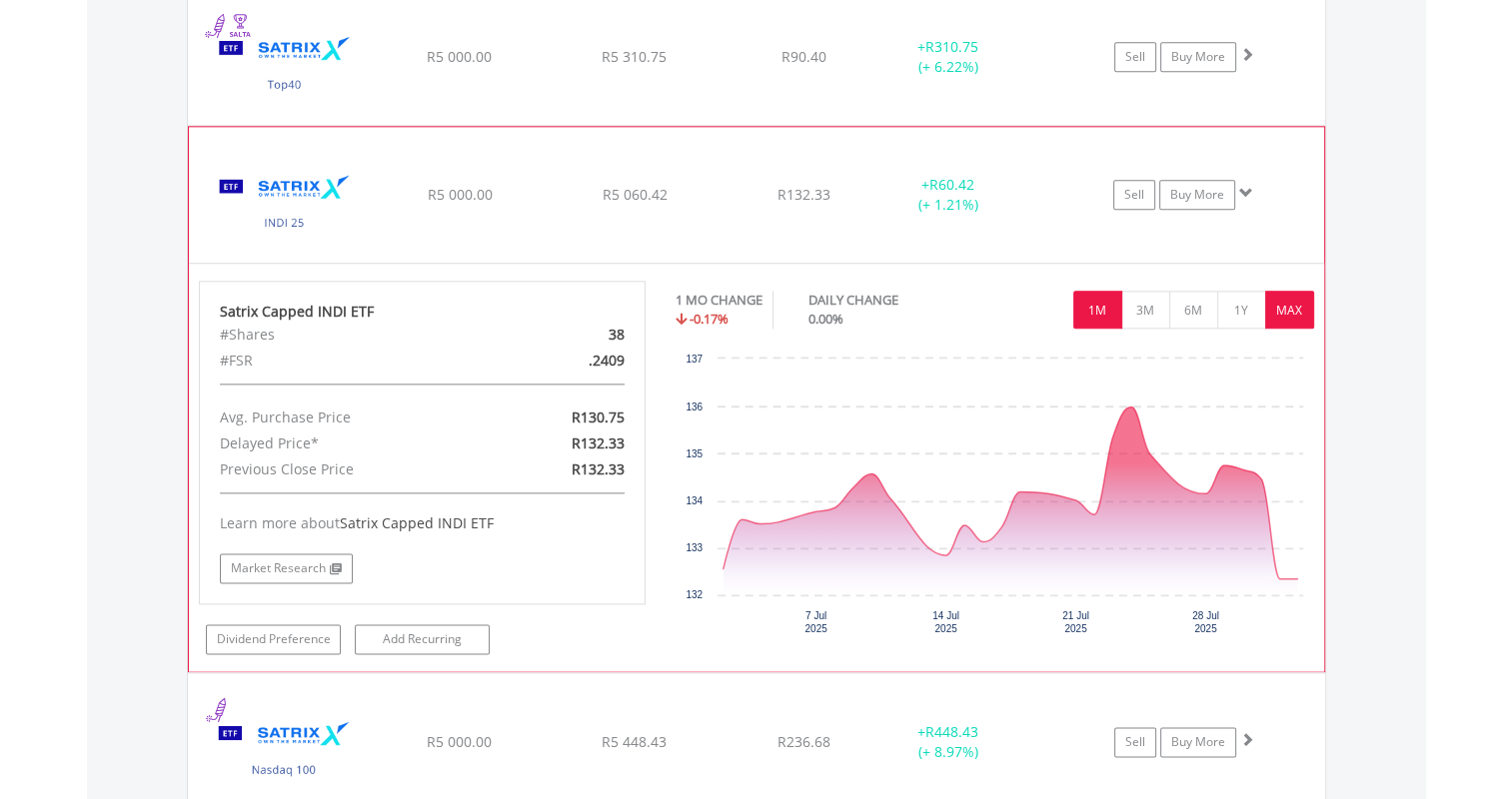 click on "MAX" at bounding box center [1289, 310] 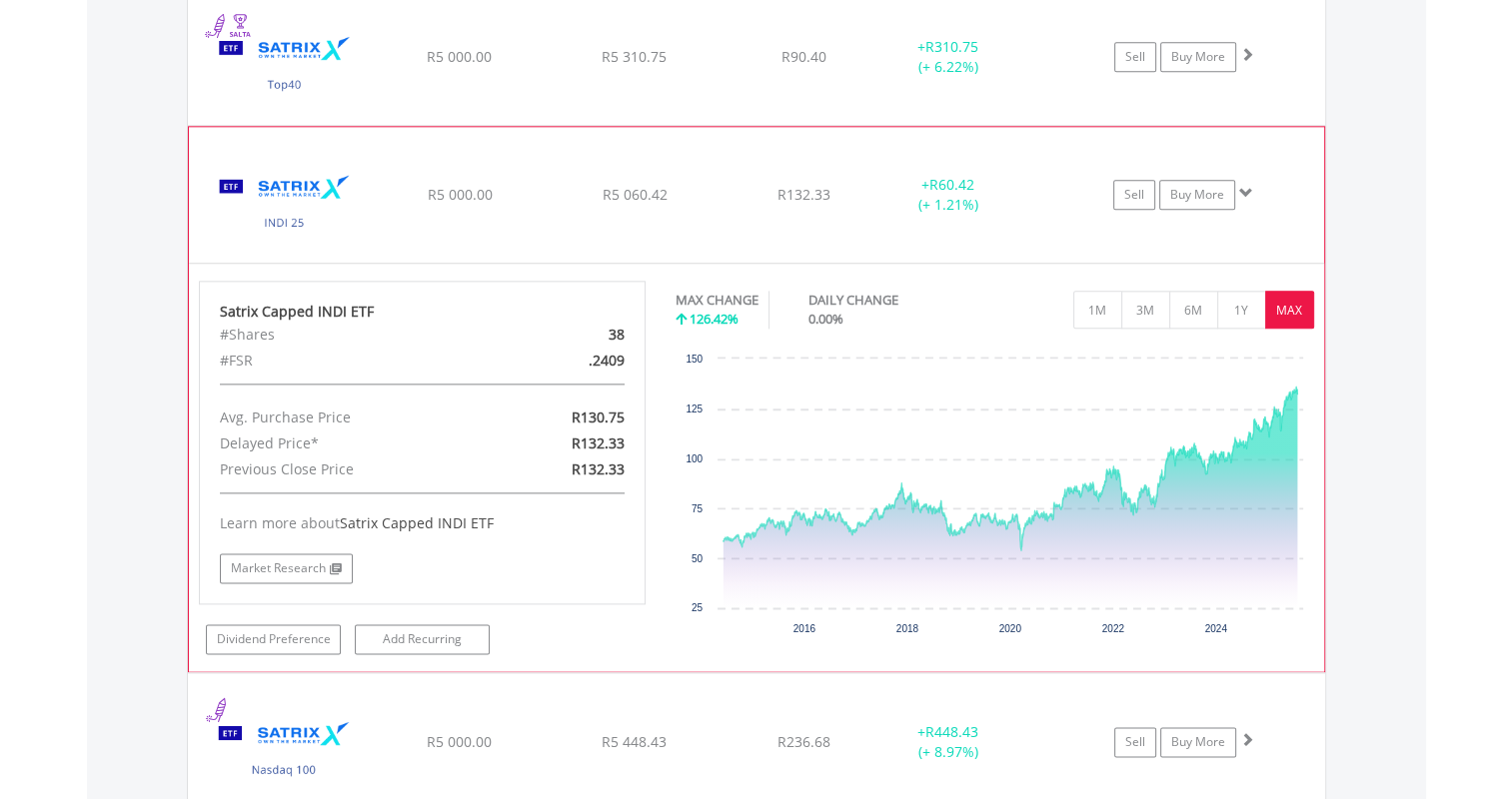click on "R5 060.42" at bounding box center [634, -651] 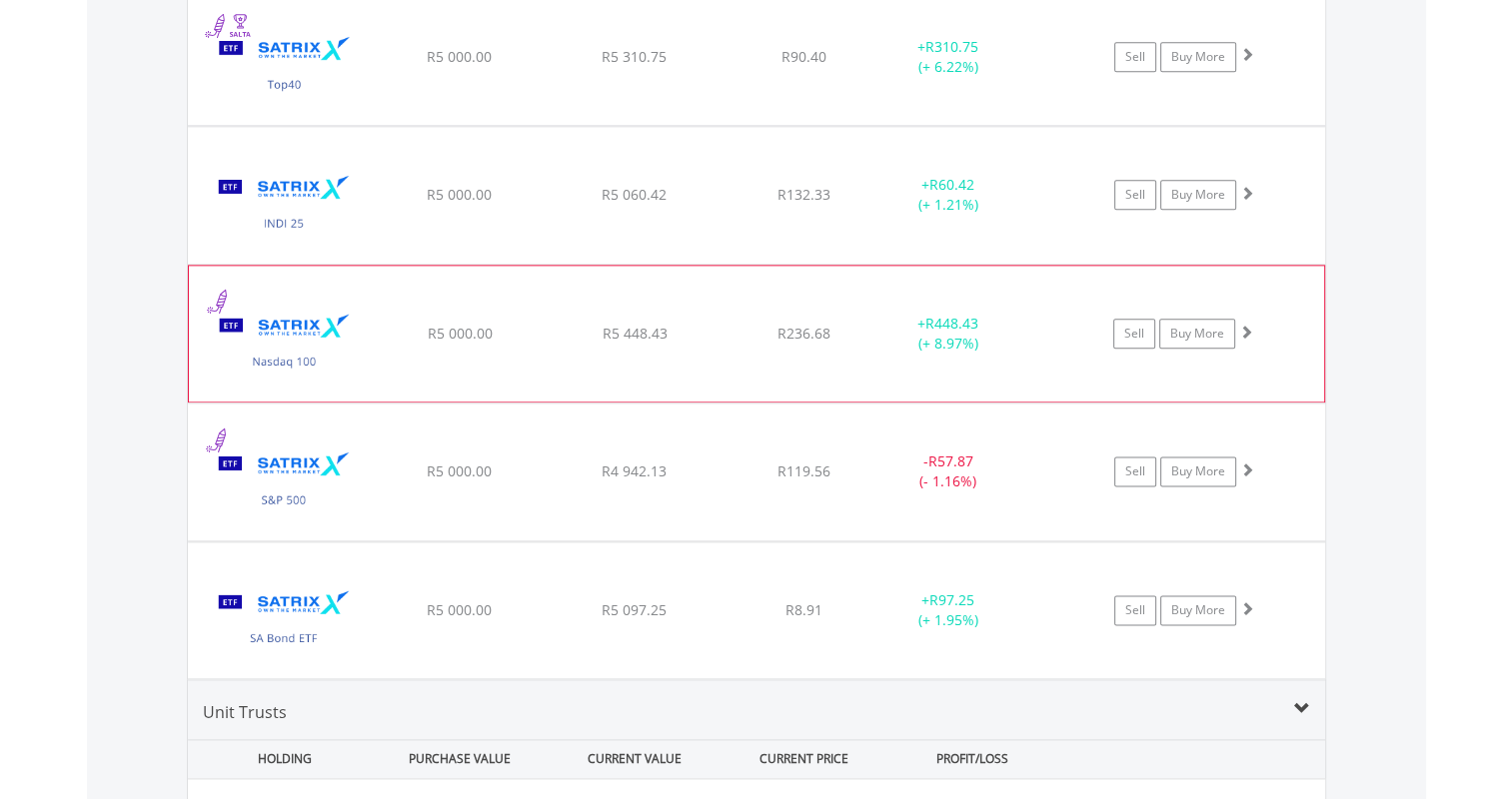 click on "﻿
Satrix Nasdaq 100 ETF
R5 000.00
R5 448.43
R236.68
+  R448.43 (+ 8.97%)
Sell
Buy More" at bounding box center [756, -650] 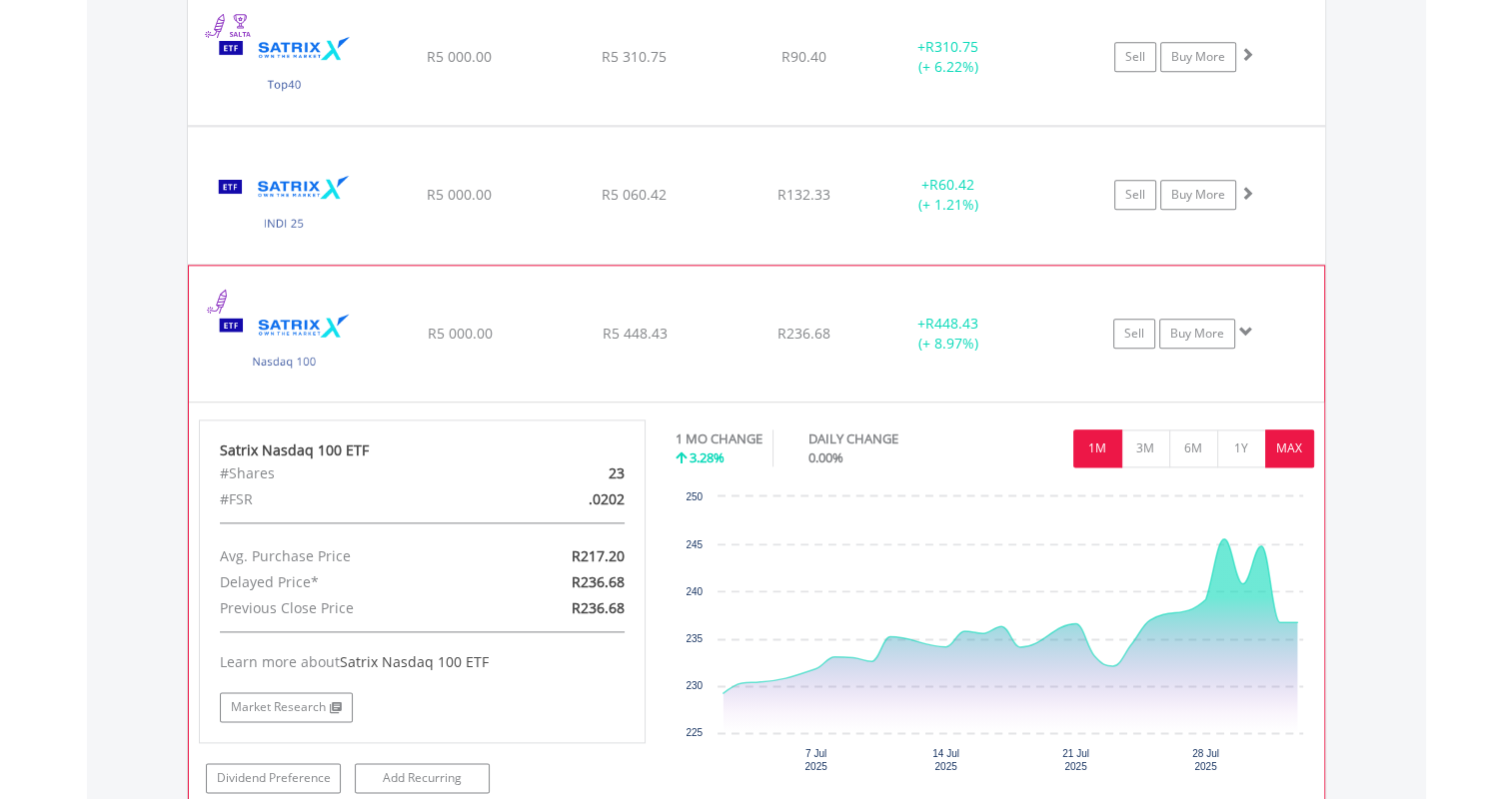 click on "MAX" at bounding box center [1289, 448] 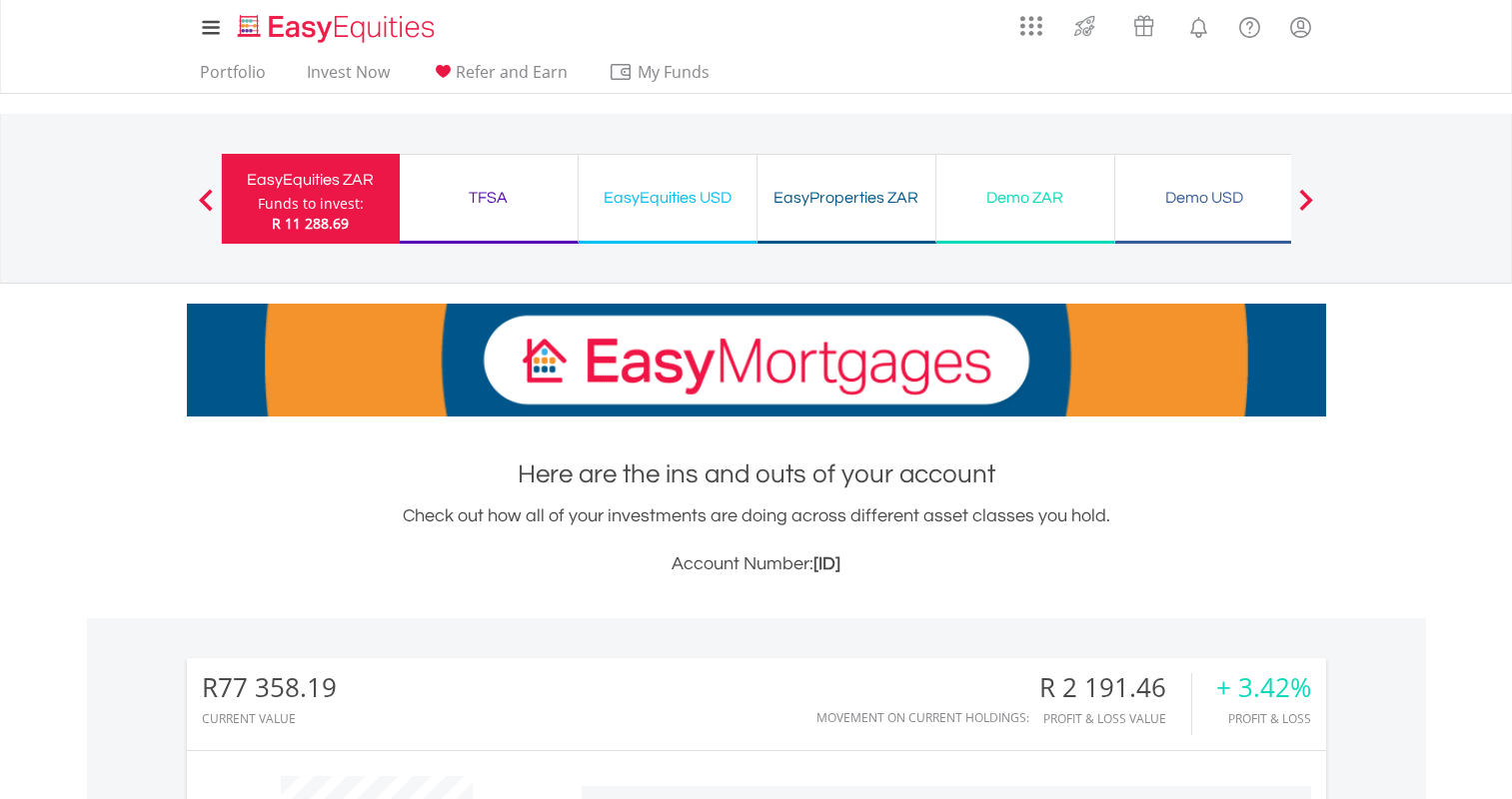 scroll, scrollTop: 1392, scrollLeft: 0, axis: vertical 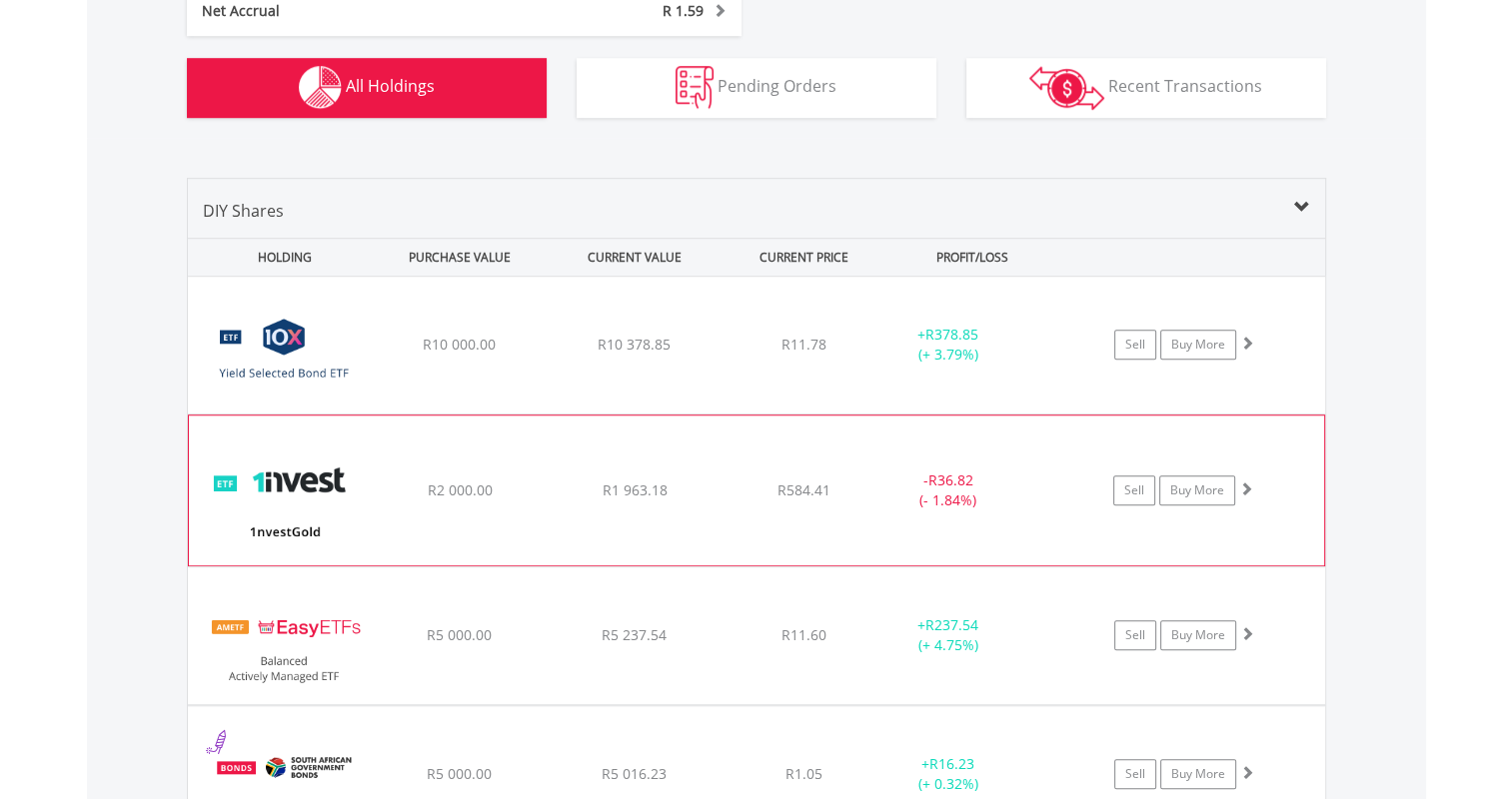click on "R1 963.18" at bounding box center [634, 345] 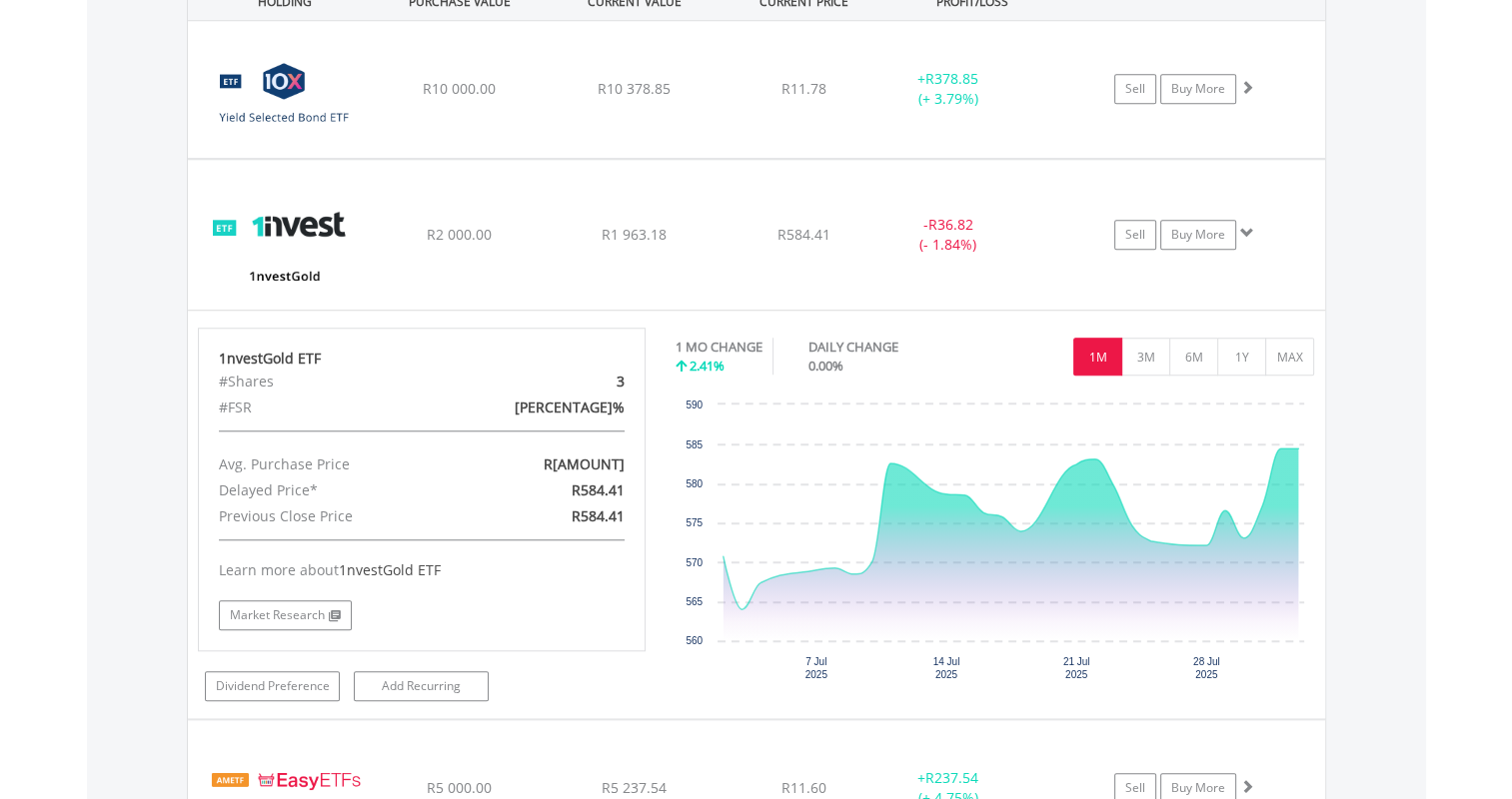 scroll, scrollTop: 1682, scrollLeft: 0, axis: vertical 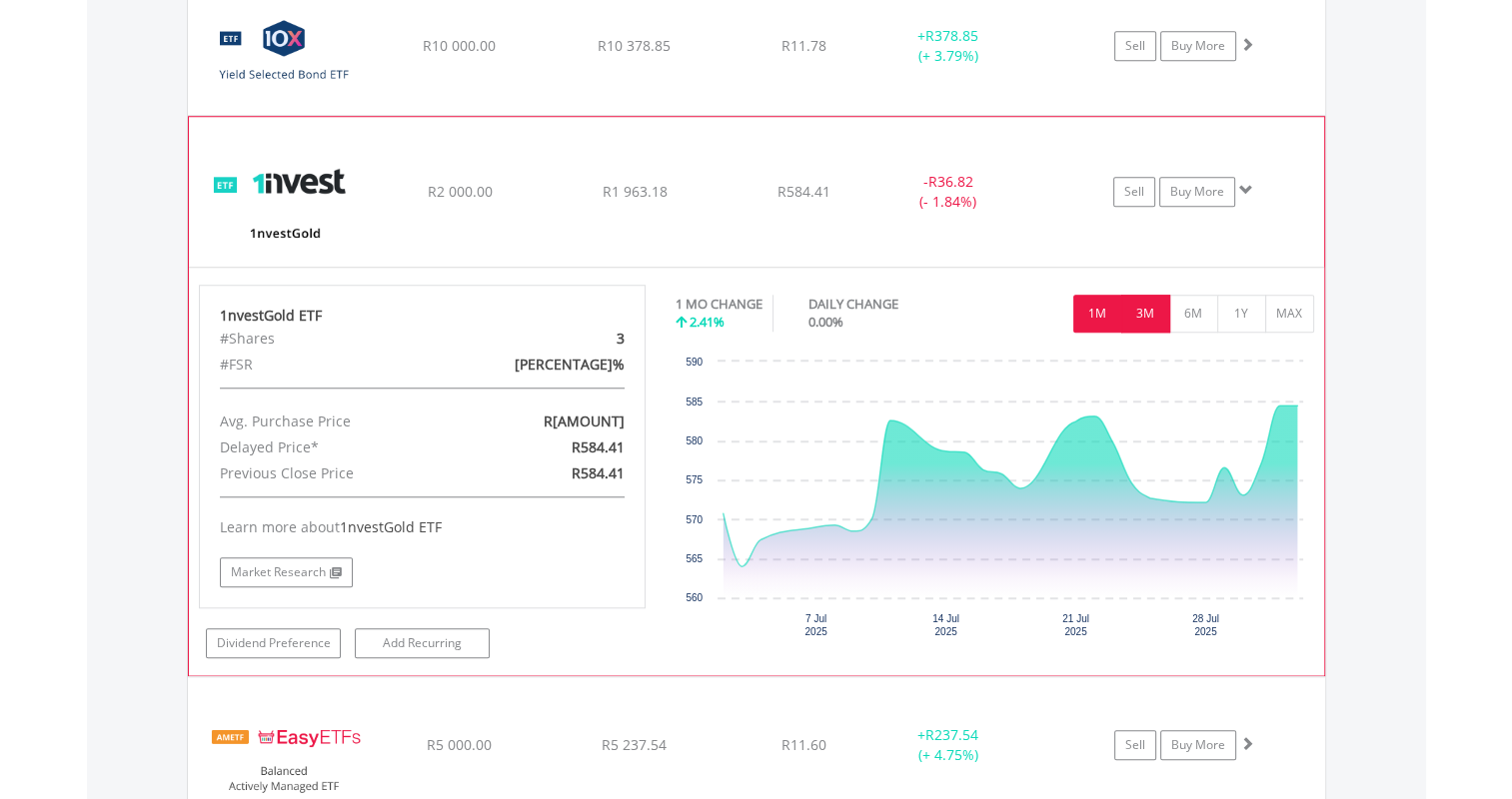 click on "3M" at bounding box center (1145, 314) 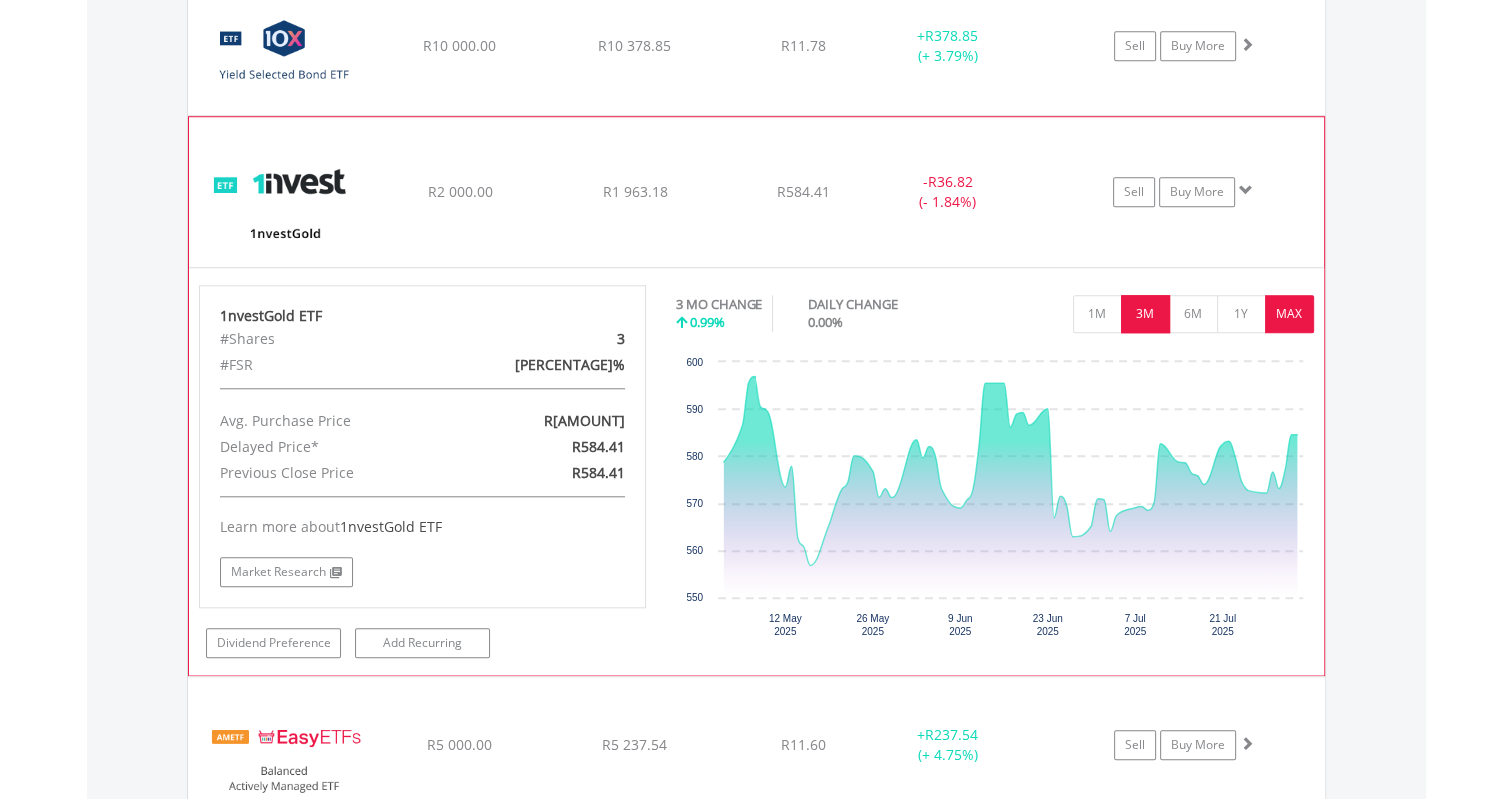 click on "MAX" at bounding box center (1289, 314) 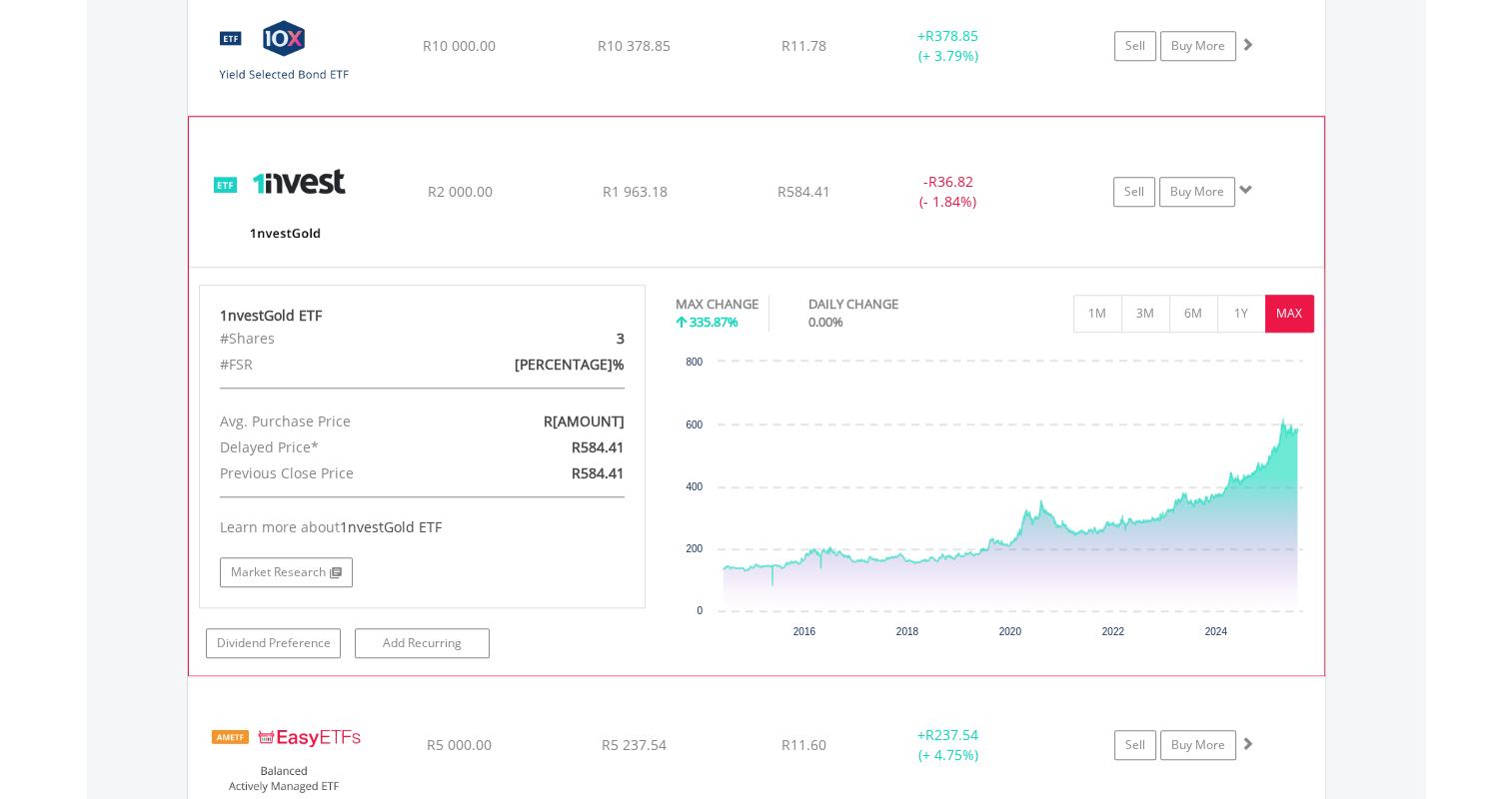 click on "R1 963.18" at bounding box center [634, 46] 